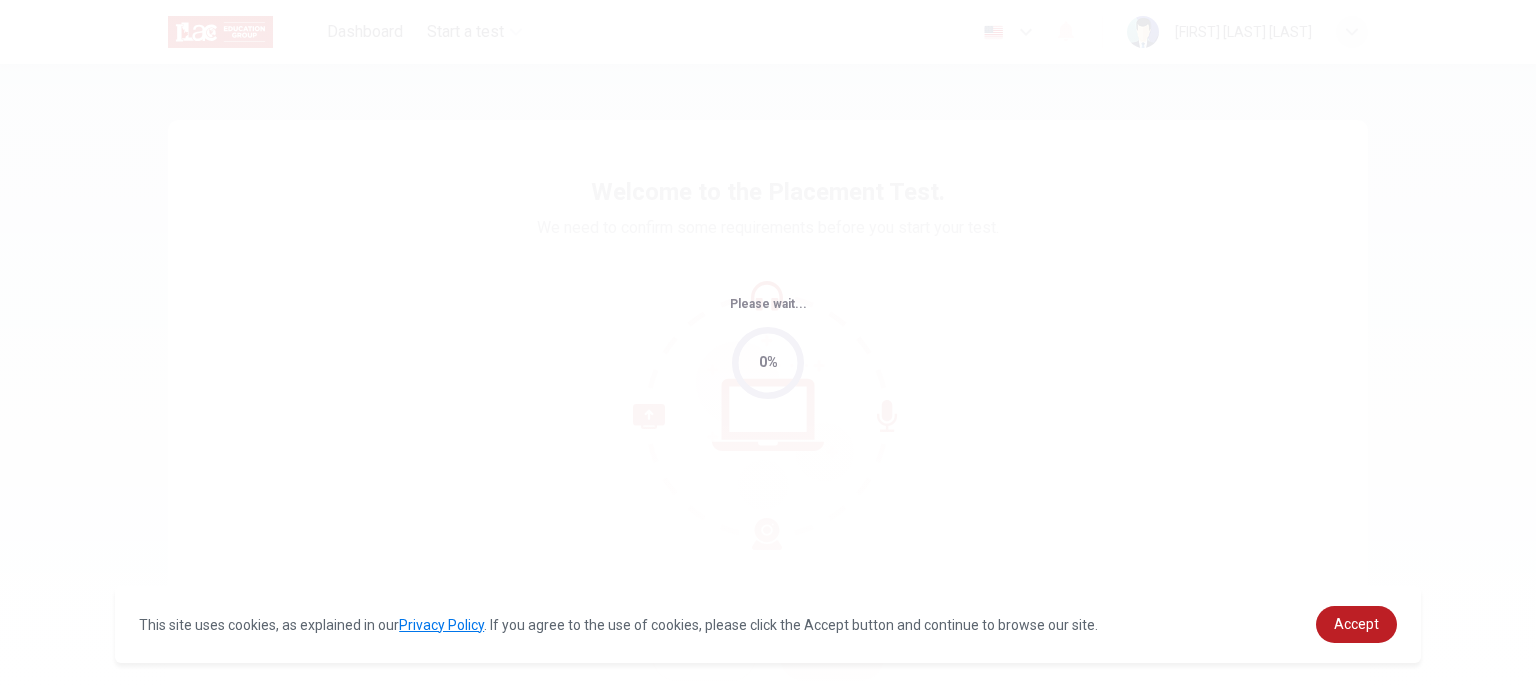 scroll, scrollTop: 0, scrollLeft: 0, axis: both 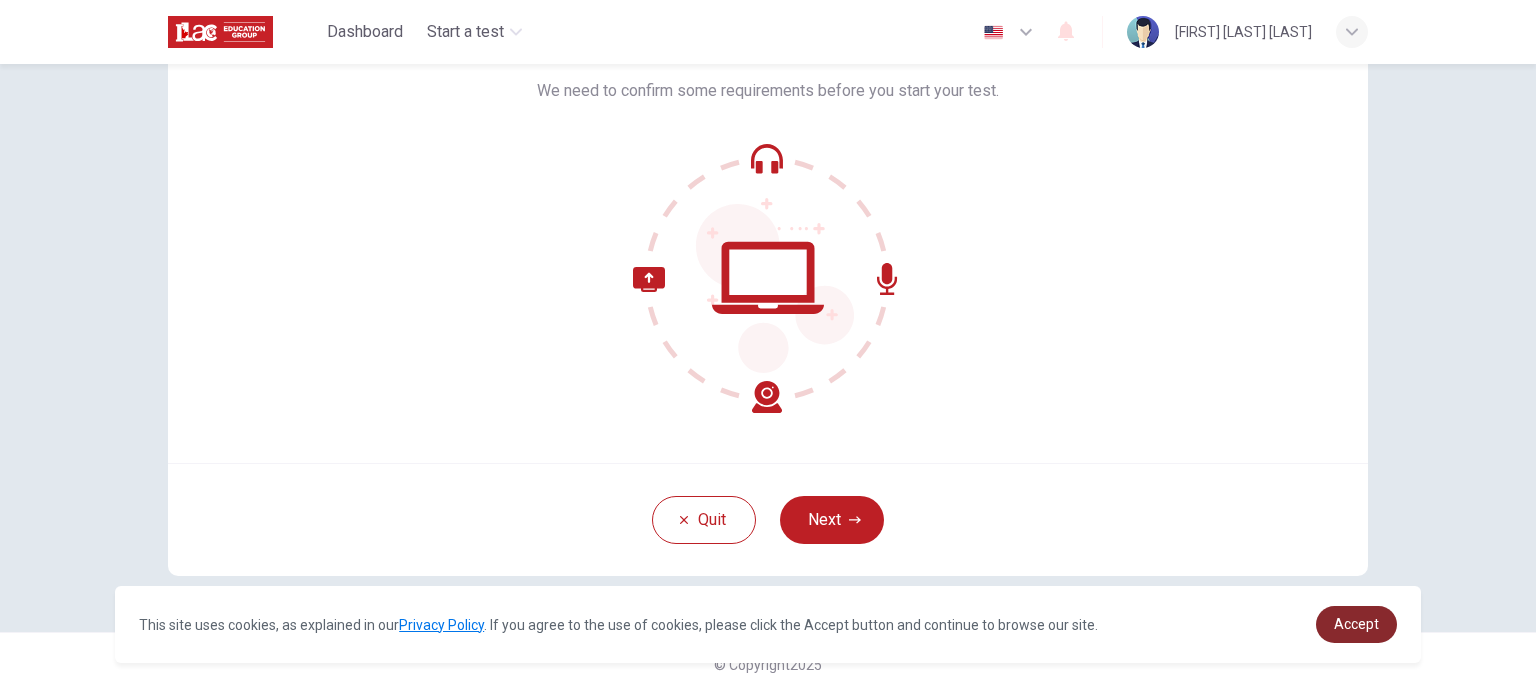 click on "Accept" at bounding box center (1356, 624) 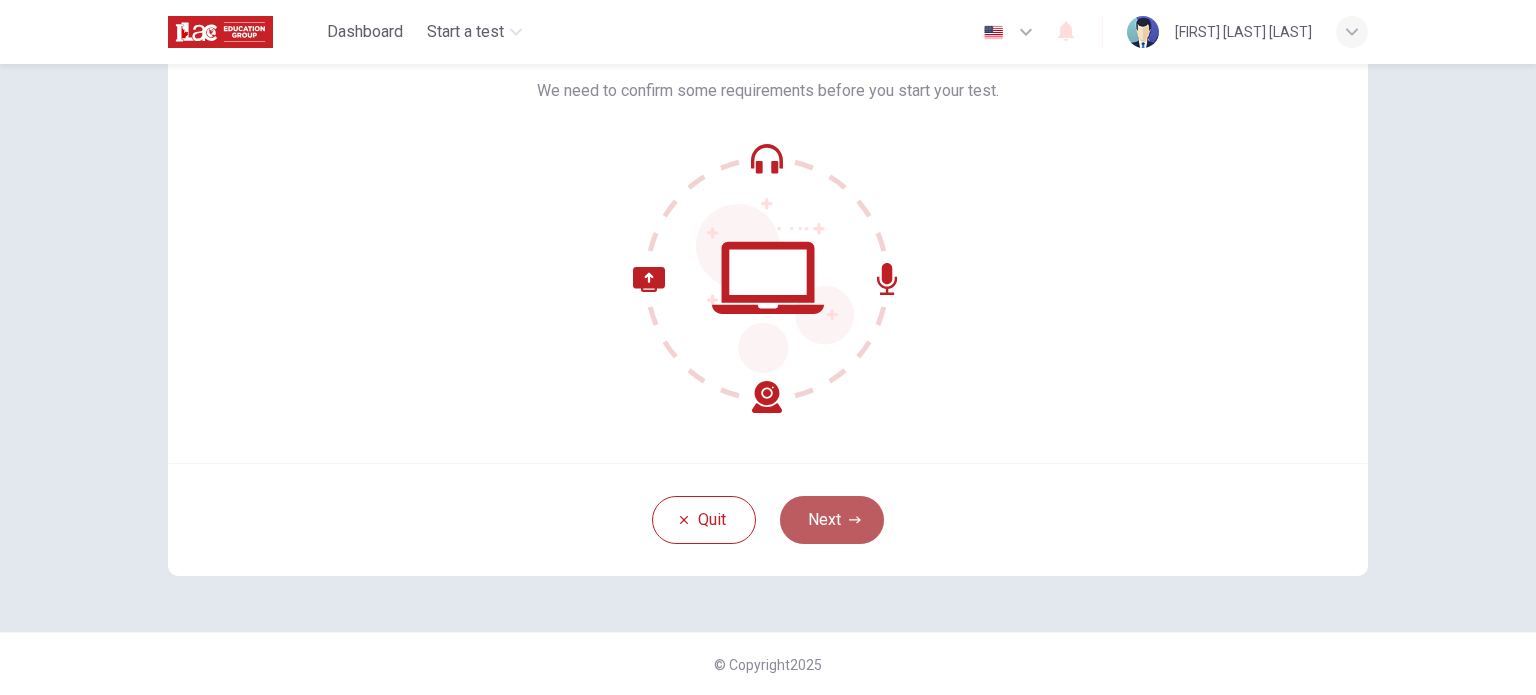 click on "Next" at bounding box center (832, 520) 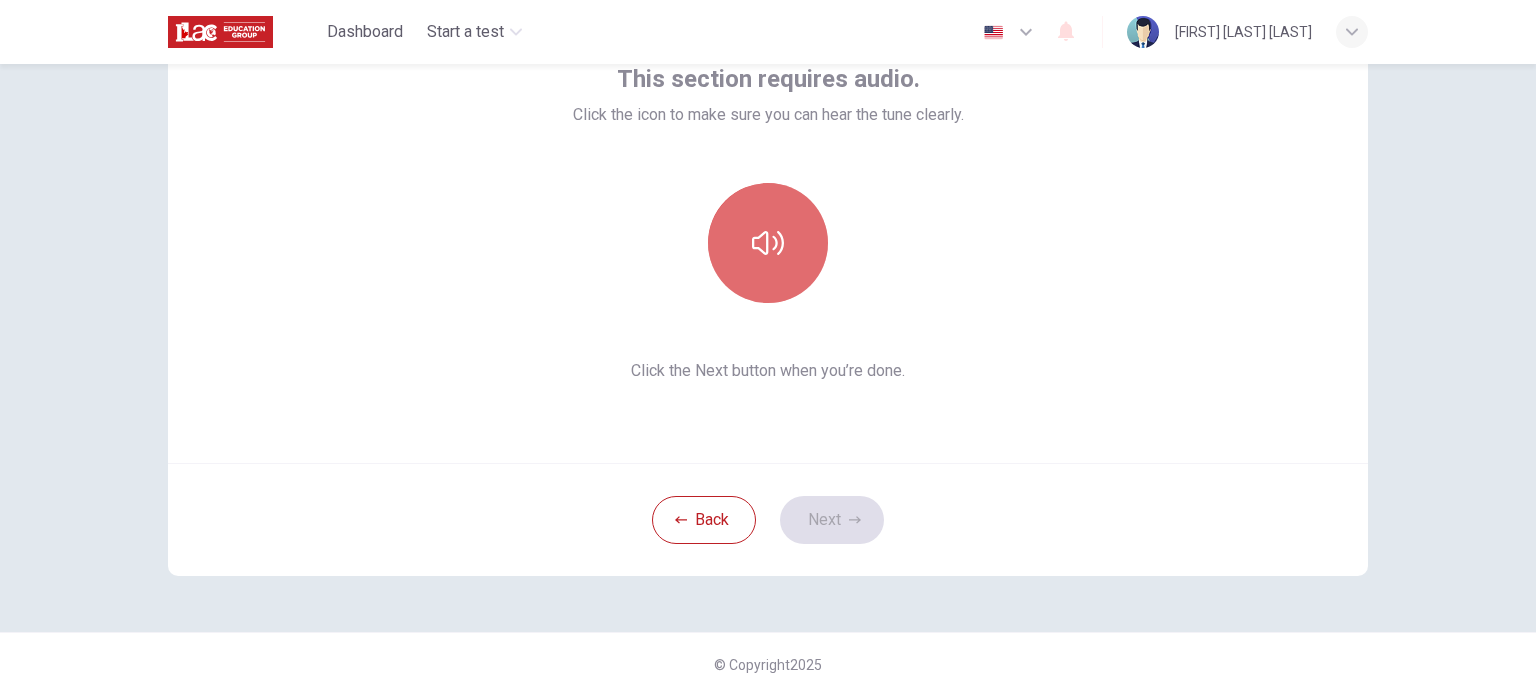click 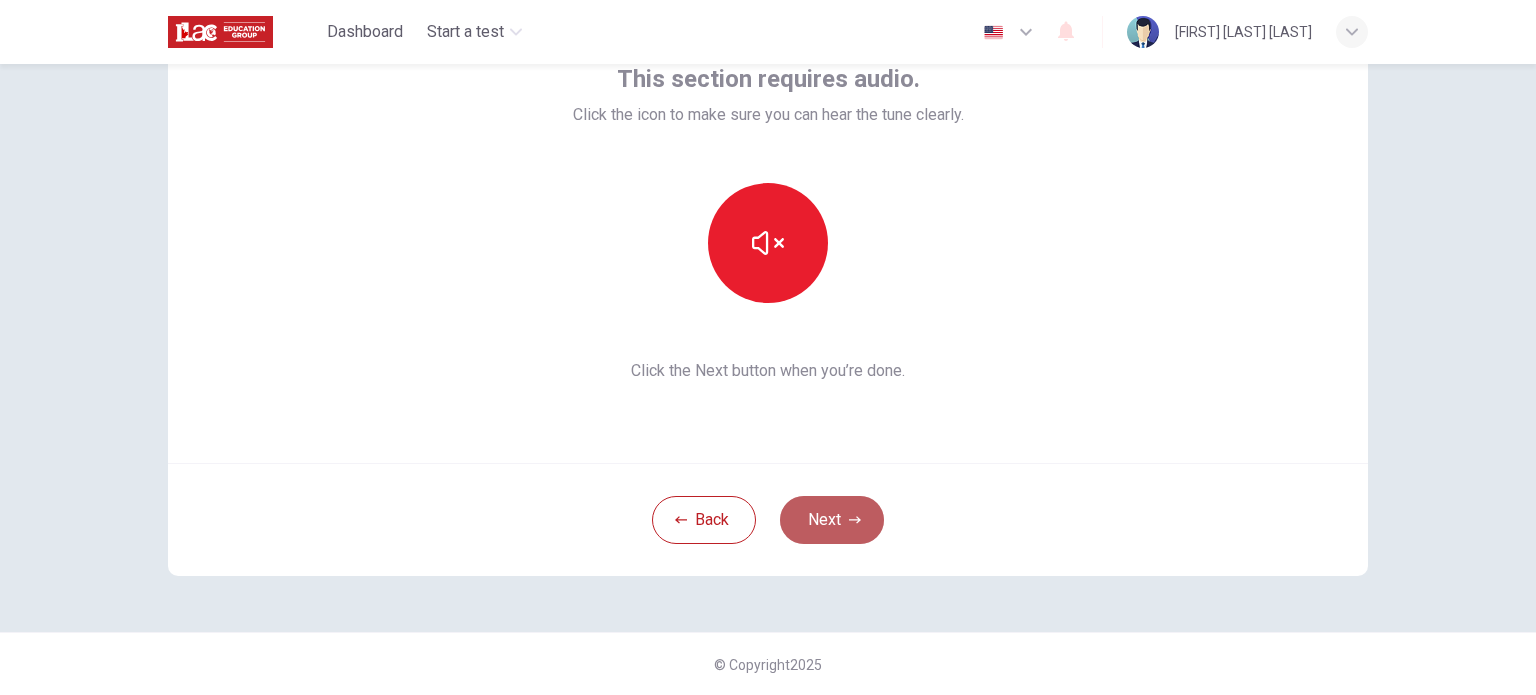 click on "Next" at bounding box center [832, 520] 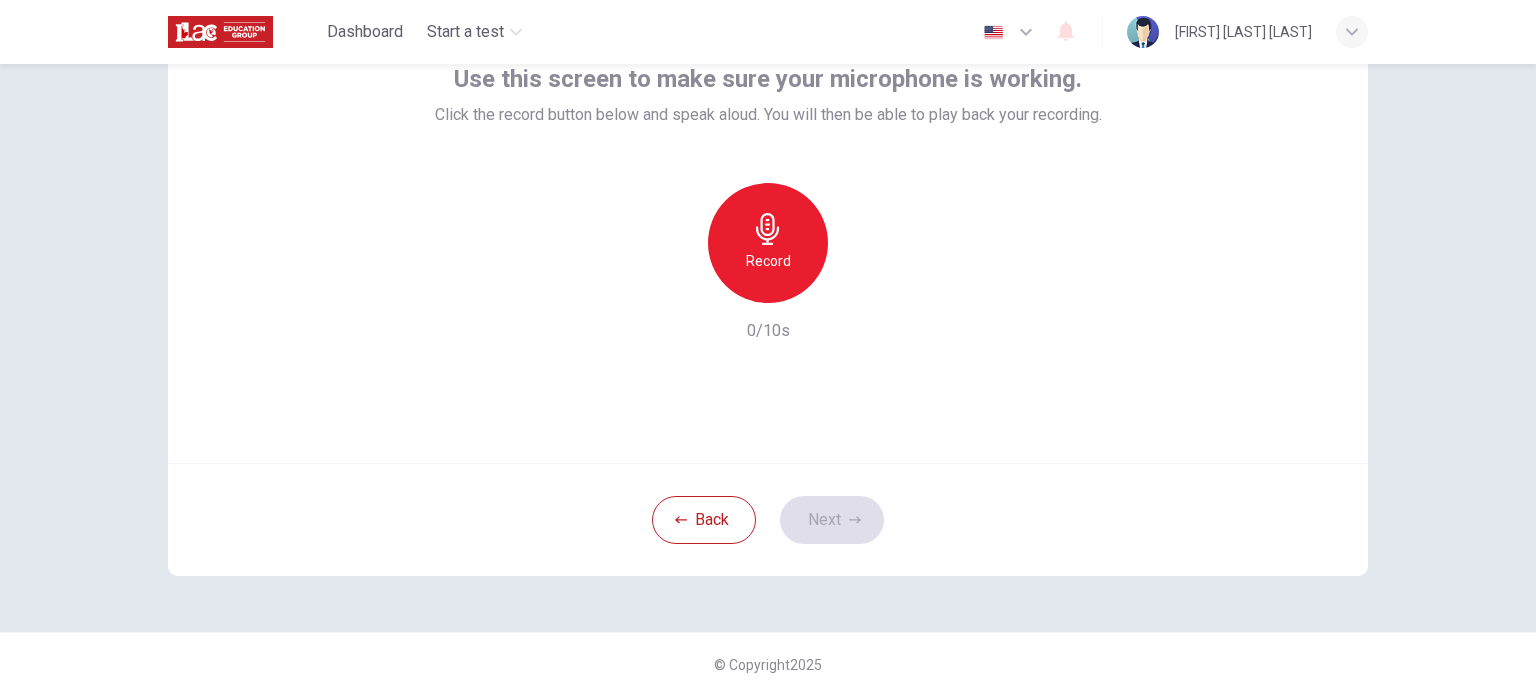 click on "Record" at bounding box center (768, 261) 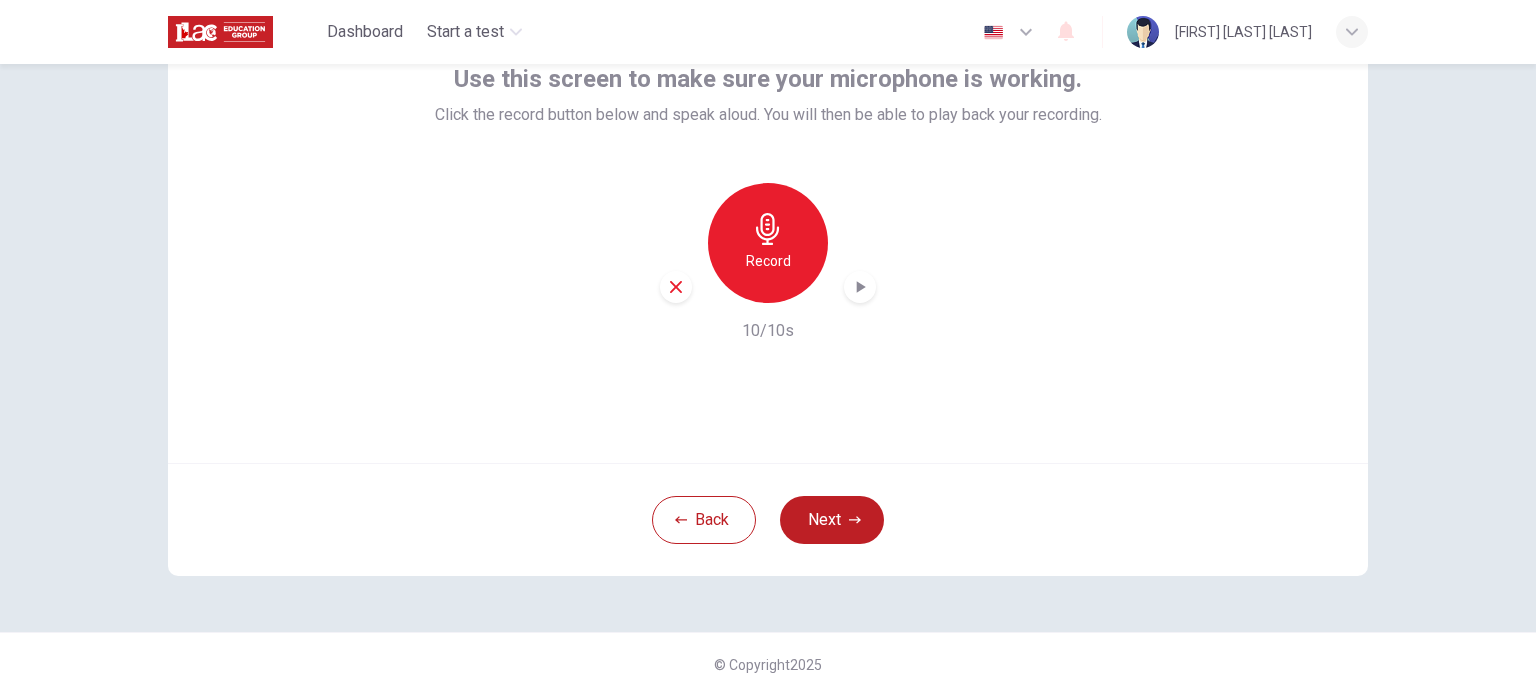 click 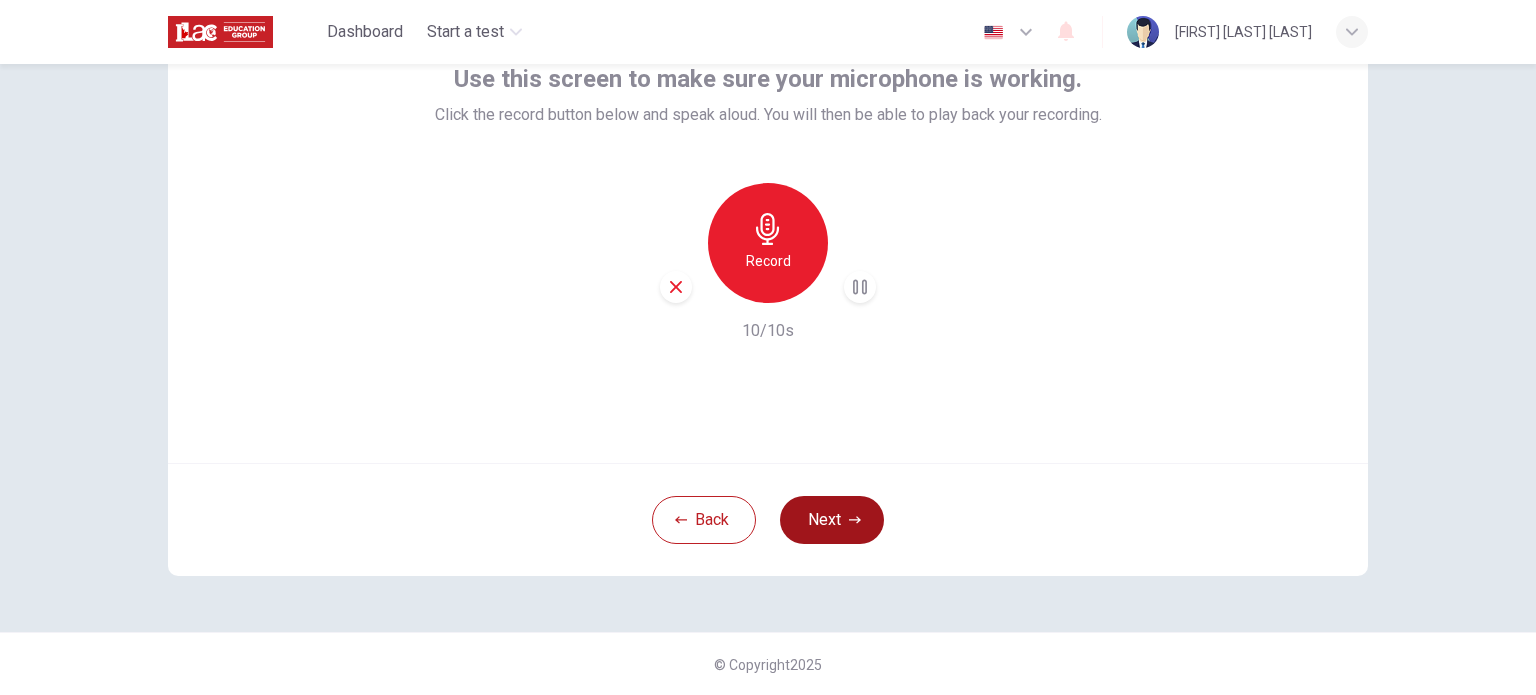 click on "Next" at bounding box center [832, 520] 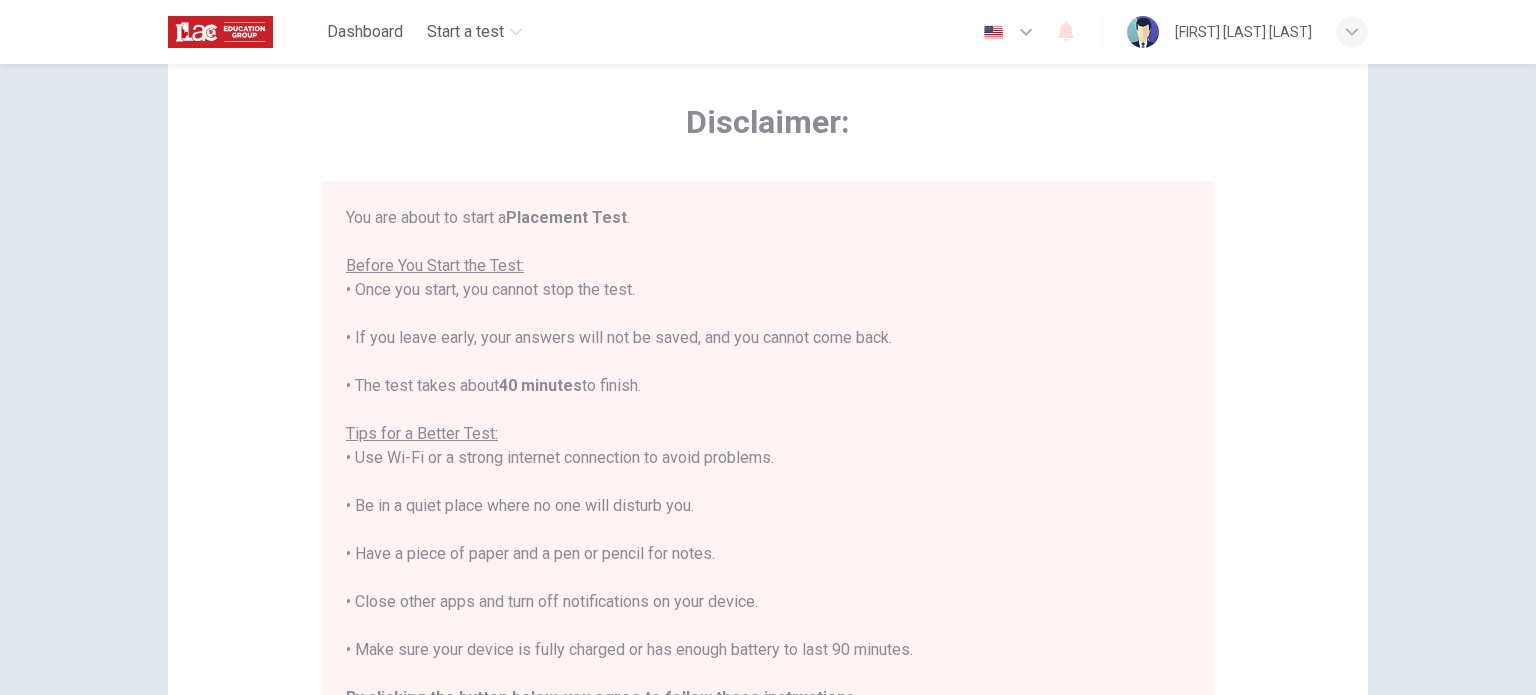scroll, scrollTop: 73, scrollLeft: 0, axis: vertical 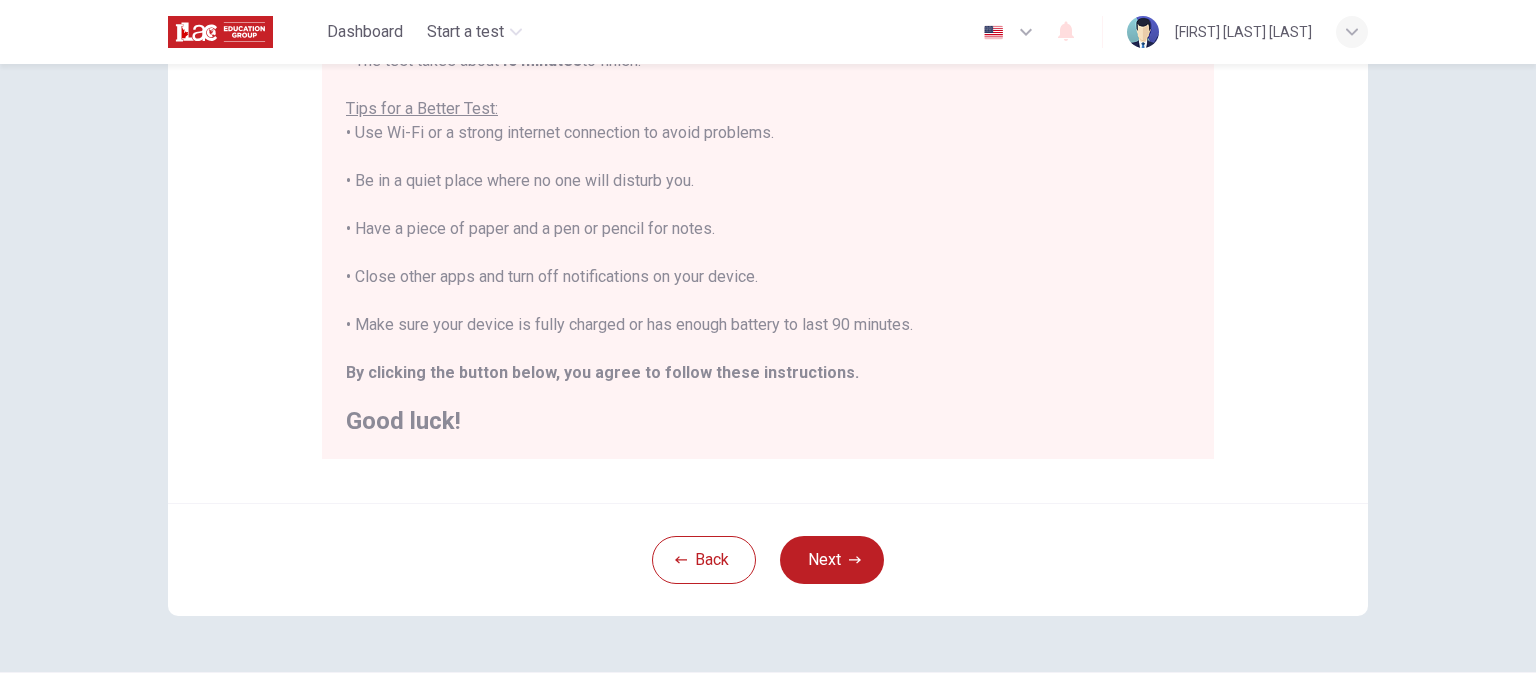click 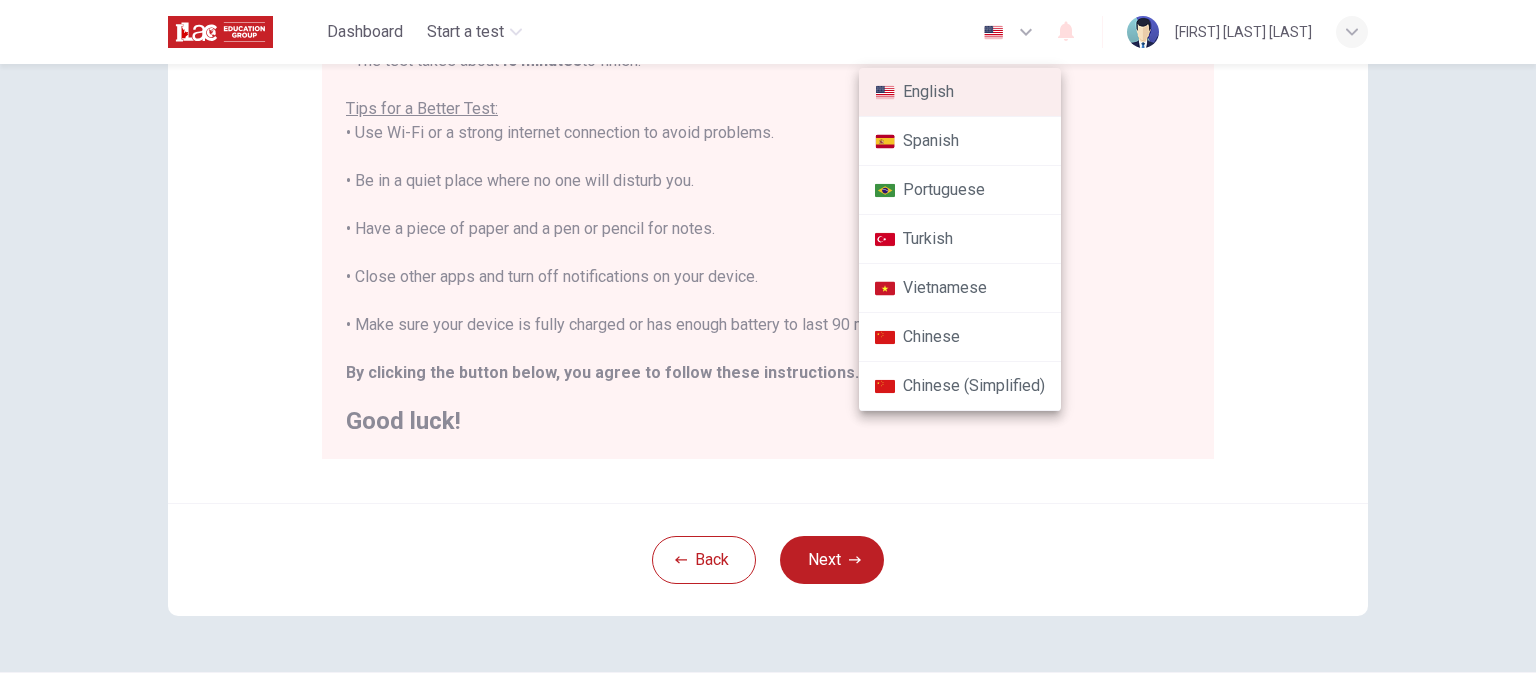 click at bounding box center (768, 347) 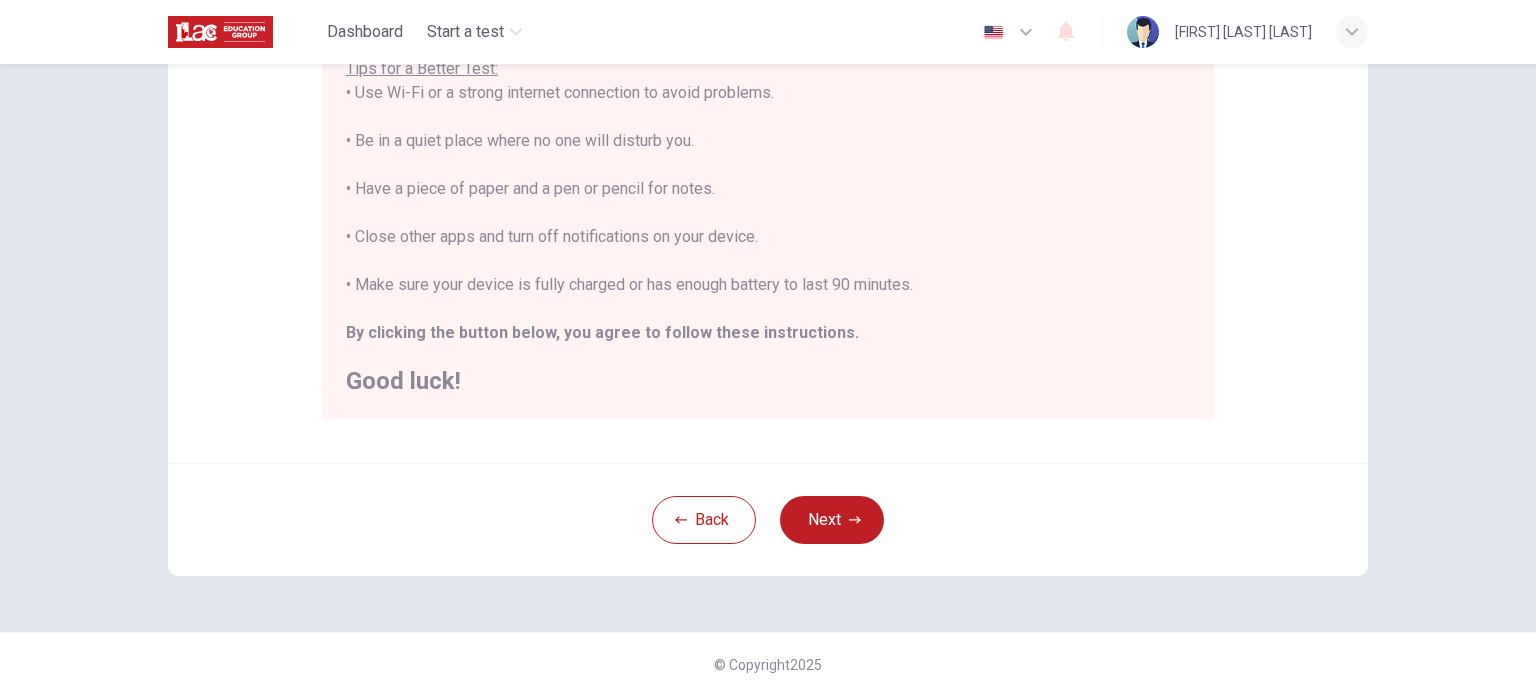scroll, scrollTop: 416, scrollLeft: 0, axis: vertical 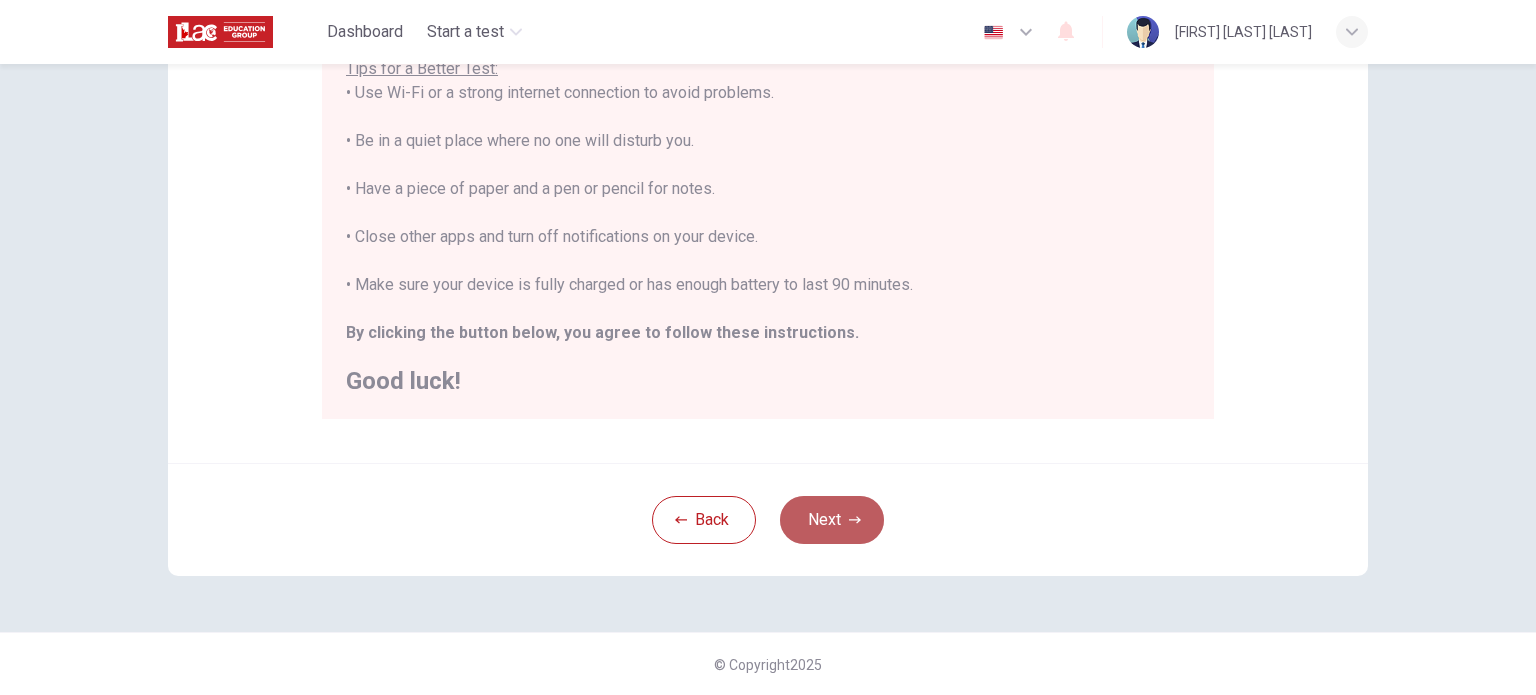 click on "Next" at bounding box center (832, 520) 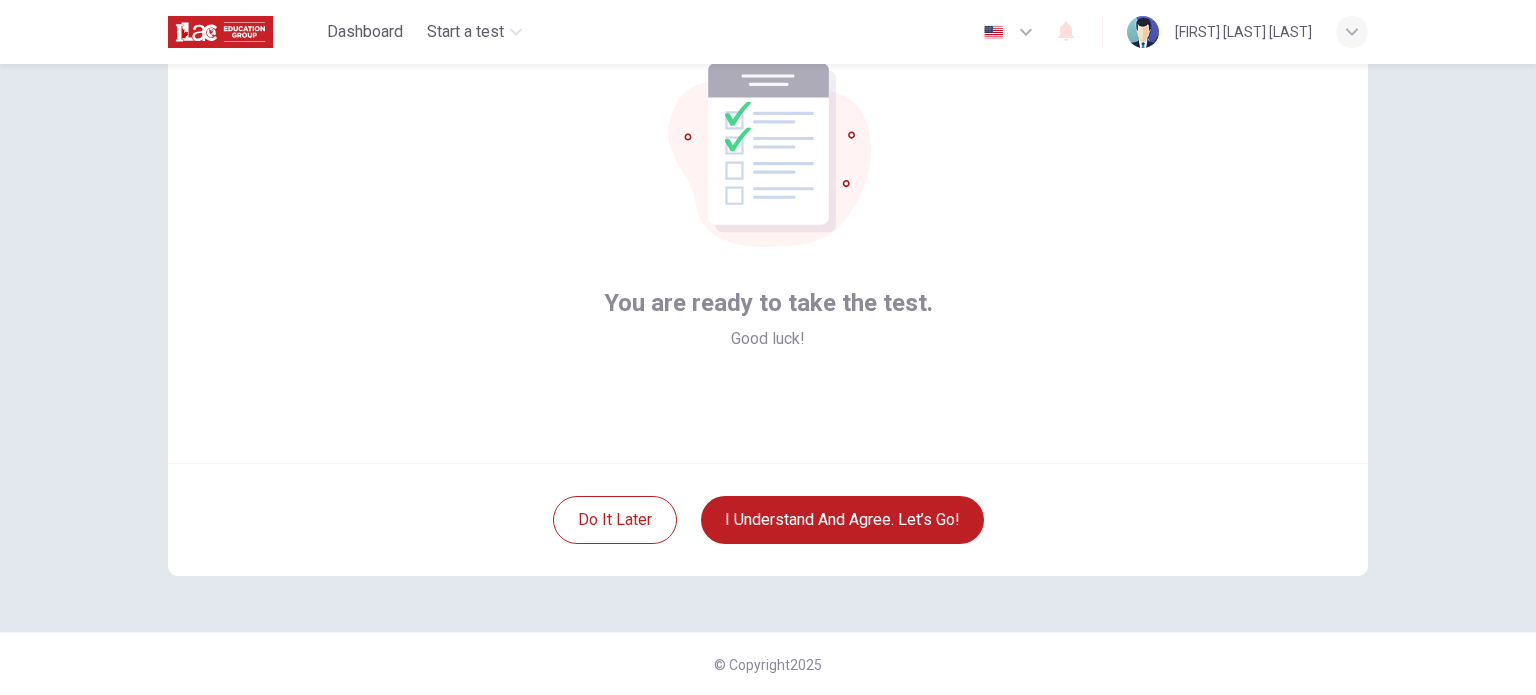 scroll, scrollTop: 136, scrollLeft: 0, axis: vertical 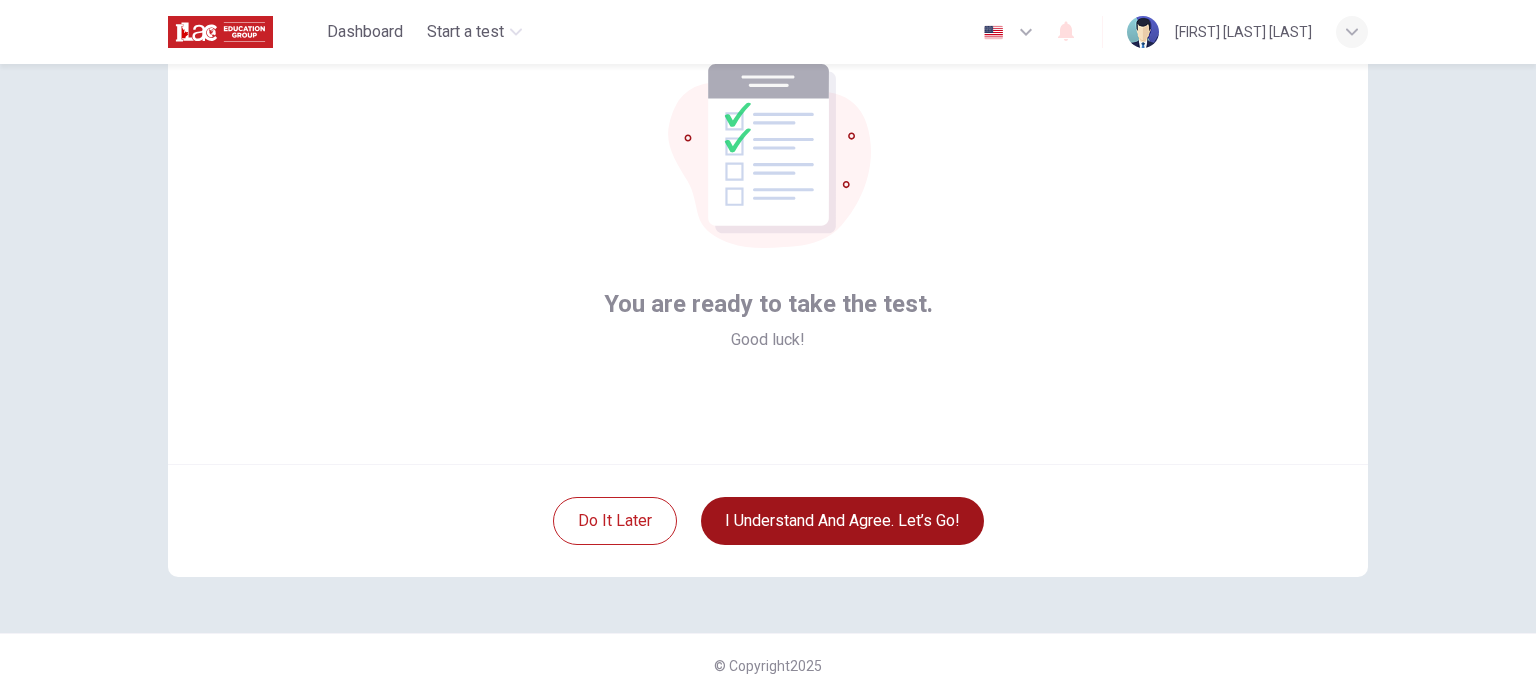 click on "I understand and agree. Let’s go!" at bounding box center (842, 521) 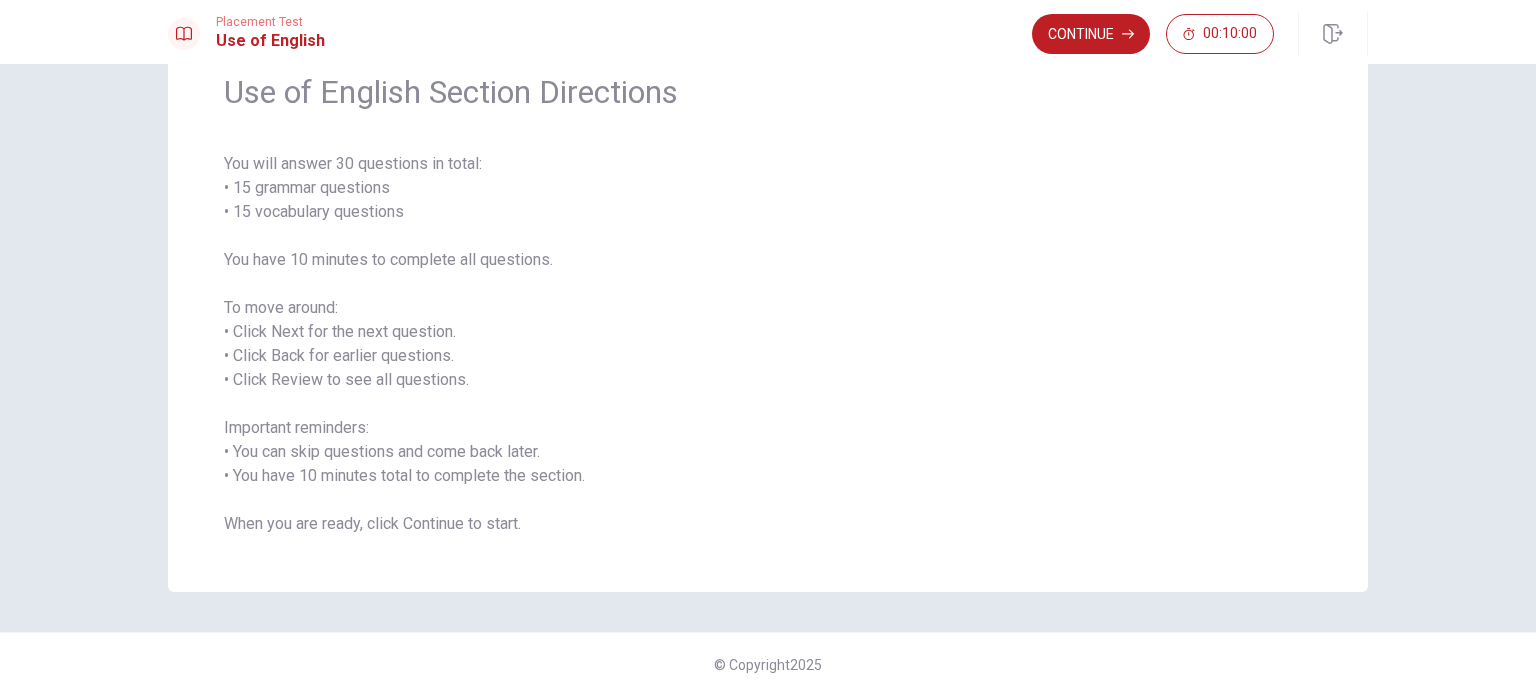 scroll, scrollTop: 0, scrollLeft: 0, axis: both 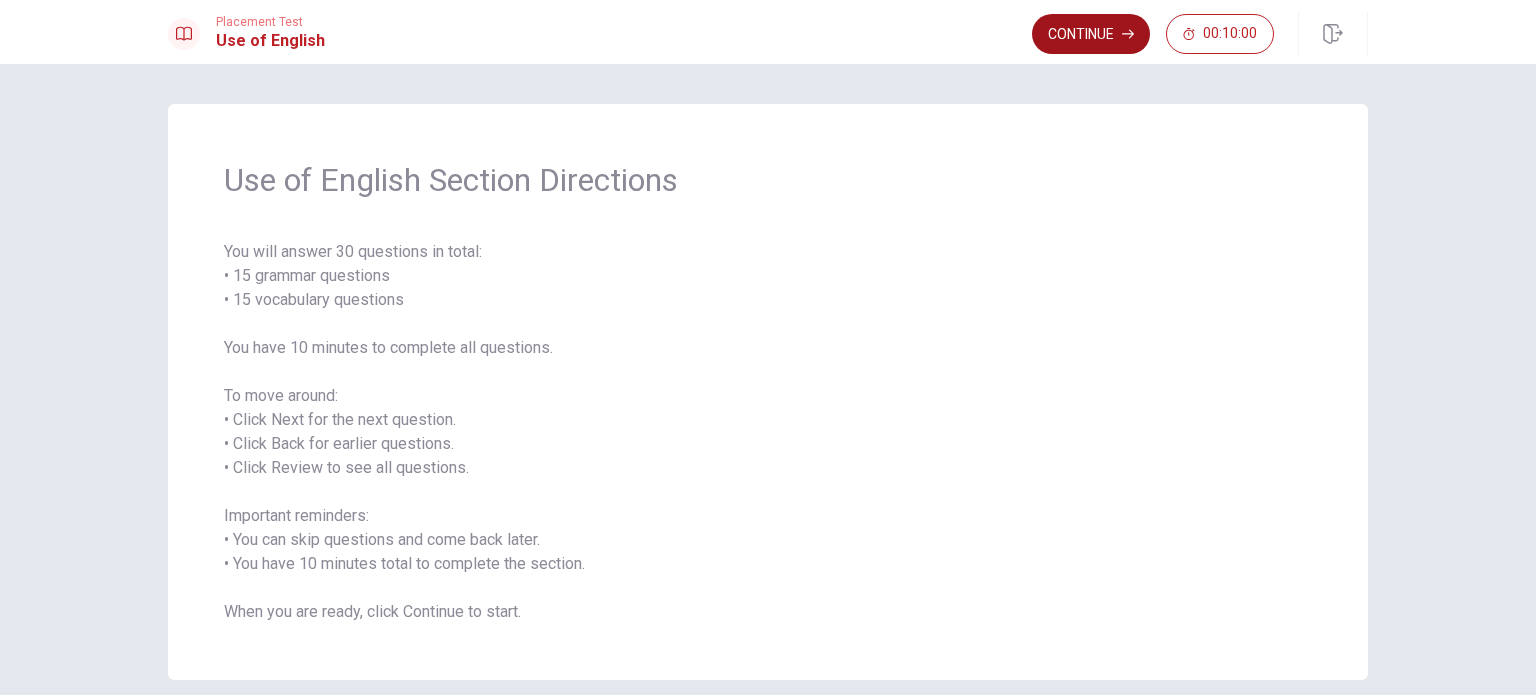 click on "Continue" at bounding box center (1091, 34) 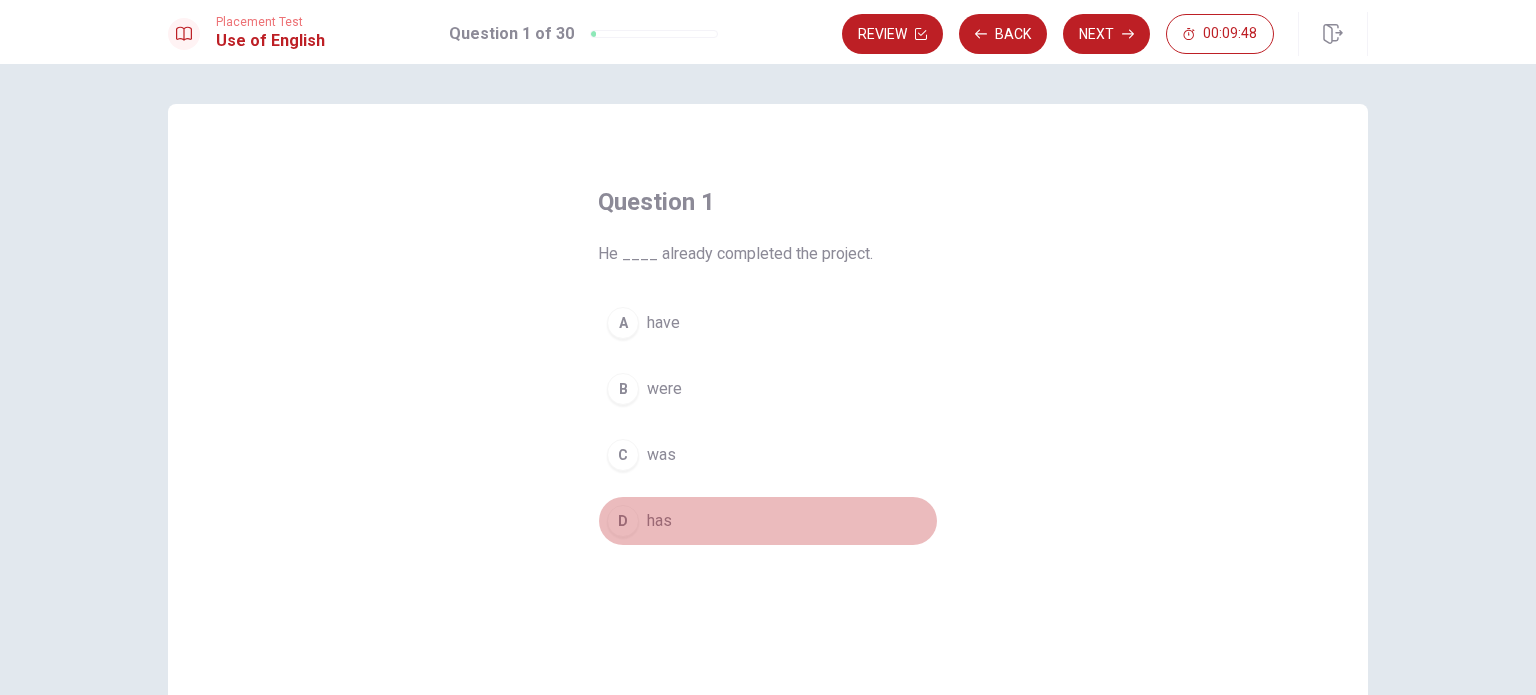 click on "D" at bounding box center [623, 521] 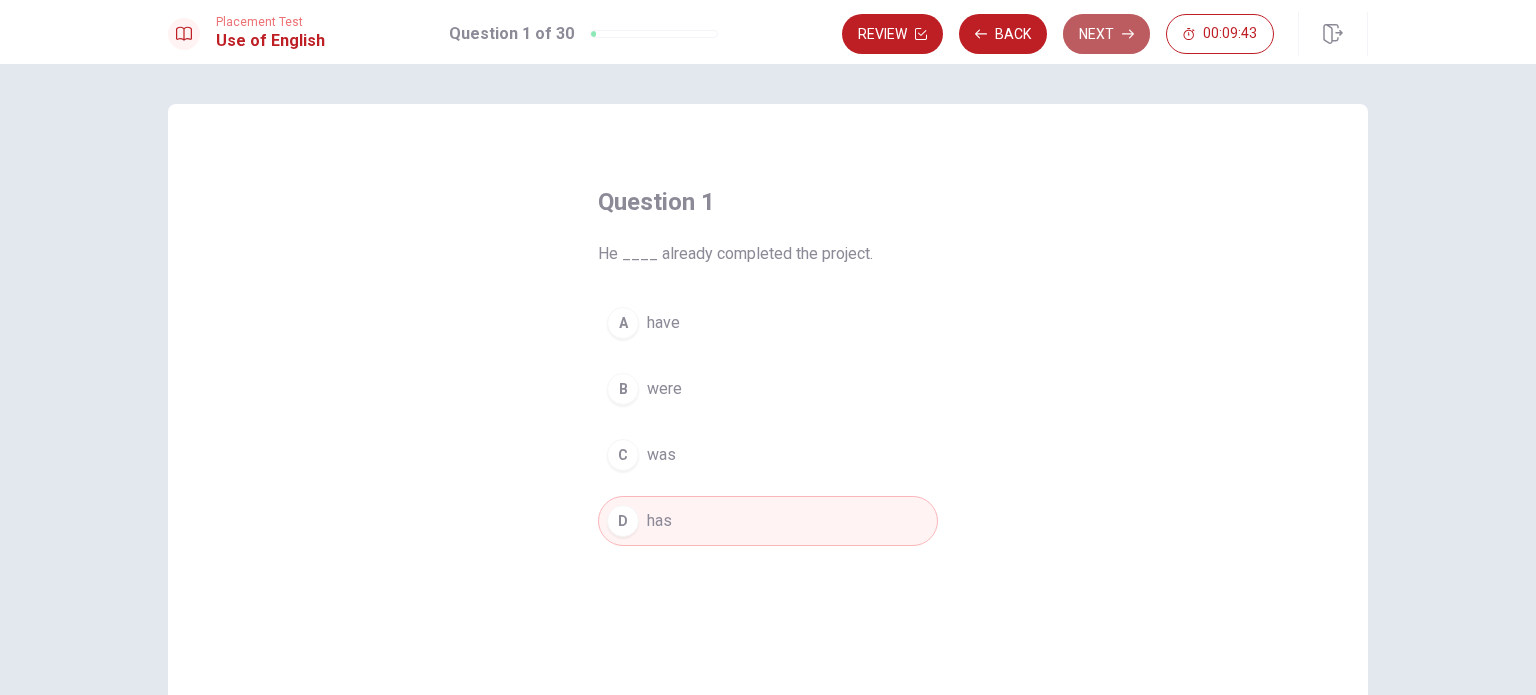 click on "Next" at bounding box center (1106, 34) 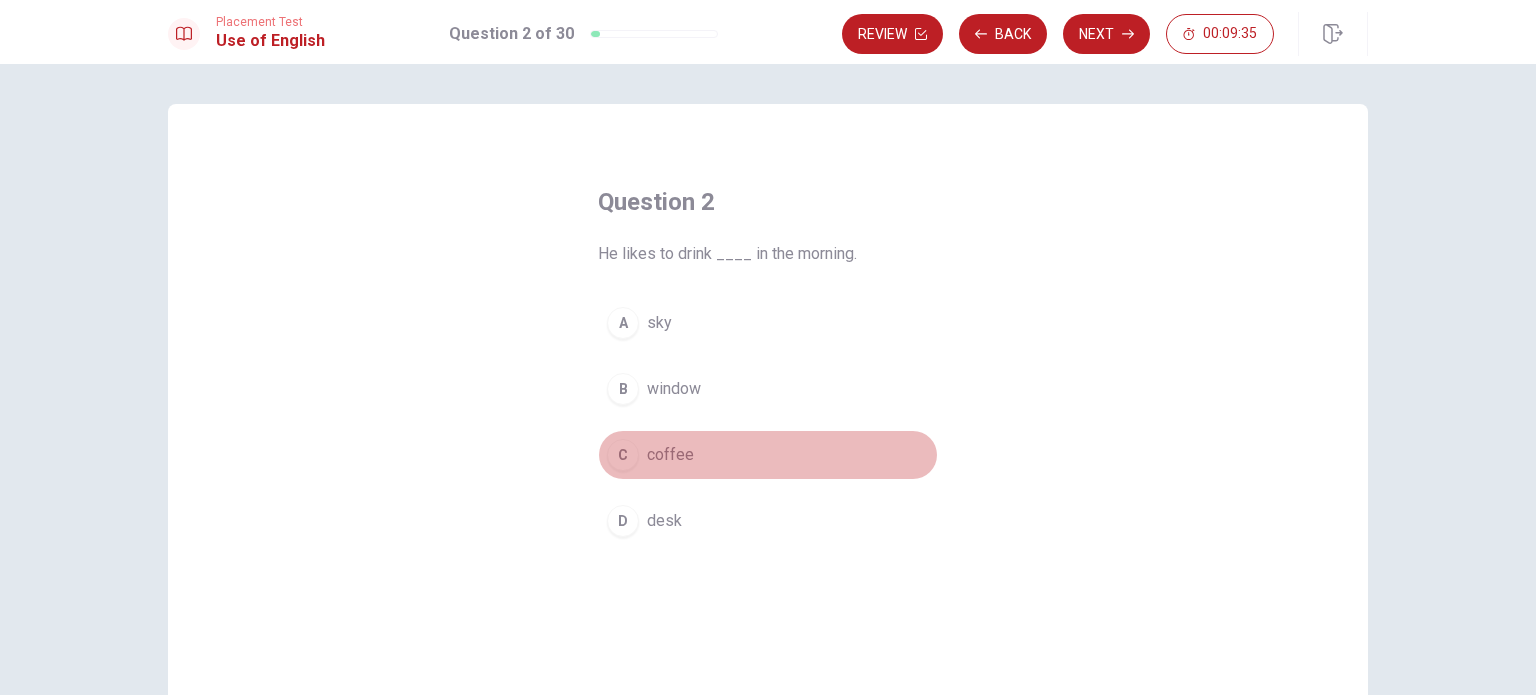 click on "C" at bounding box center (623, 455) 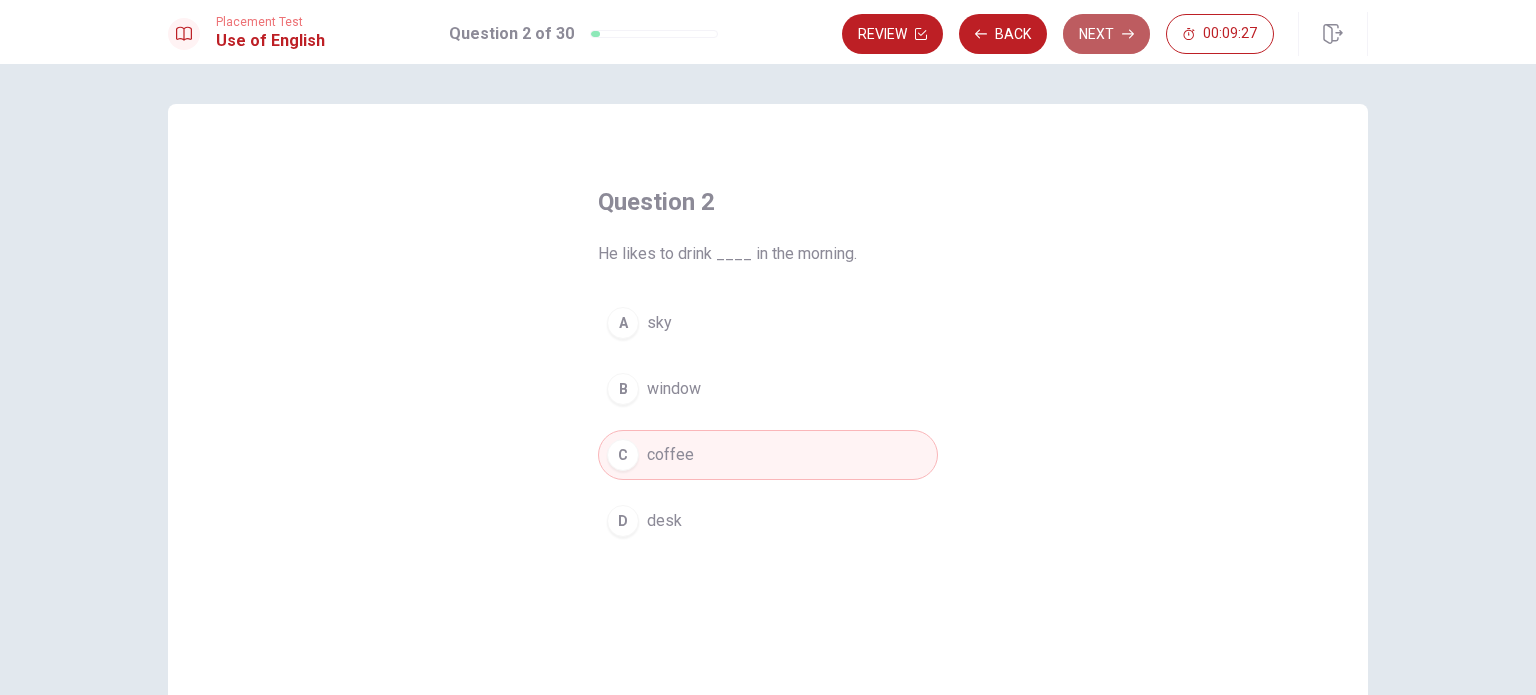 click 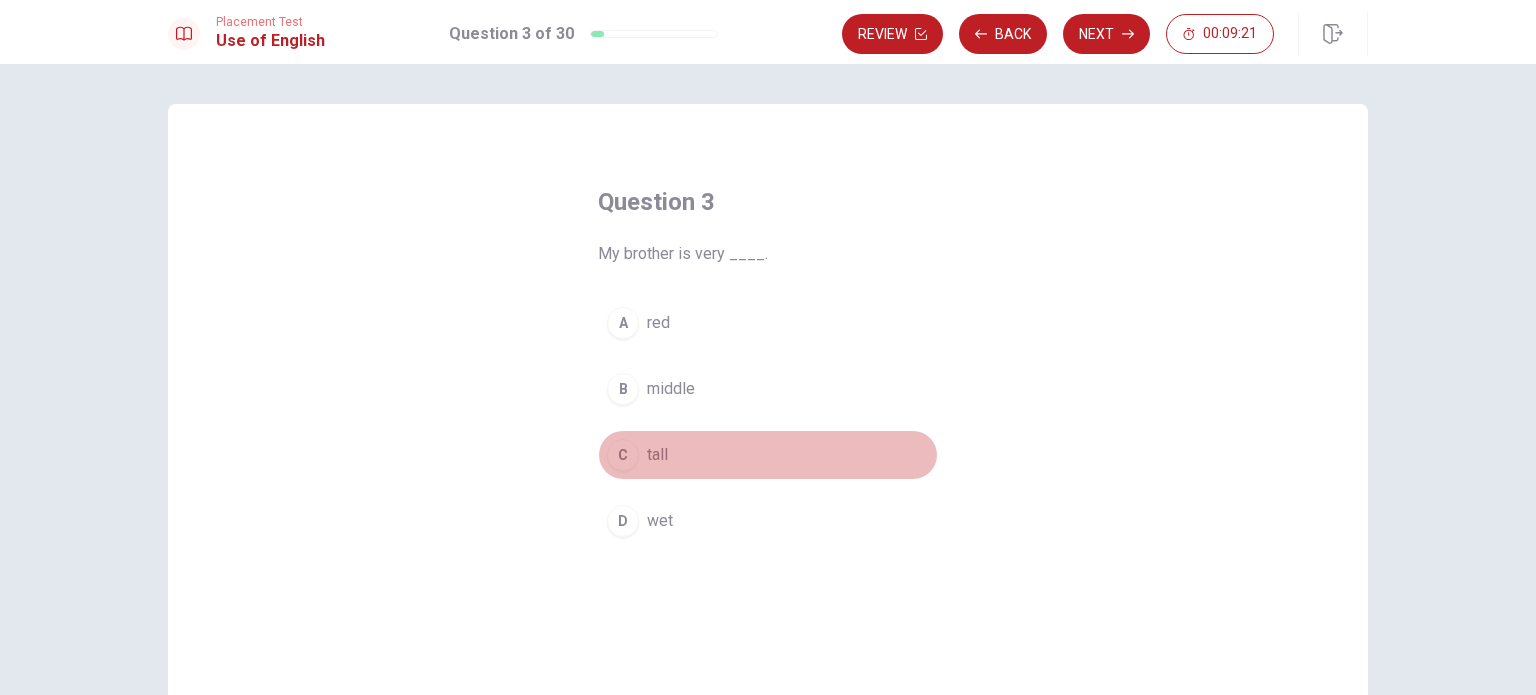 click on "C" at bounding box center (623, 455) 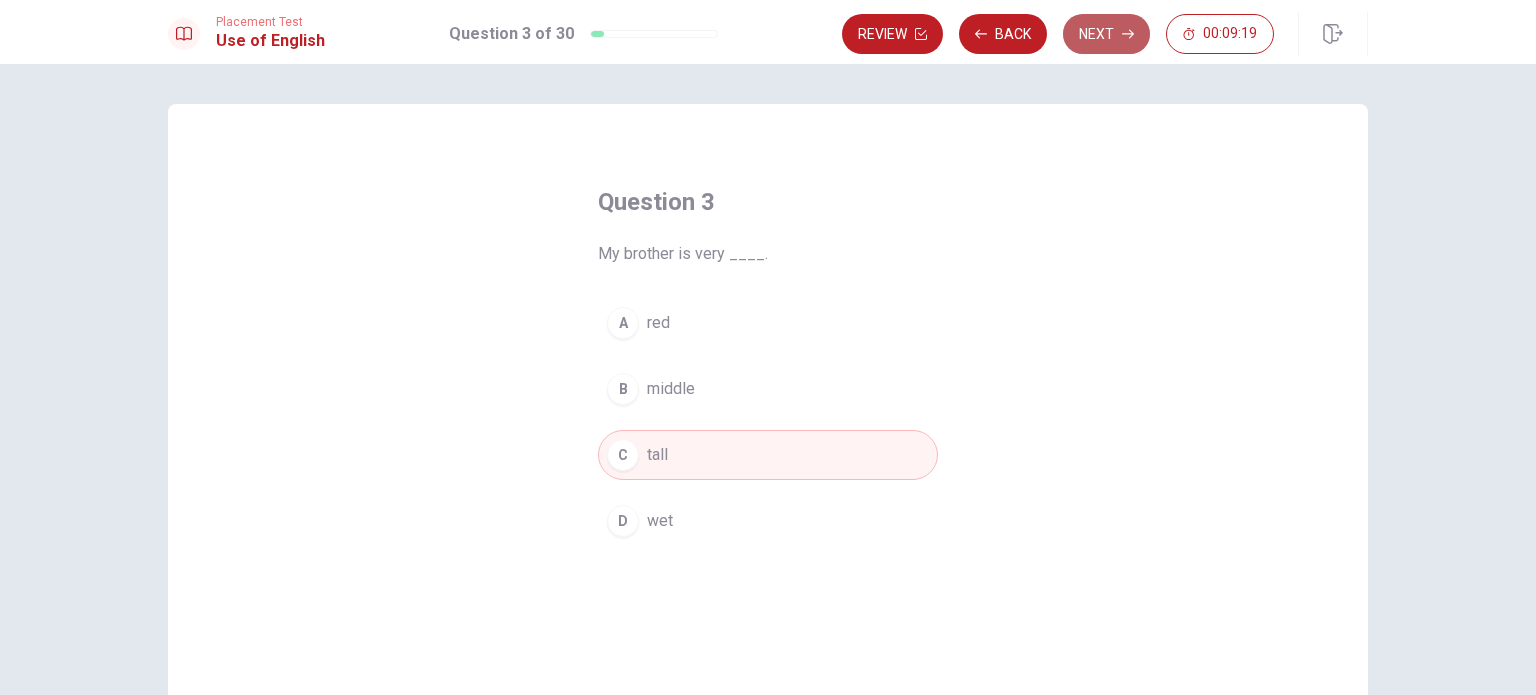 click on "Next" at bounding box center (1106, 34) 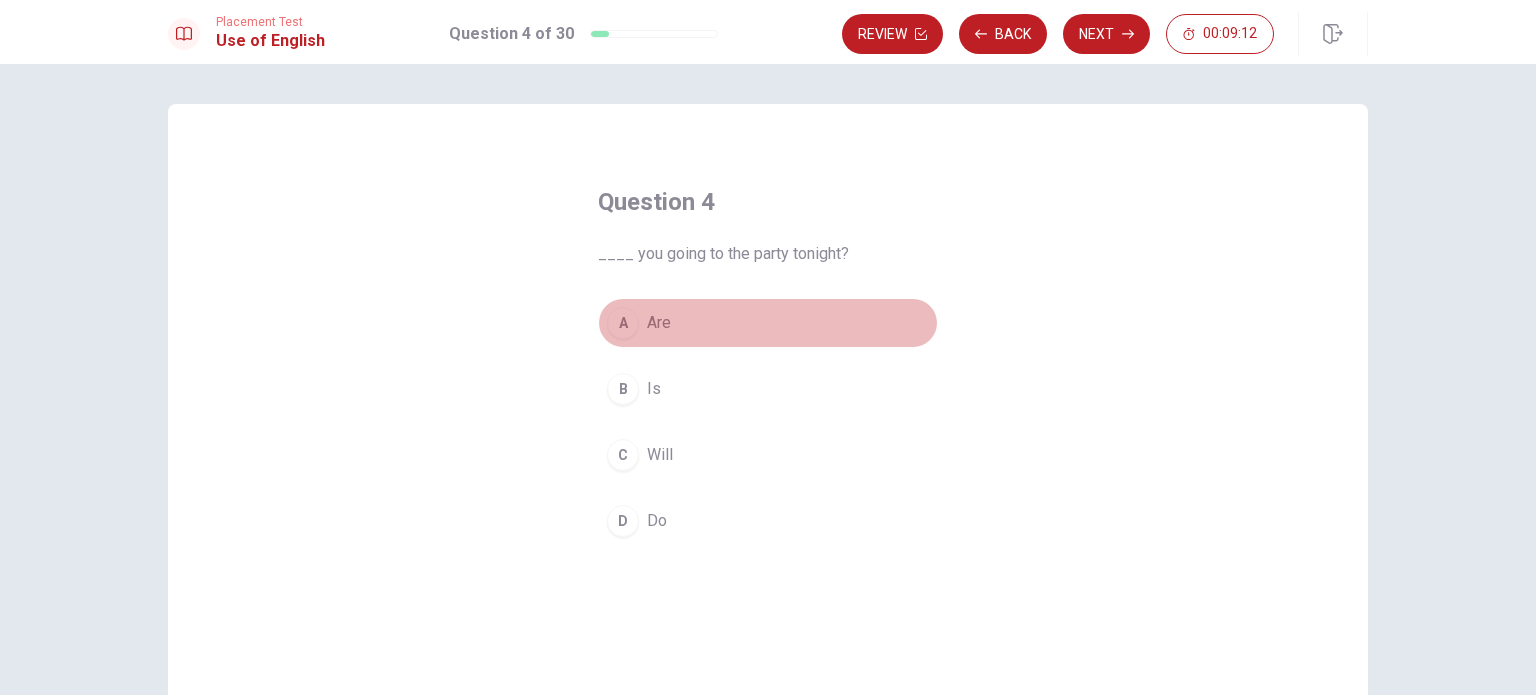click on "A" at bounding box center [623, 323] 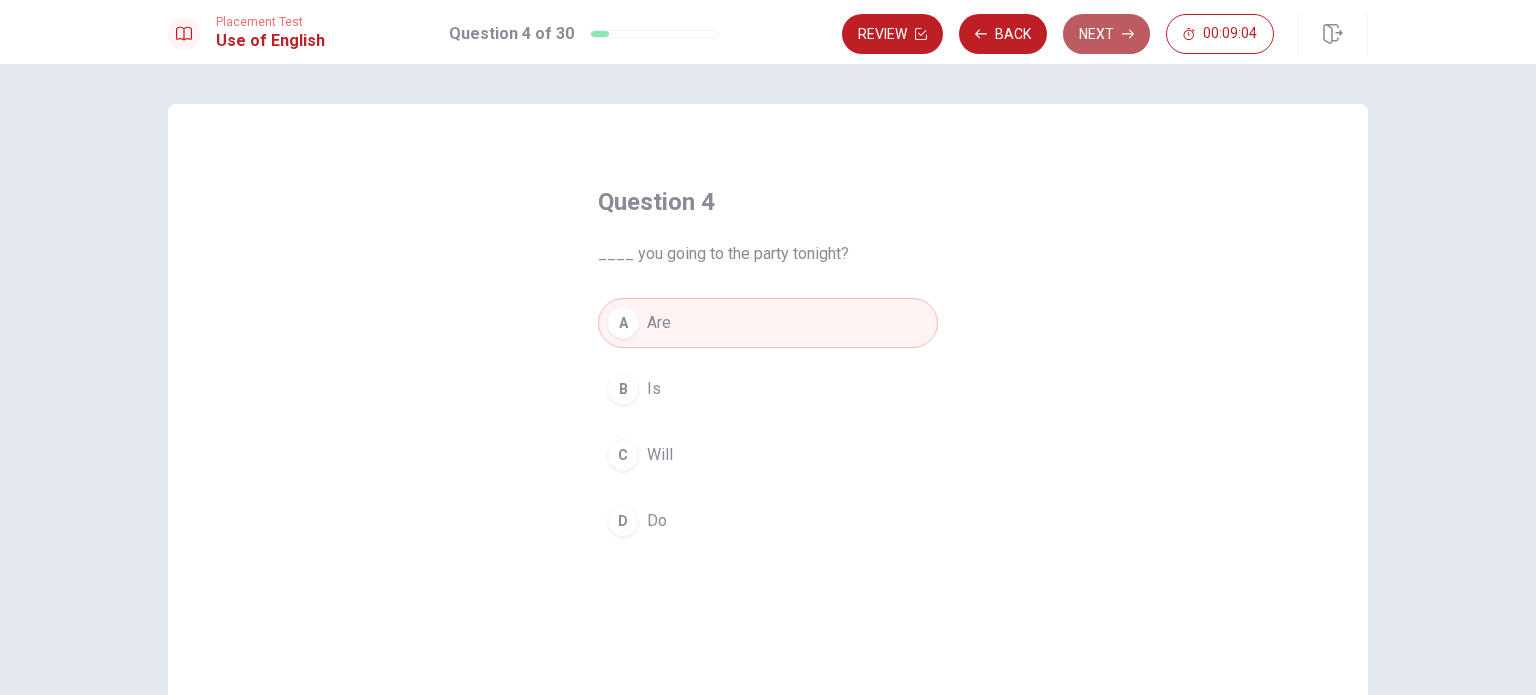 click on "Next" at bounding box center (1106, 34) 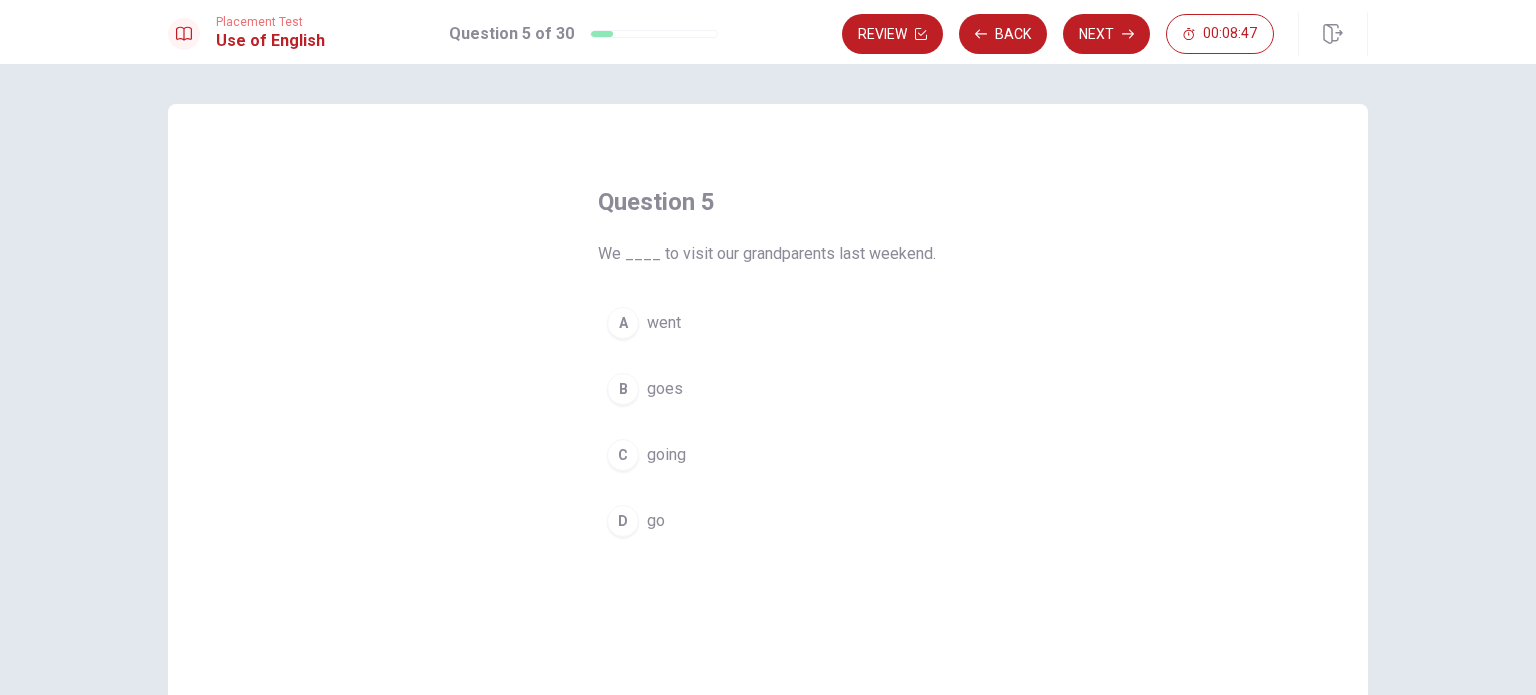 click on "A" at bounding box center (623, 323) 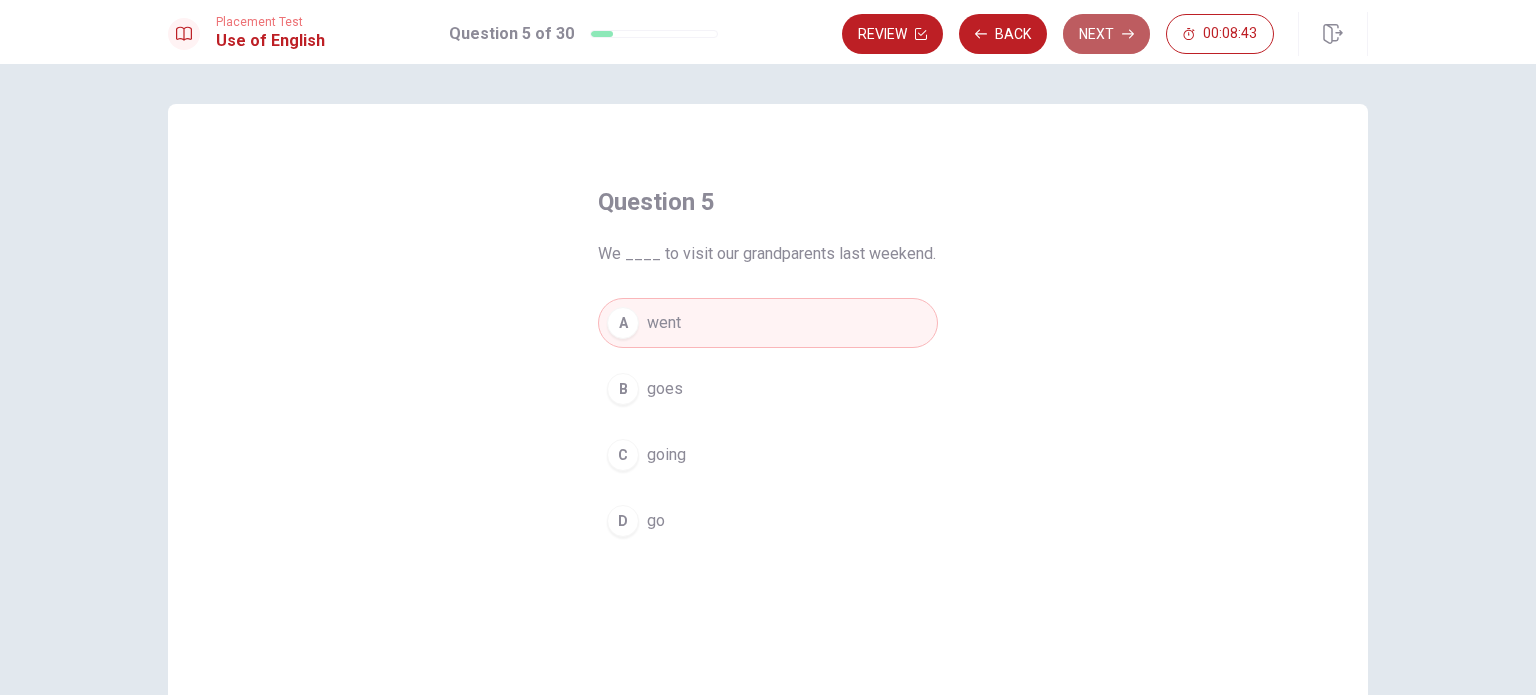 click on "Next" at bounding box center [1106, 34] 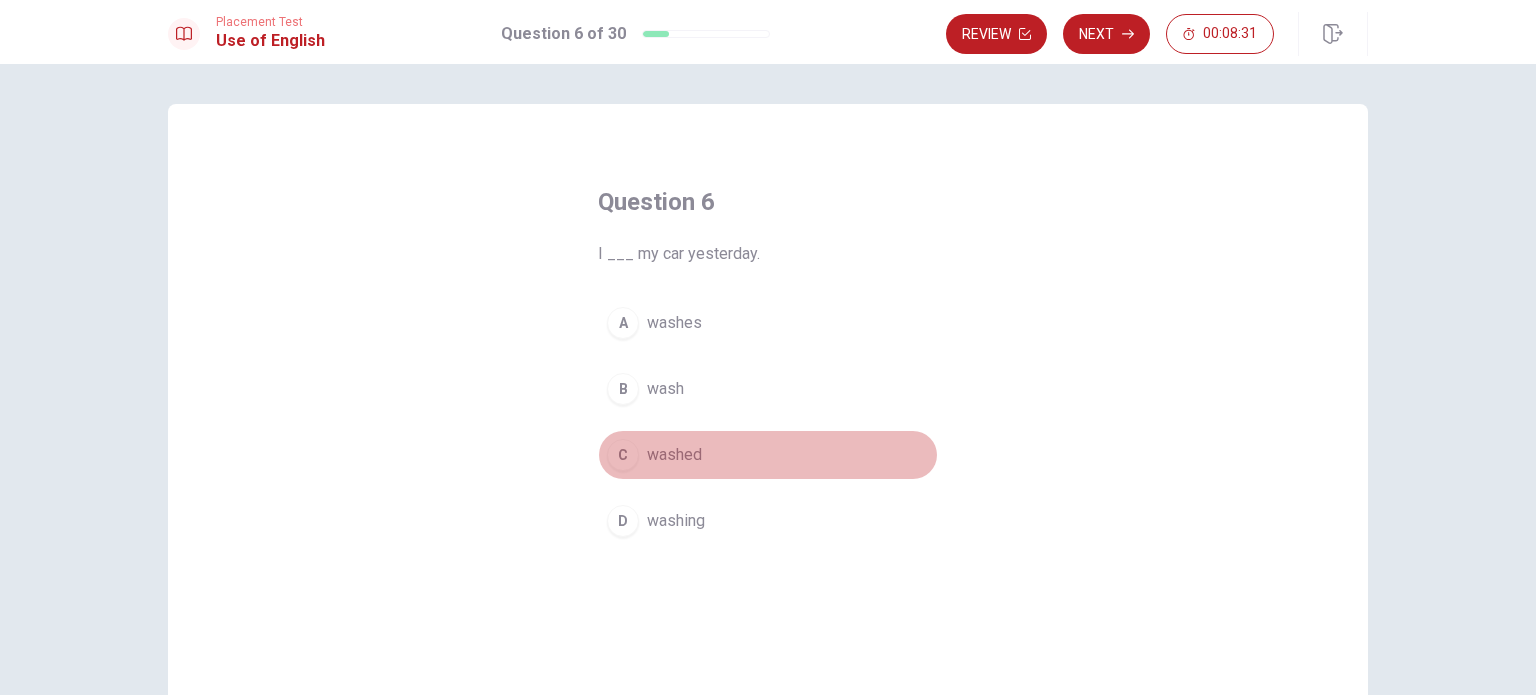 click on "C" at bounding box center [623, 455] 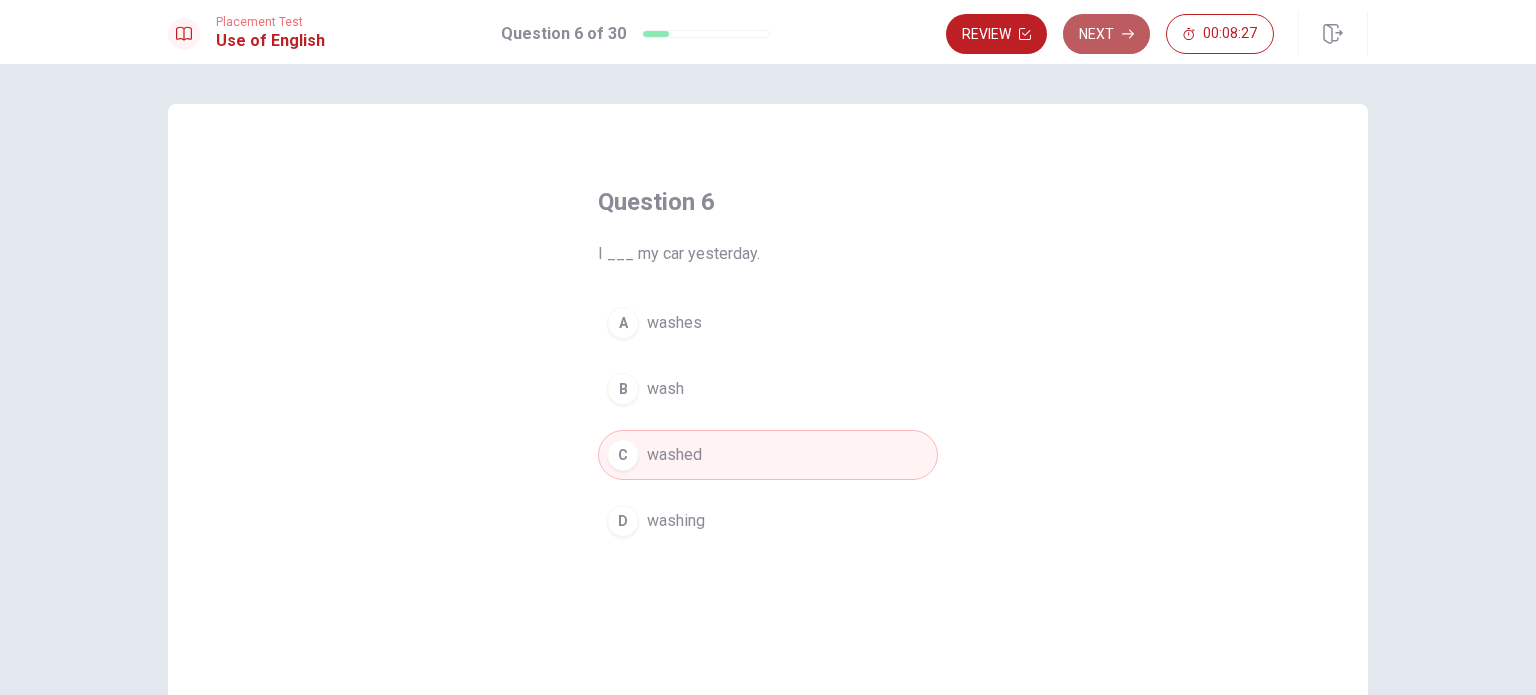 click on "Next" at bounding box center [1106, 34] 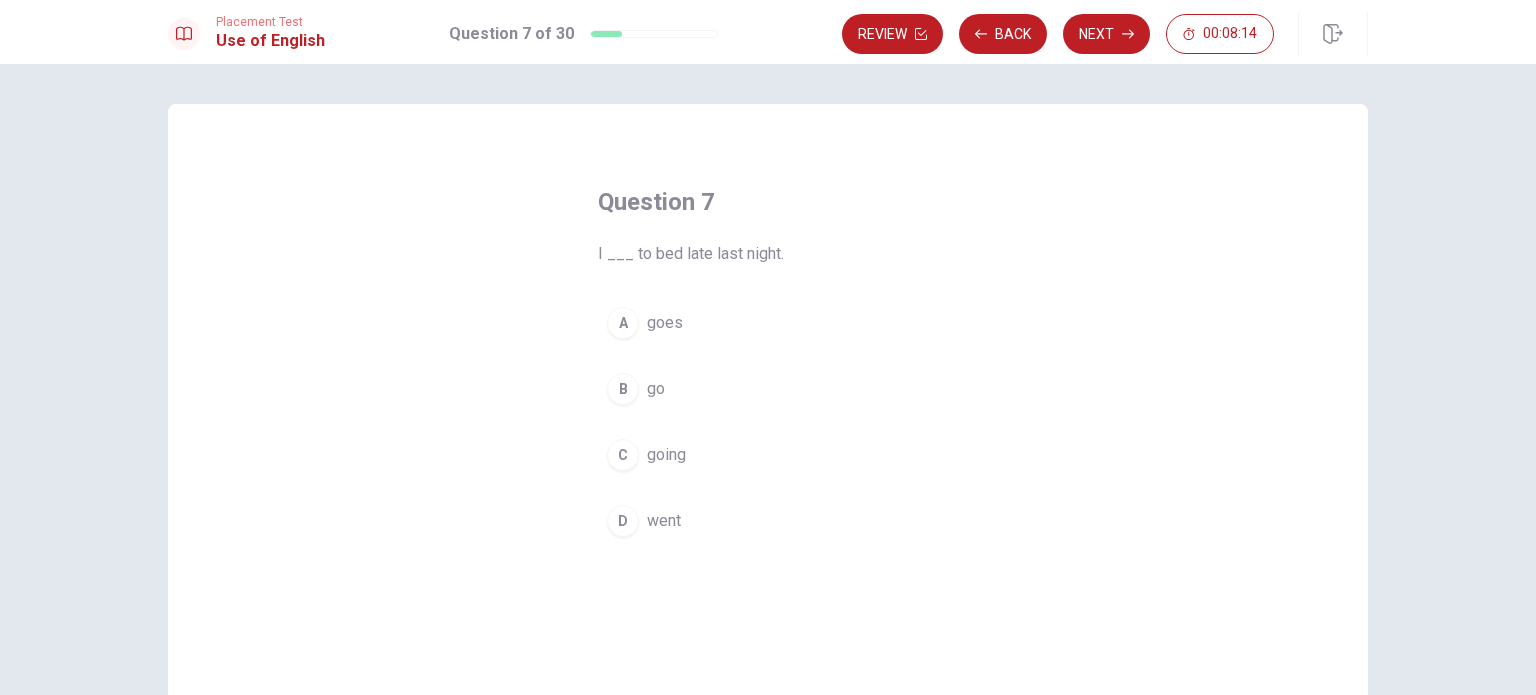 click on "D" at bounding box center [623, 521] 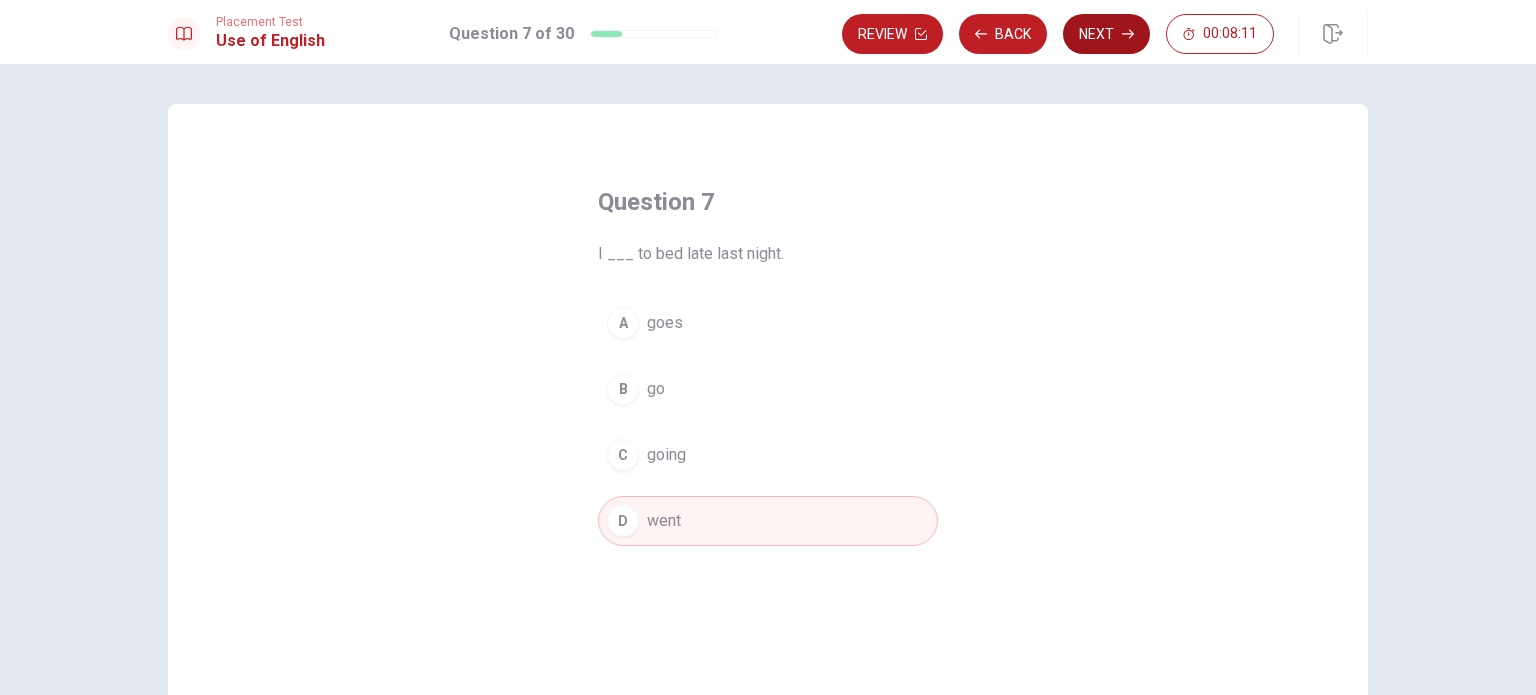 click on "Next" at bounding box center [1106, 34] 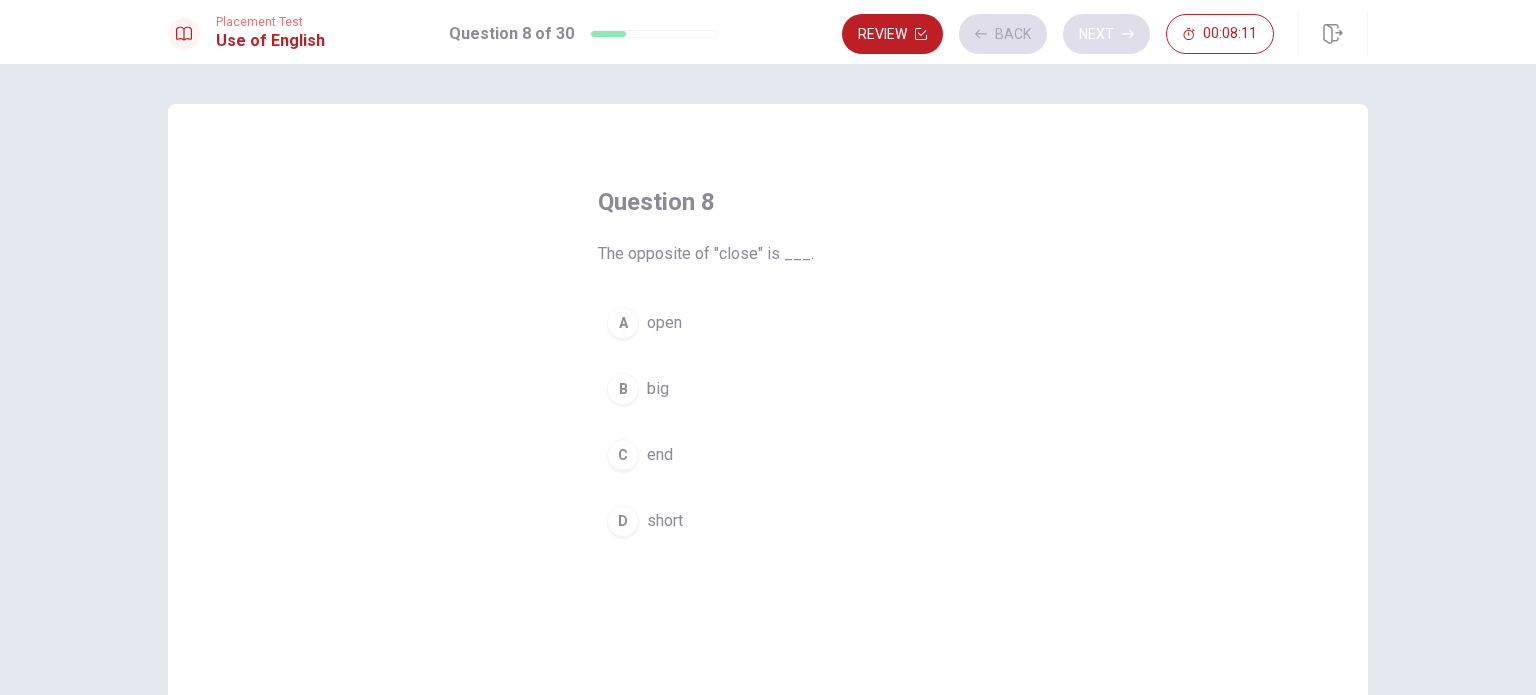 click on "Review Back Next 00:08:11" at bounding box center [1058, 34] 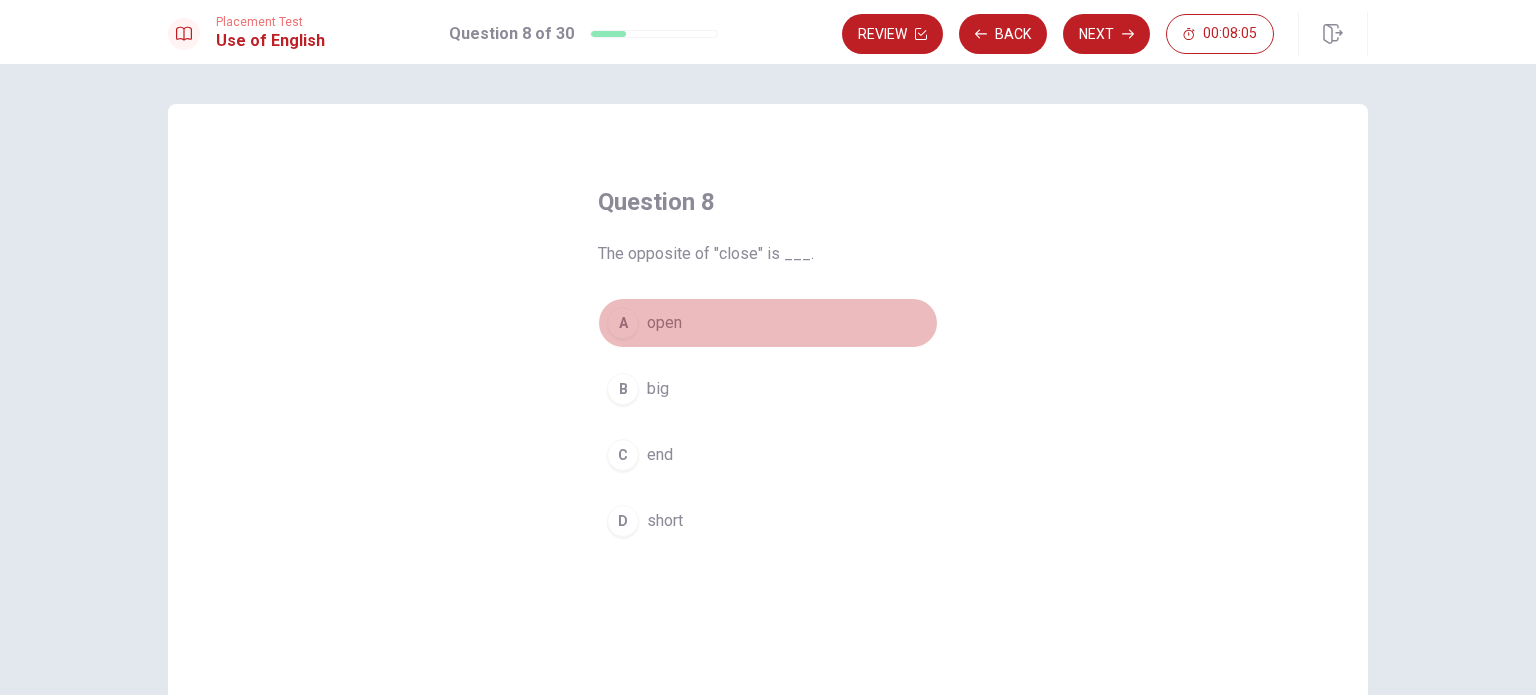 click on "A" at bounding box center (623, 323) 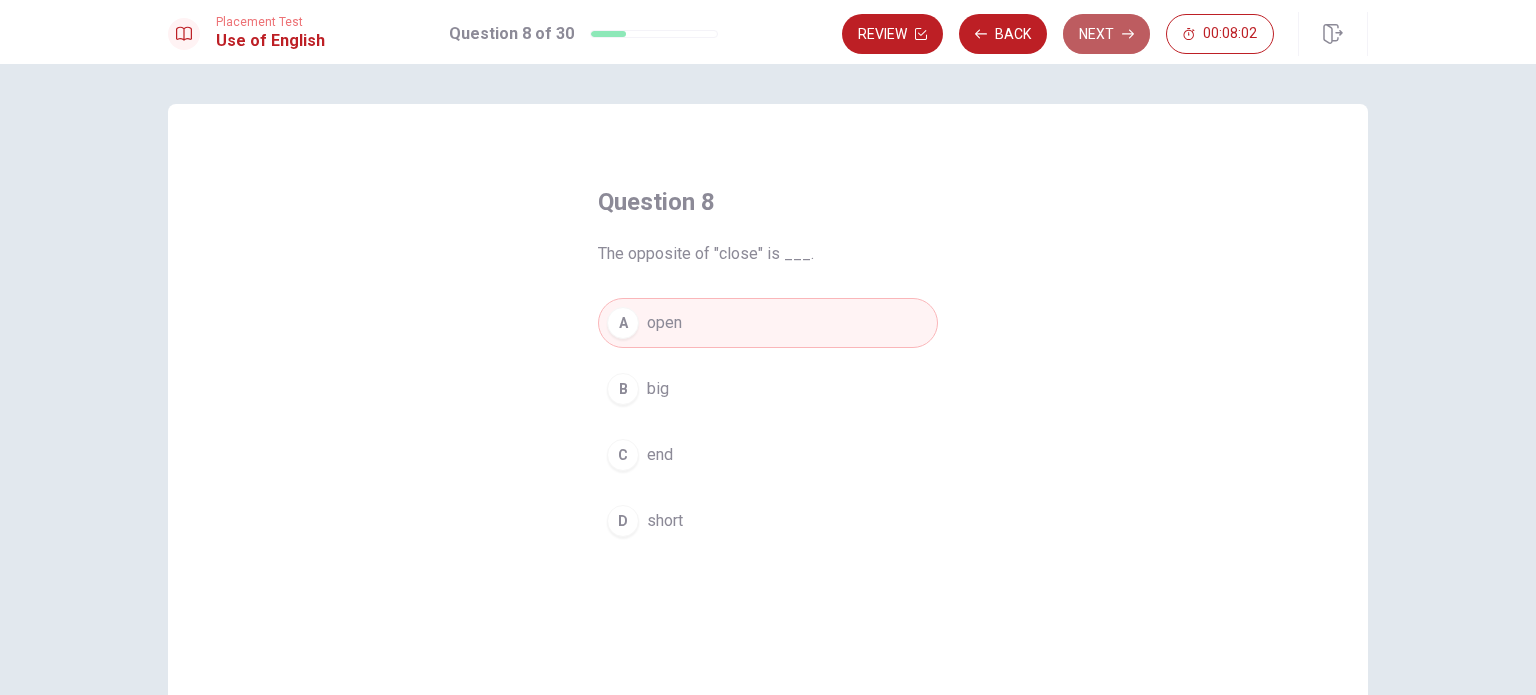 click on "Next" at bounding box center (1106, 34) 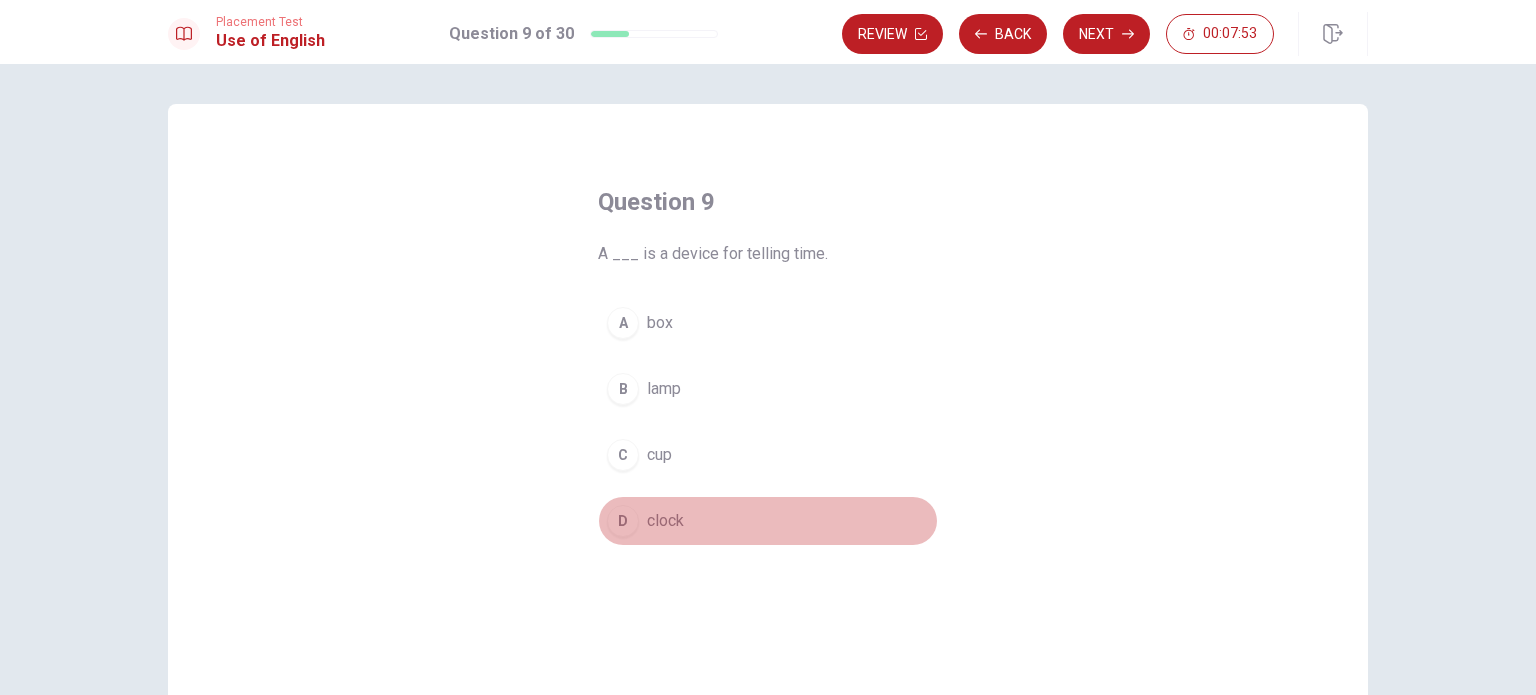 click on "D" at bounding box center (623, 521) 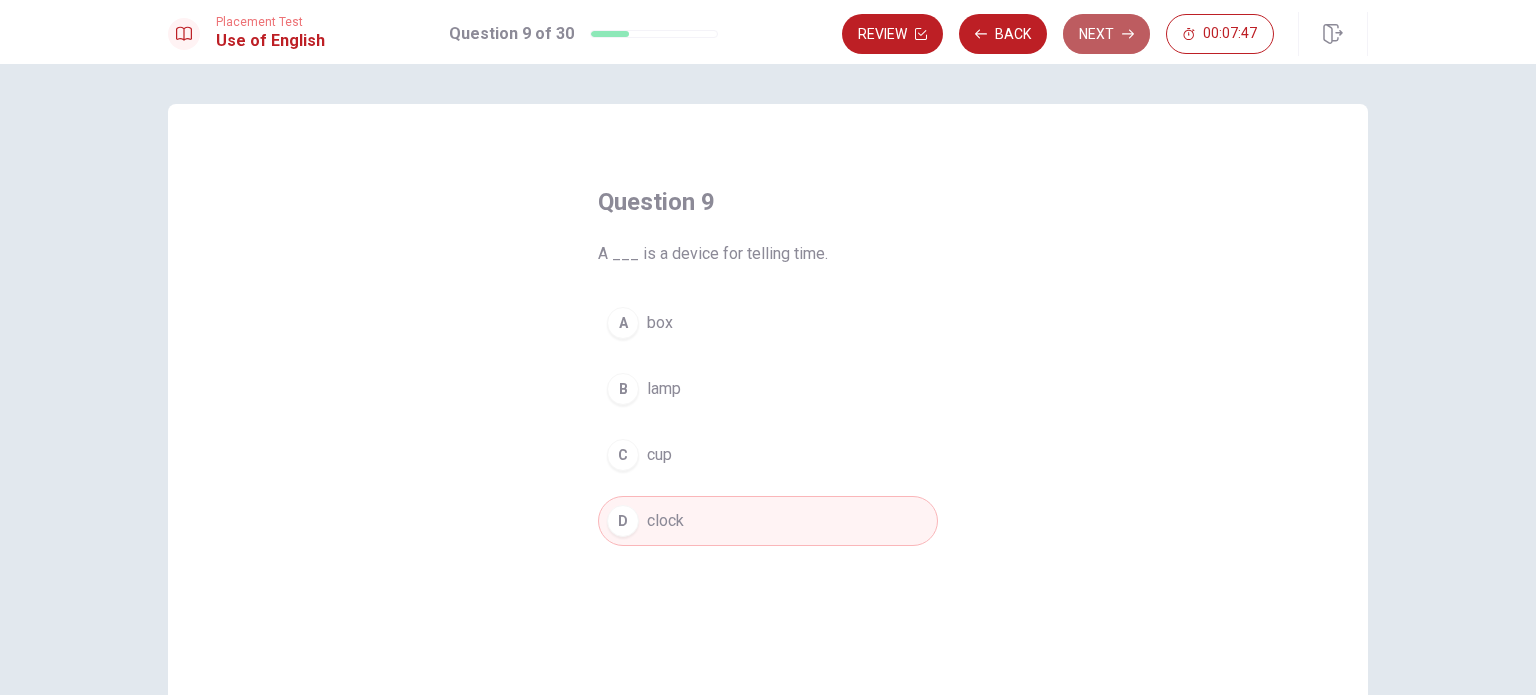 click on "Next" at bounding box center [1106, 34] 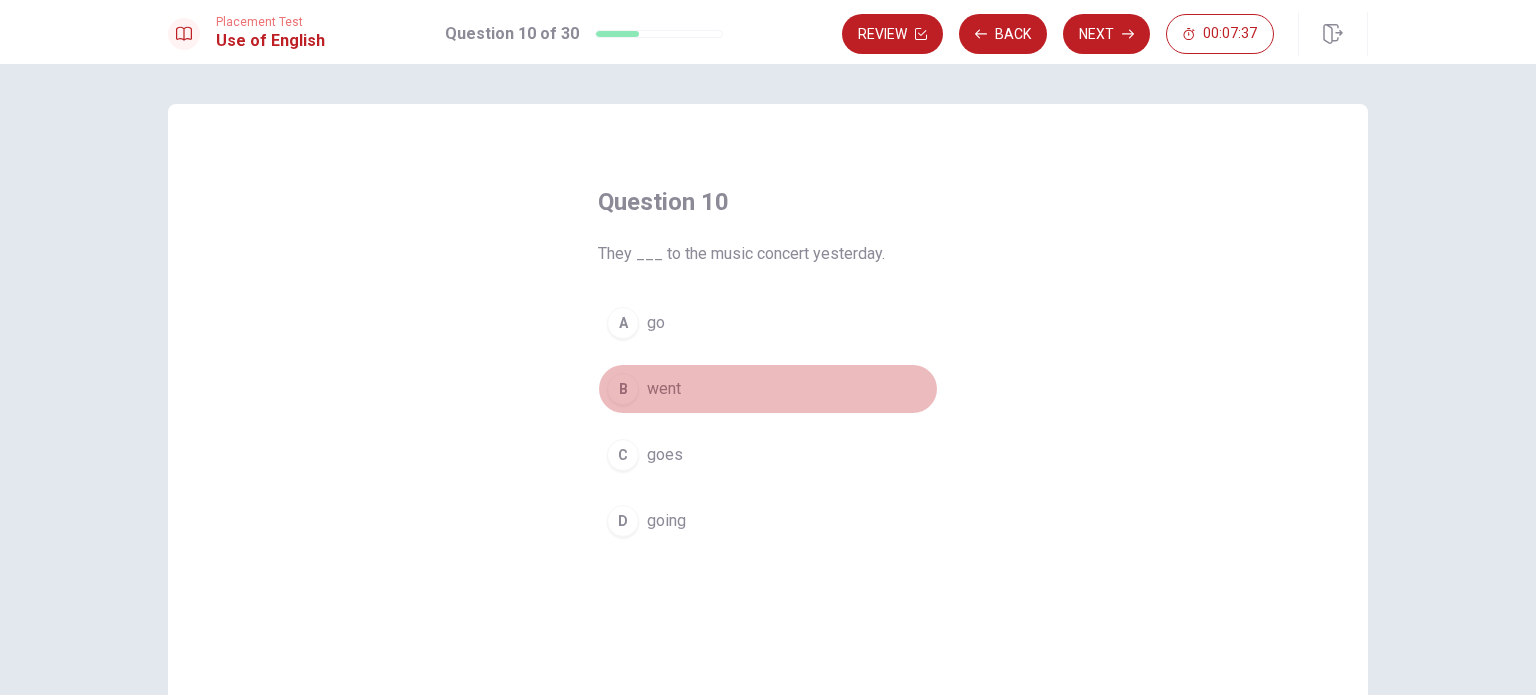 click on "B" at bounding box center [623, 389] 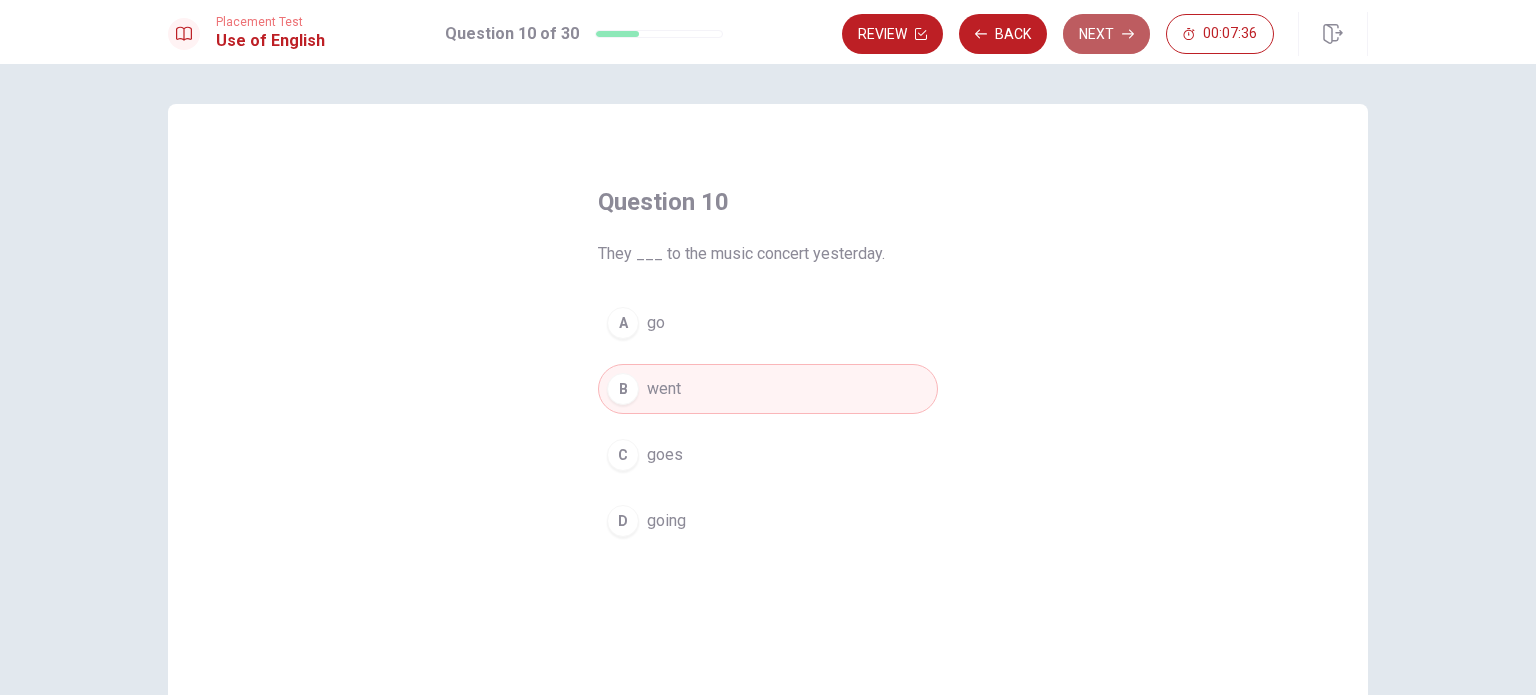 click on "Next" at bounding box center [1106, 34] 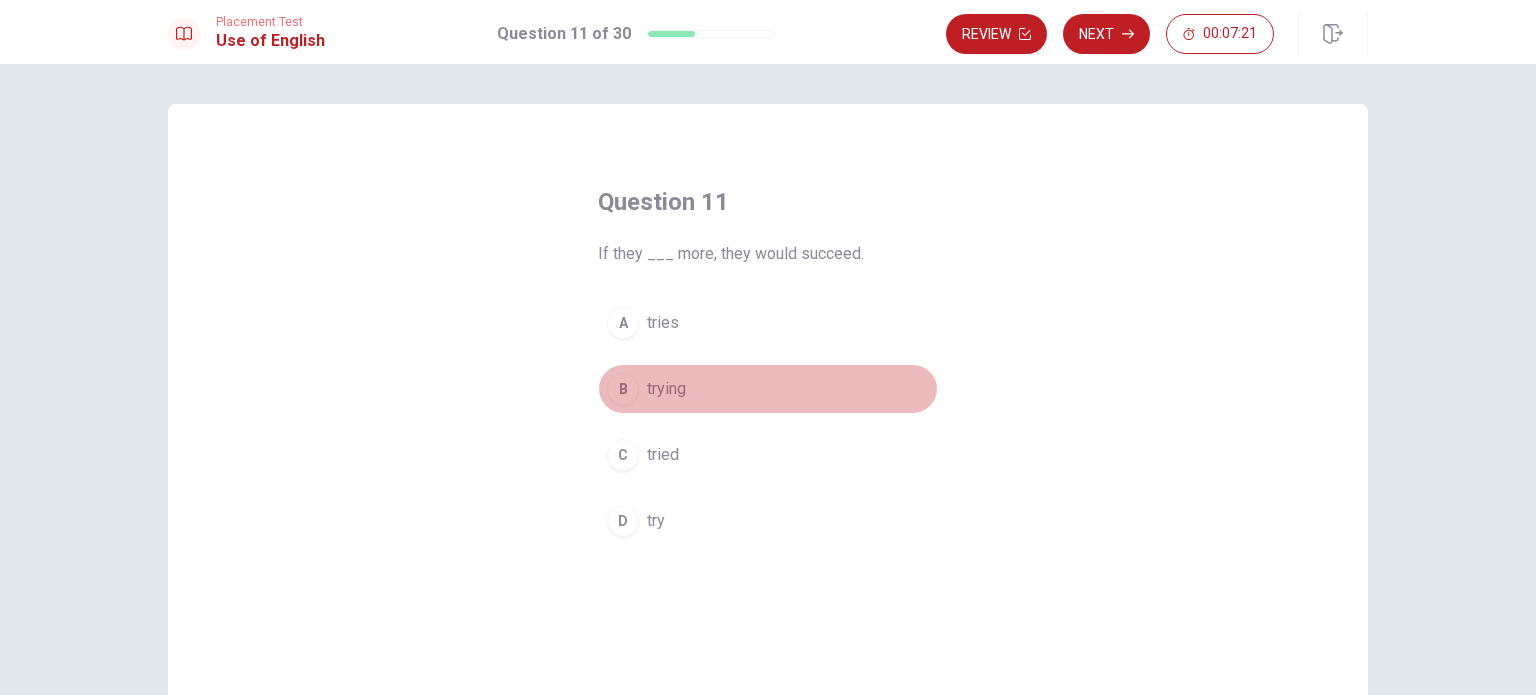 click on "B" at bounding box center [623, 389] 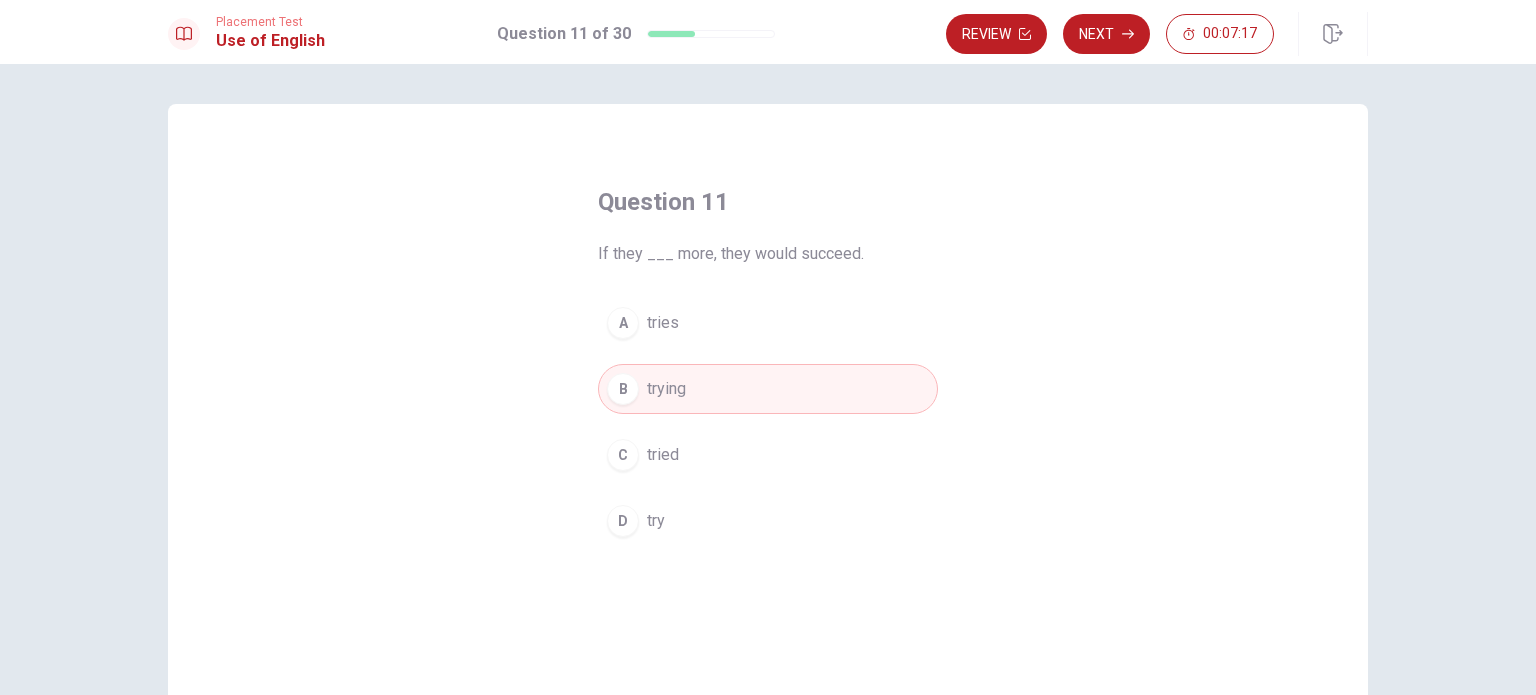 click on "C" at bounding box center (623, 455) 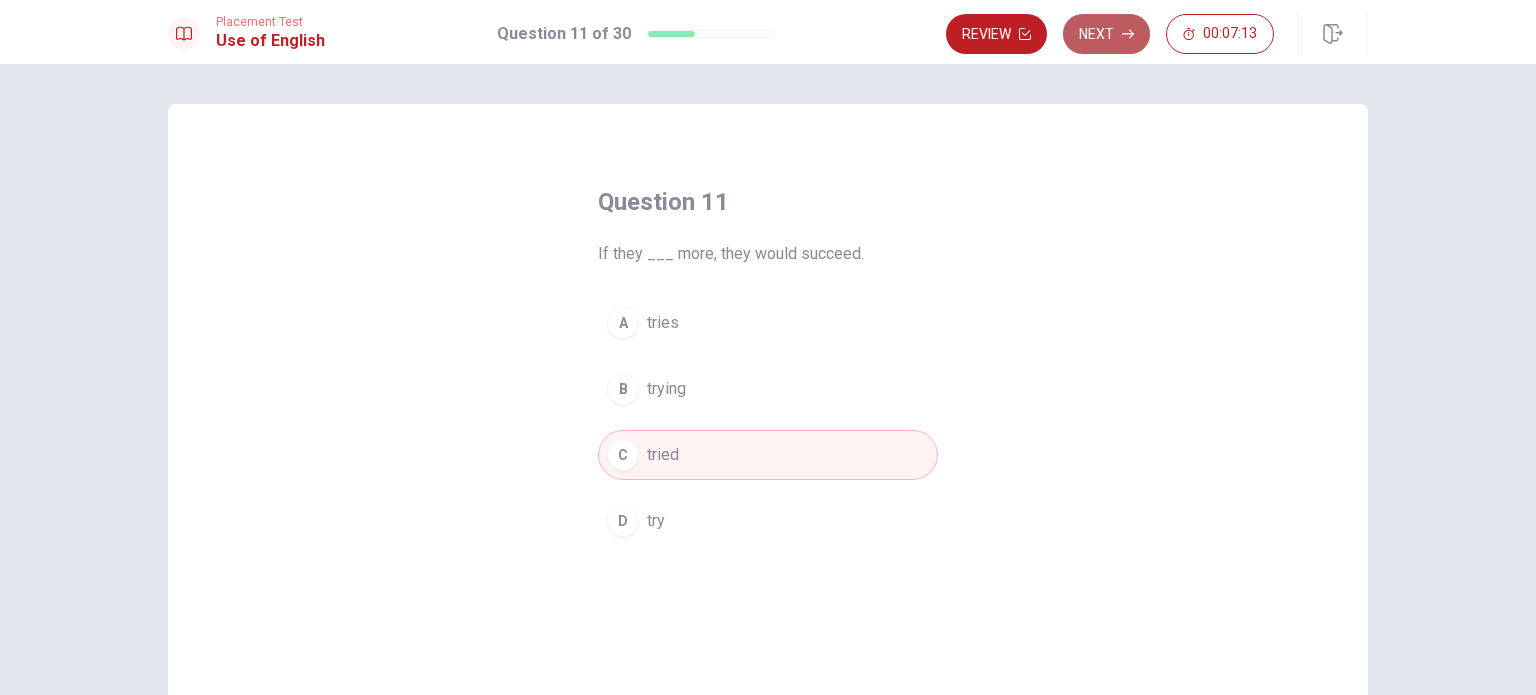 click on "Next" at bounding box center (1106, 34) 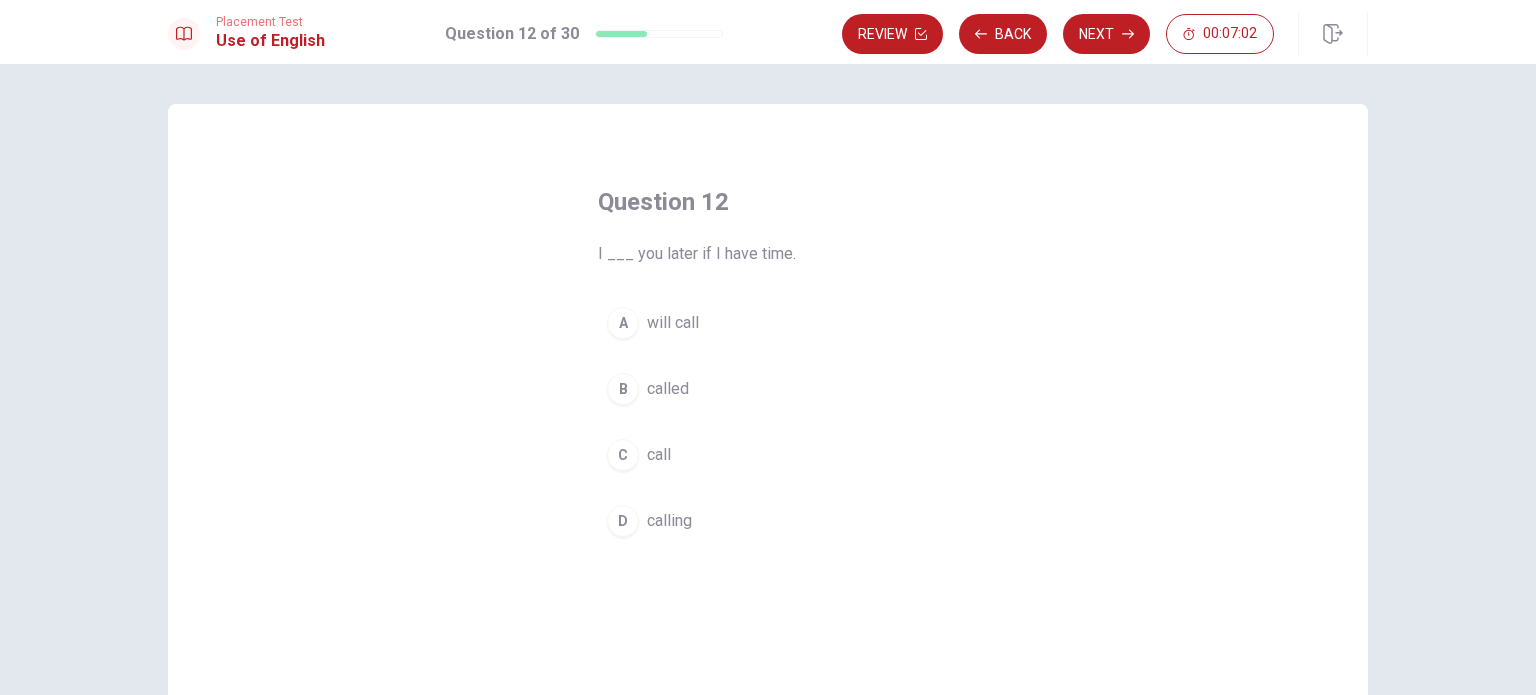 click on "A" at bounding box center [623, 323] 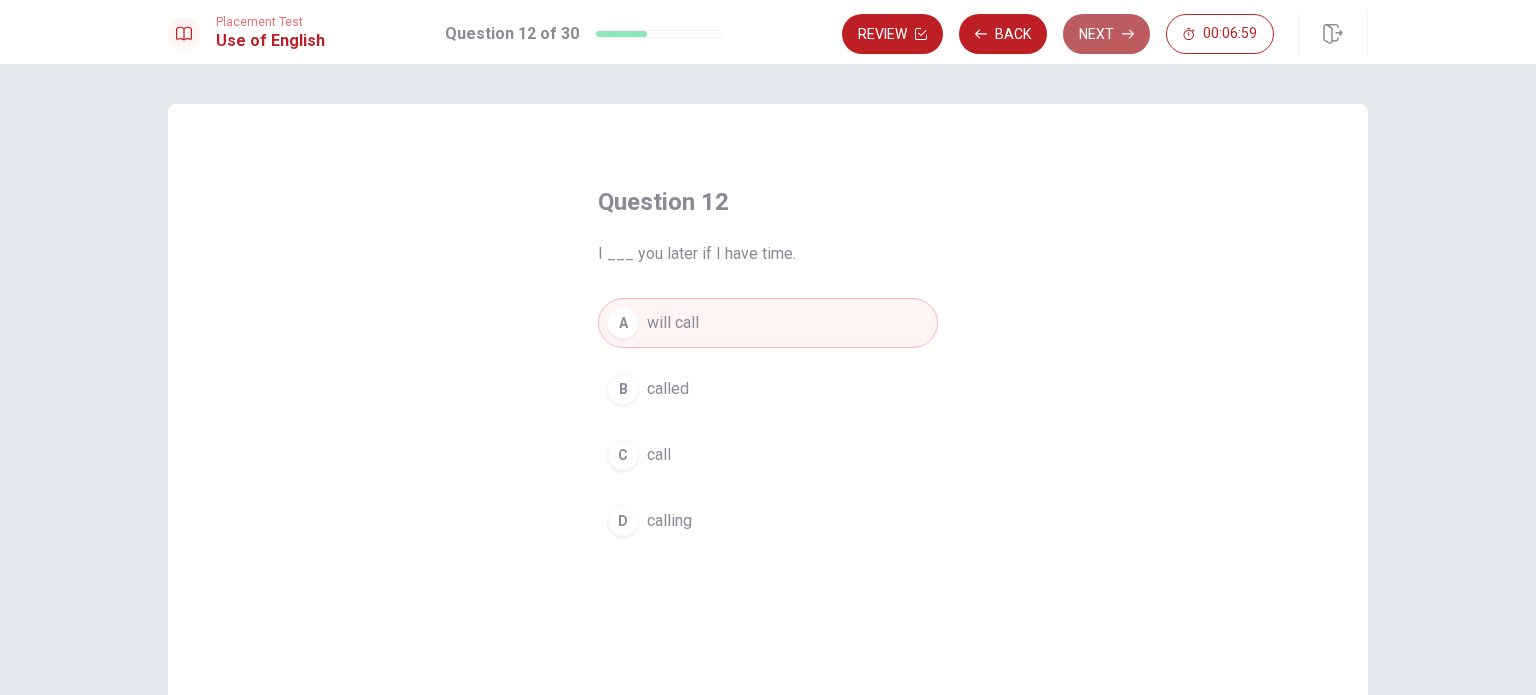 click on "Next" at bounding box center (1106, 34) 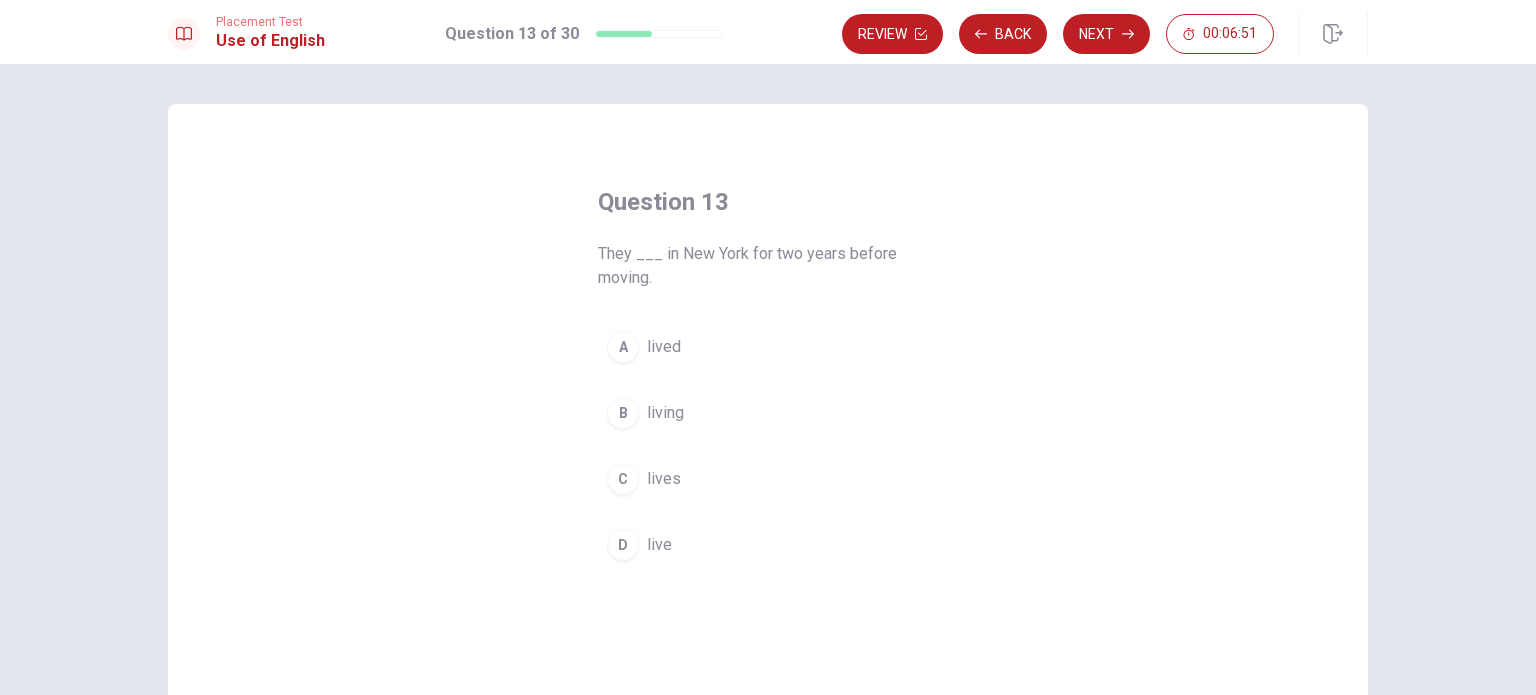 click on "A" at bounding box center (623, 347) 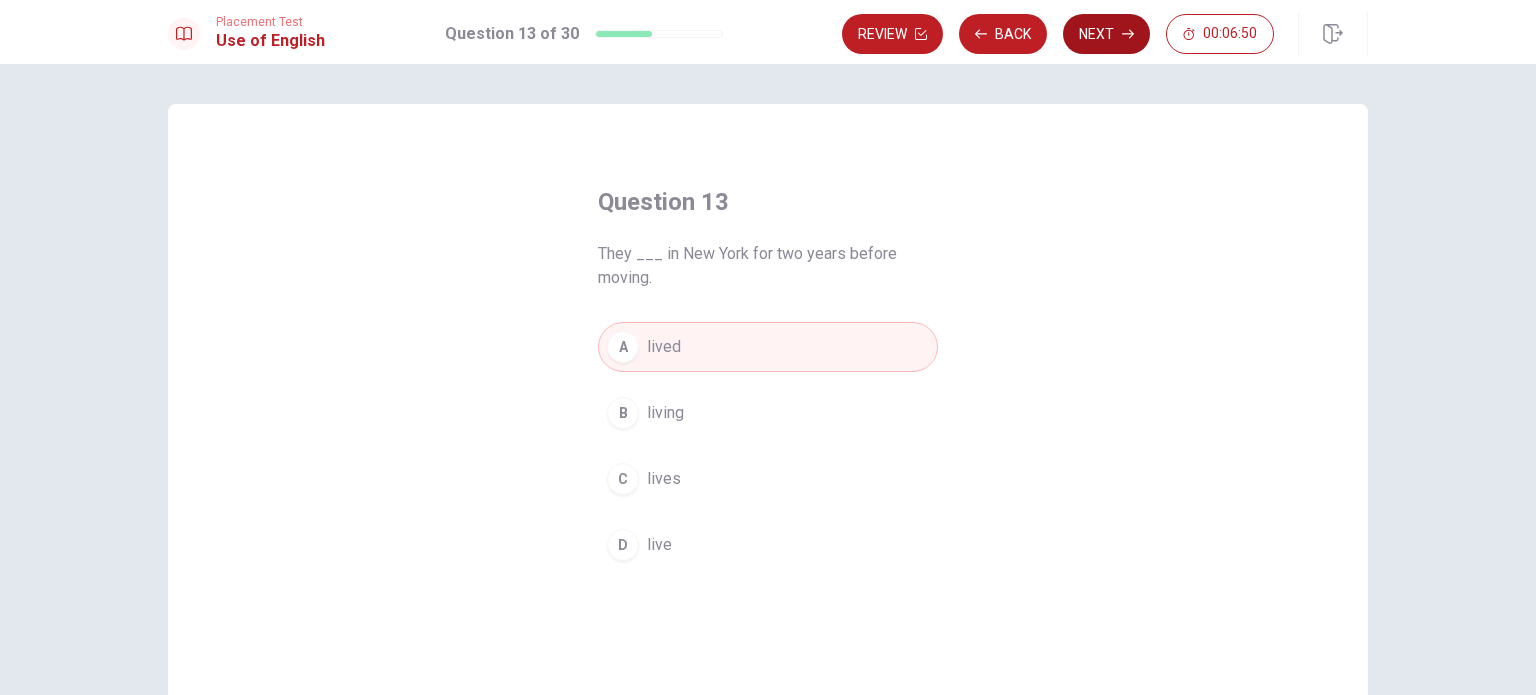 click on "Next" at bounding box center [1106, 34] 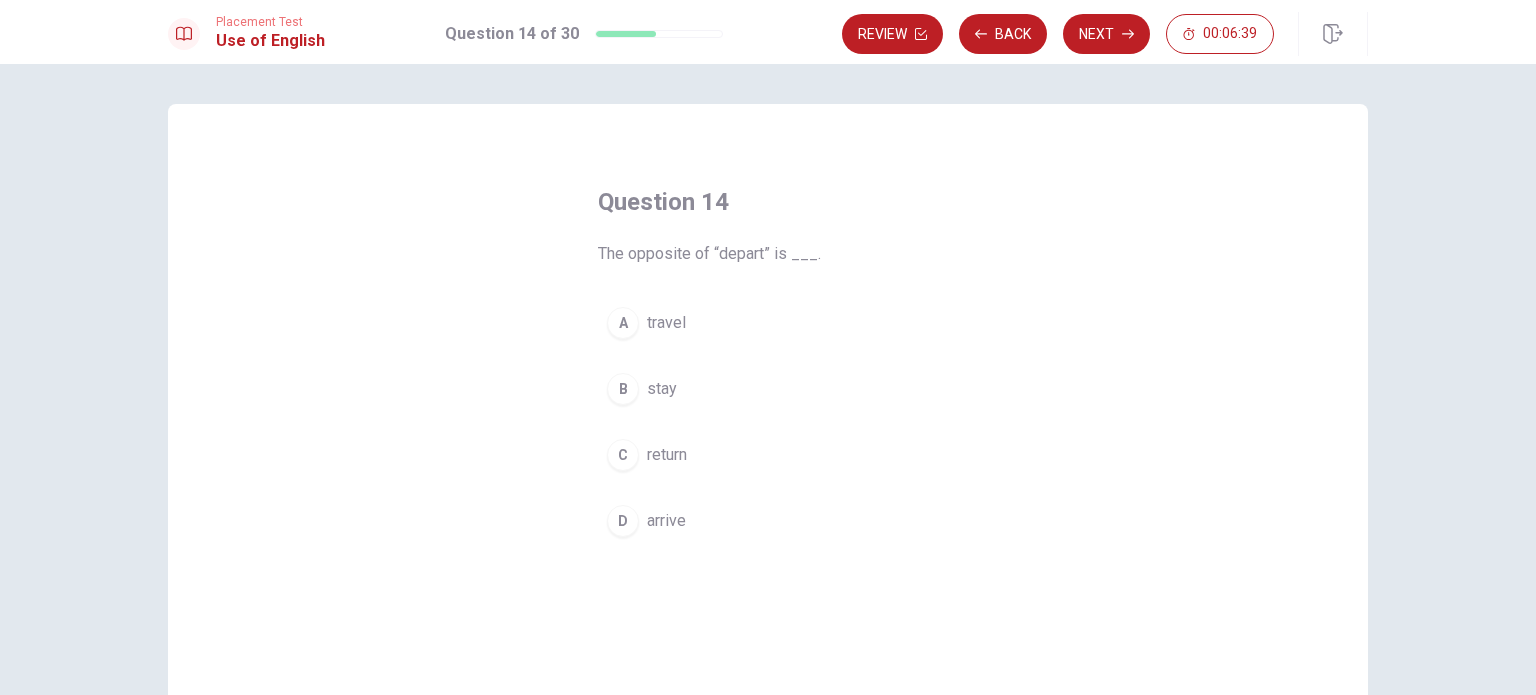 click on "D" at bounding box center (623, 521) 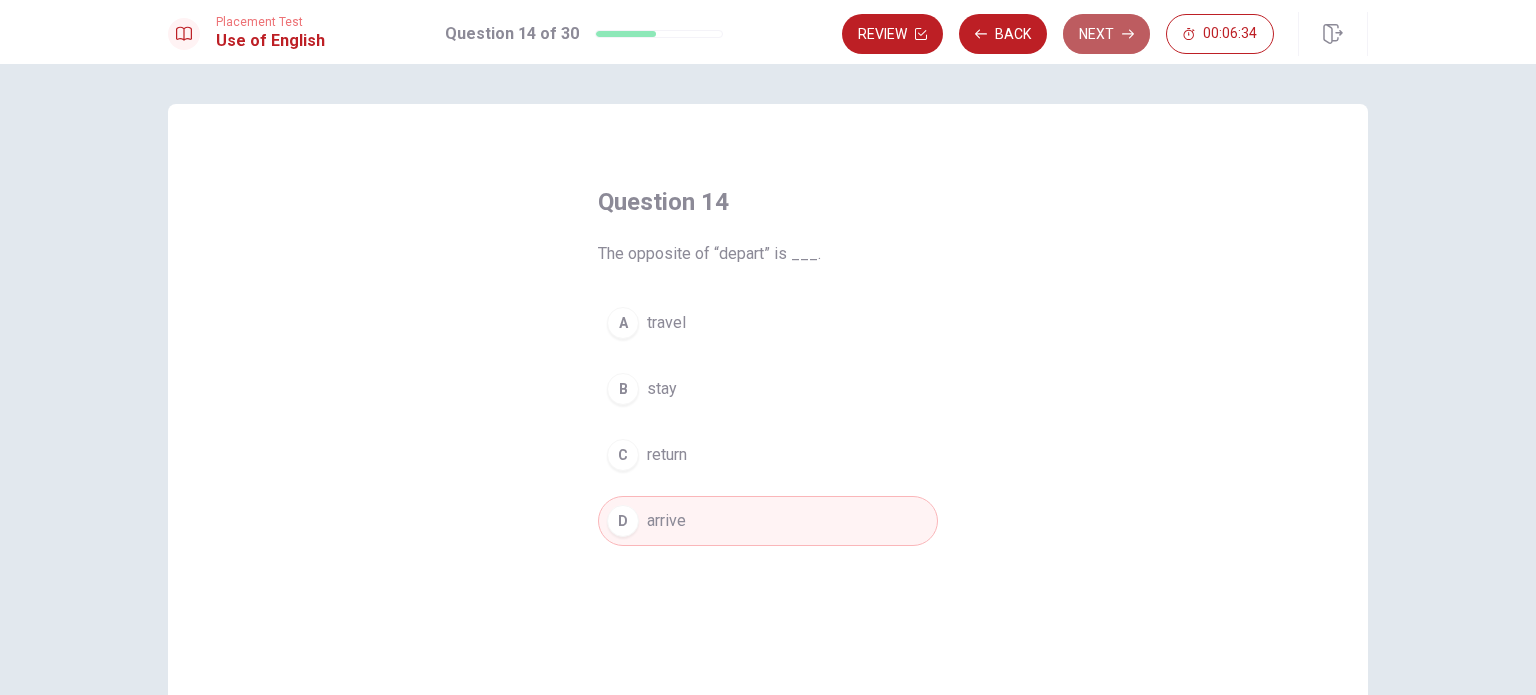 click on "Next" at bounding box center (1106, 34) 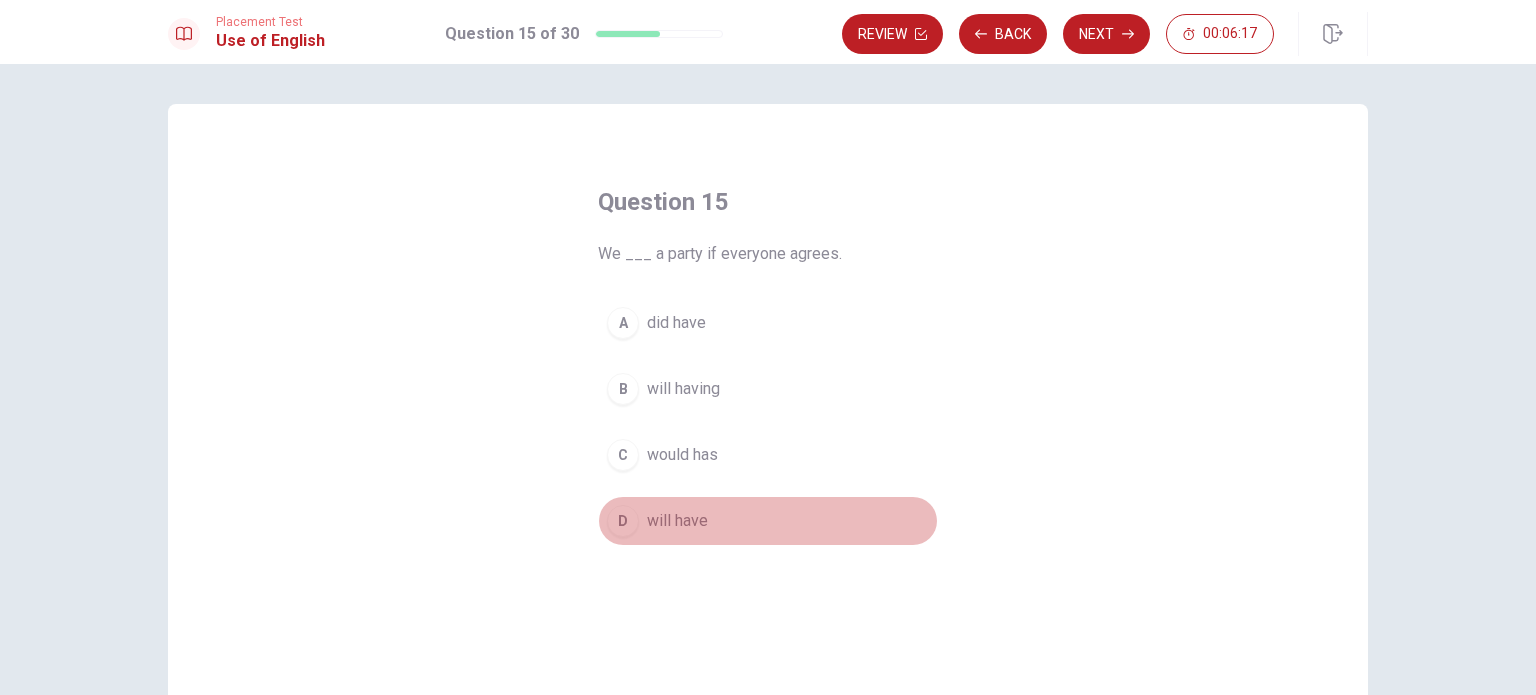 click on "D" at bounding box center (623, 521) 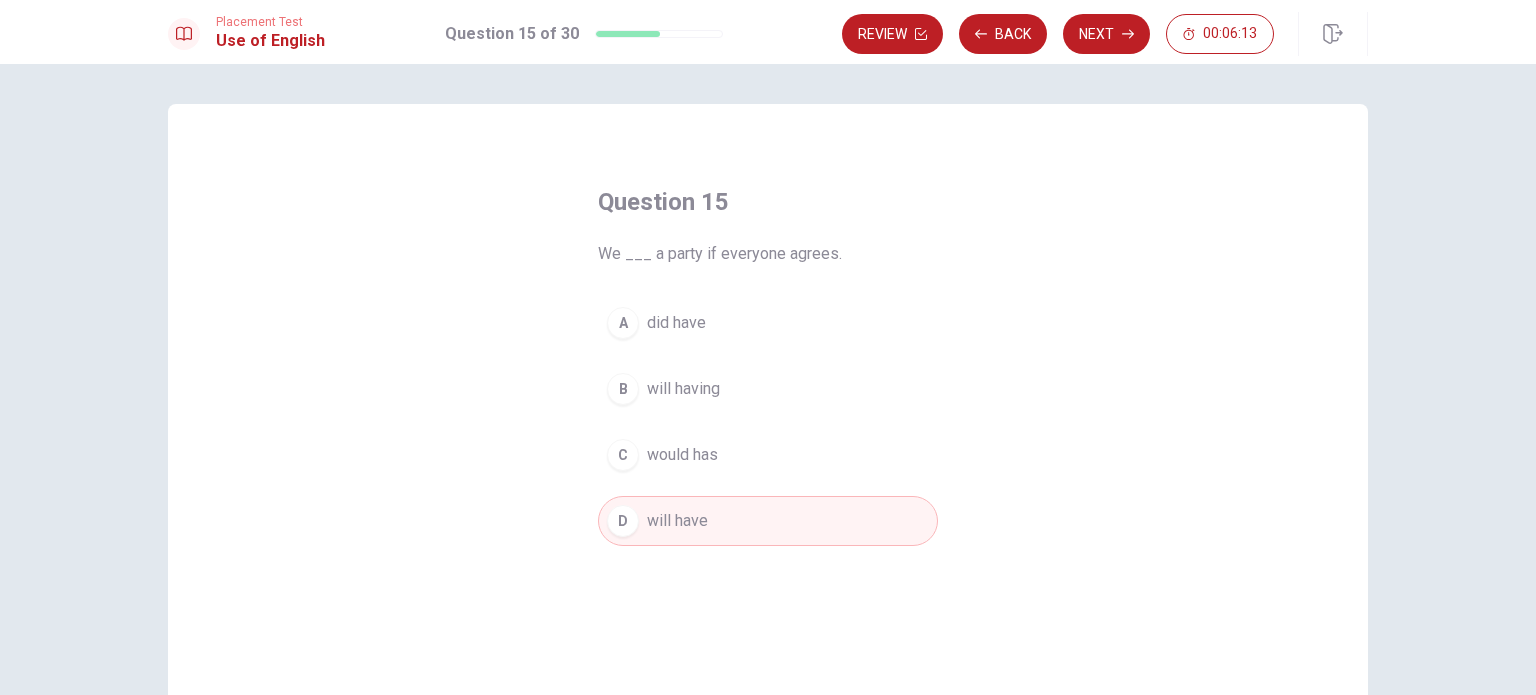 click on "C" at bounding box center [623, 455] 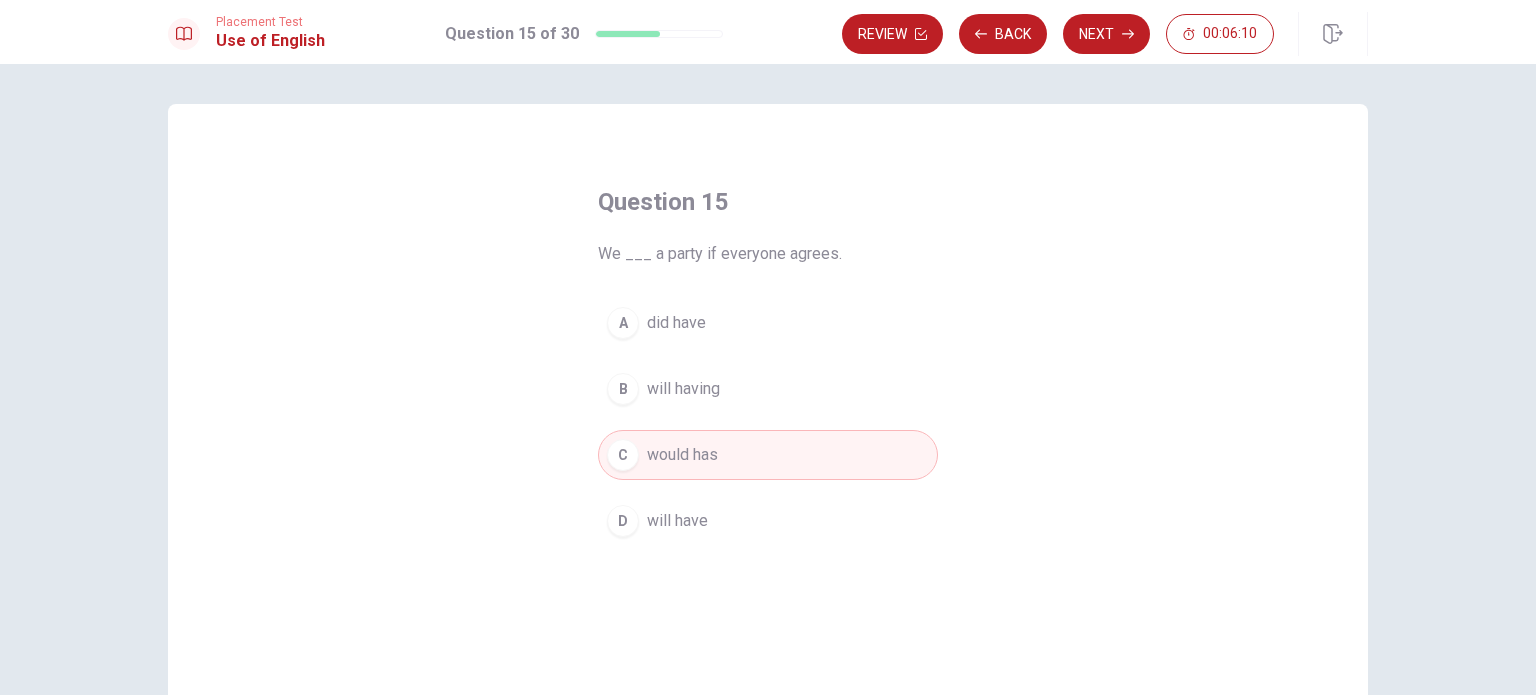 click on "D" at bounding box center (623, 521) 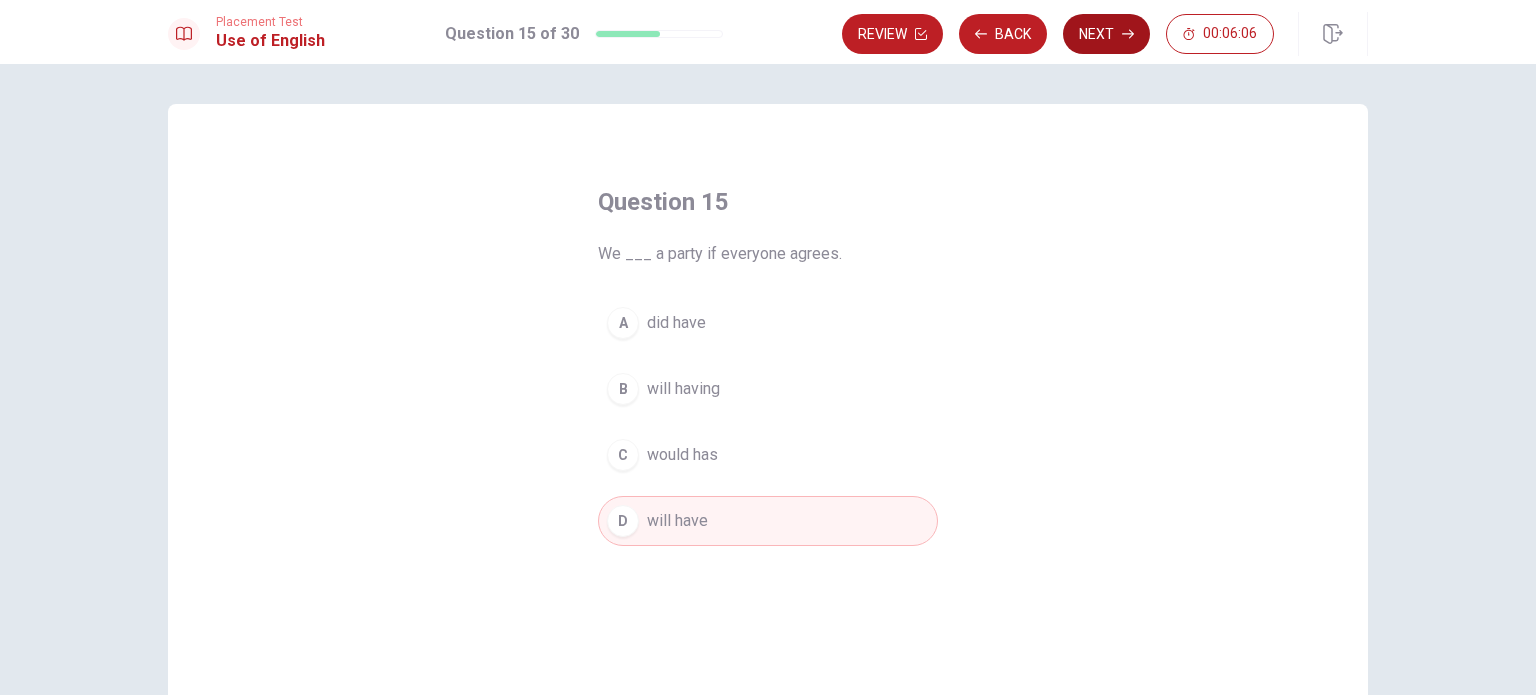 click on "Next" at bounding box center (1106, 34) 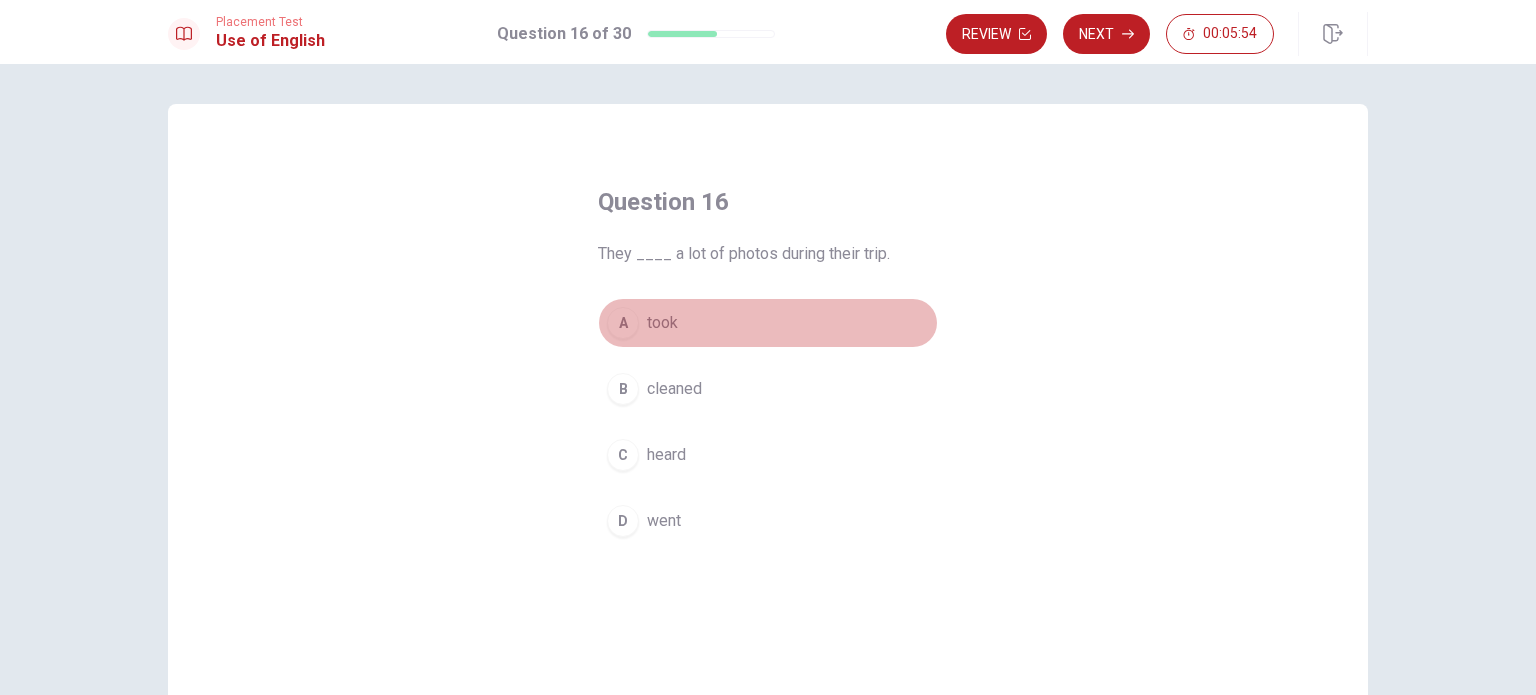 click on "A" at bounding box center [623, 323] 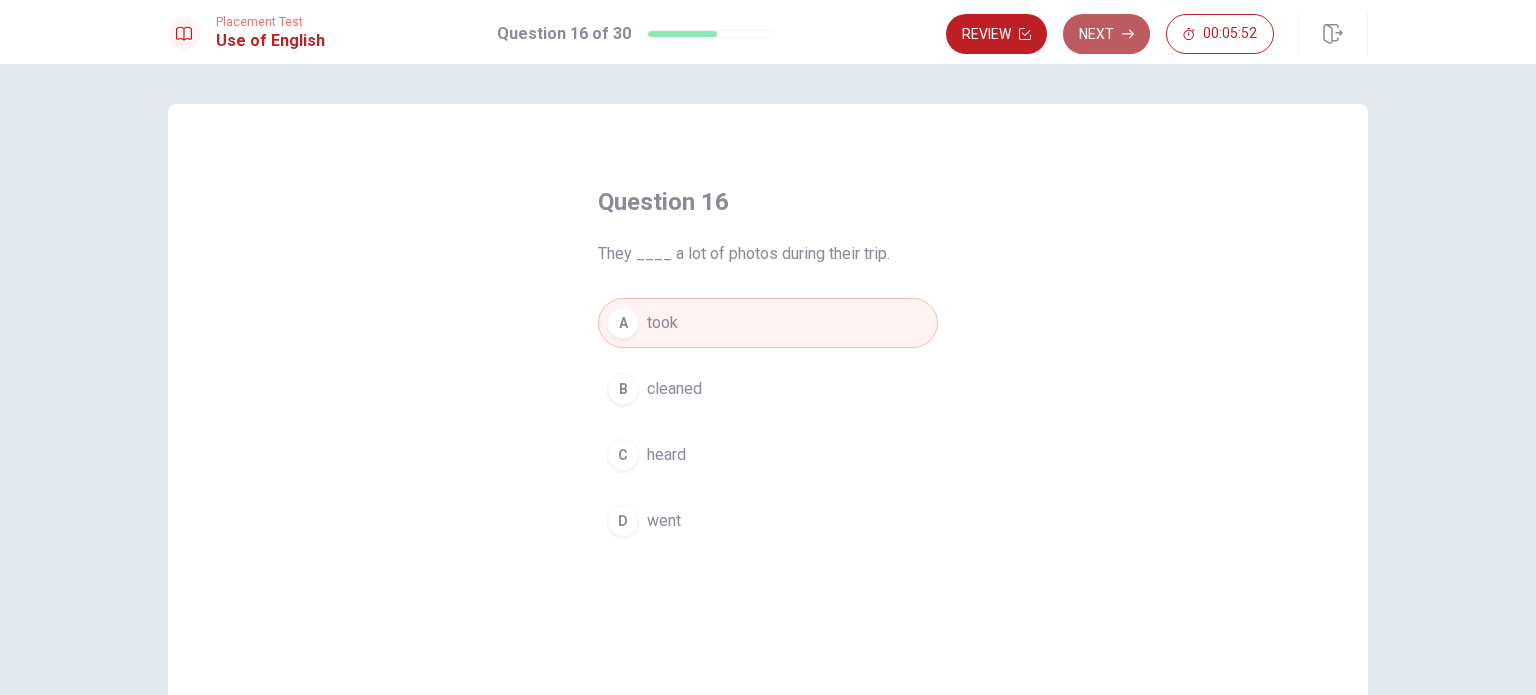 click on "Next" at bounding box center (1106, 34) 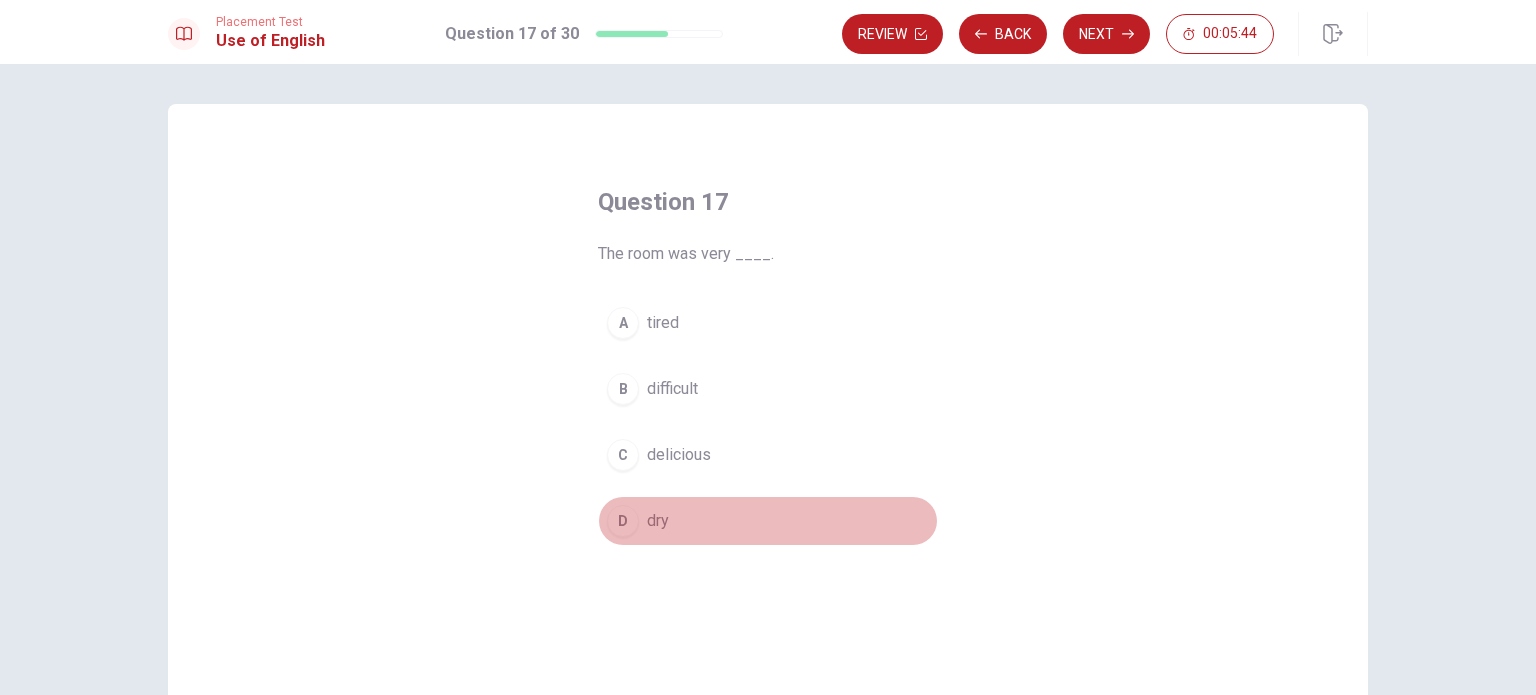 click on "D" at bounding box center [623, 521] 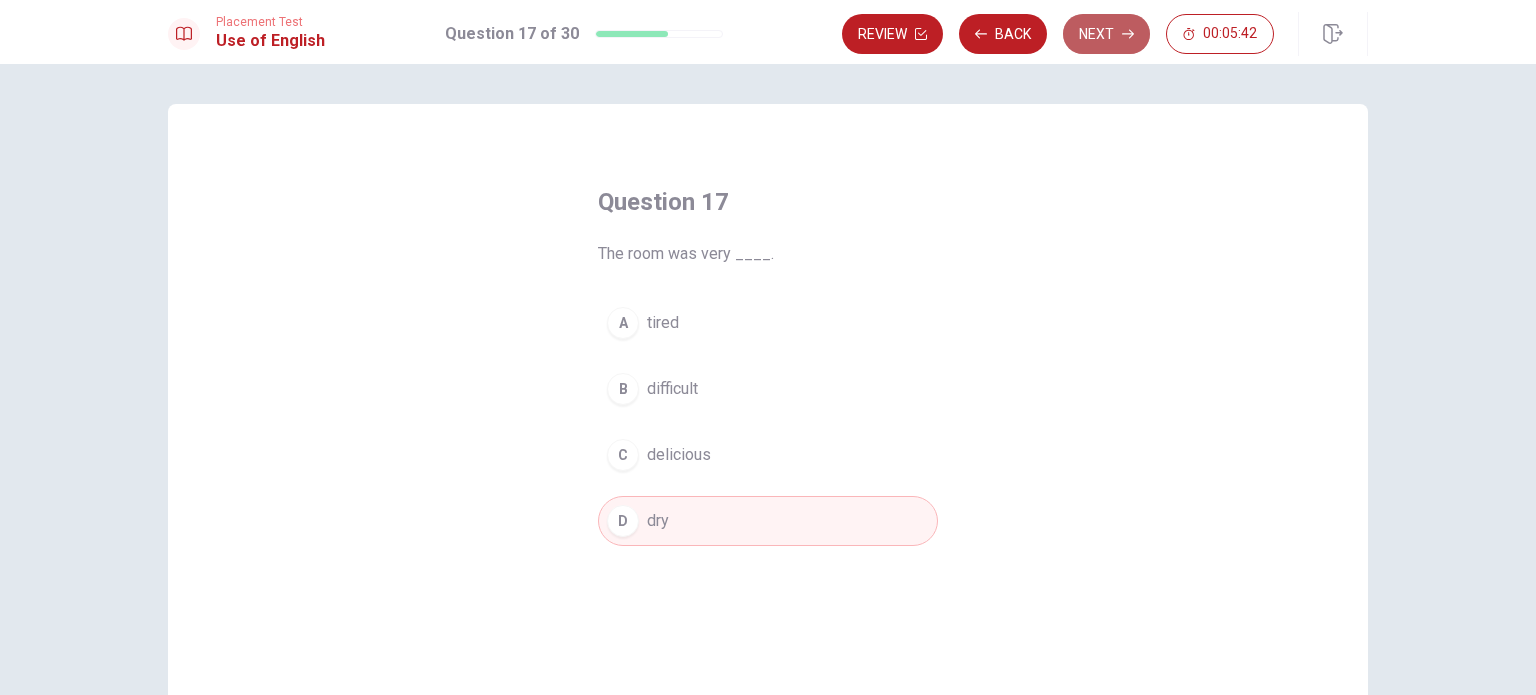 click on "Next" at bounding box center (1106, 34) 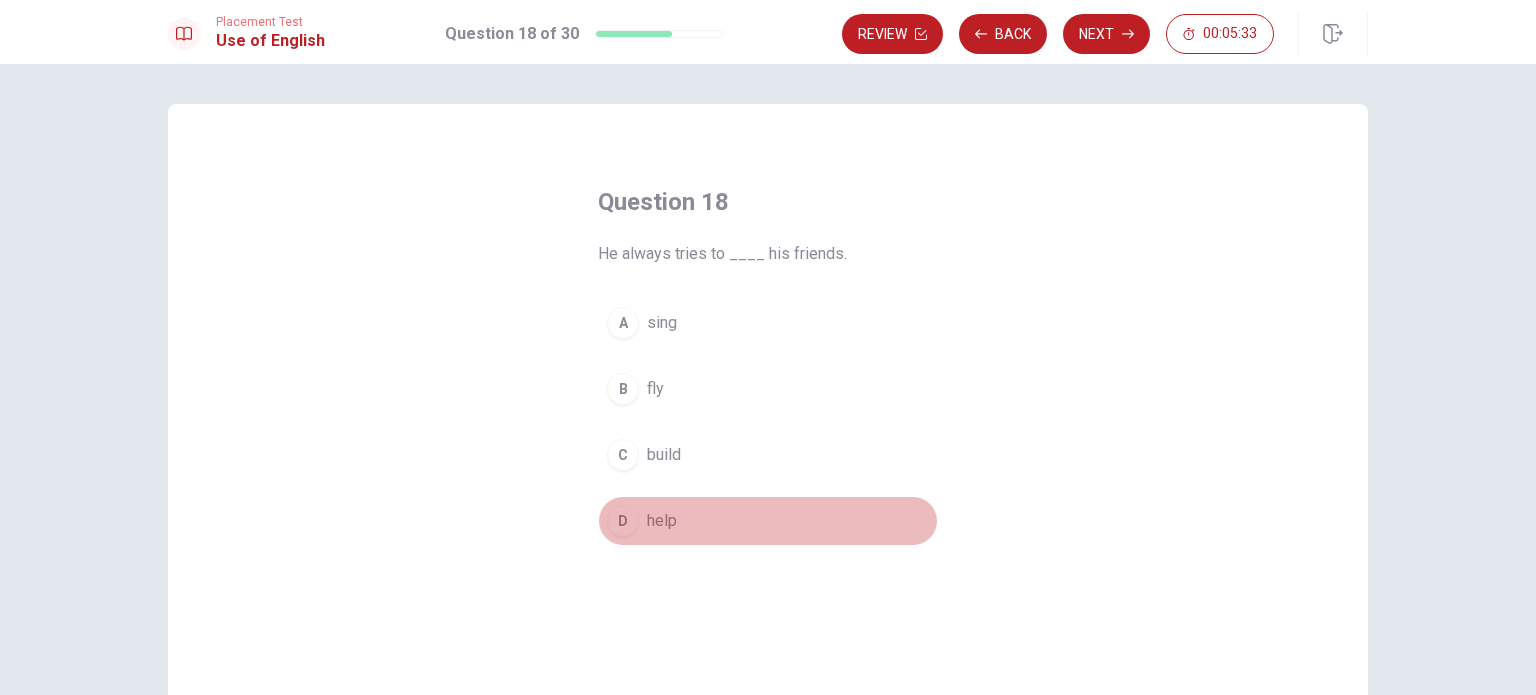 click on "D" at bounding box center [623, 521] 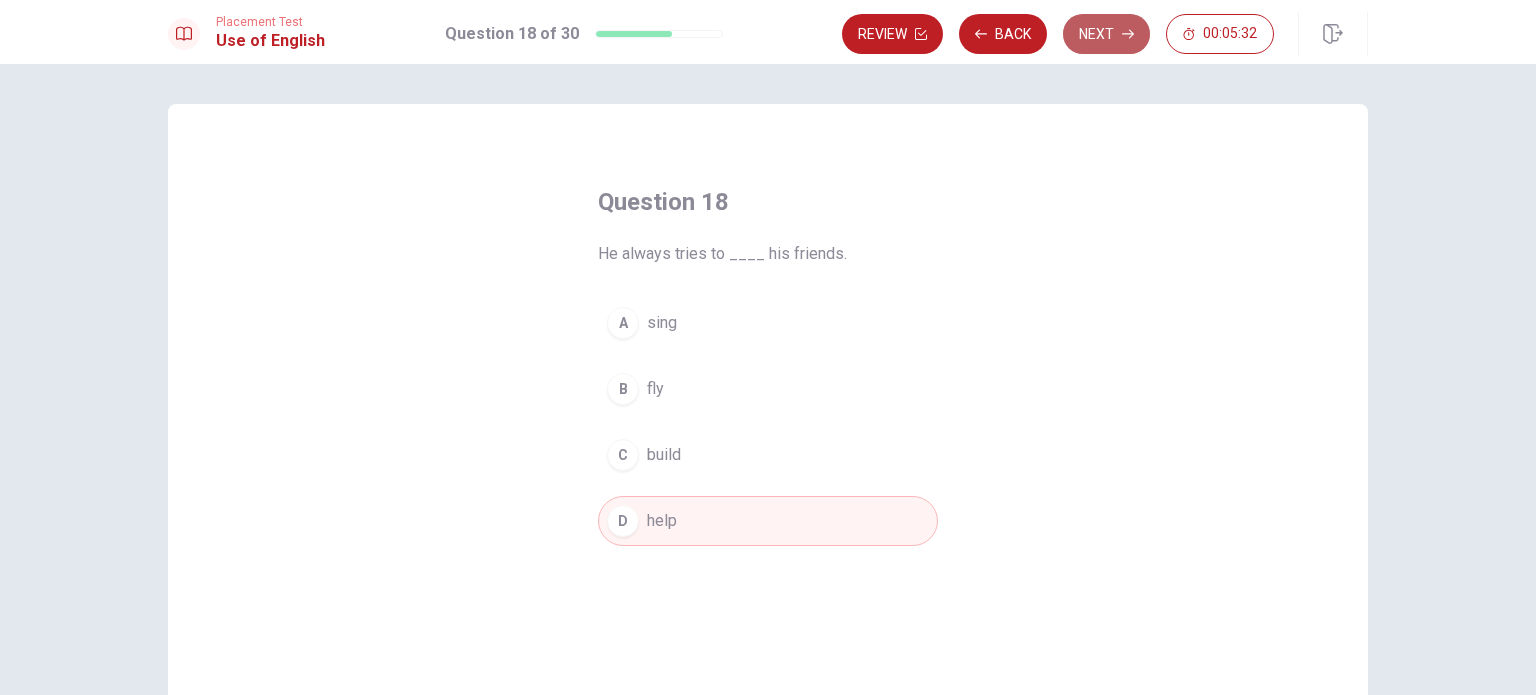click on "Next" at bounding box center [1106, 34] 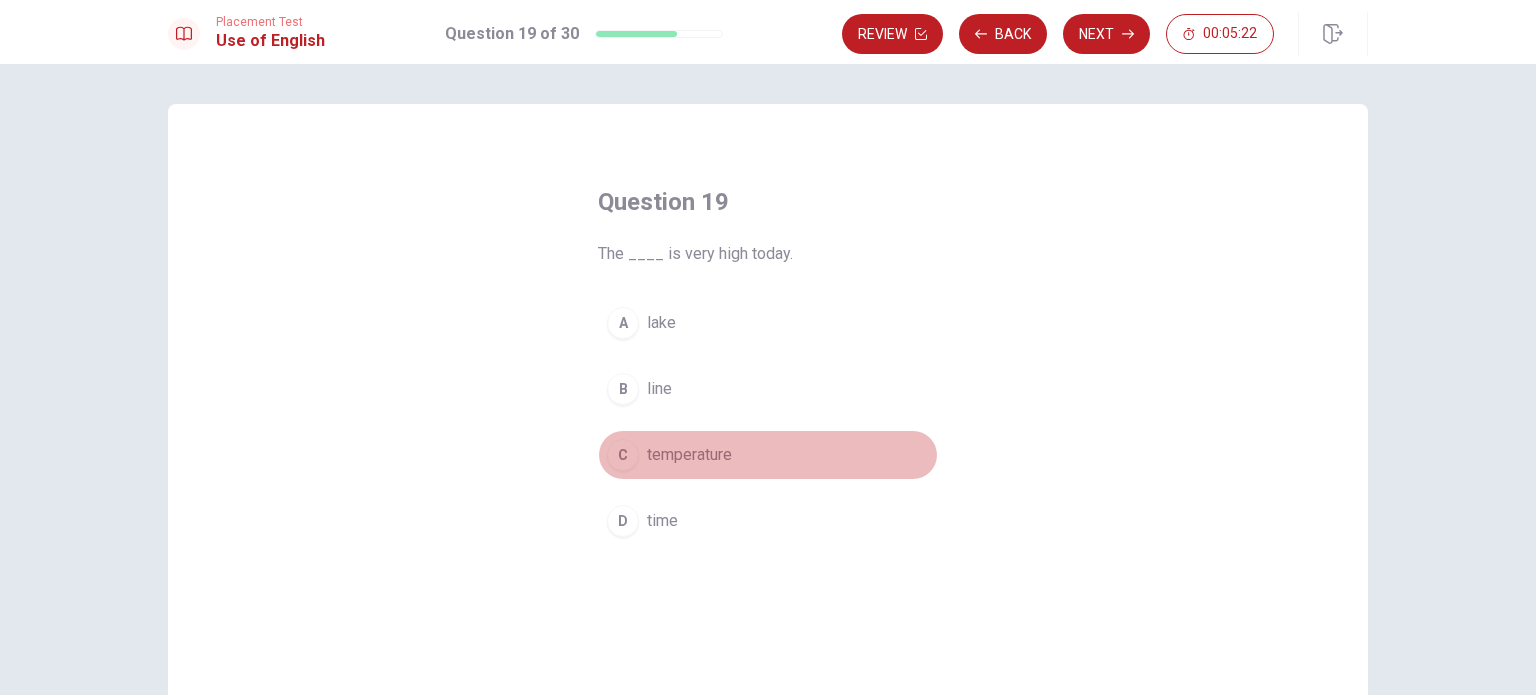 click on "C" at bounding box center (623, 455) 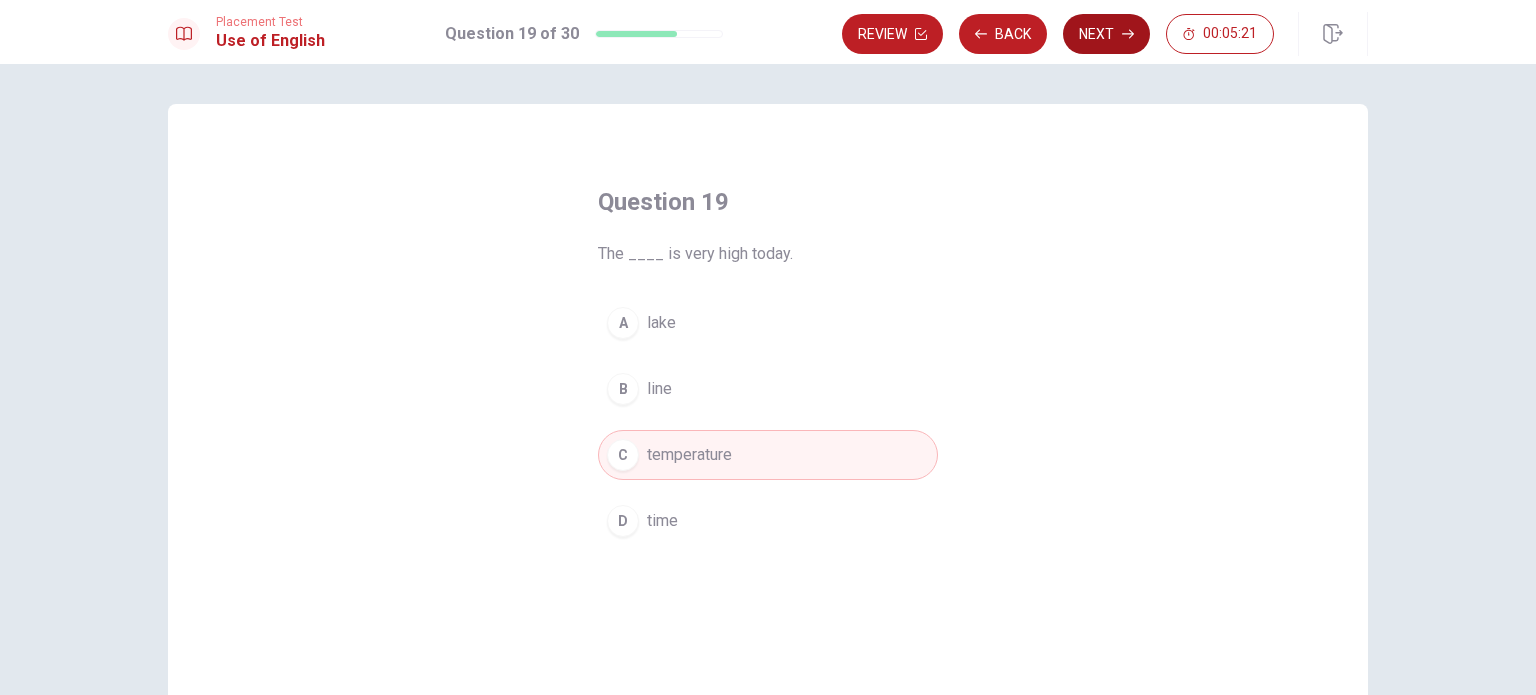 click on "Next" at bounding box center [1106, 34] 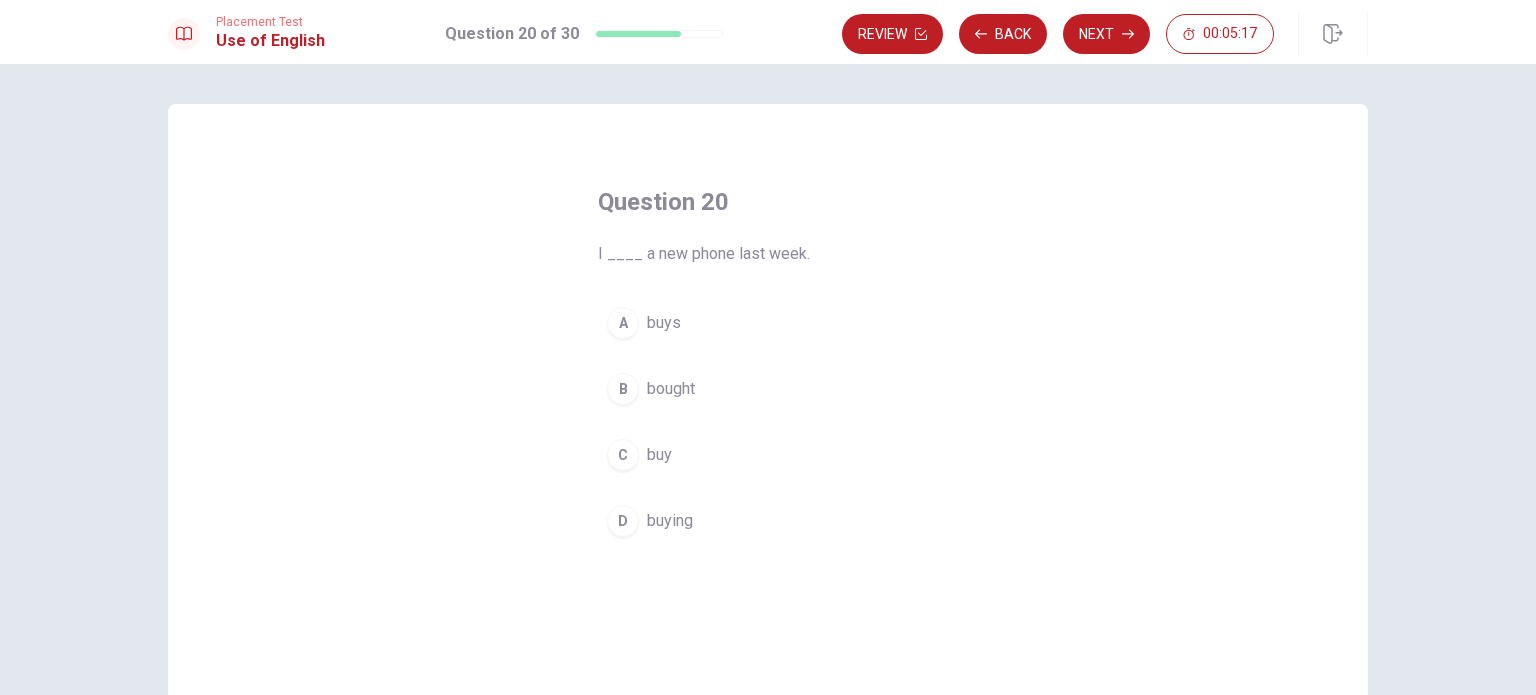 click on "B" at bounding box center (623, 389) 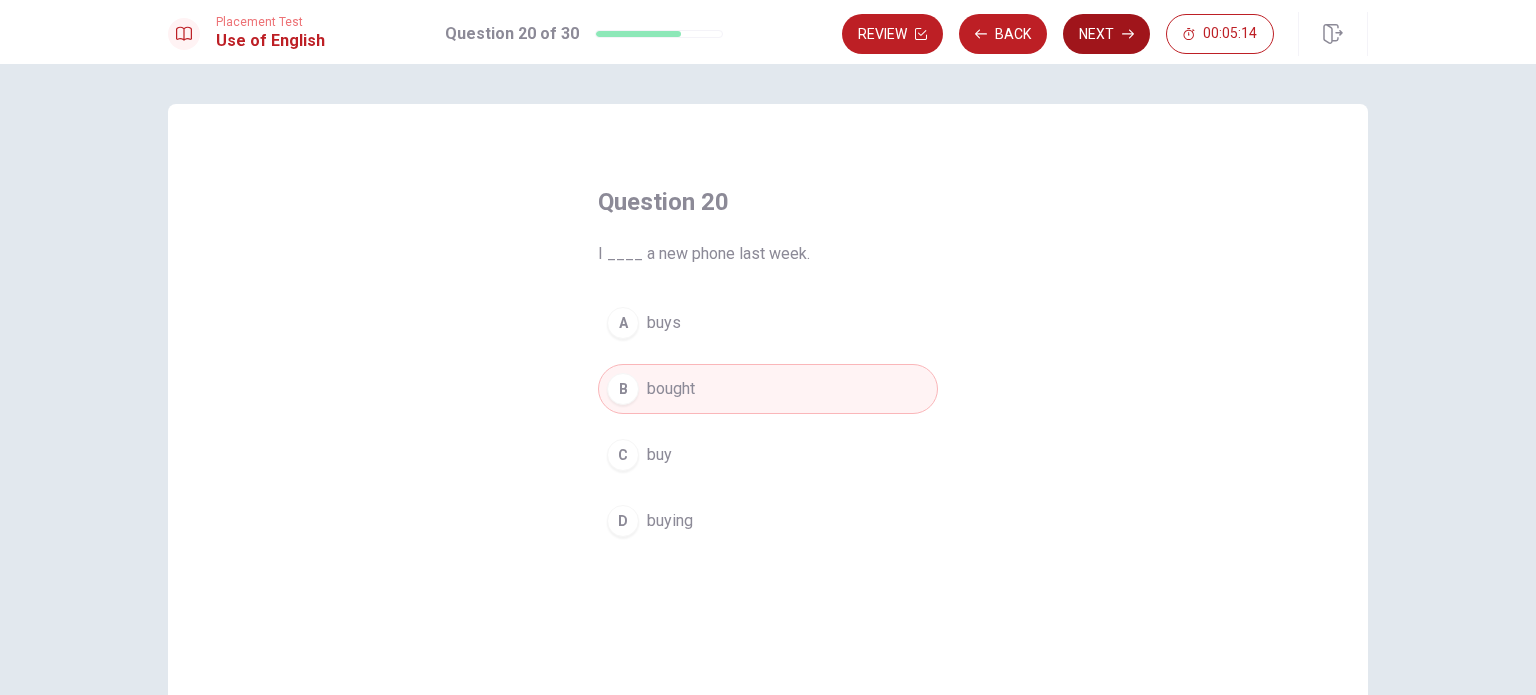 click on "Next" at bounding box center [1106, 34] 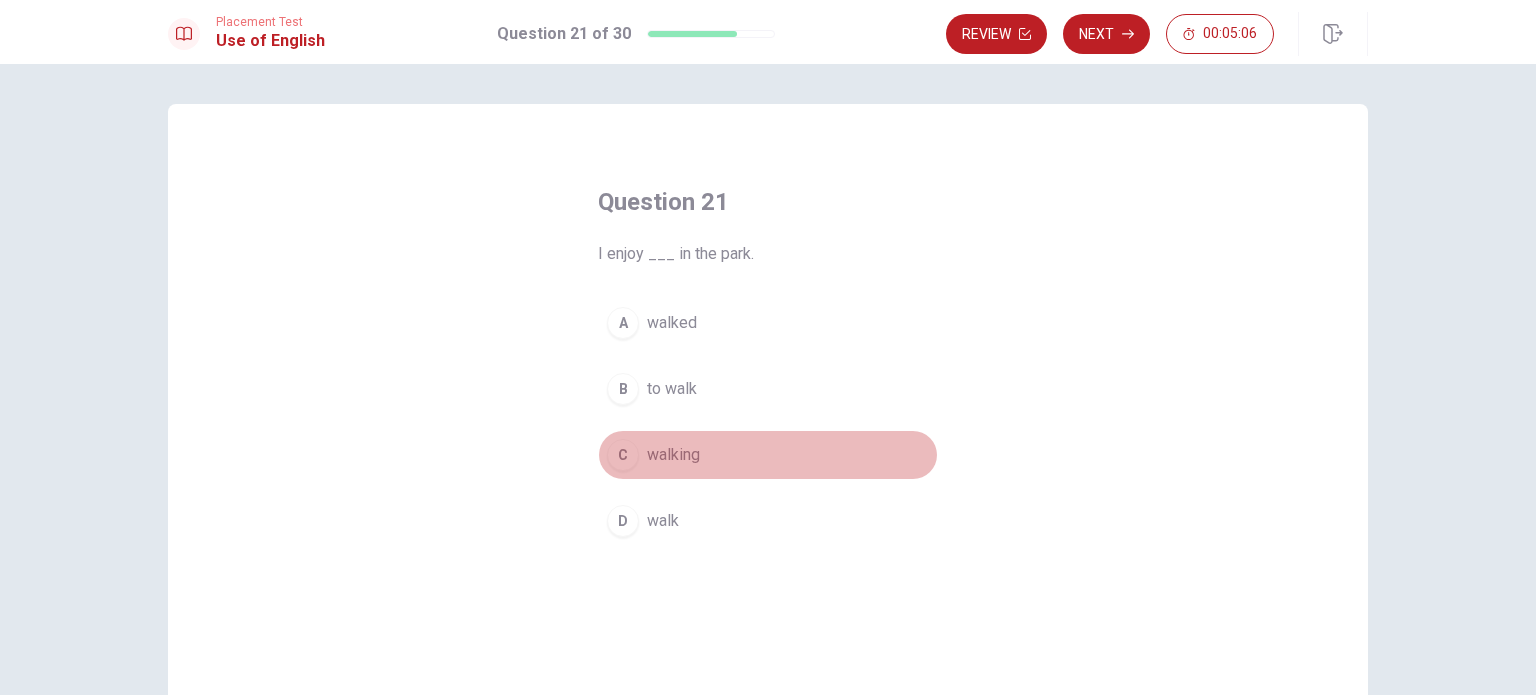 click on "C" at bounding box center [623, 455] 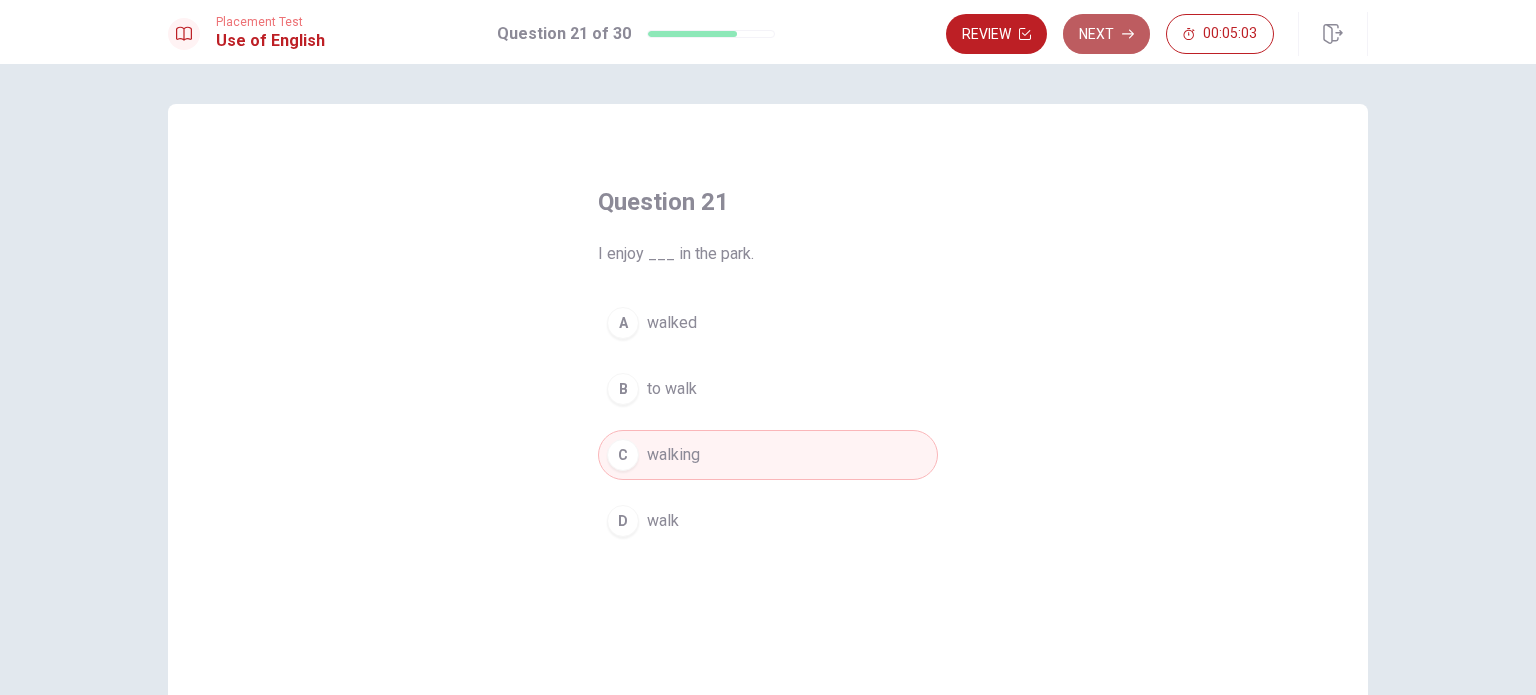 click on "Next" at bounding box center [1106, 34] 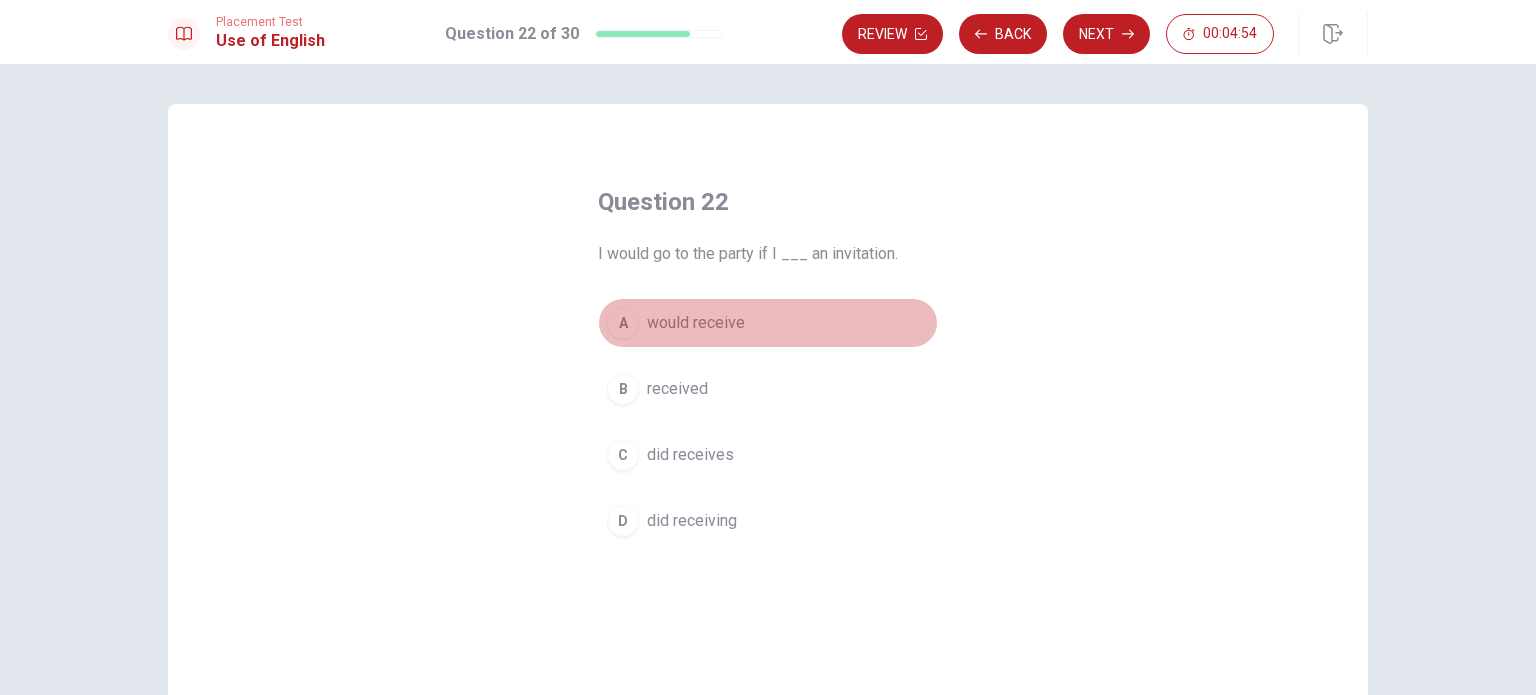 click on "A" at bounding box center [623, 323] 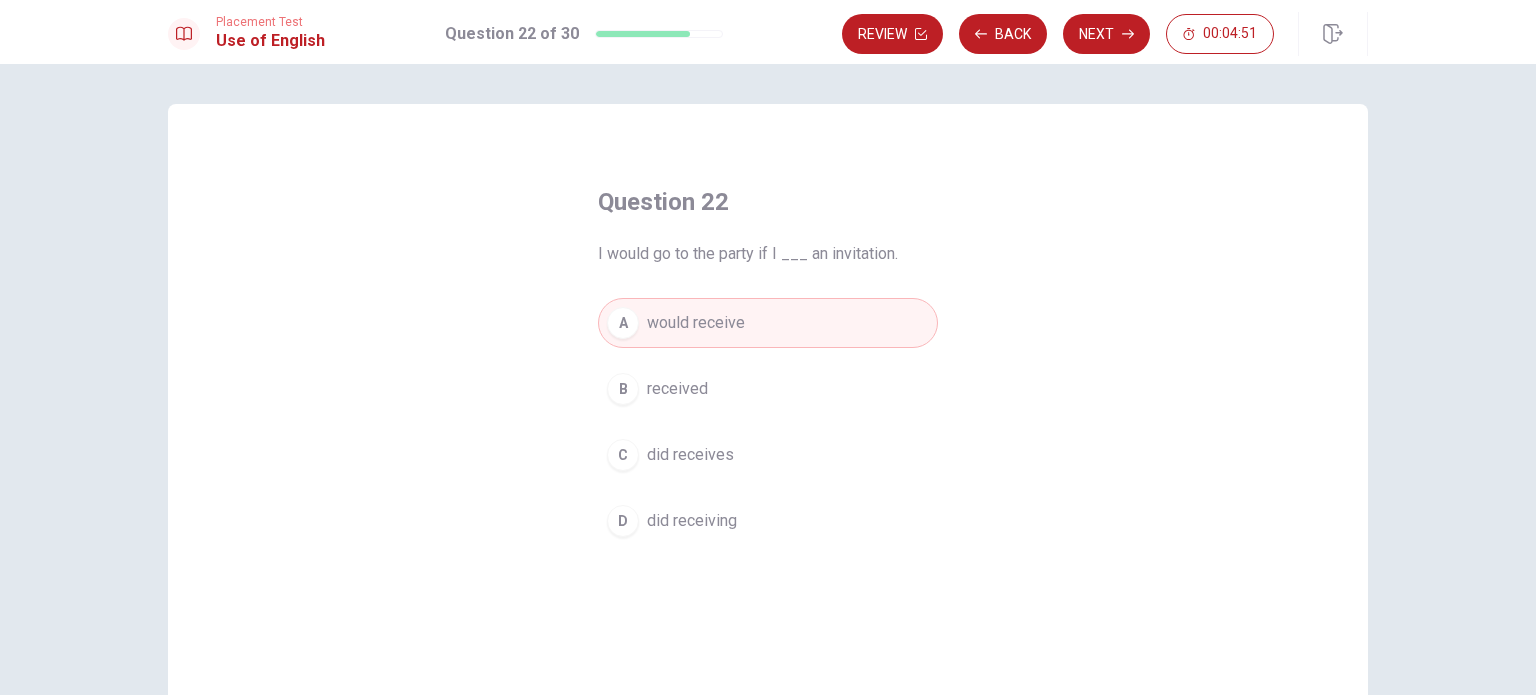click on "B" at bounding box center (623, 389) 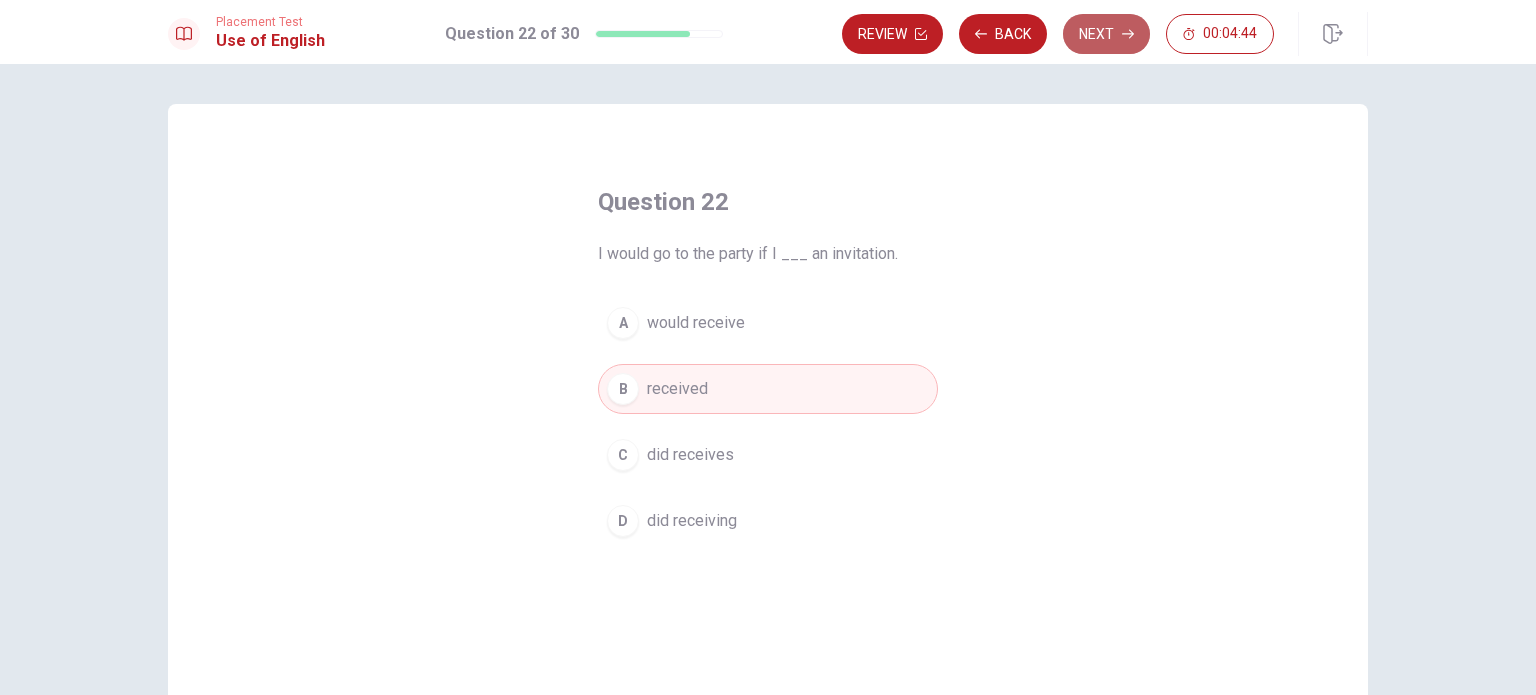 click on "Next" at bounding box center (1106, 34) 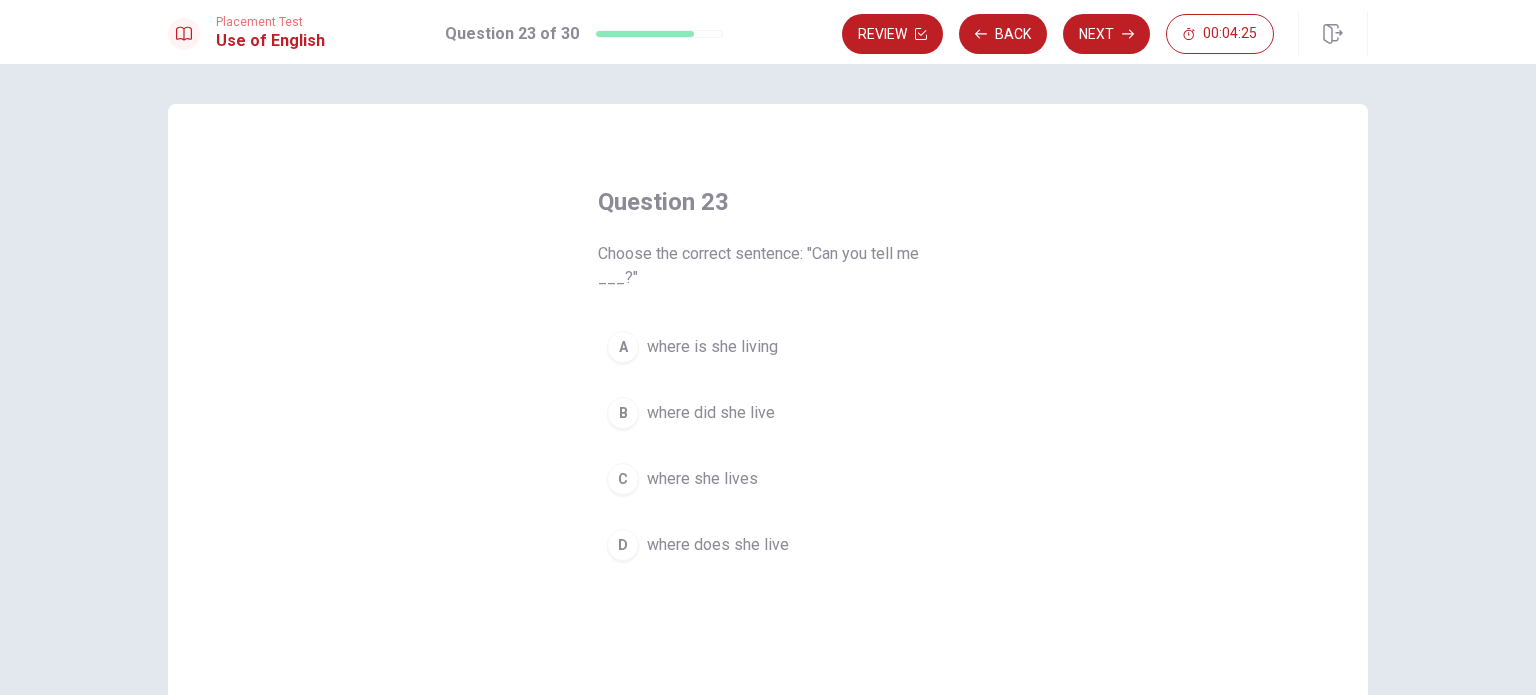 click on "C" at bounding box center [623, 479] 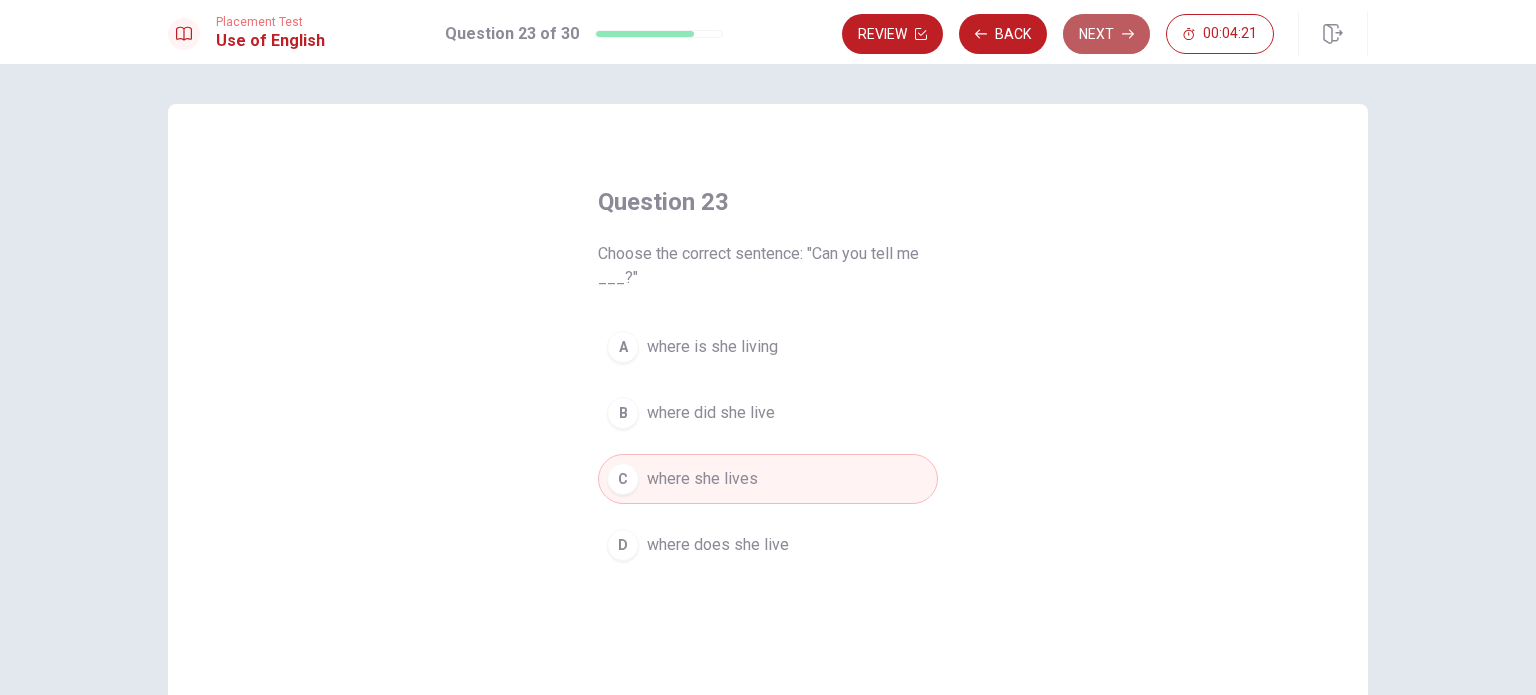click on "Next" at bounding box center (1106, 34) 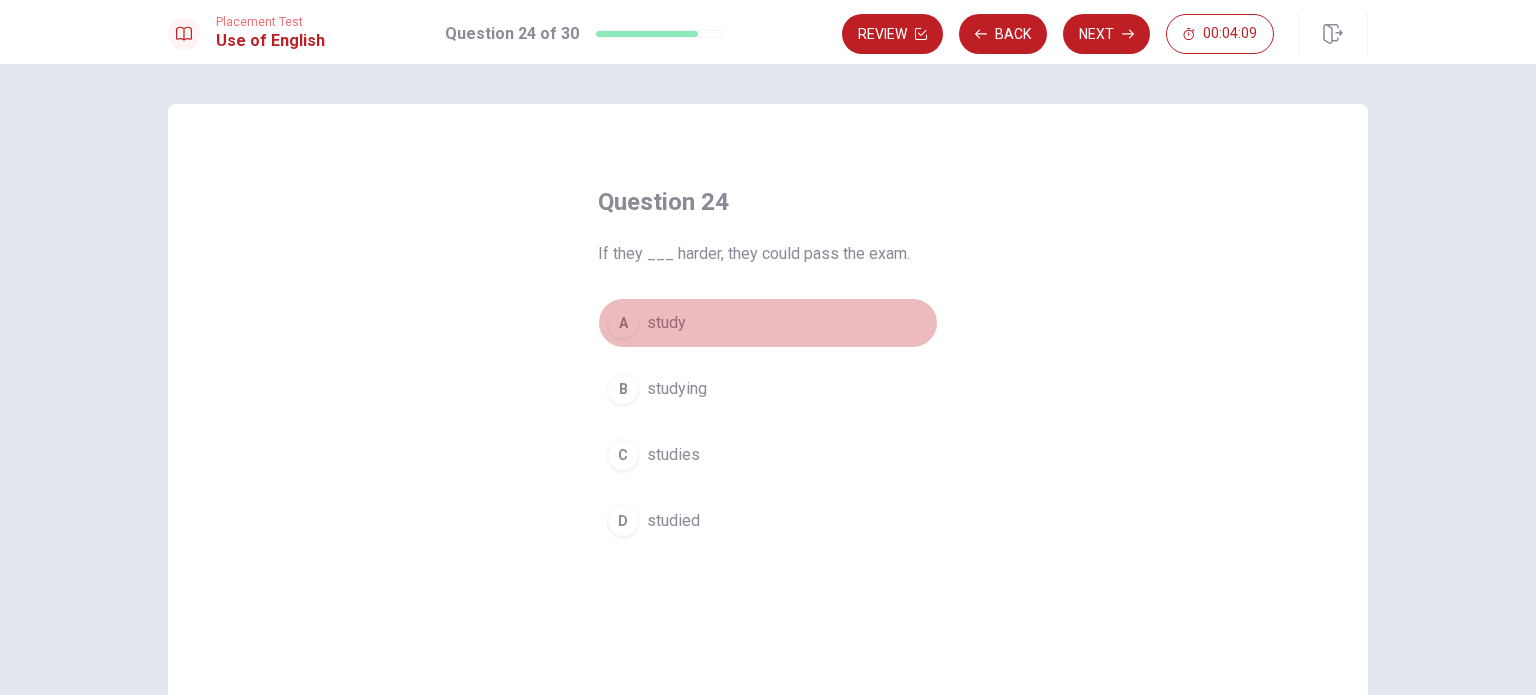 click on "A" at bounding box center [623, 323] 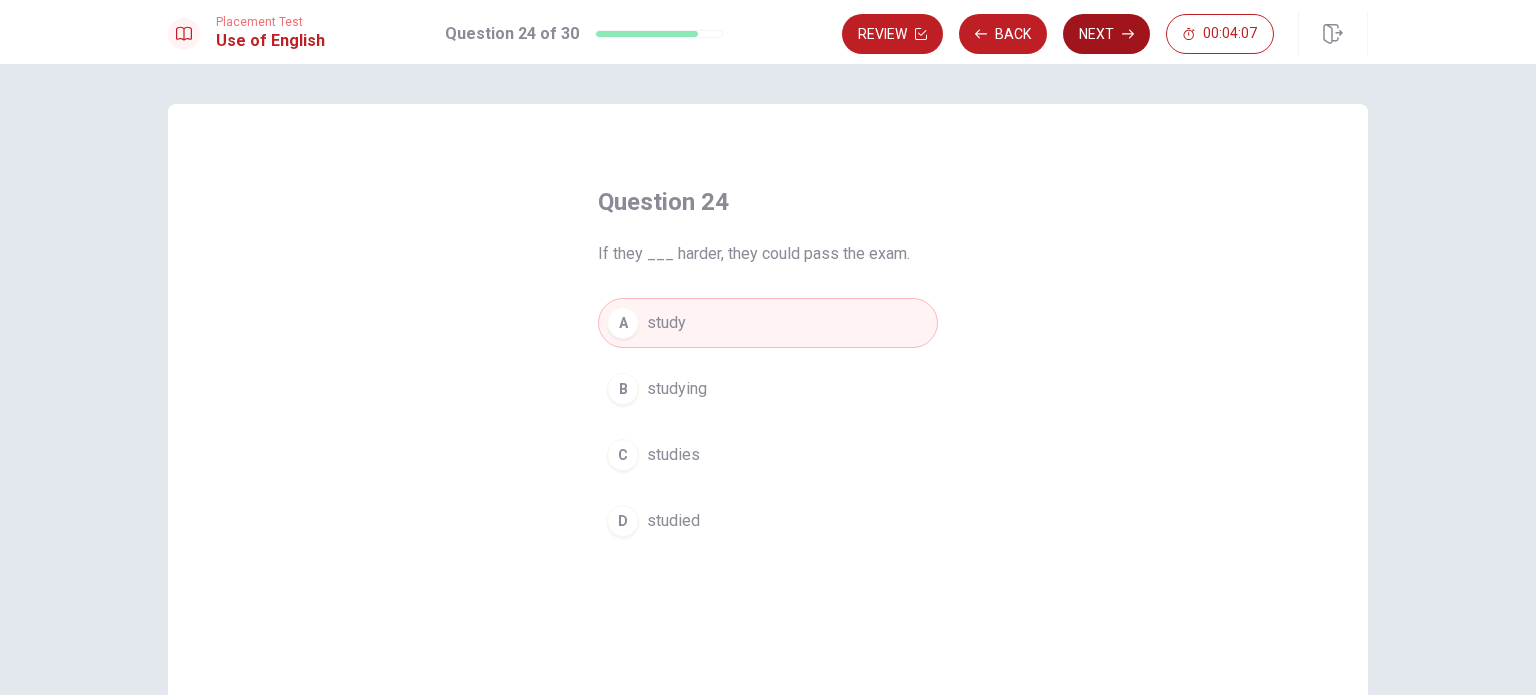 click on "Next" at bounding box center (1106, 34) 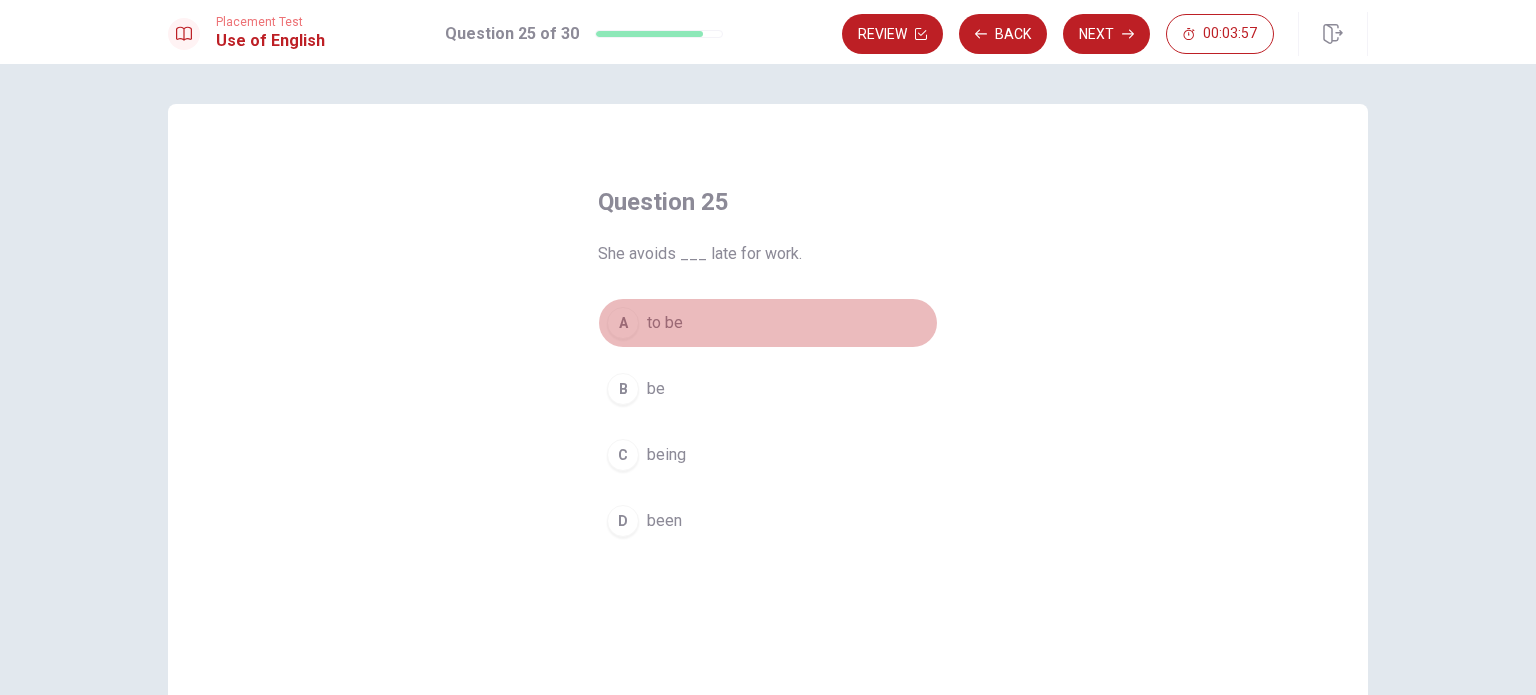 click on "A" at bounding box center [623, 323] 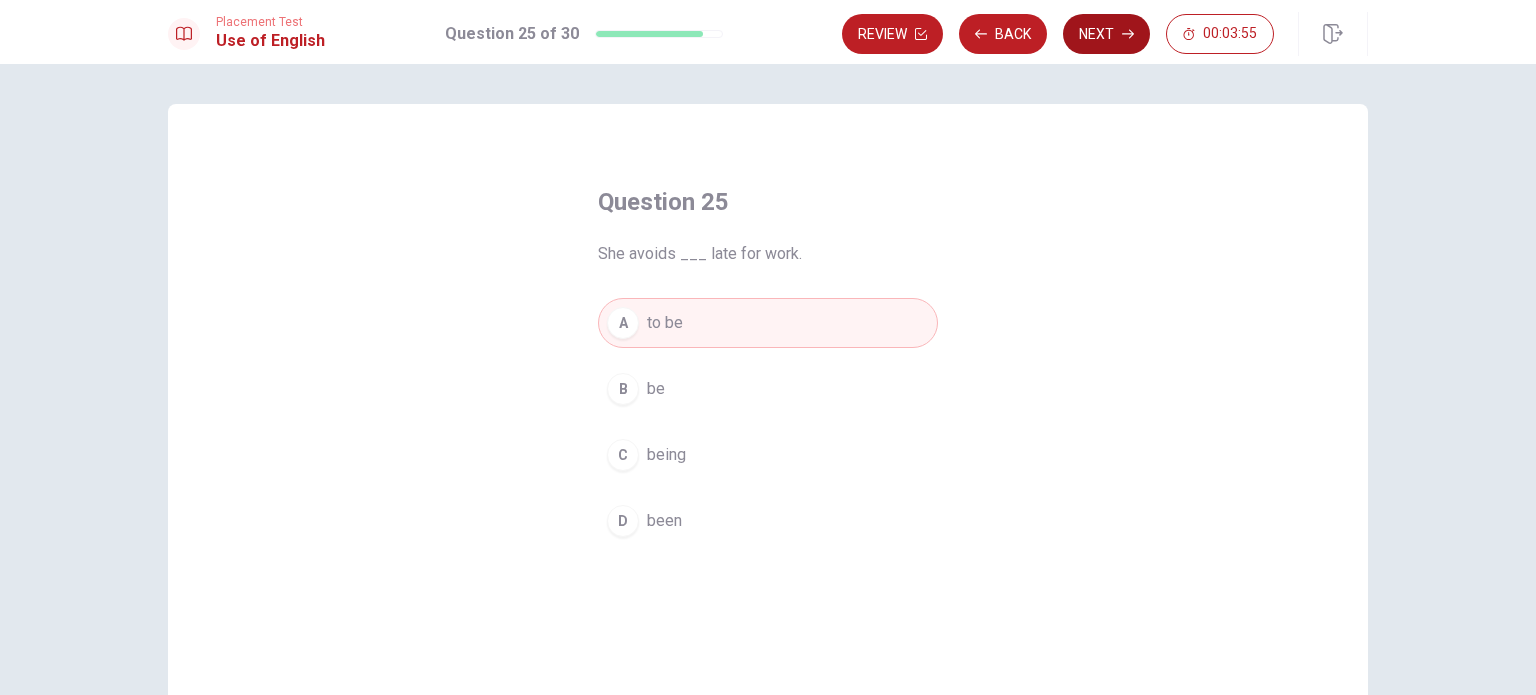 click on "Next" at bounding box center (1106, 34) 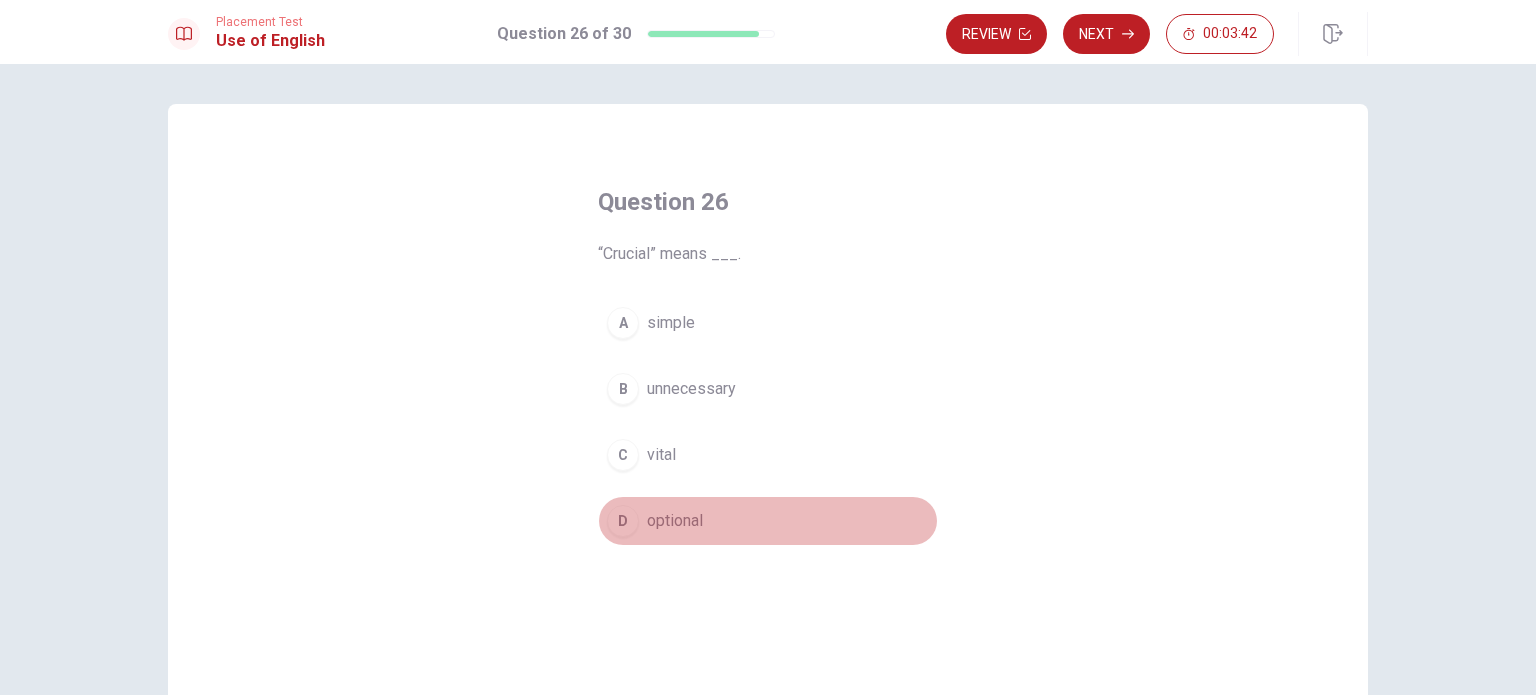 click on "D" at bounding box center [623, 521] 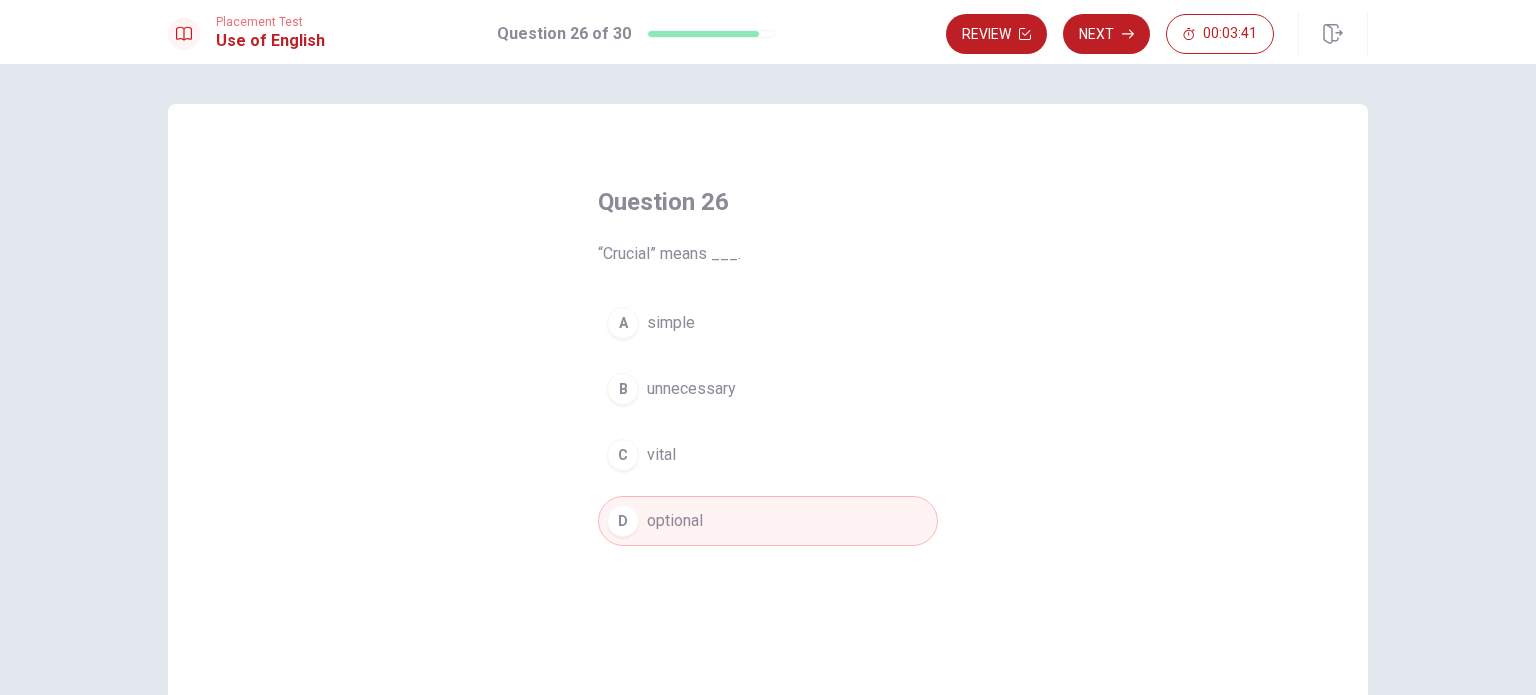 click on "C" at bounding box center [623, 455] 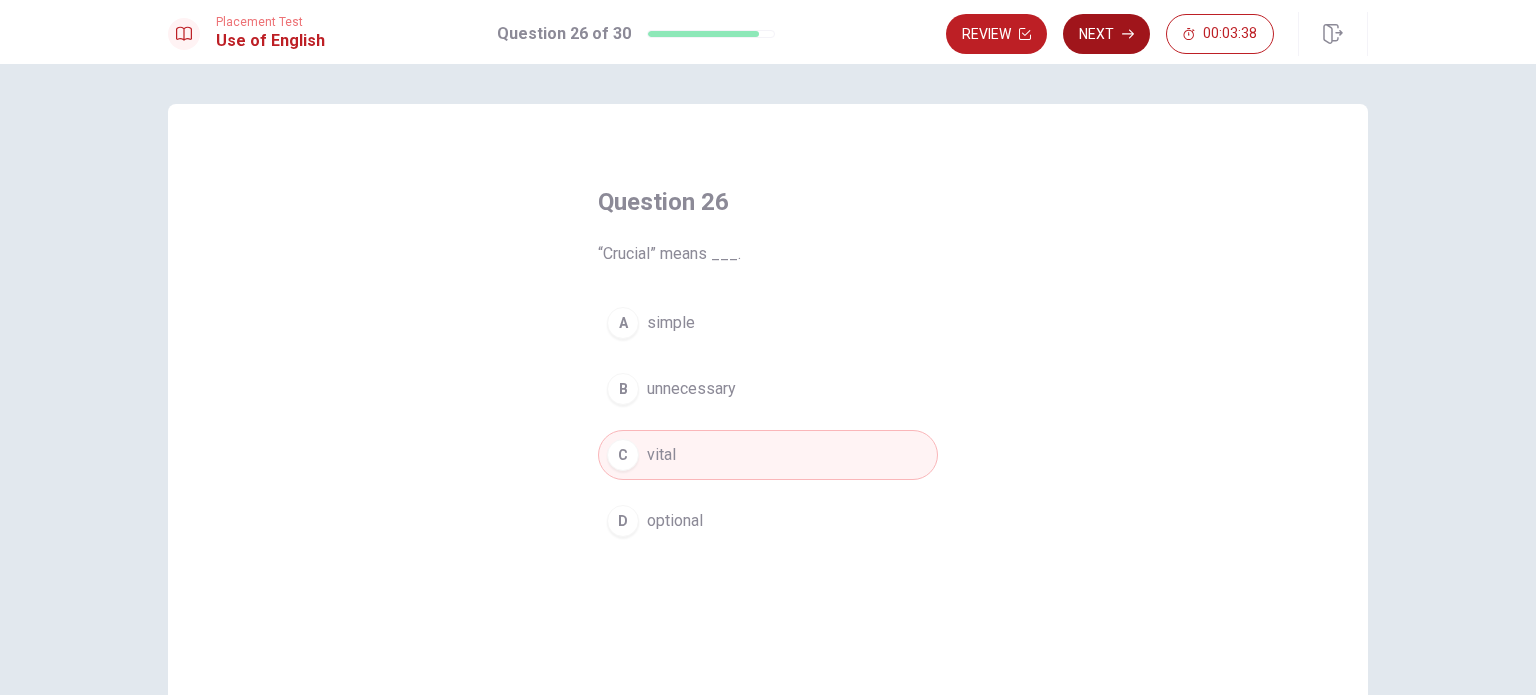 click on "Next" at bounding box center [1106, 34] 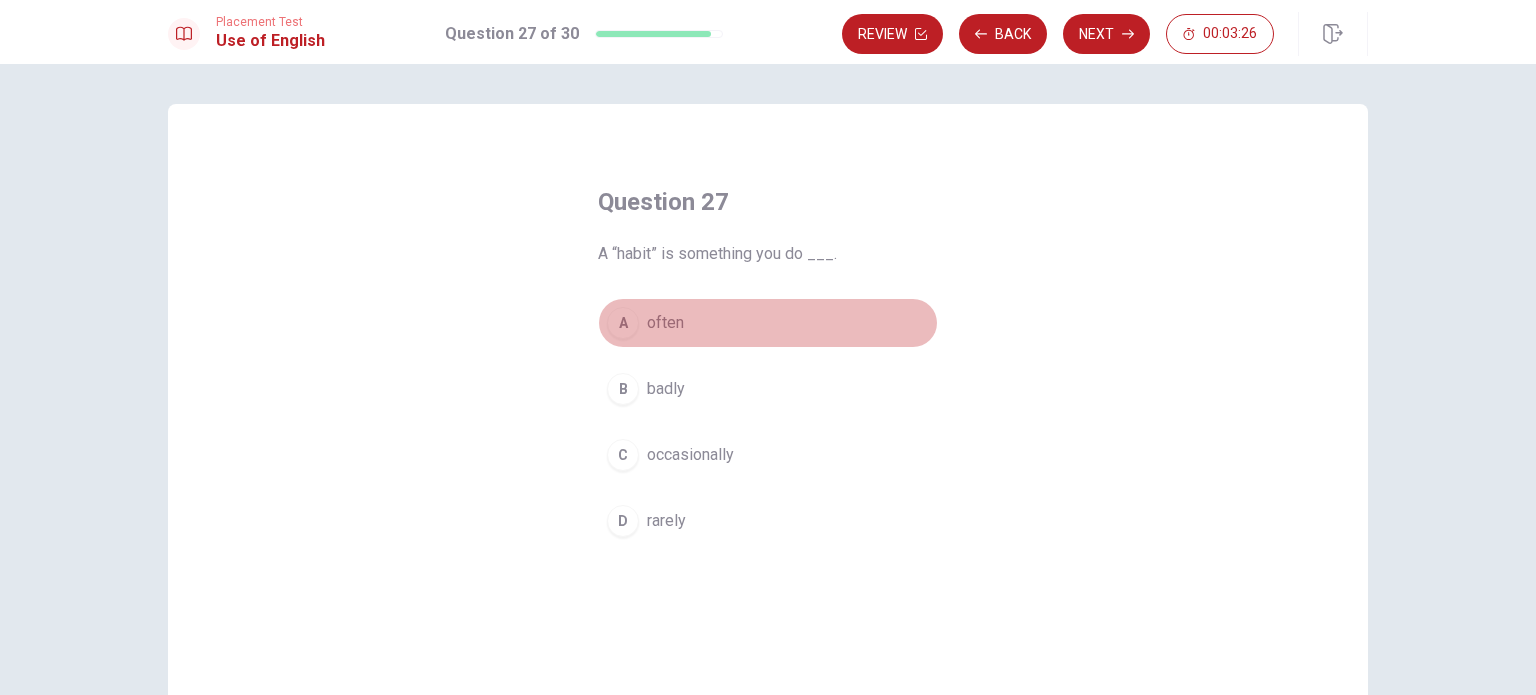 click on "A" at bounding box center [623, 323] 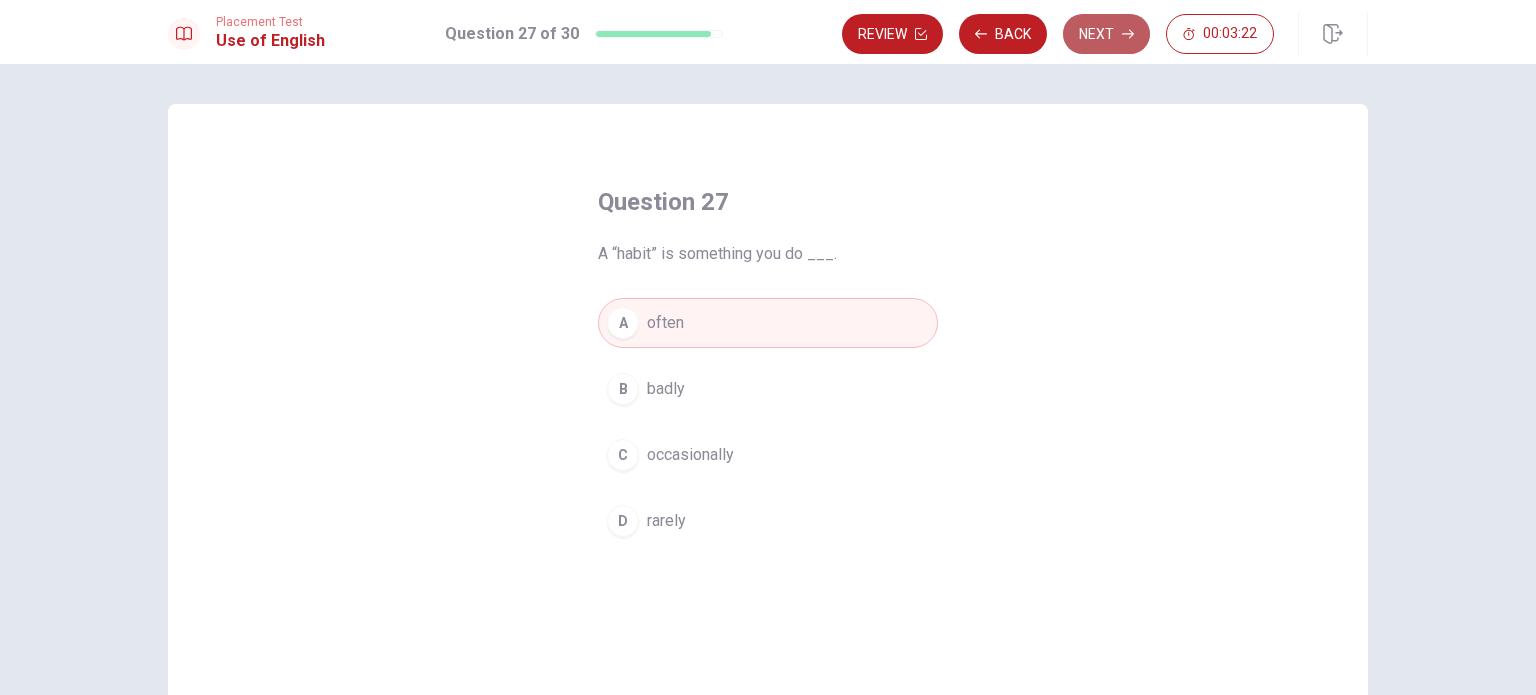 click on "Next" at bounding box center [1106, 34] 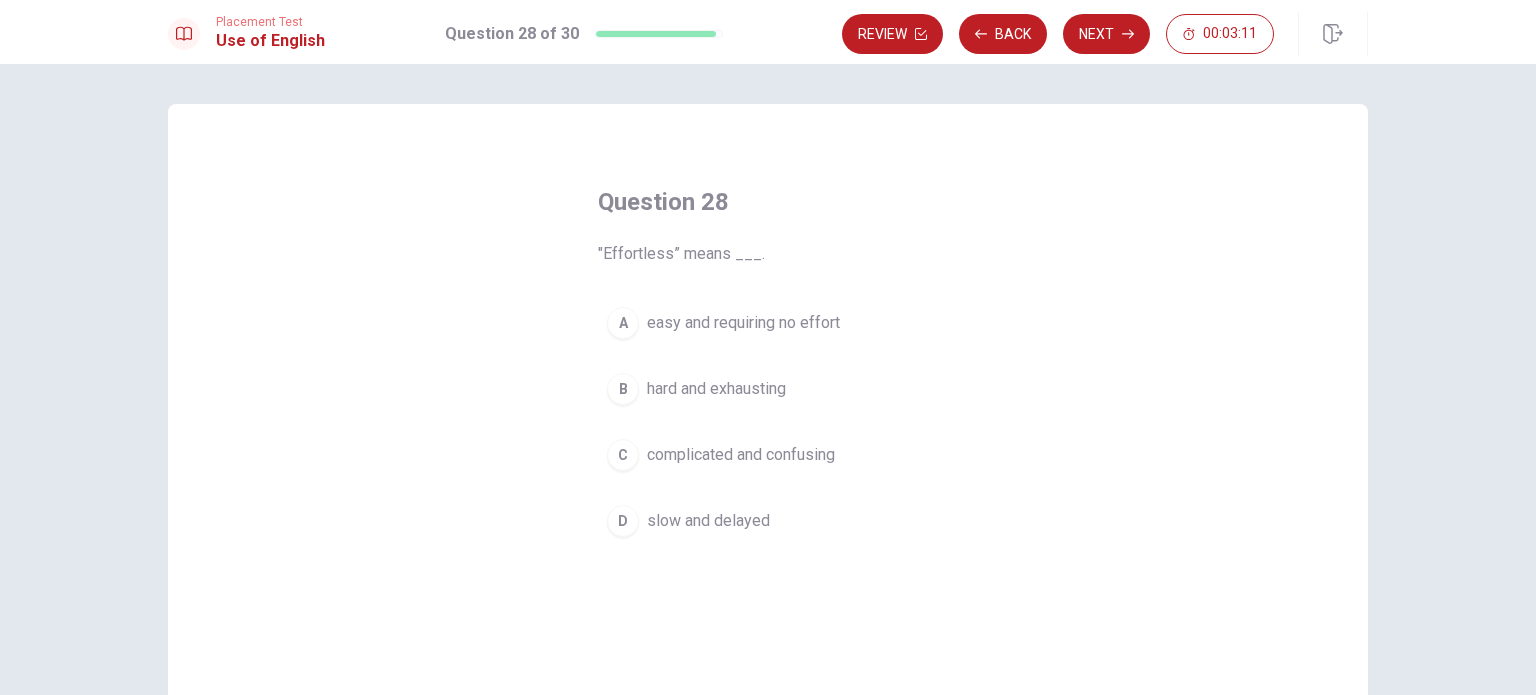 click on "A" at bounding box center [623, 323] 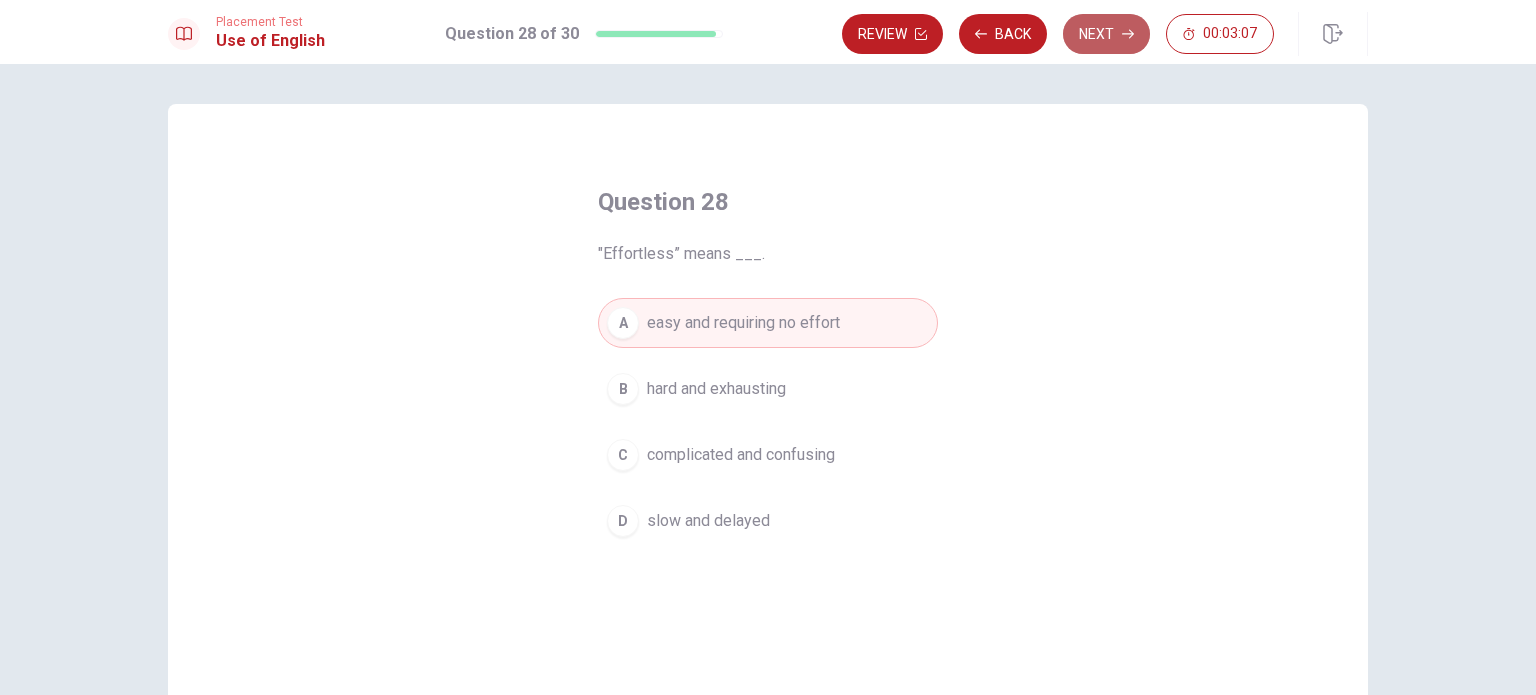 click on "Next" at bounding box center (1106, 34) 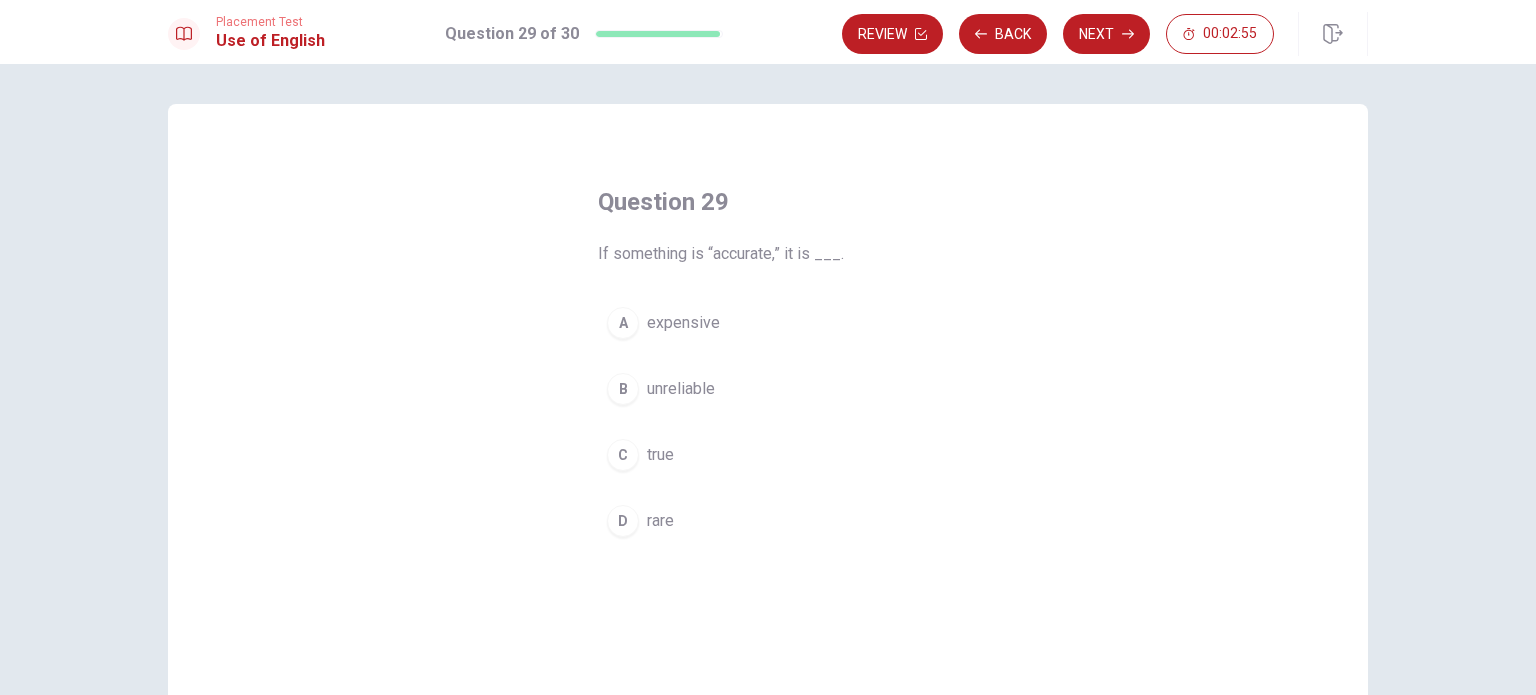 click on "C" at bounding box center (623, 455) 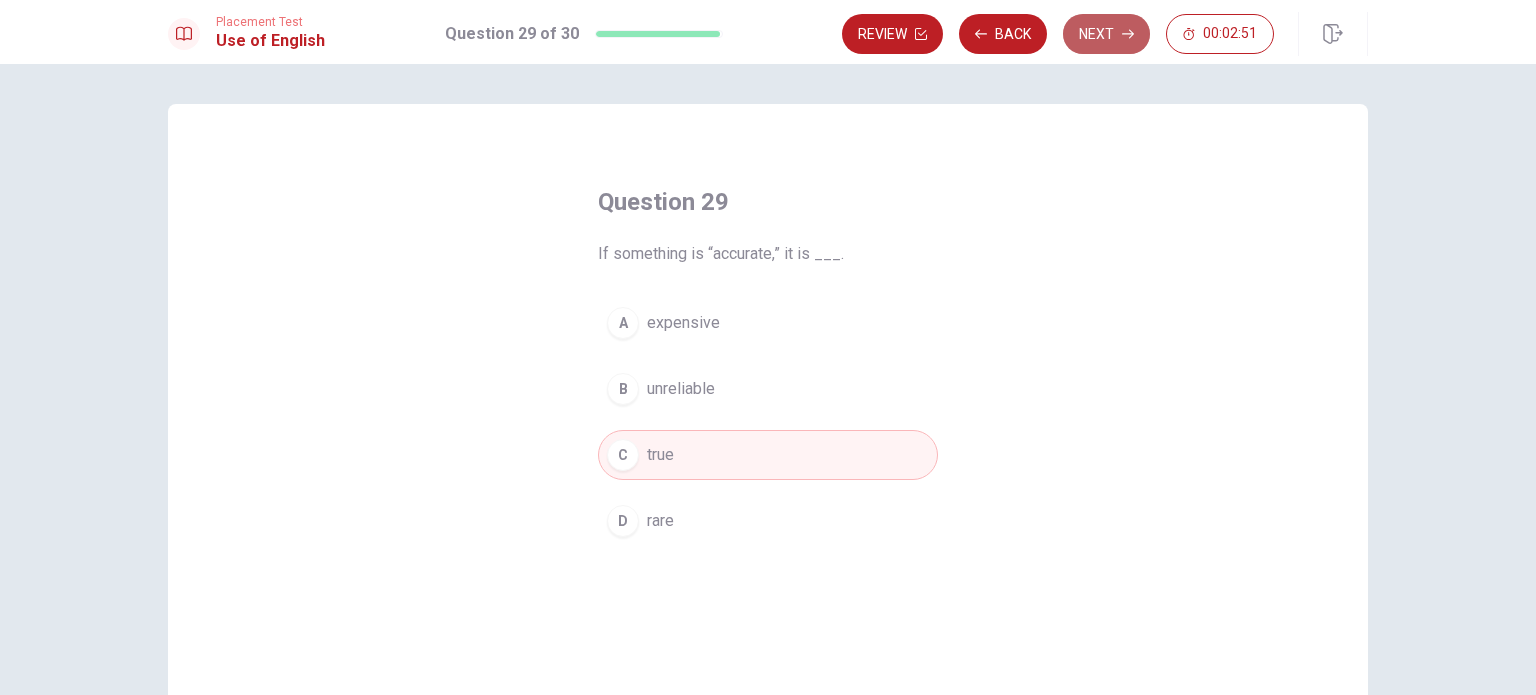 click on "Next" at bounding box center [1106, 34] 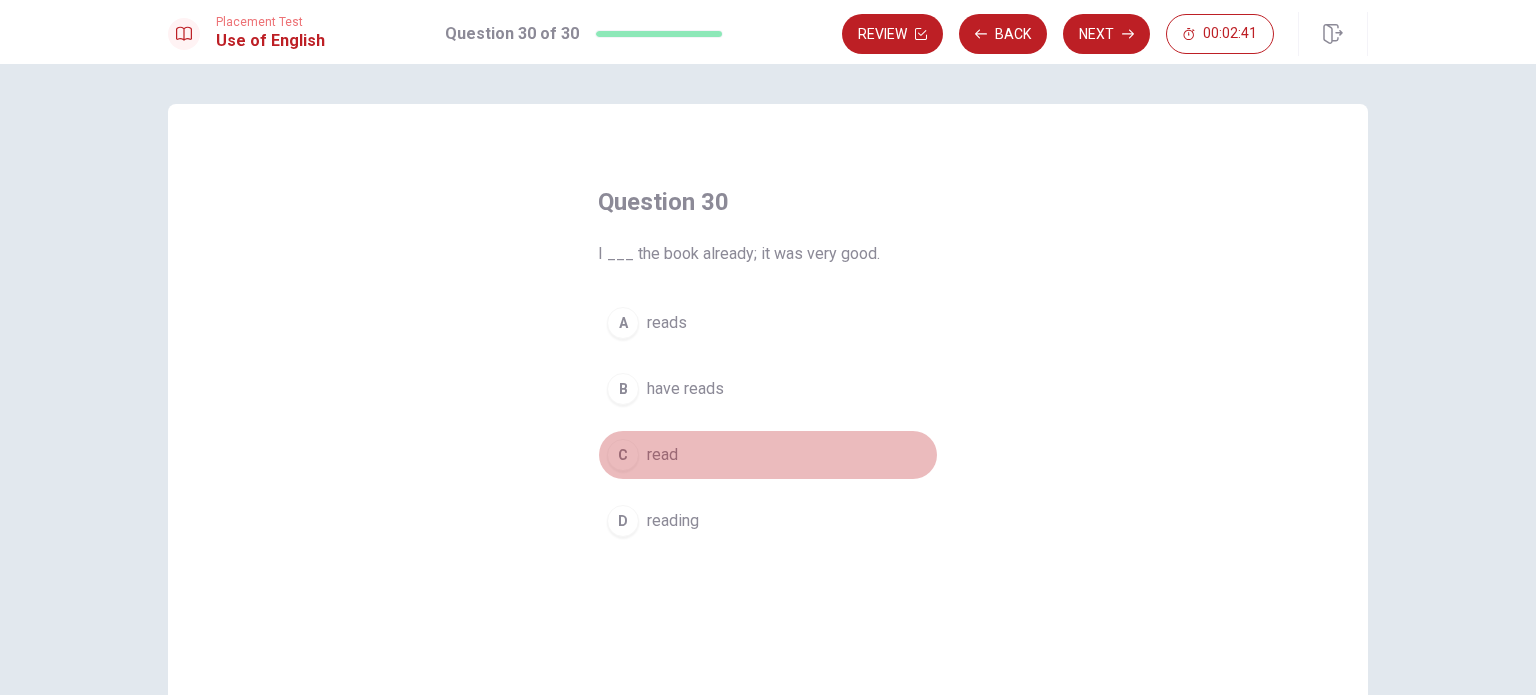 click on "C" at bounding box center [623, 455] 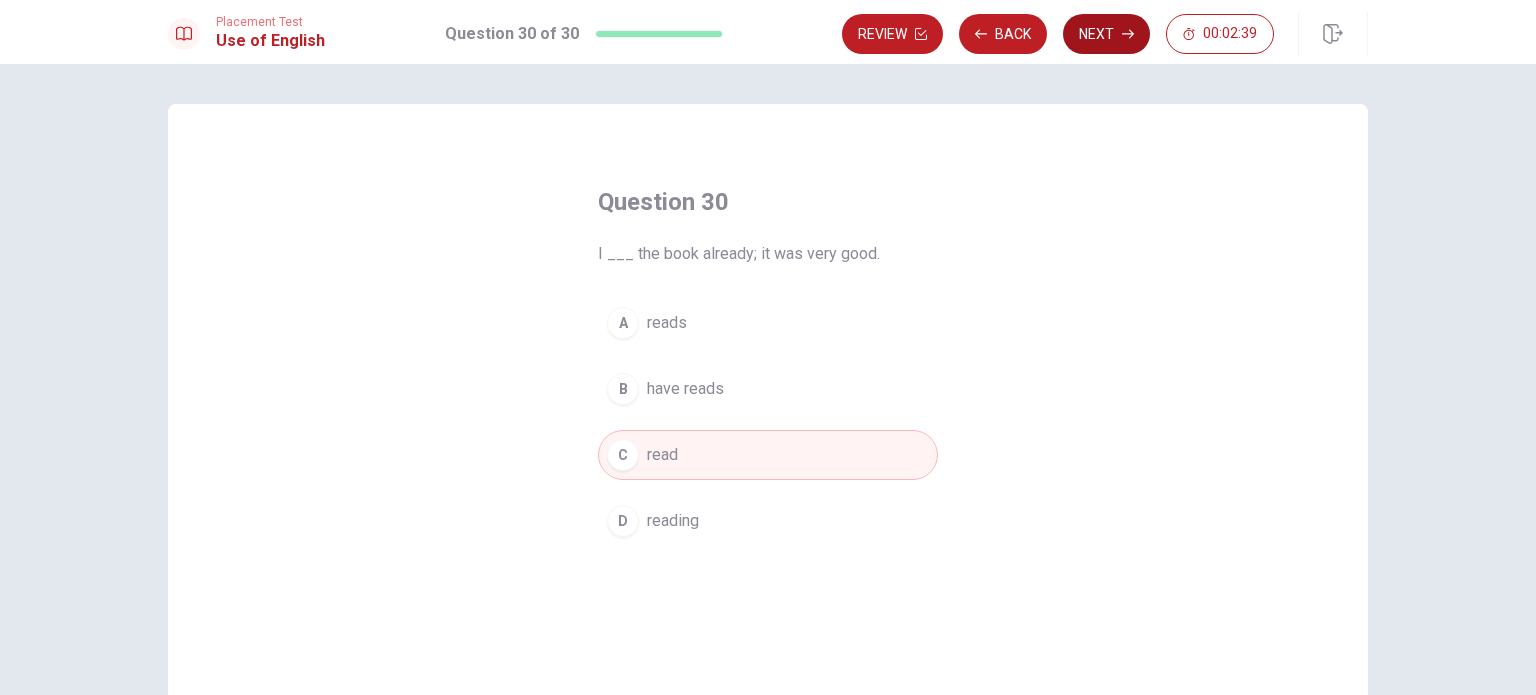 click on "Next" at bounding box center (1106, 34) 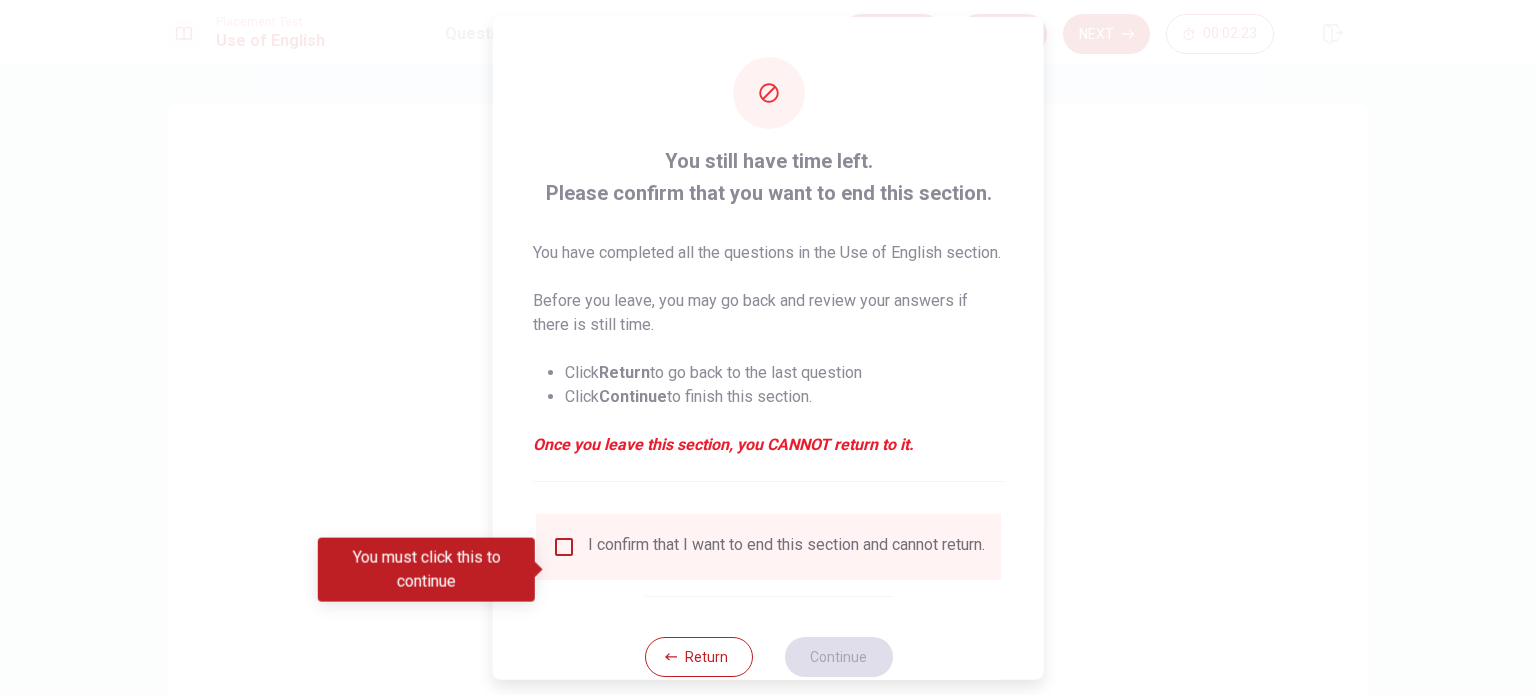 click at bounding box center (564, 546) 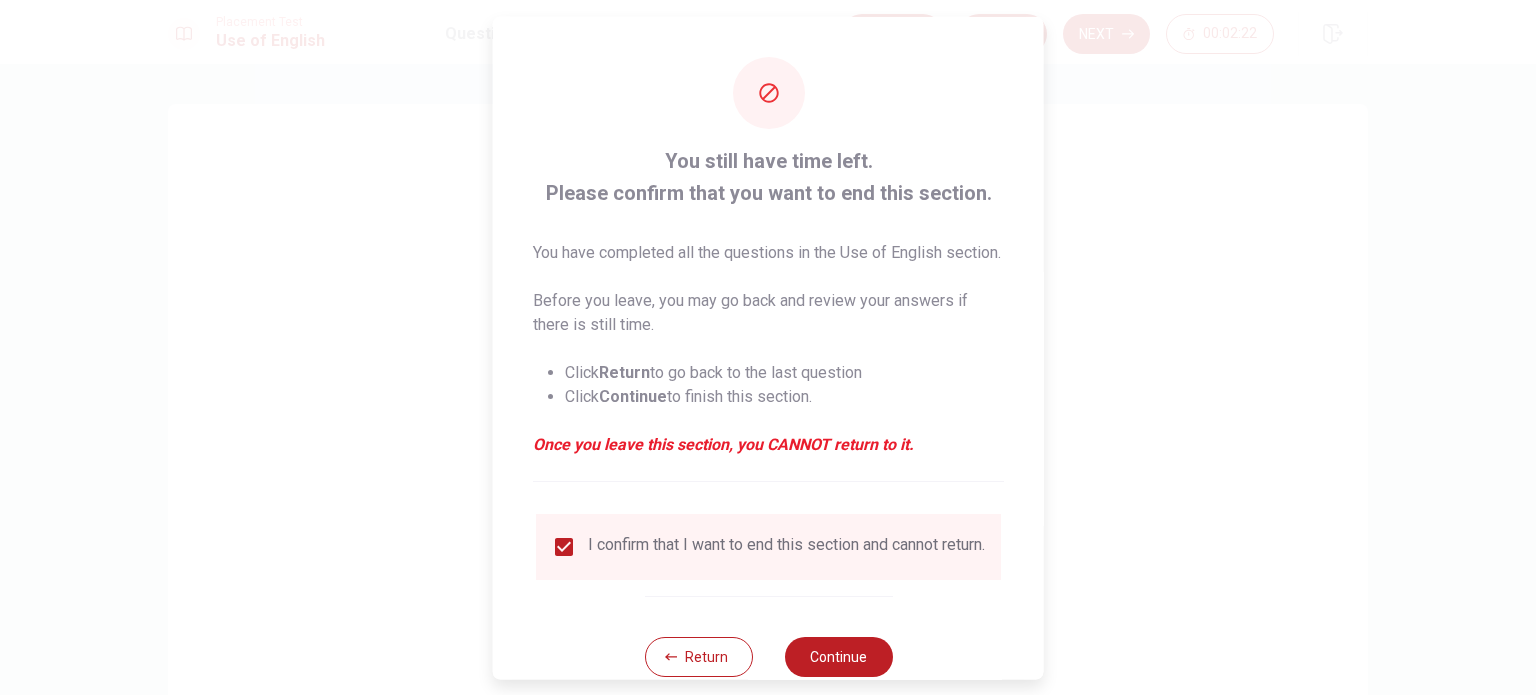 scroll, scrollTop: 74, scrollLeft: 0, axis: vertical 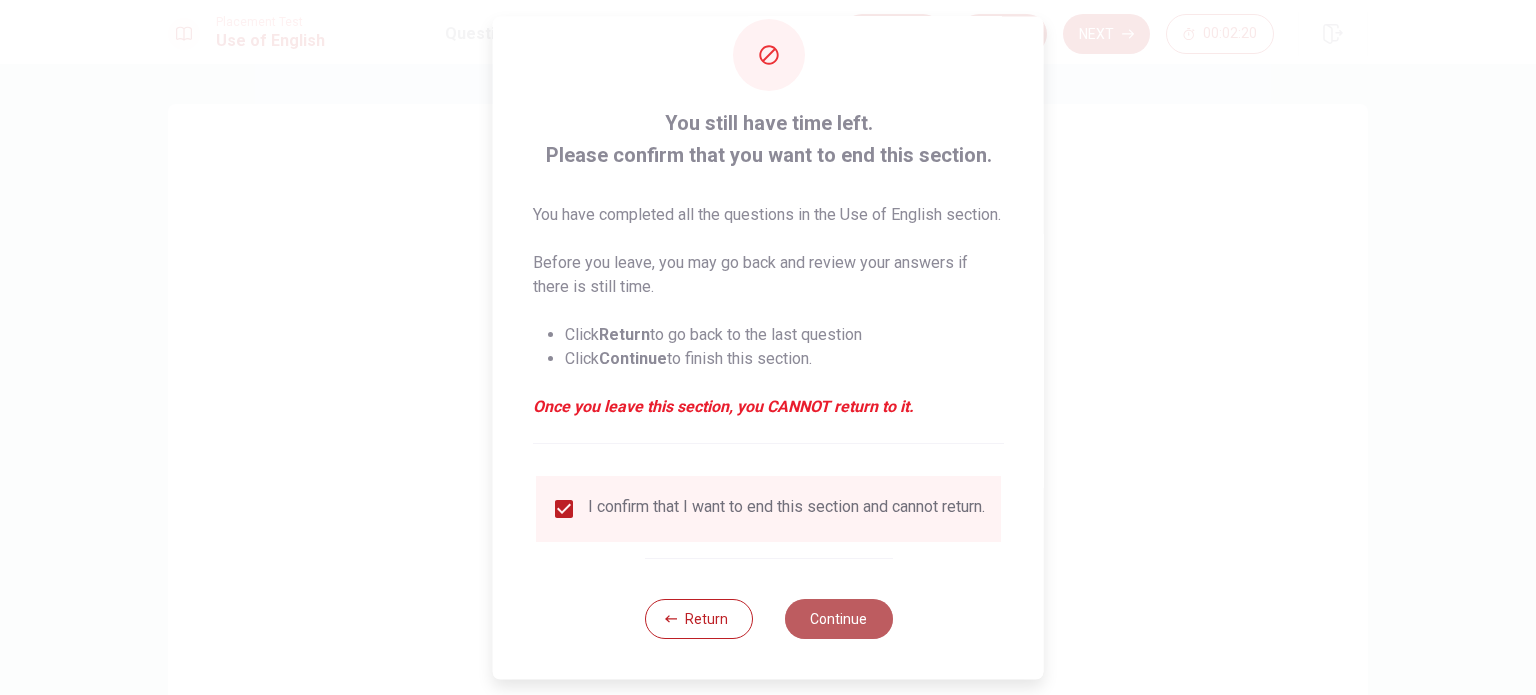 click on "Continue" at bounding box center [838, 619] 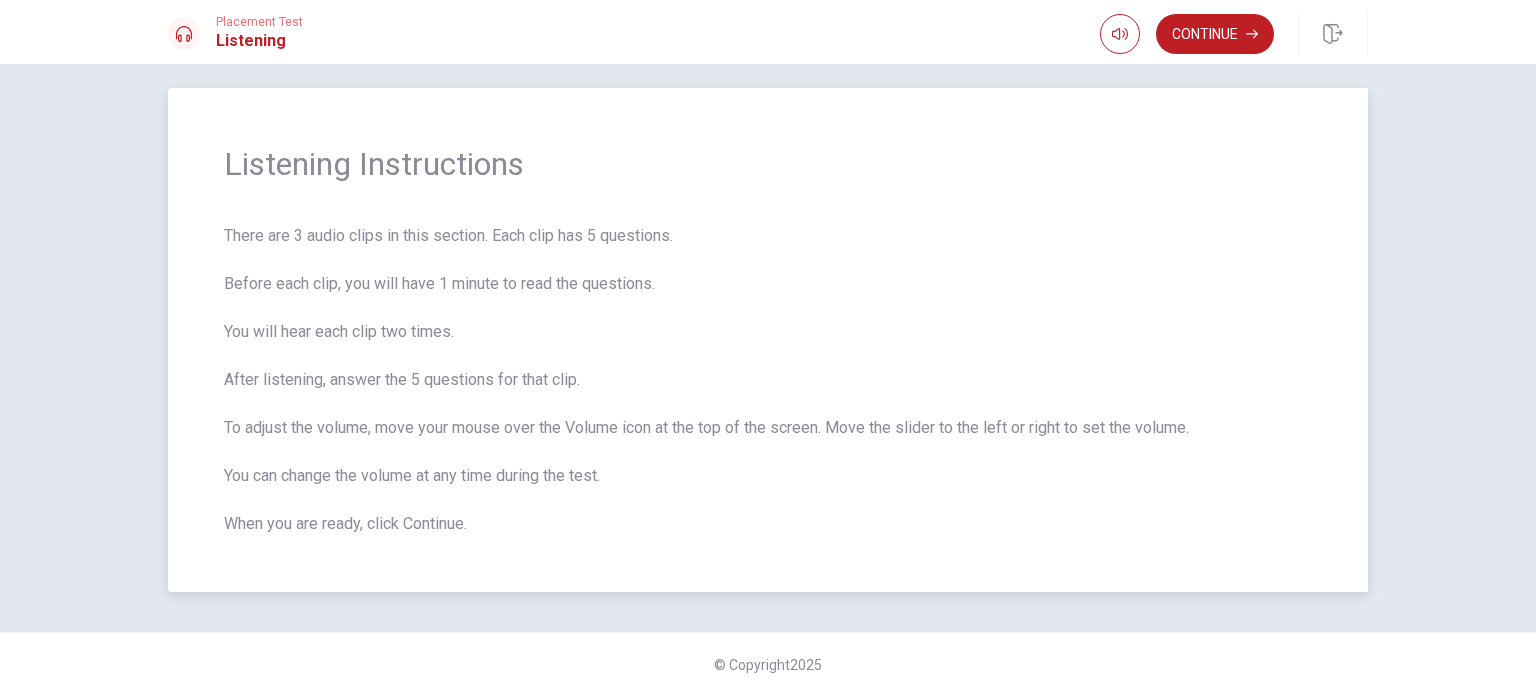 scroll, scrollTop: 0, scrollLeft: 0, axis: both 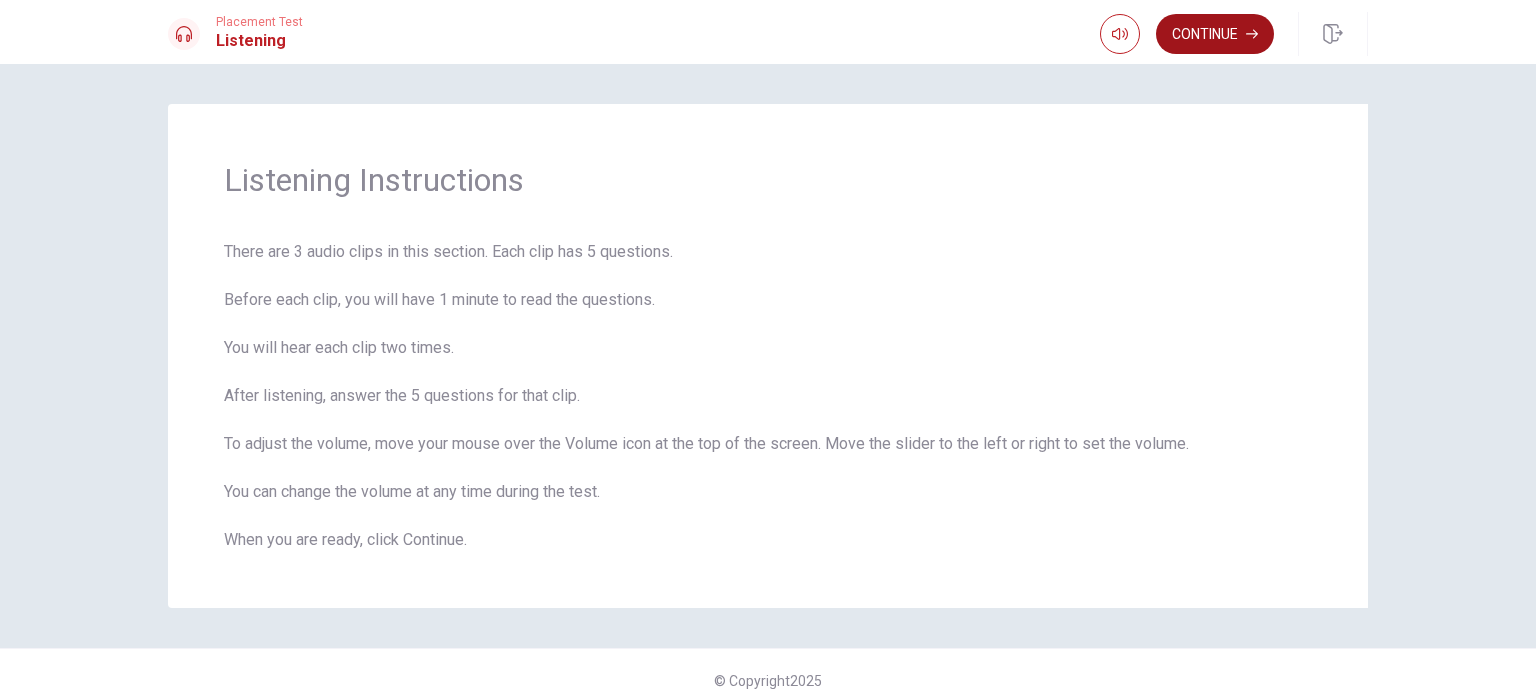 click on "Continue" at bounding box center [1215, 34] 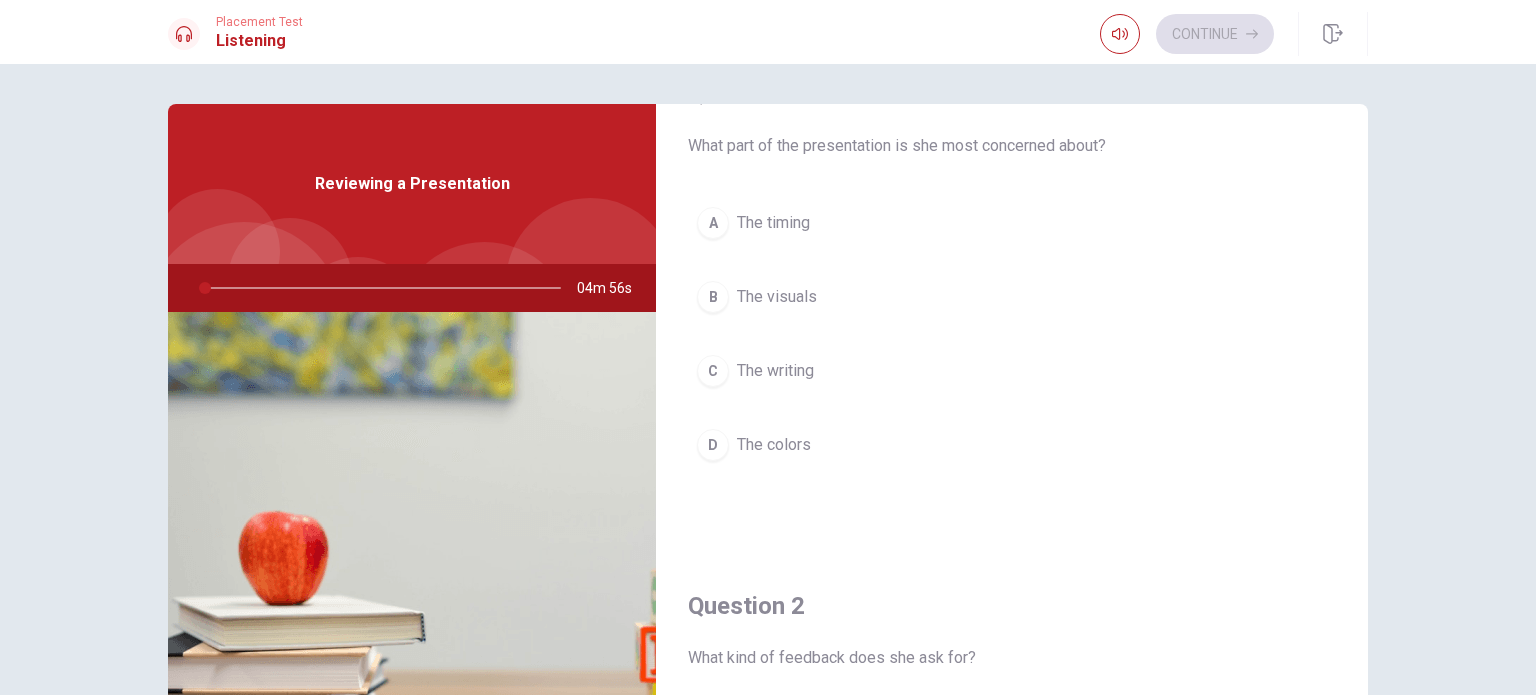 scroll, scrollTop: 68, scrollLeft: 0, axis: vertical 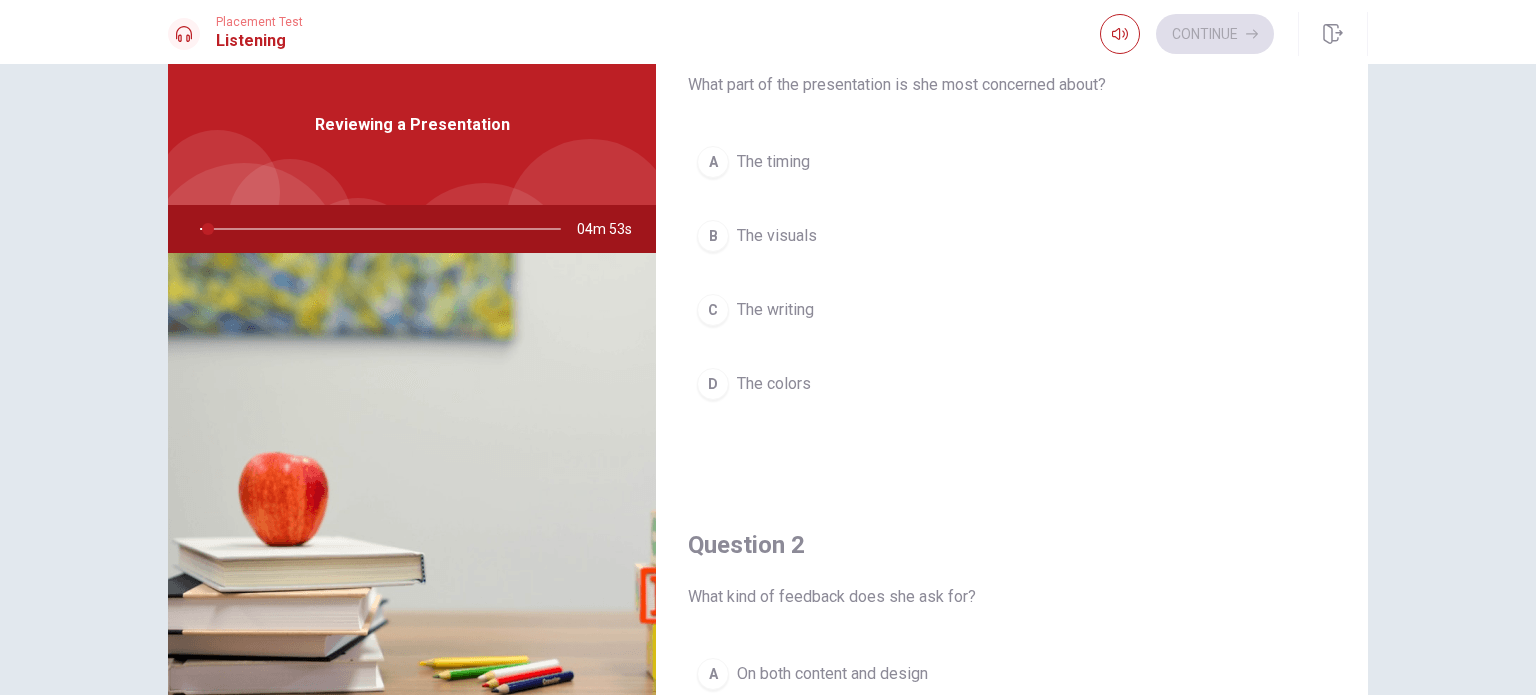 click at bounding box center (412, 496) 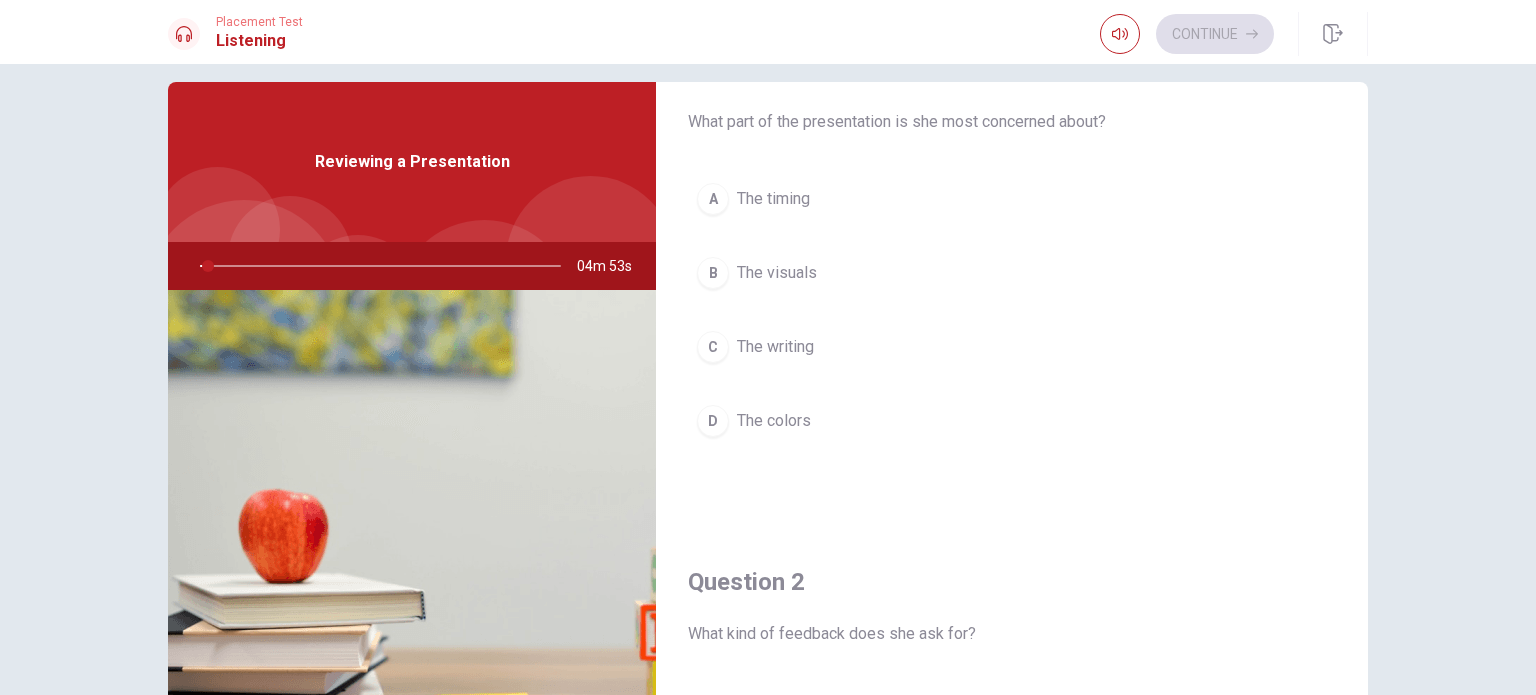 scroll, scrollTop: 20, scrollLeft: 0, axis: vertical 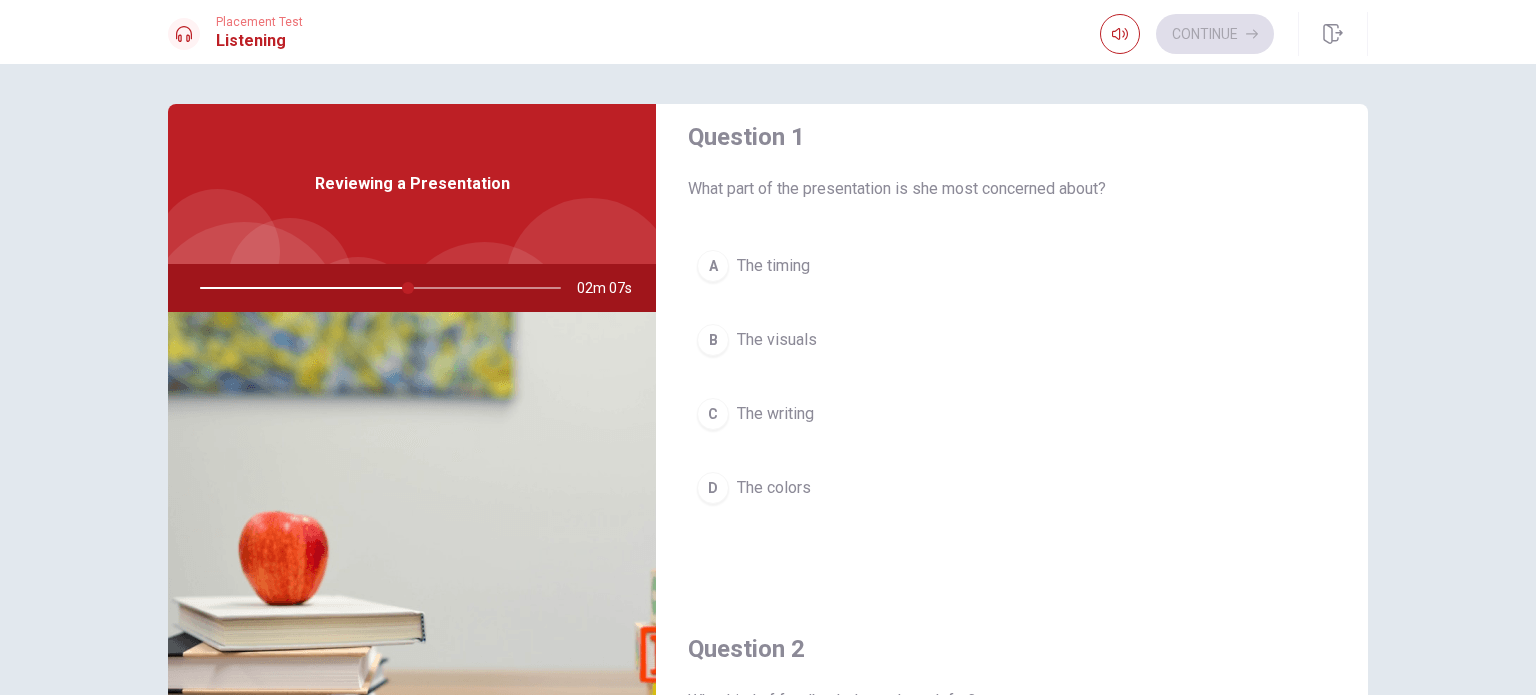 click on "B" at bounding box center (713, 340) 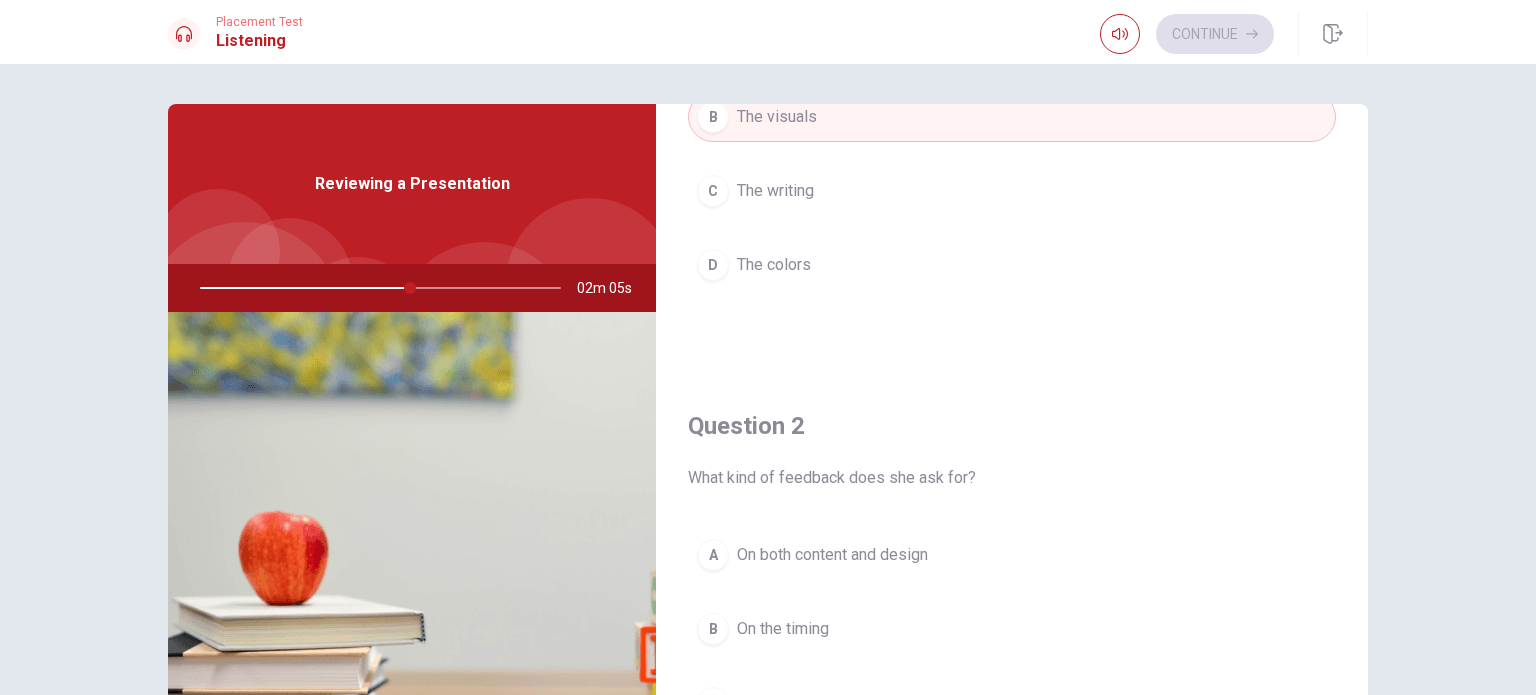 scroll, scrollTop: 290, scrollLeft: 0, axis: vertical 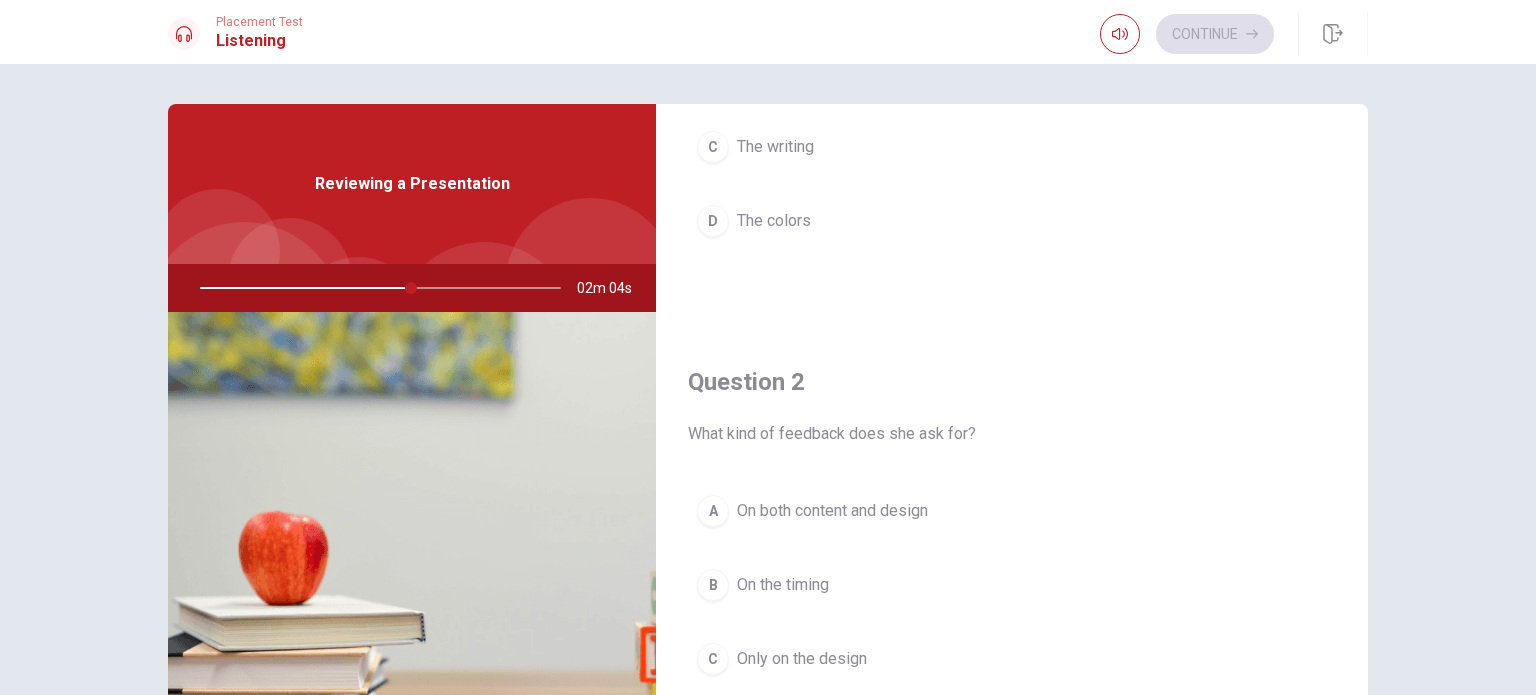 click on "A" at bounding box center (713, 511) 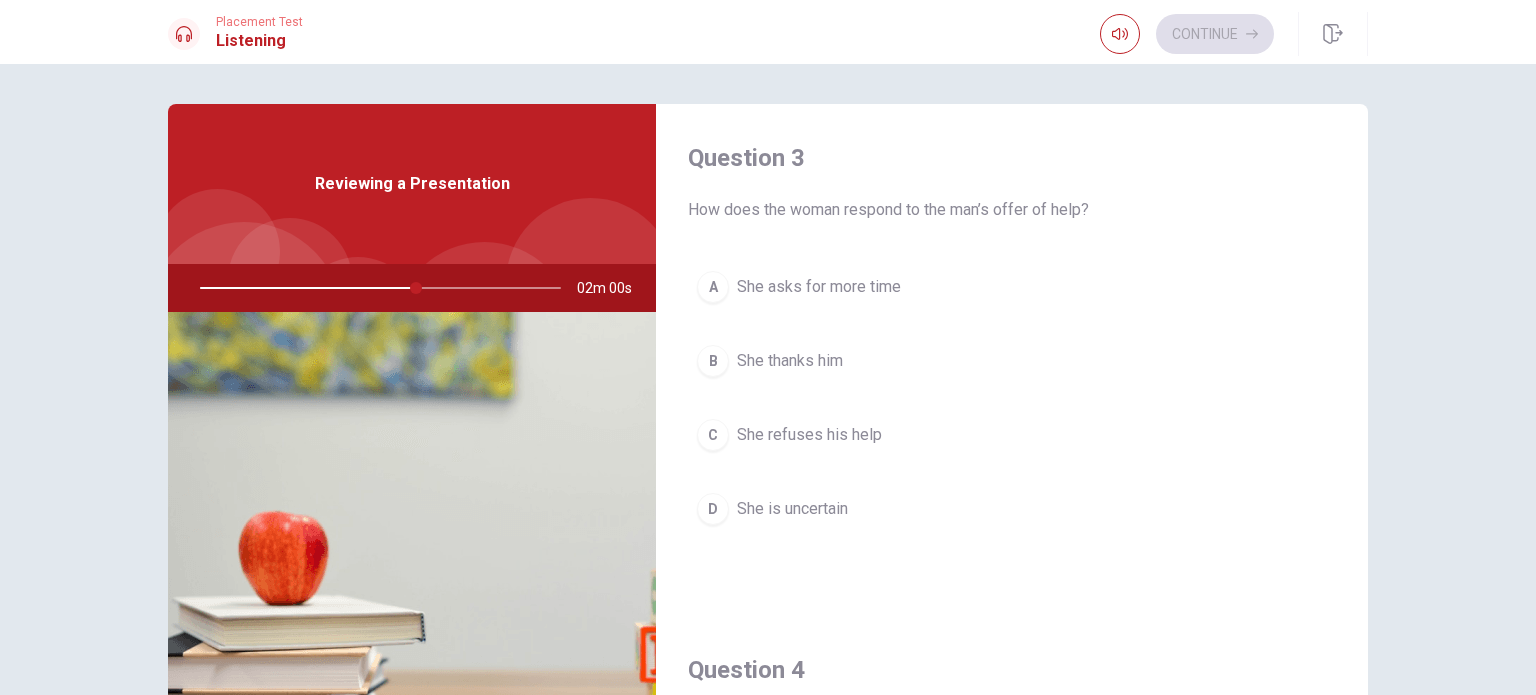 scroll, scrollTop: 1024, scrollLeft: 0, axis: vertical 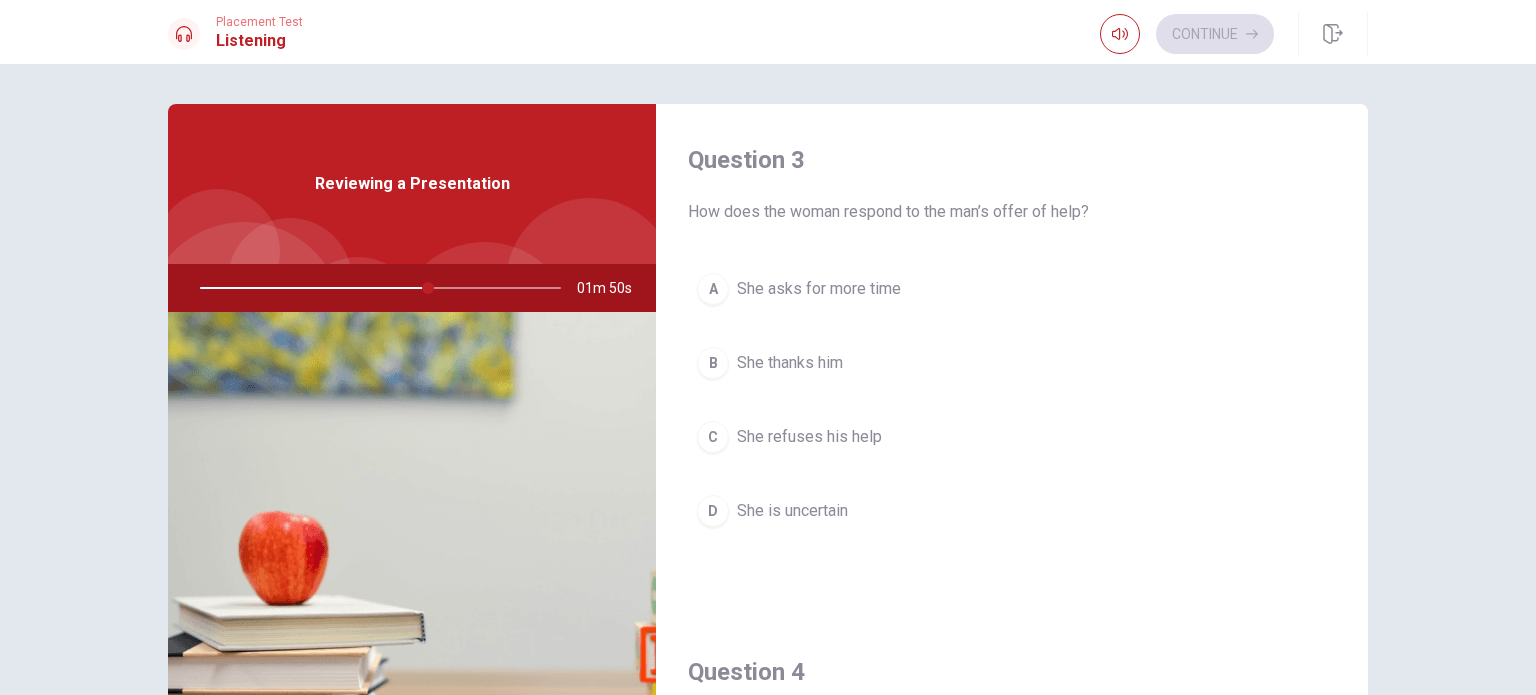 click on "B" at bounding box center (713, 363) 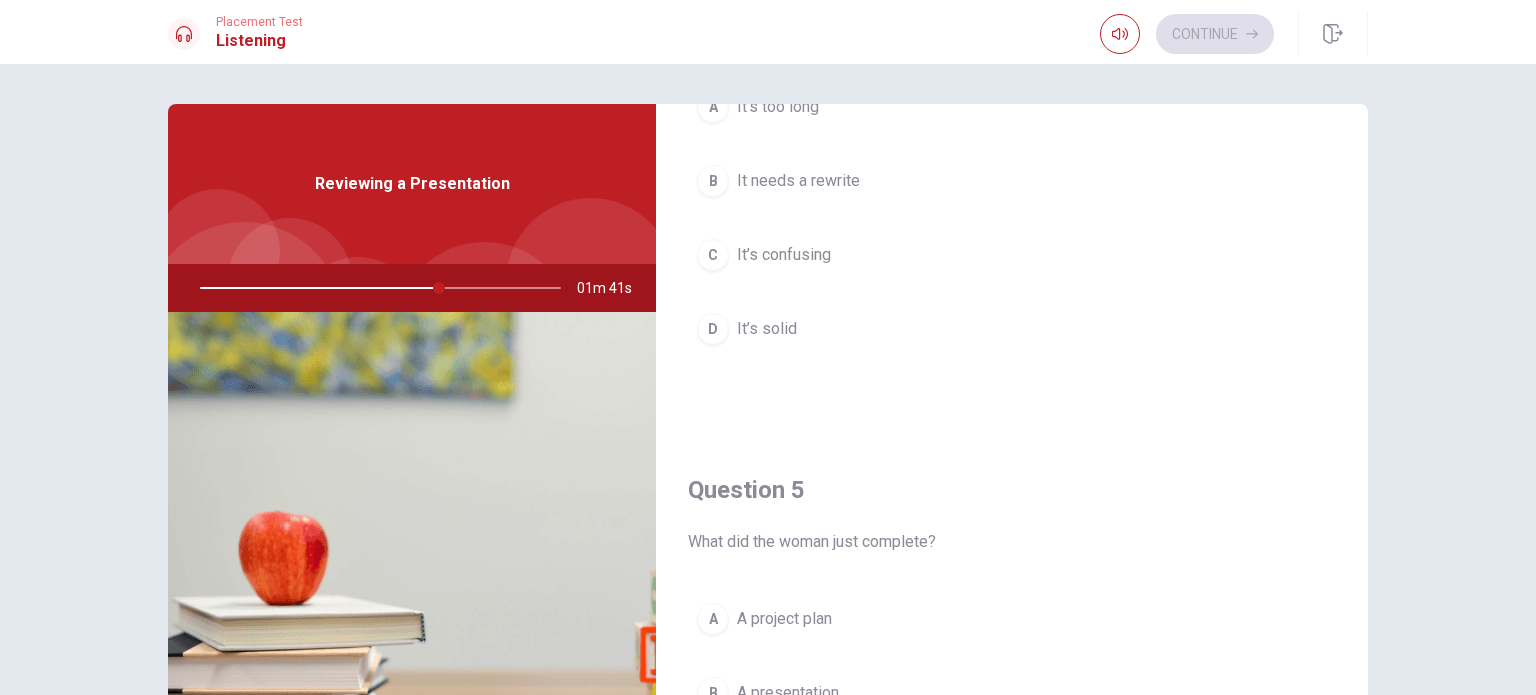 scroll, scrollTop: 1856, scrollLeft: 0, axis: vertical 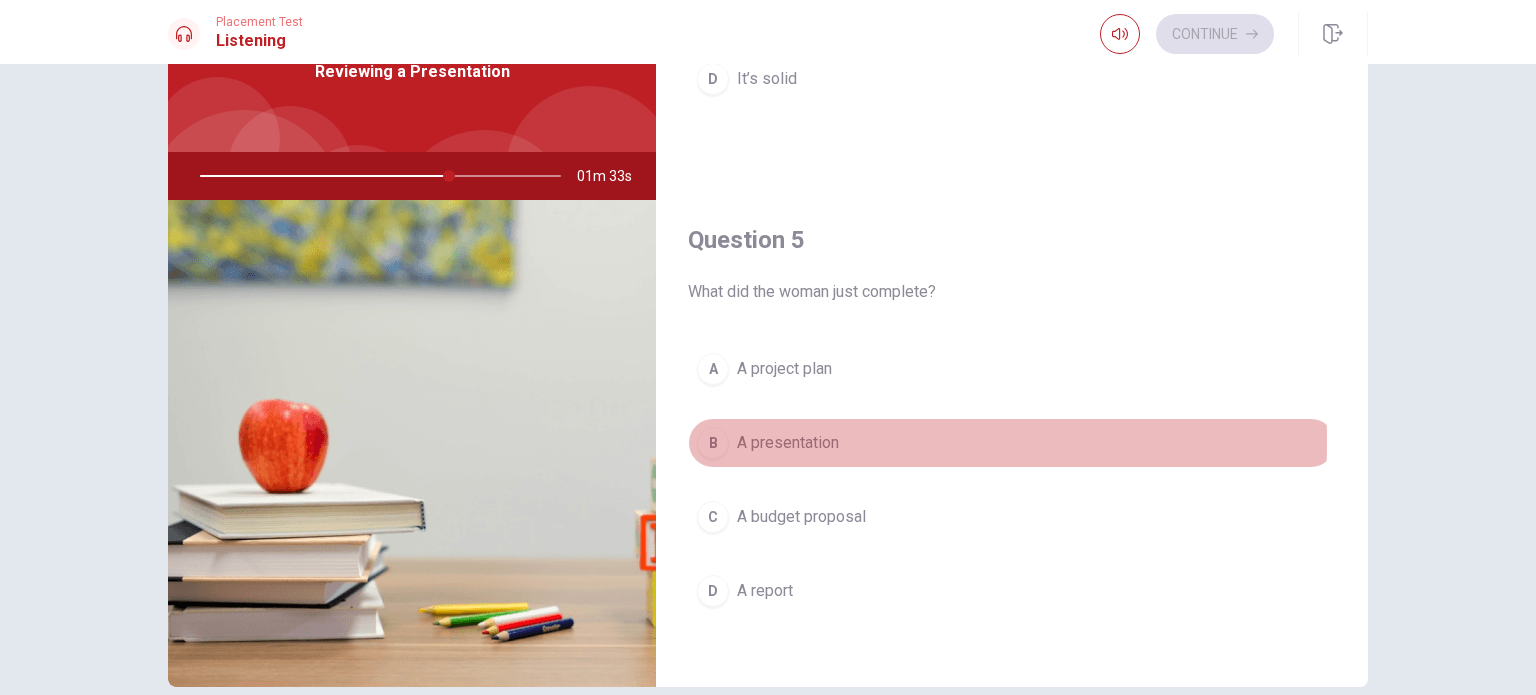 click on "B" at bounding box center [713, 443] 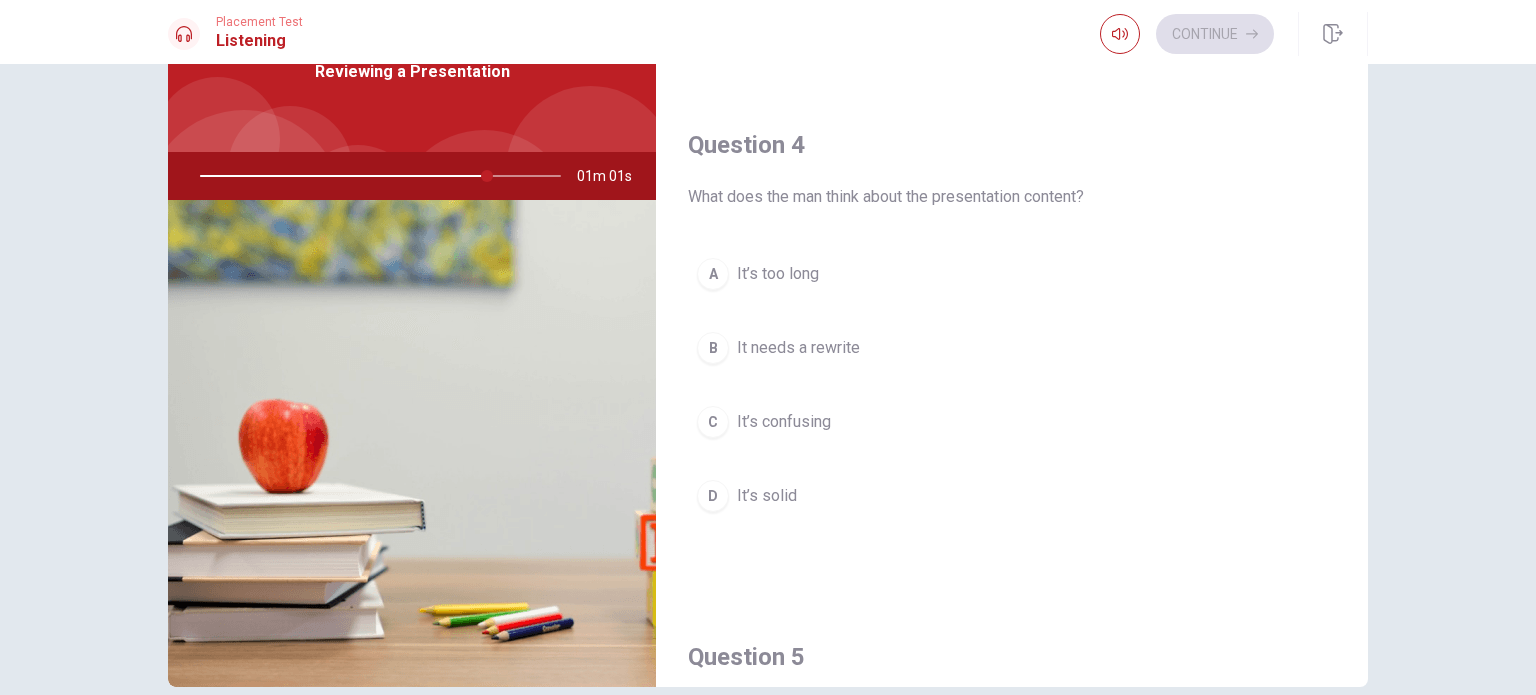 scroll, scrollTop: 1440, scrollLeft: 0, axis: vertical 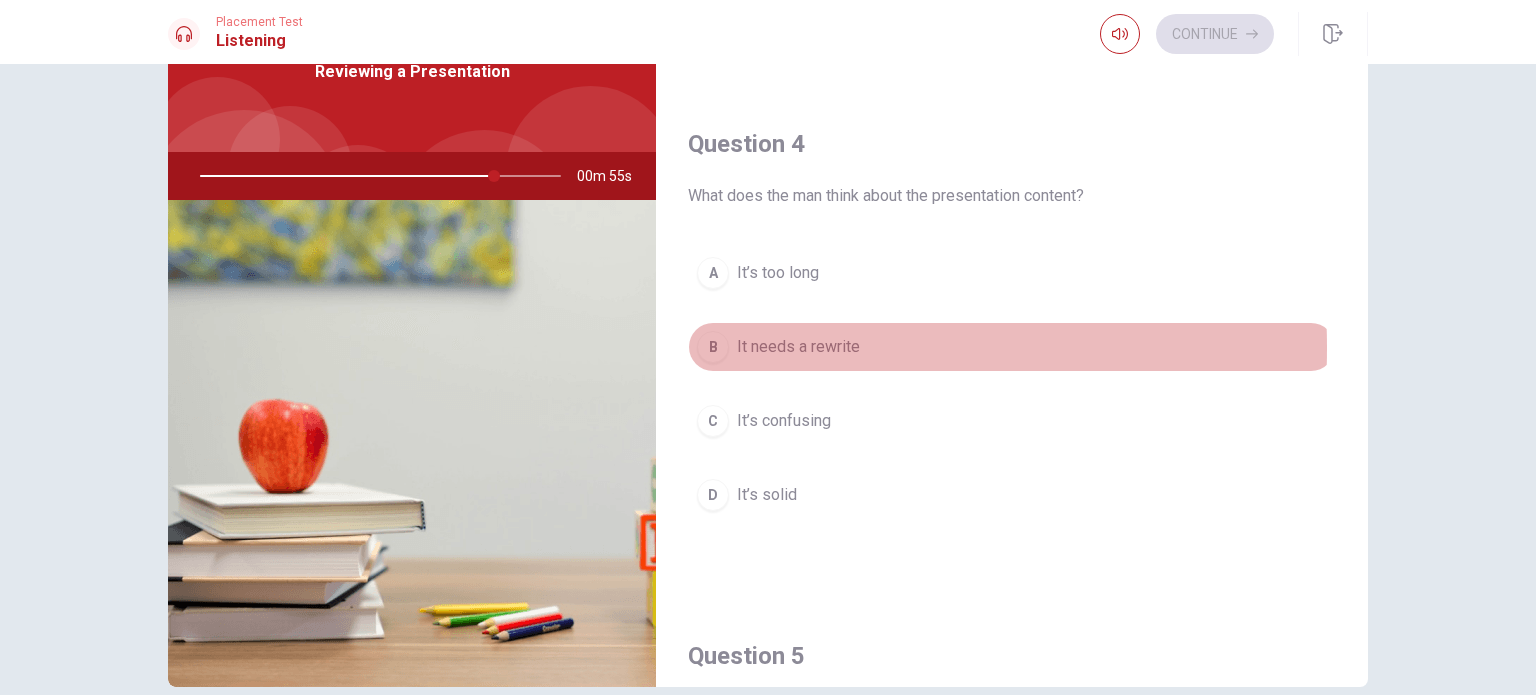 click on "B" at bounding box center (713, 347) 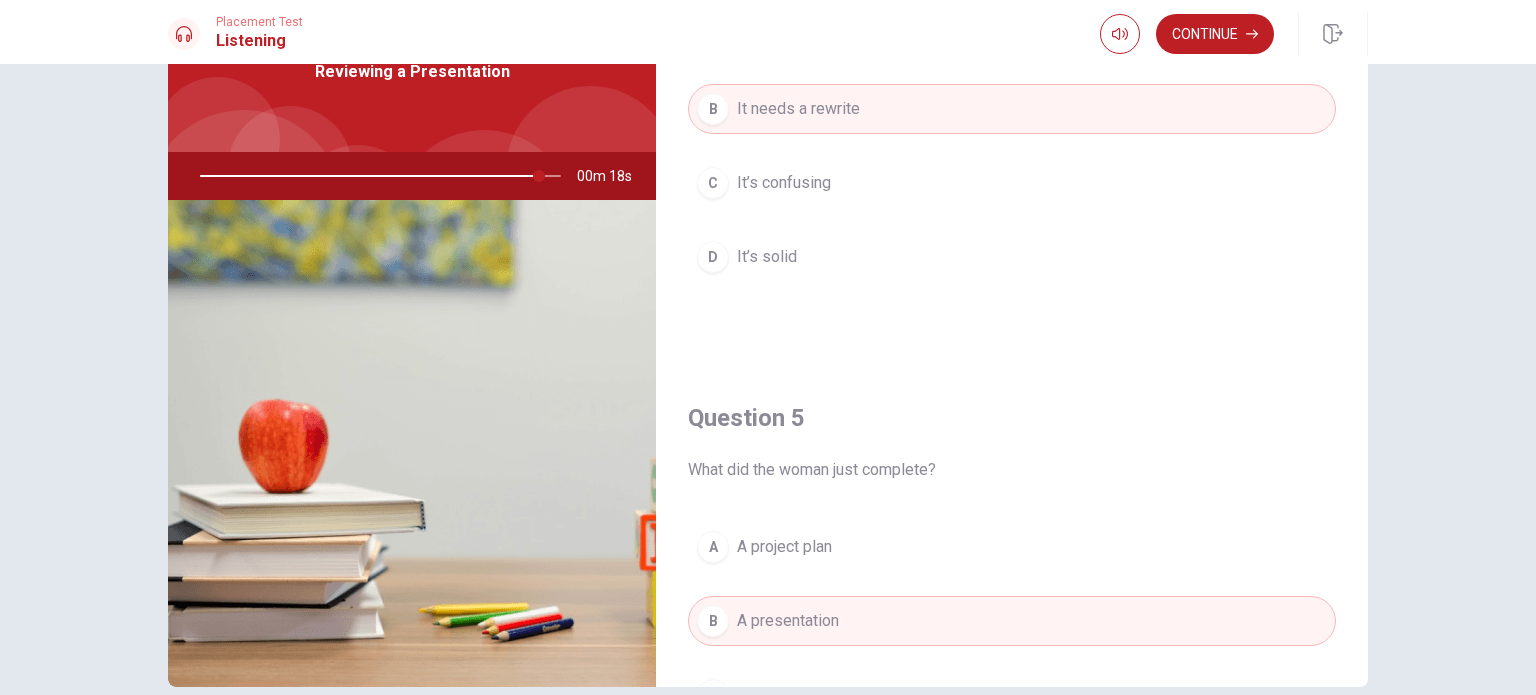 scroll, scrollTop: 1856, scrollLeft: 0, axis: vertical 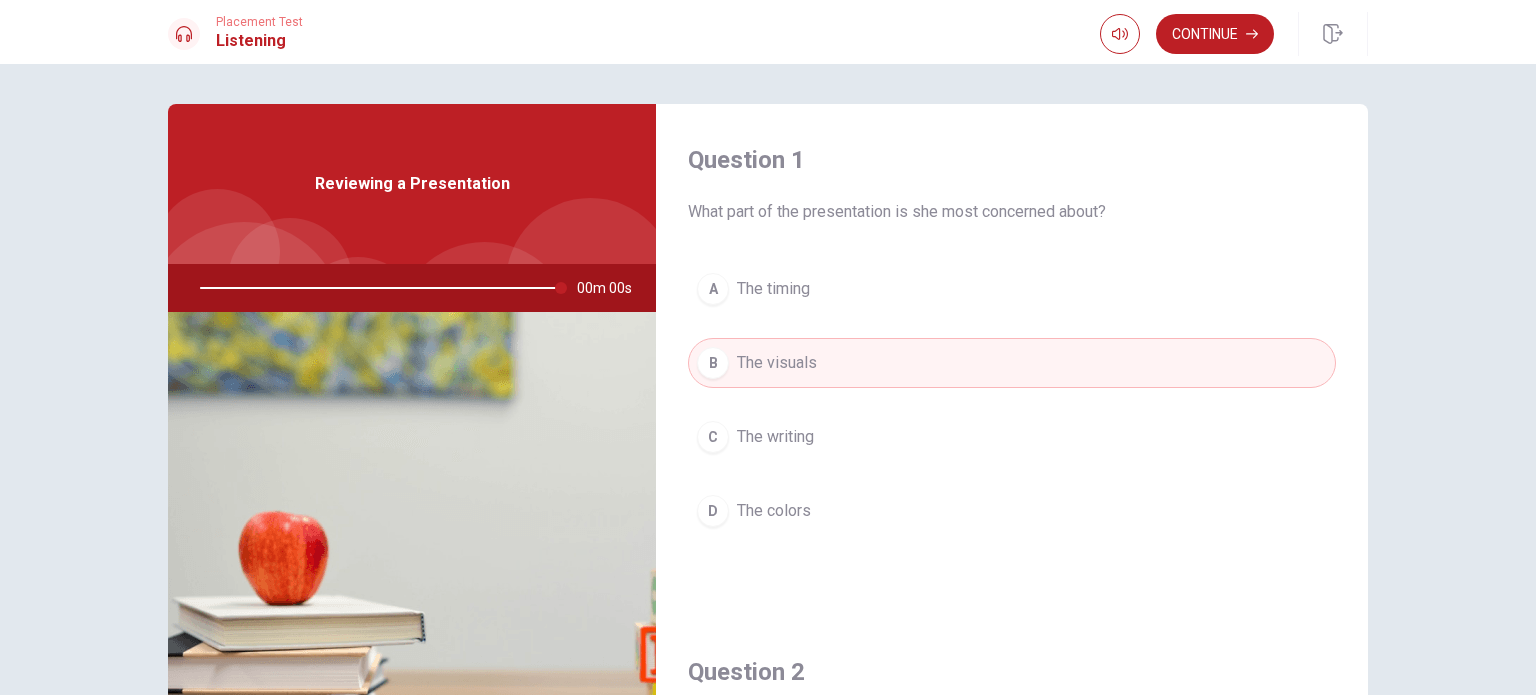 type on "0" 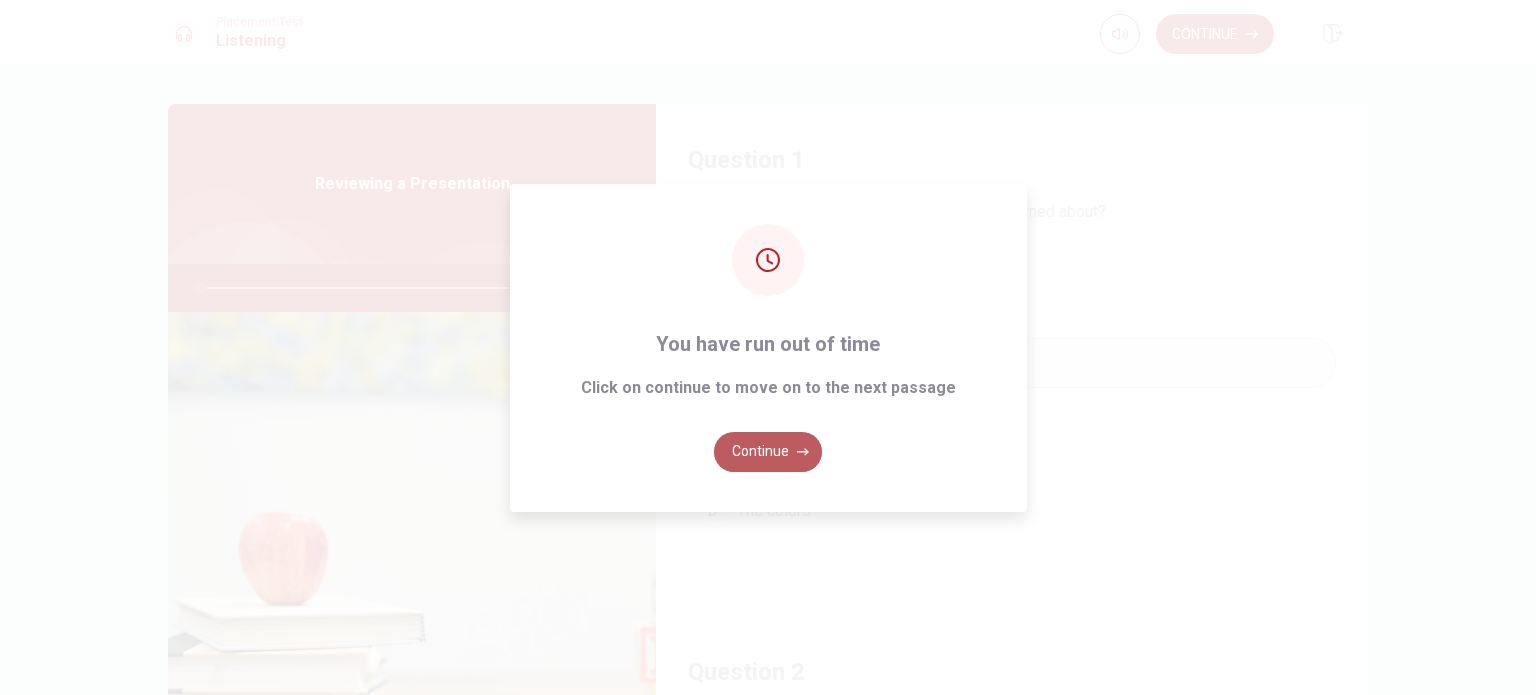 click on "Continue" at bounding box center [768, 452] 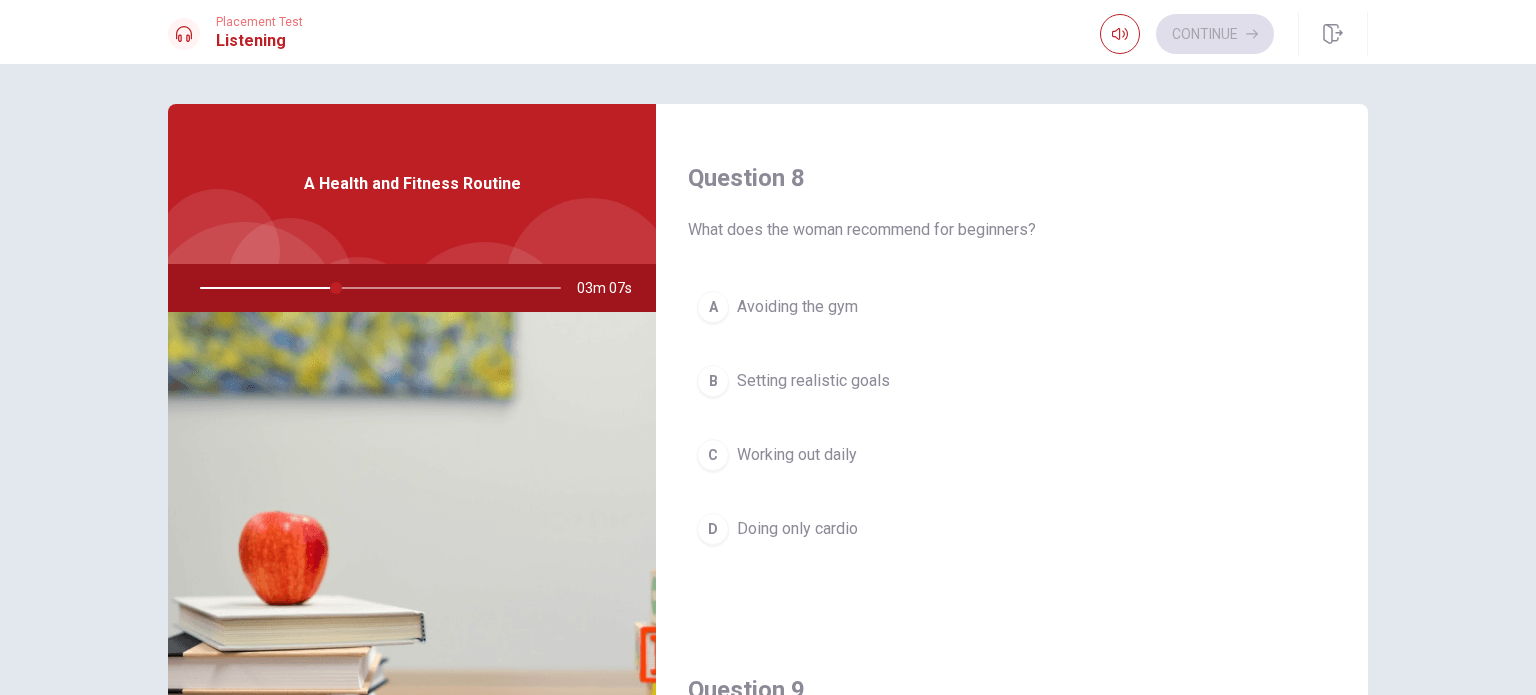 scroll, scrollTop: 988, scrollLeft: 0, axis: vertical 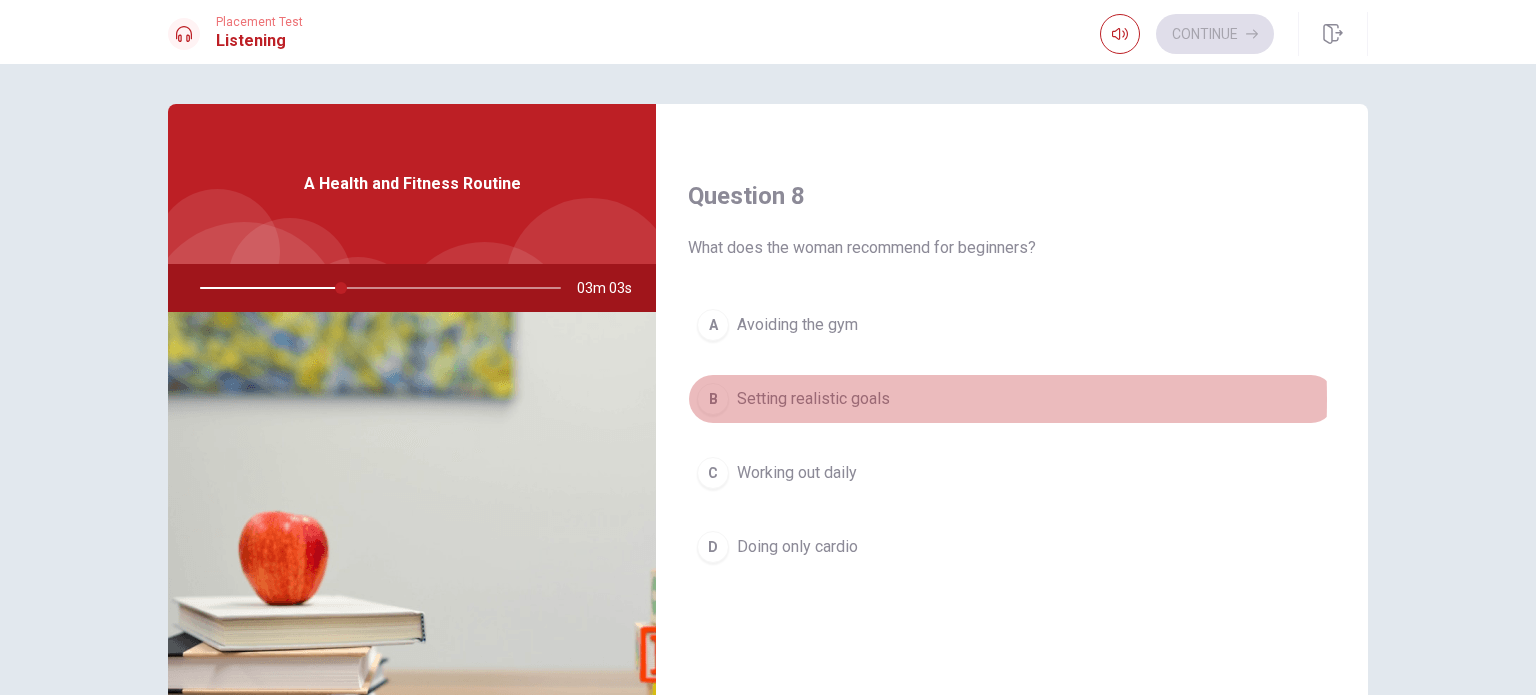 click on "B" at bounding box center [713, 399] 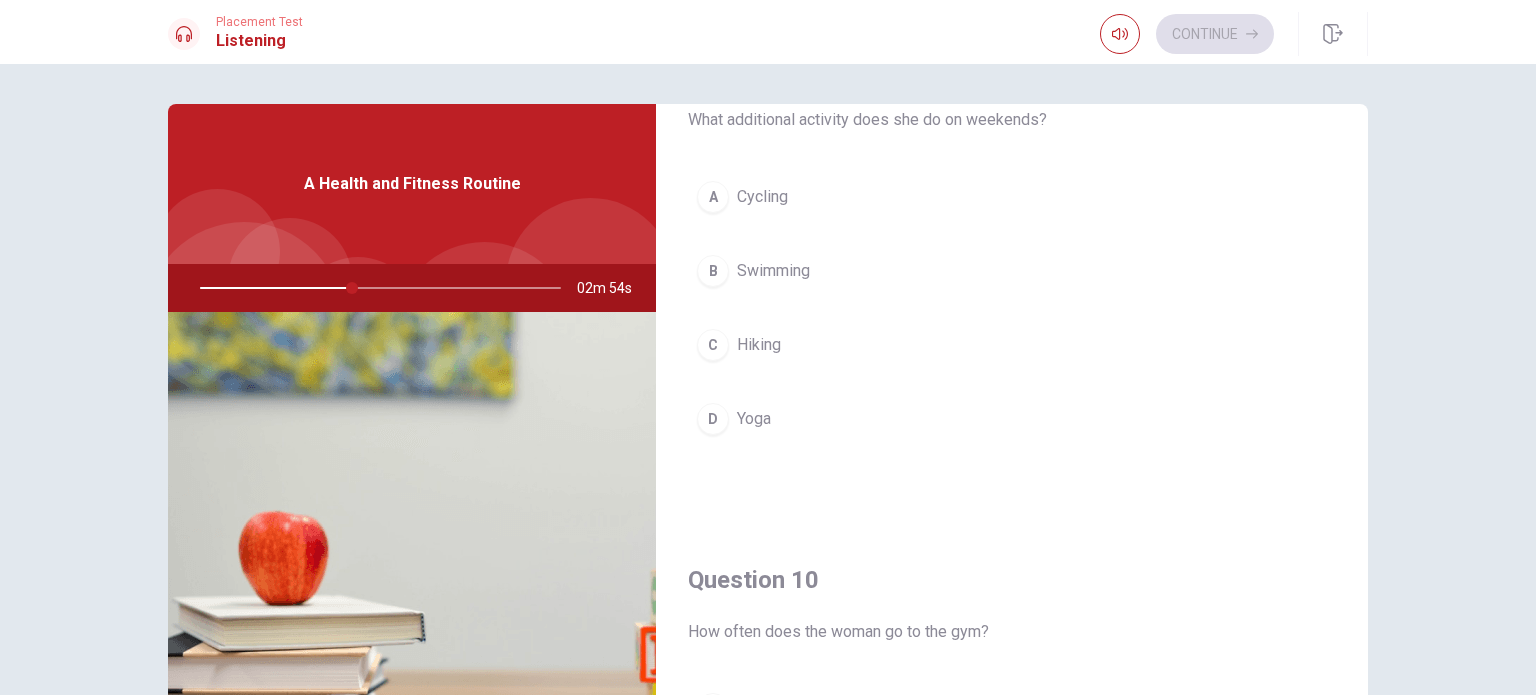 scroll, scrollTop: 1636, scrollLeft: 0, axis: vertical 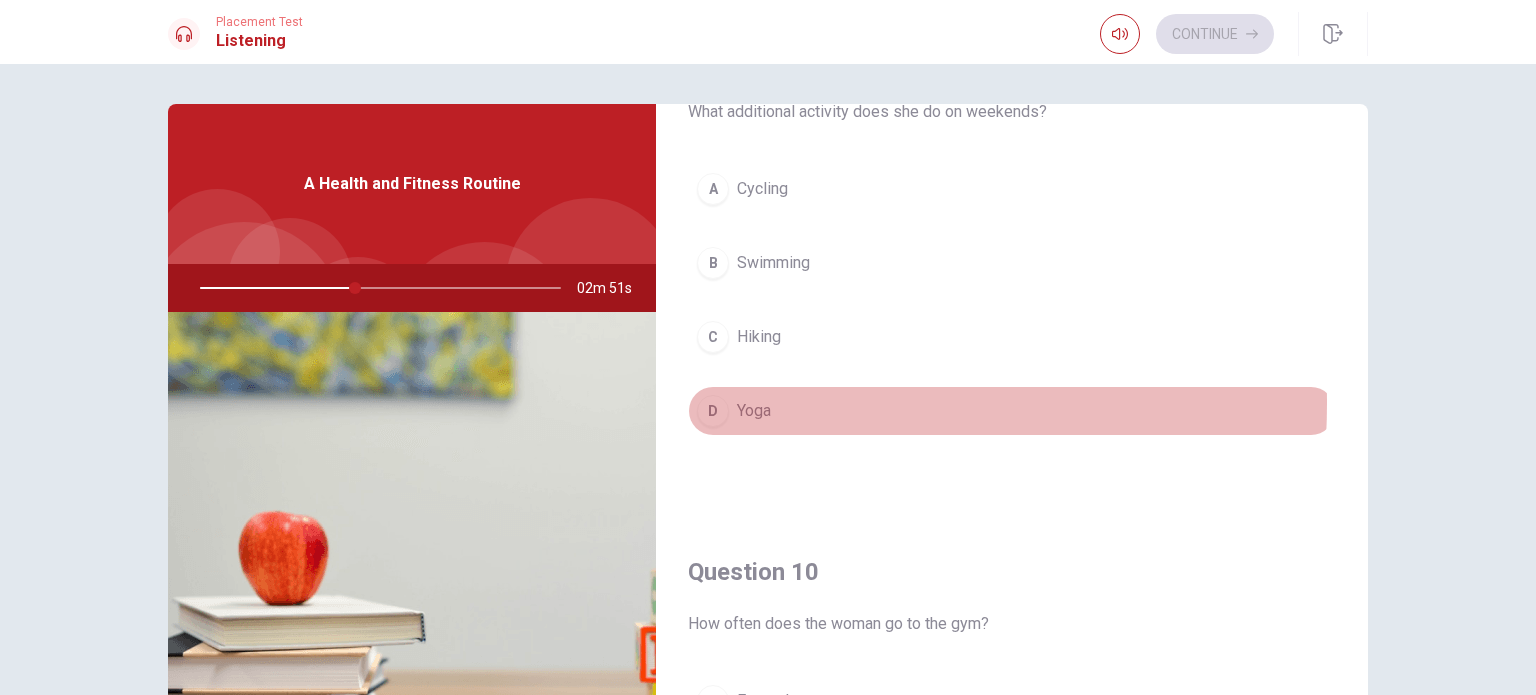click on "D" at bounding box center (713, 411) 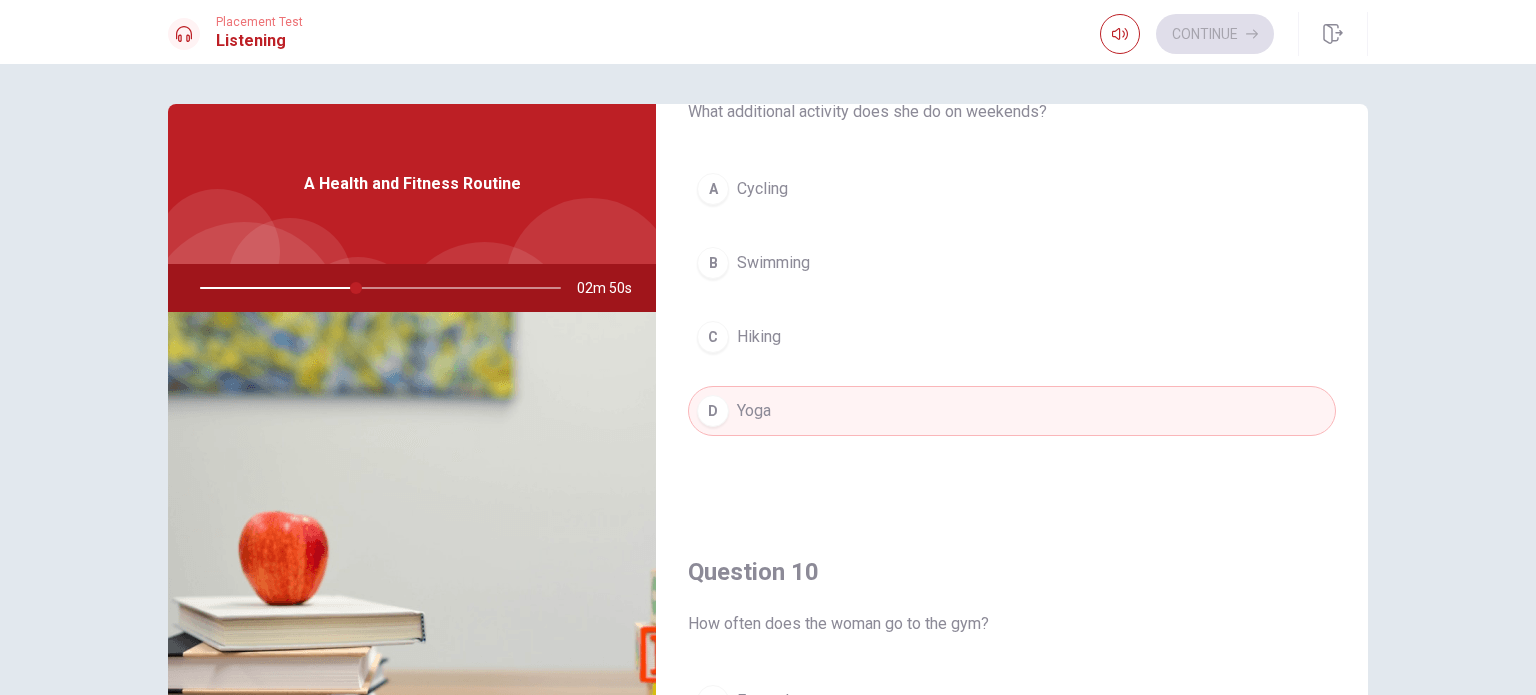 scroll, scrollTop: 1856, scrollLeft: 0, axis: vertical 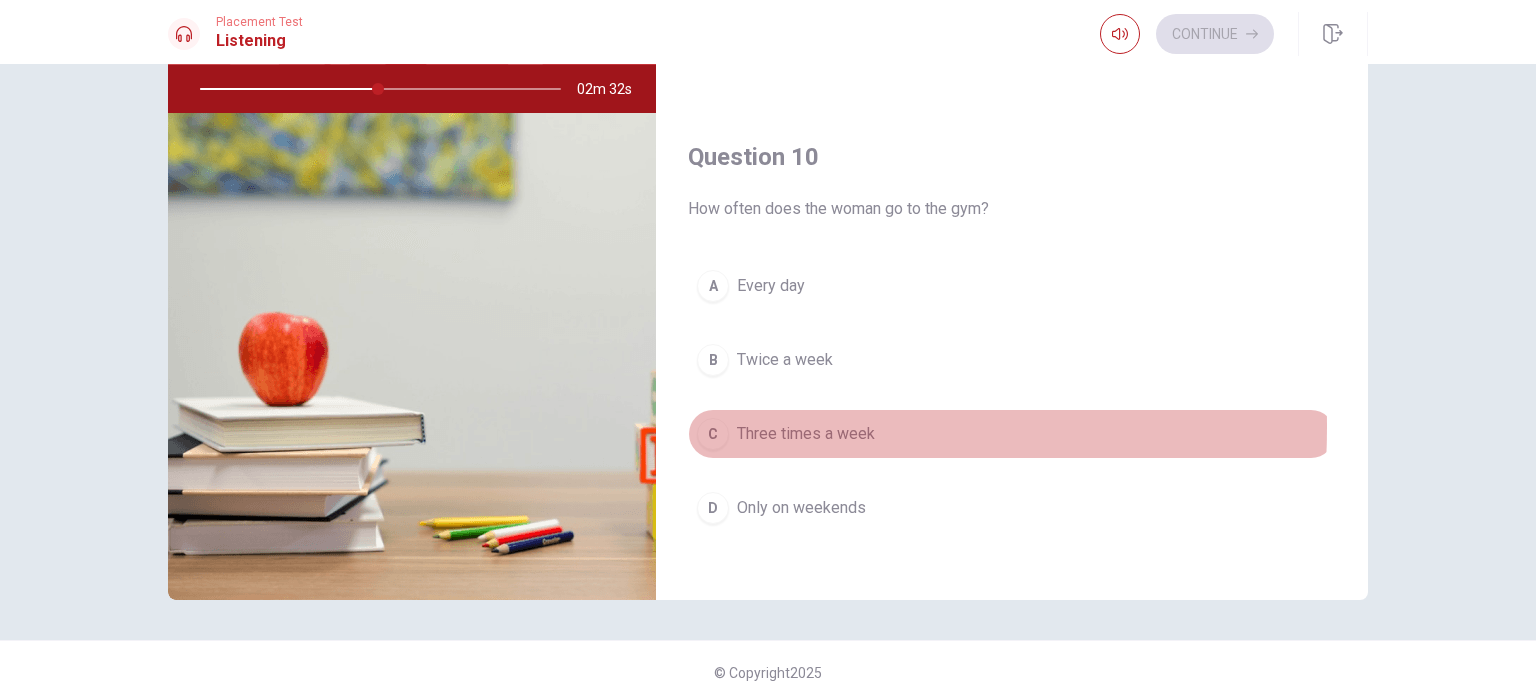 click on "C Three times a week" at bounding box center (1012, 434) 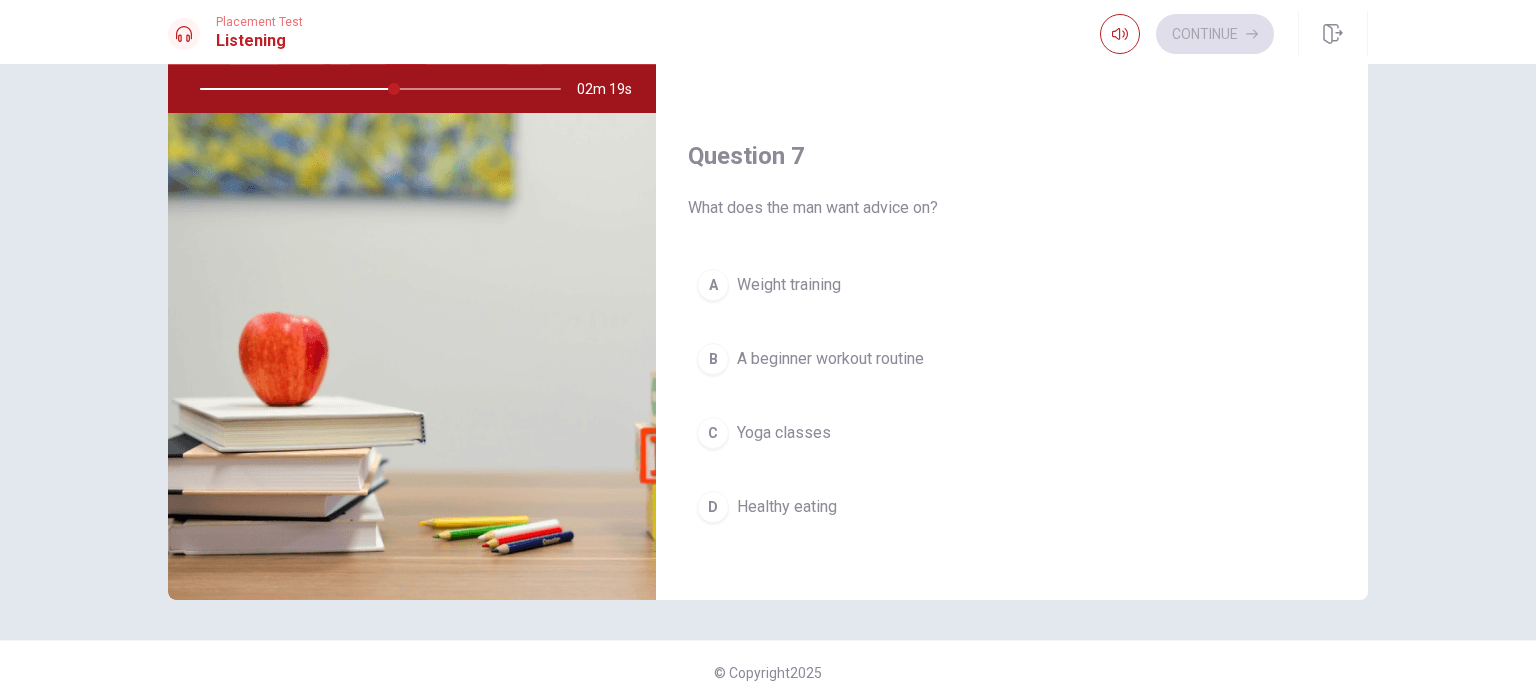 scroll, scrollTop: 328, scrollLeft: 0, axis: vertical 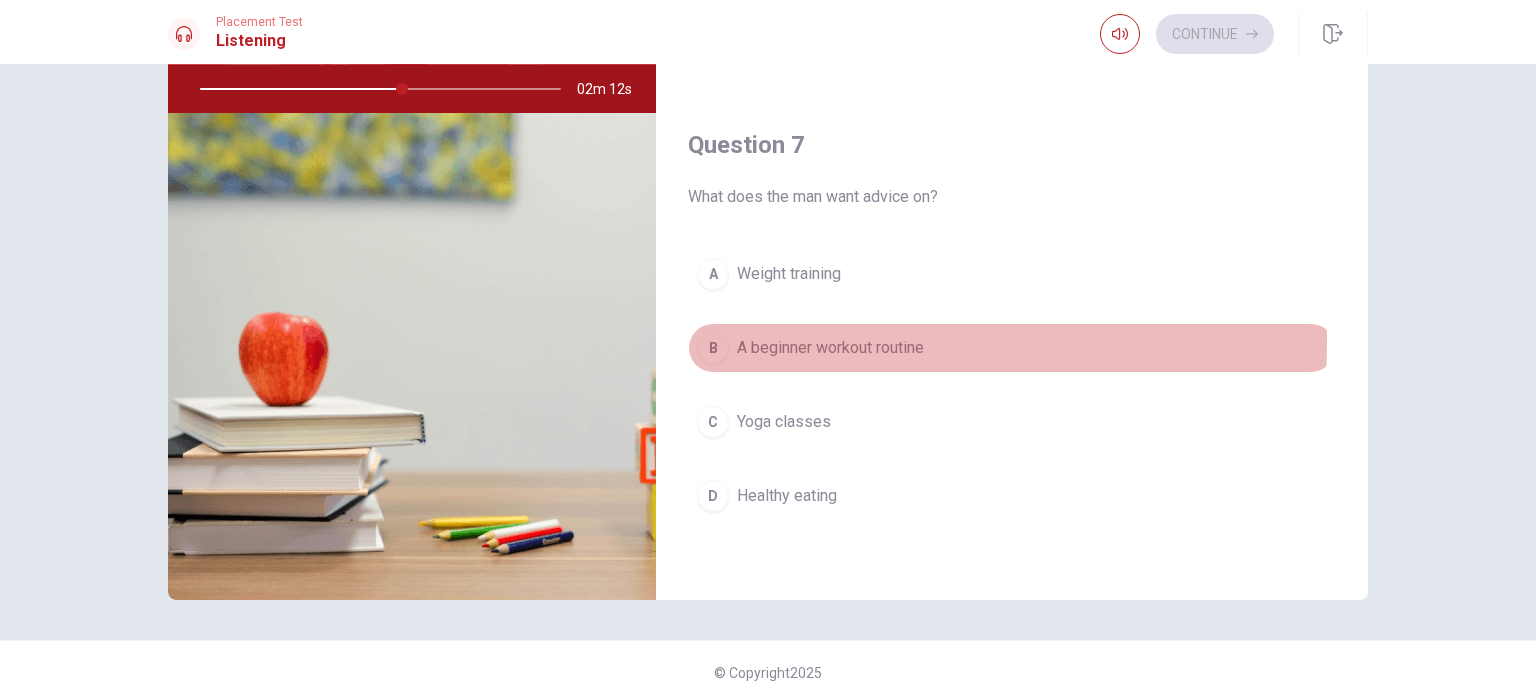 click on "B A beginner workout routine" at bounding box center (1012, 348) 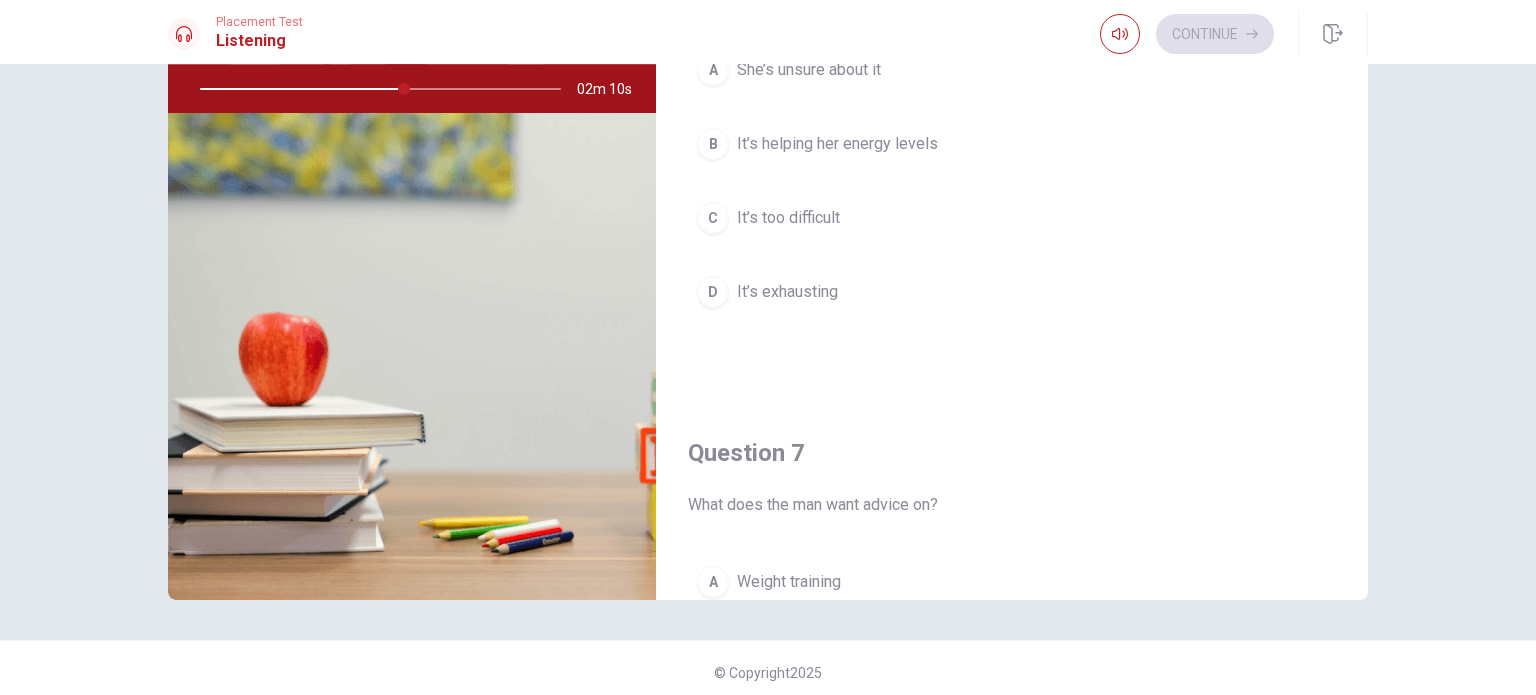 scroll, scrollTop: 0, scrollLeft: 0, axis: both 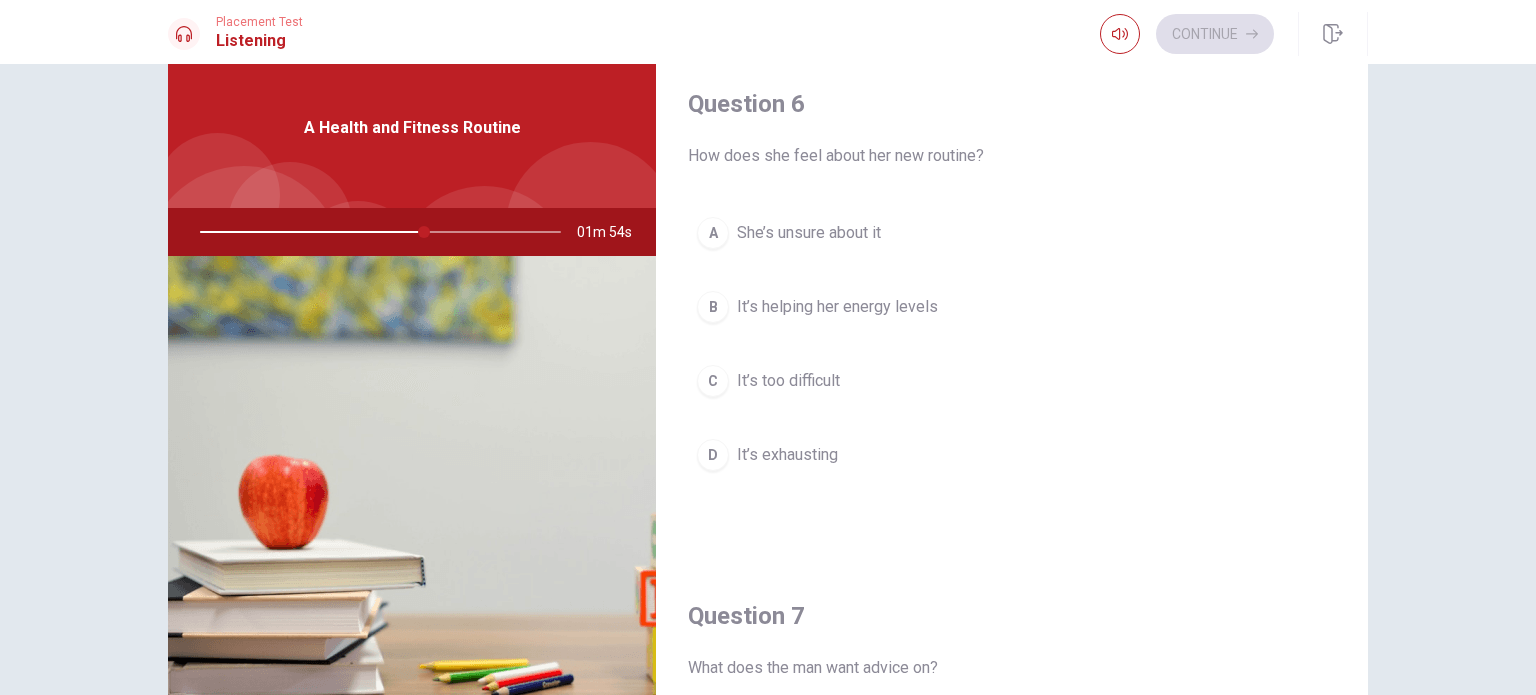 click on "She’s unsure about it" at bounding box center (809, 233) 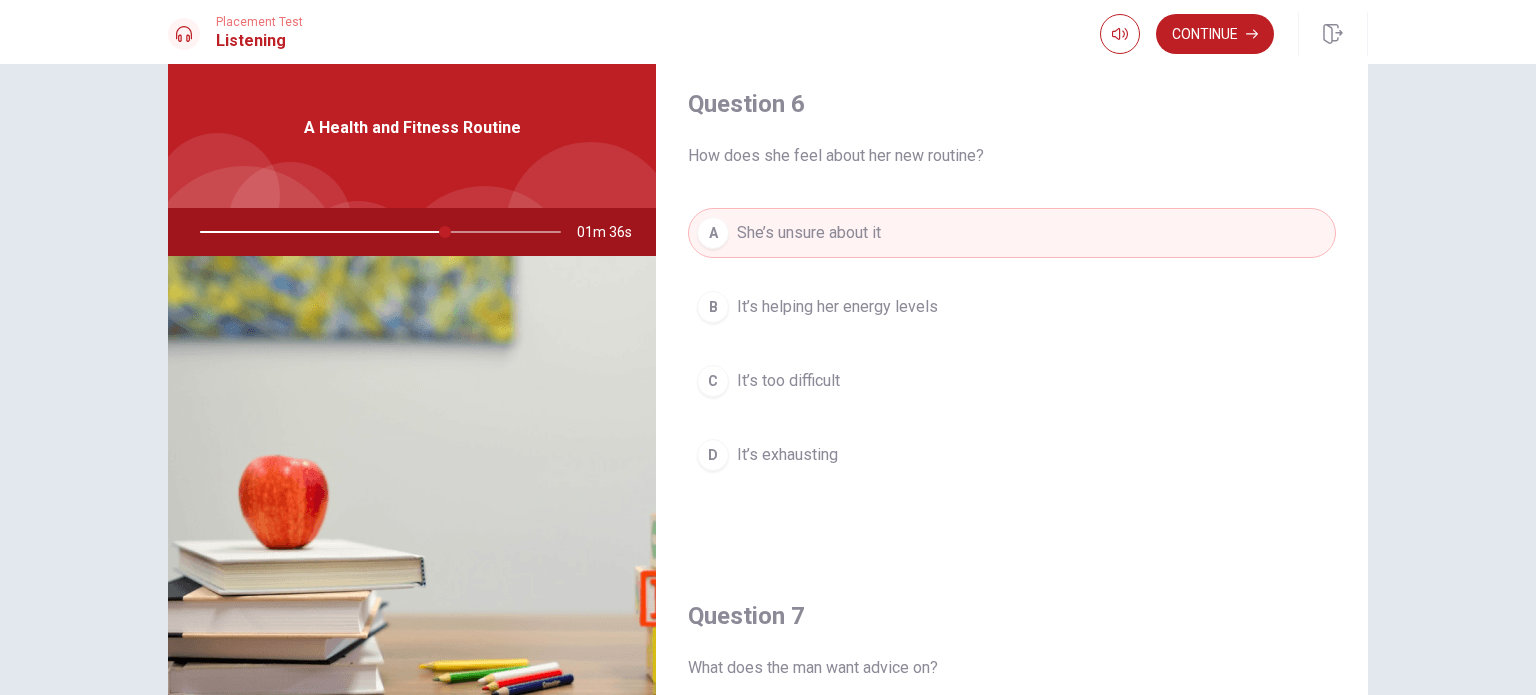 click on "B" at bounding box center (713, 307) 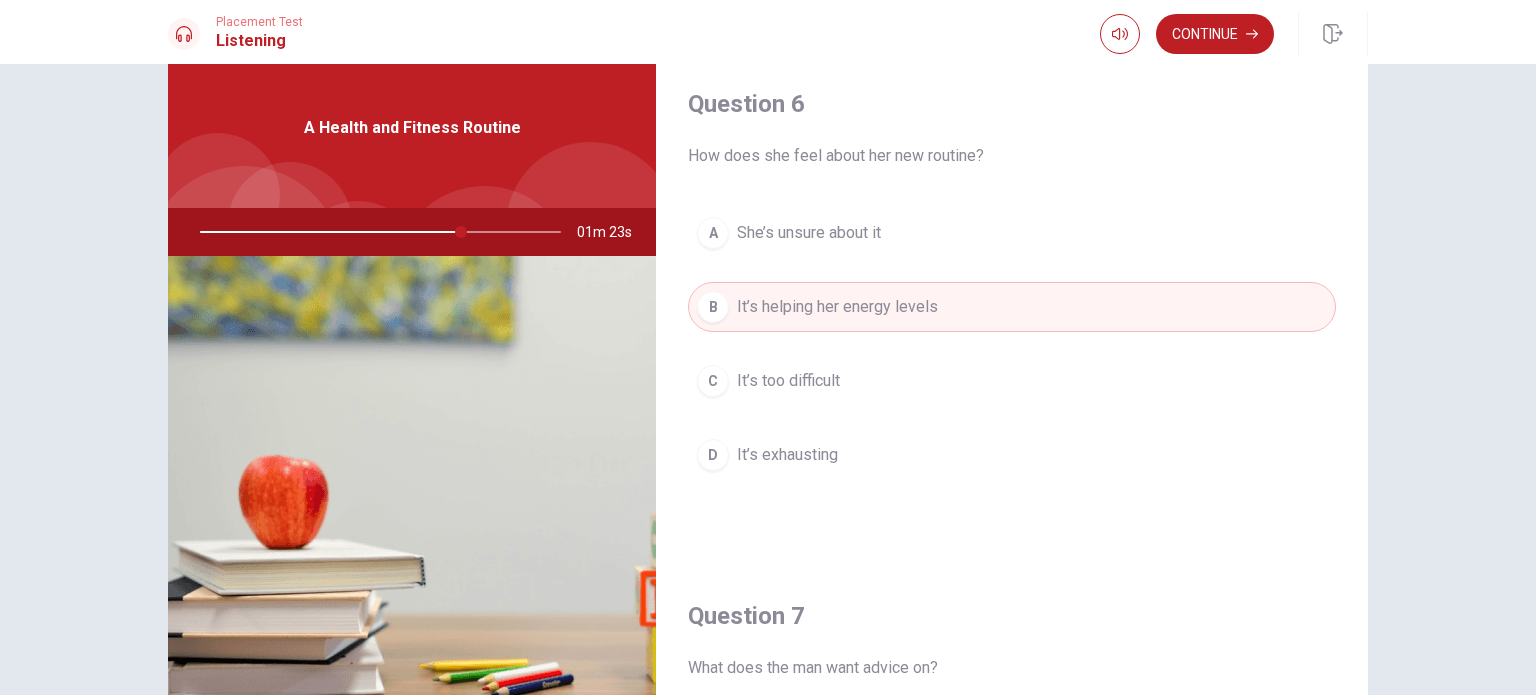 scroll, scrollTop: 208, scrollLeft: 0, axis: vertical 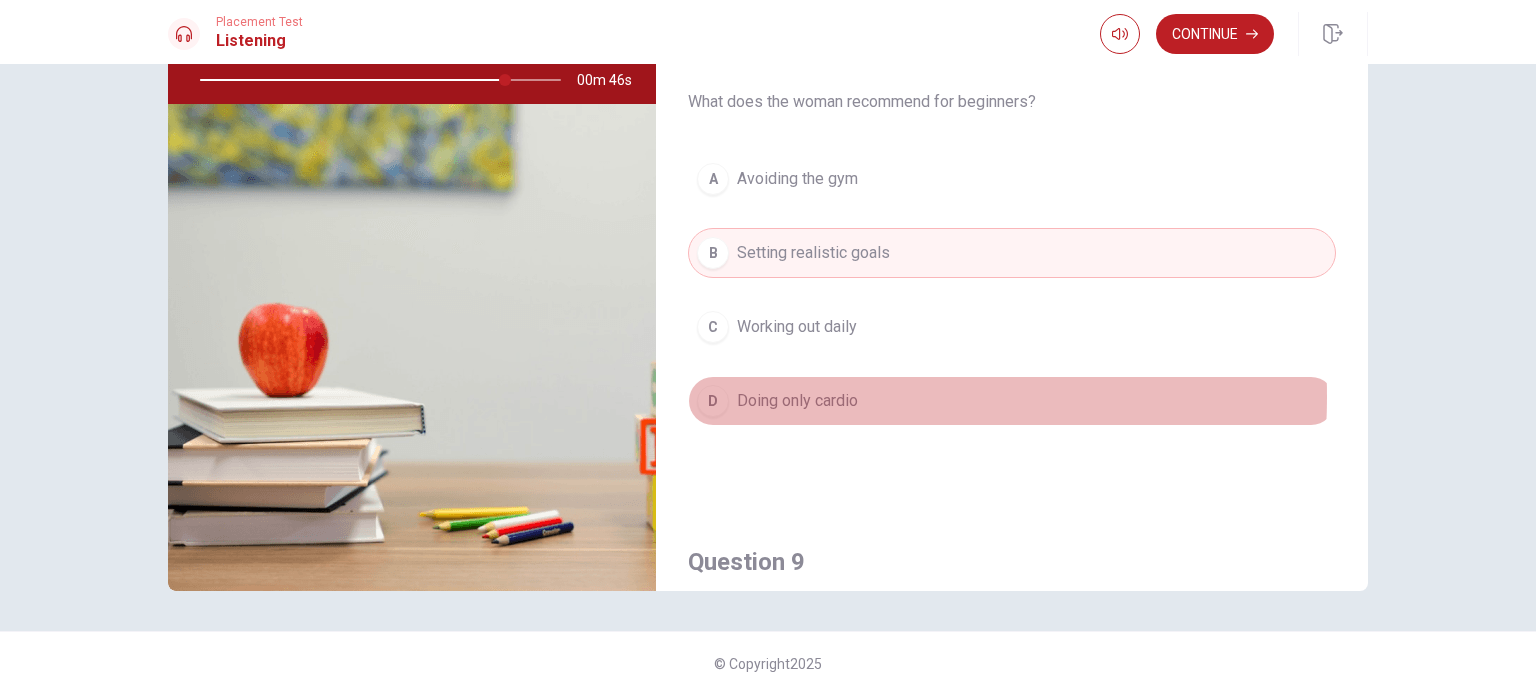 click on "Doing only cardio" at bounding box center [797, 401] 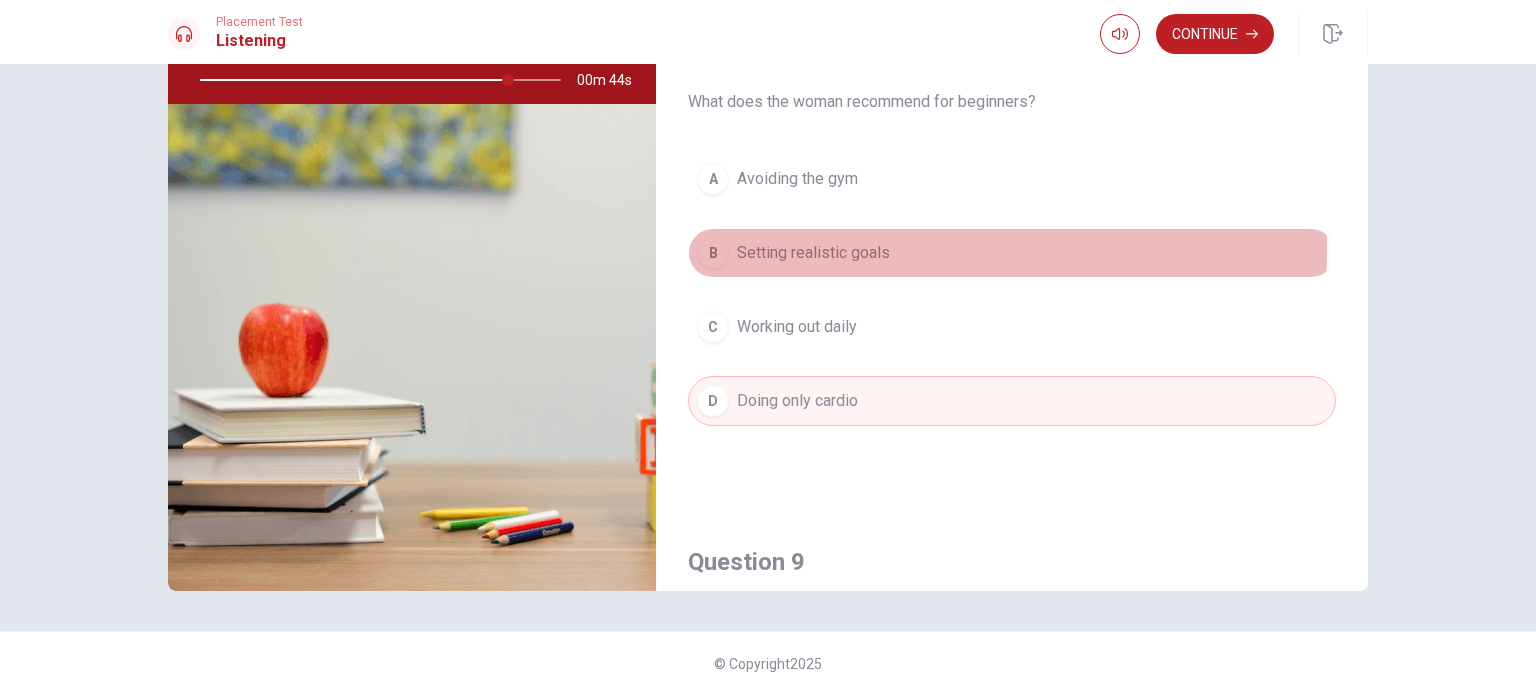 click on "Setting realistic goals" at bounding box center (813, 253) 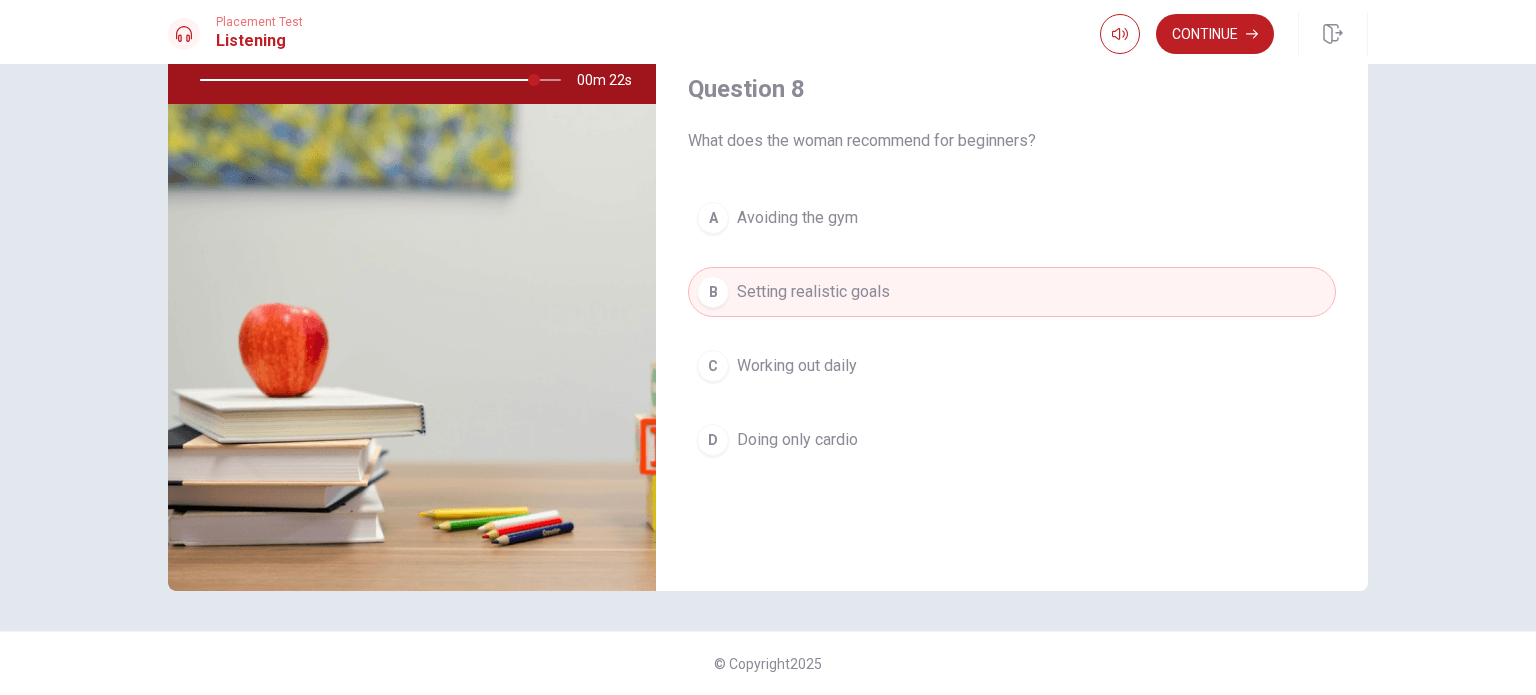 scroll, scrollTop: 885, scrollLeft: 0, axis: vertical 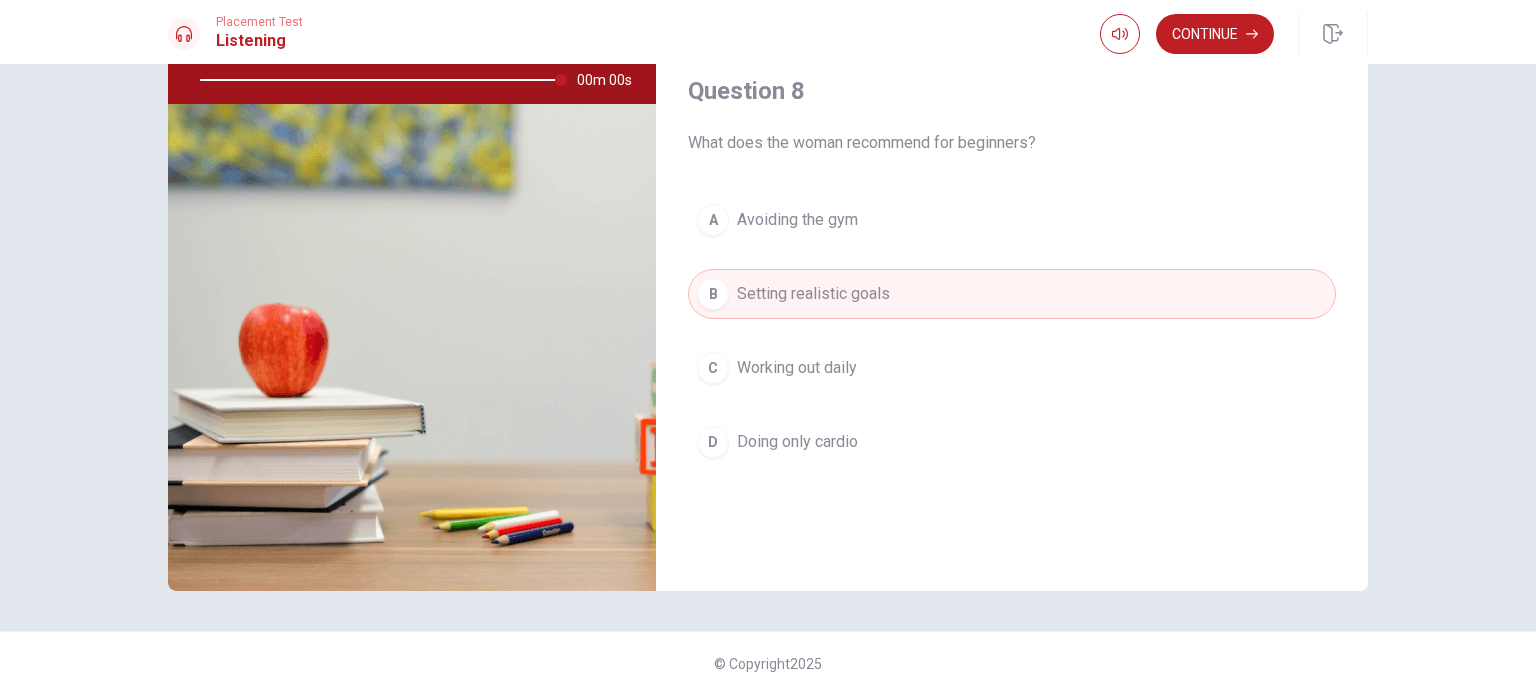 type on "0" 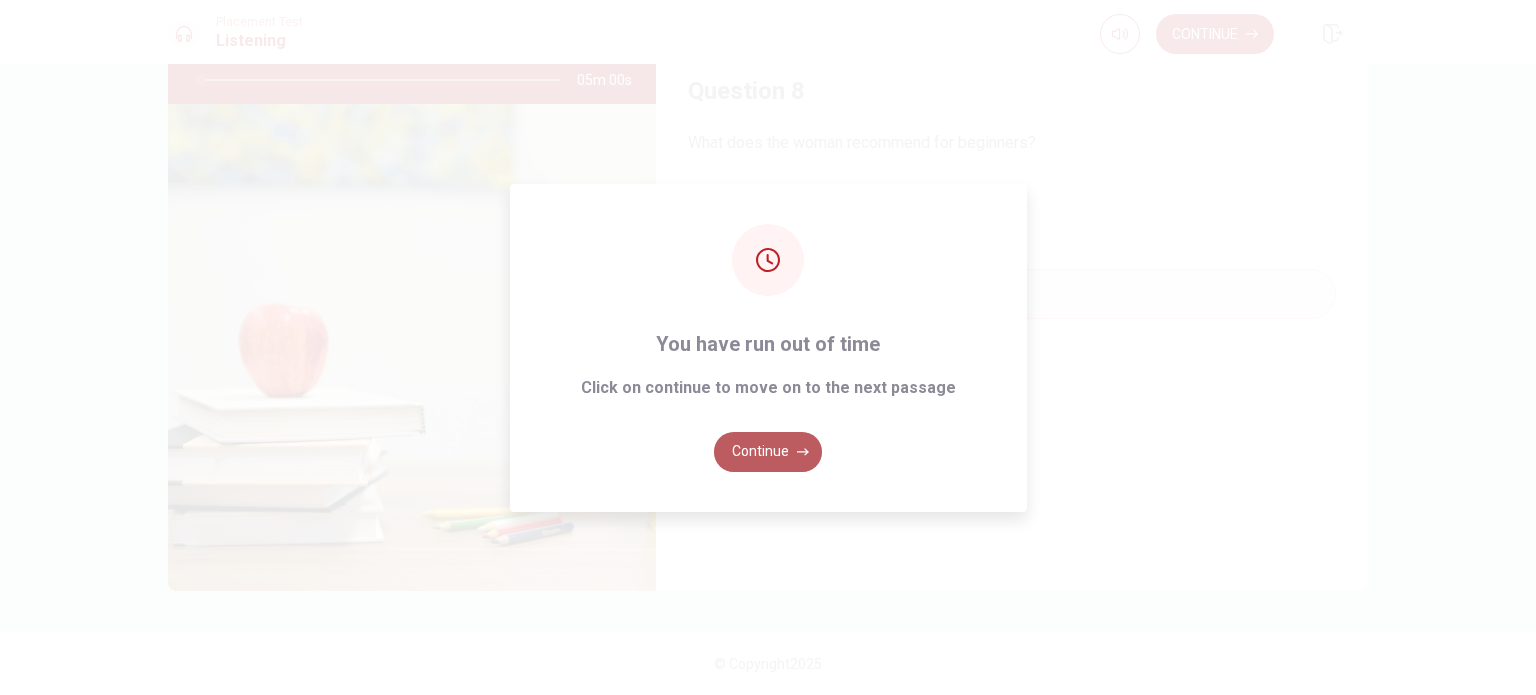 click on "Continue" at bounding box center (768, 452) 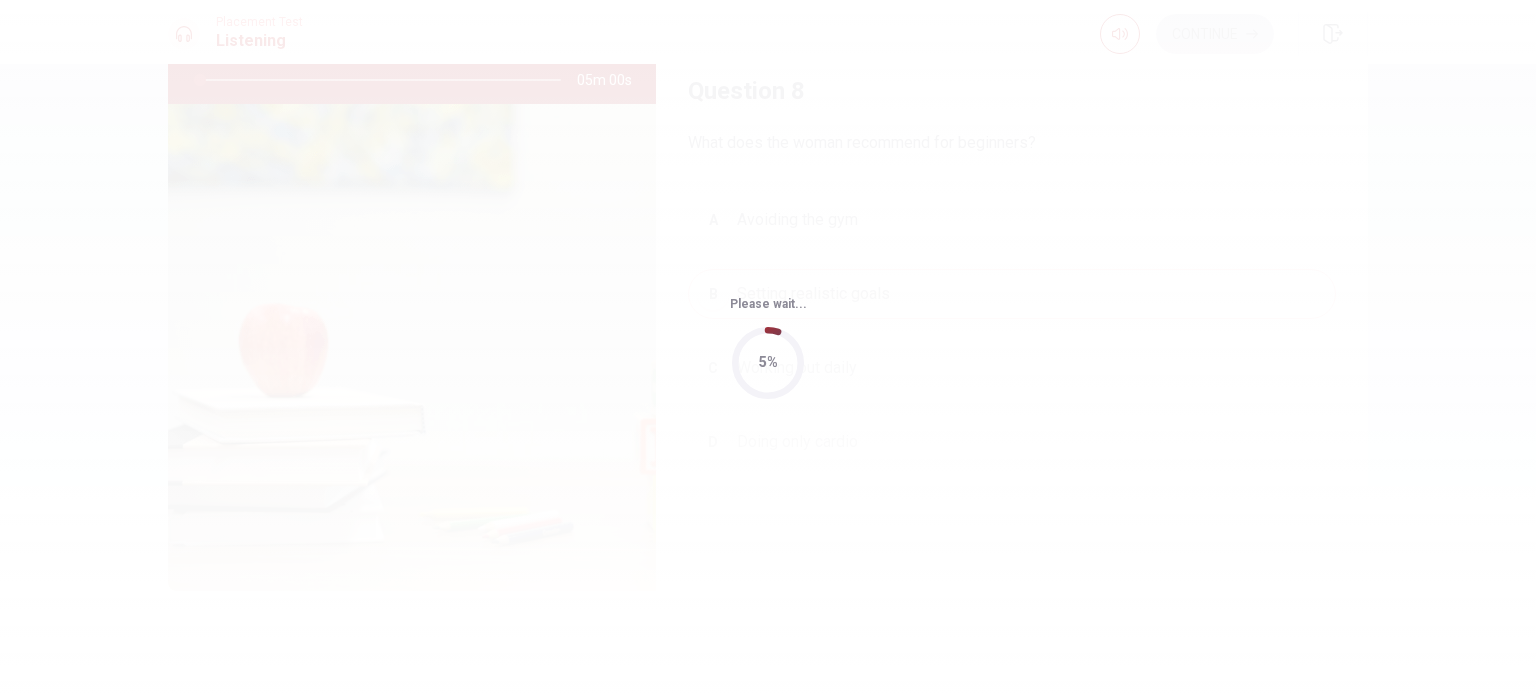 scroll, scrollTop: 0, scrollLeft: 0, axis: both 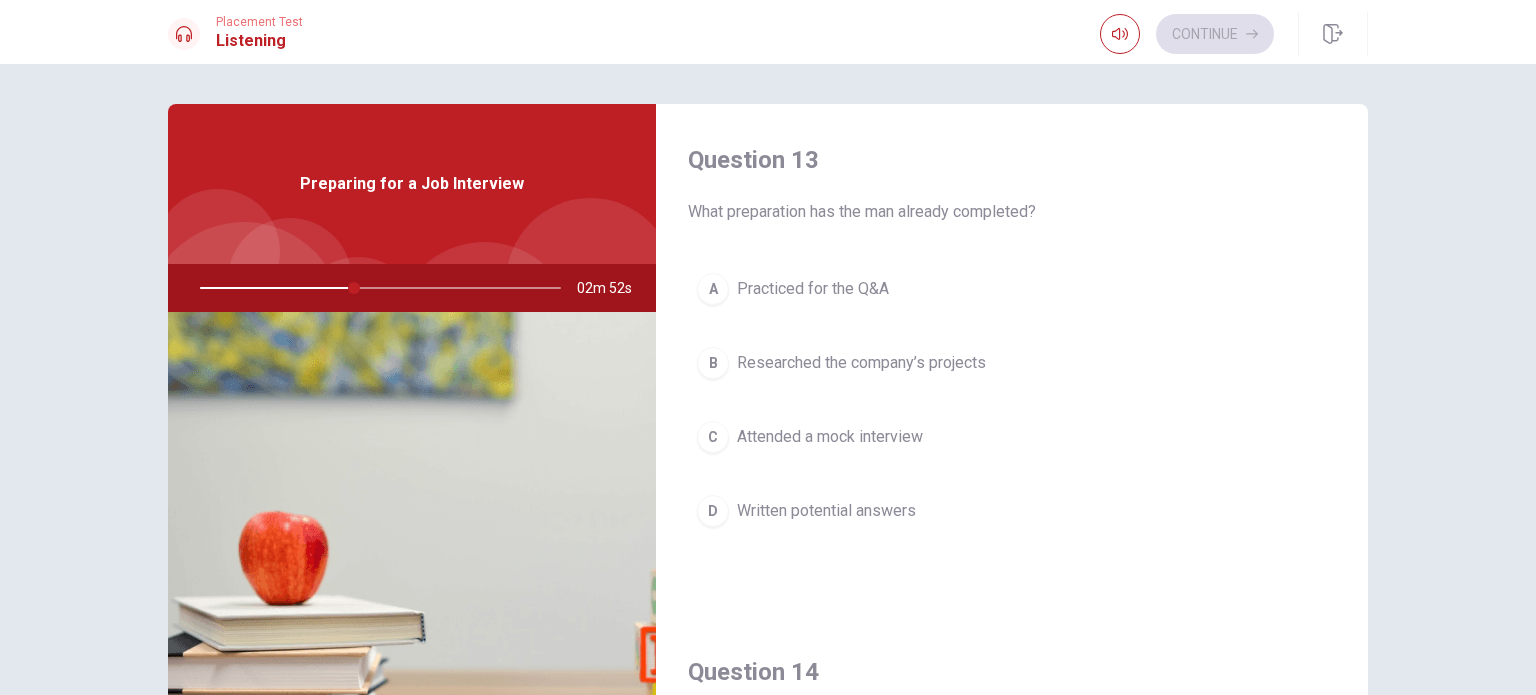 click on "Question 13 What preparation has the man already completed? A Practiced for the Q&A B Researched the company’s projects C Attended a mock interview D Written potential answers" at bounding box center [1012, 360] 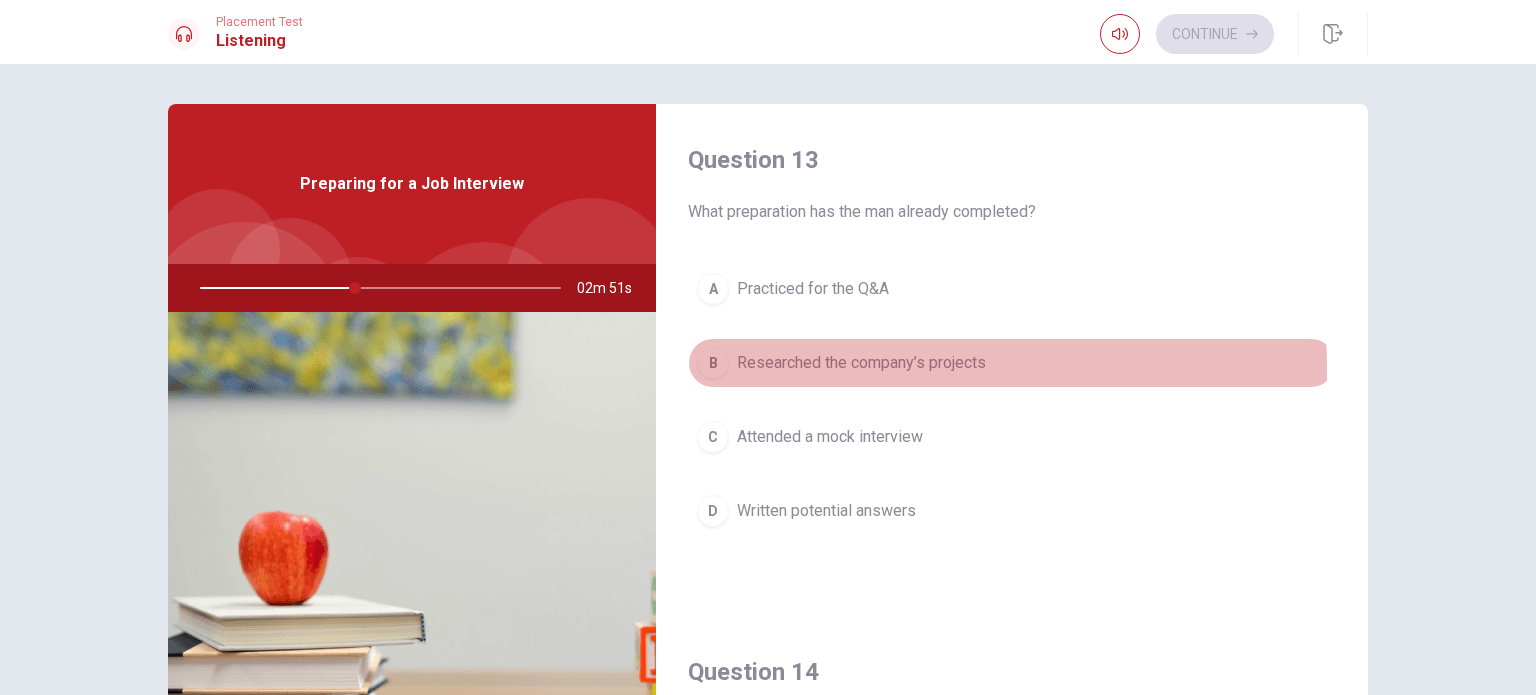 click on "B" at bounding box center [713, 363] 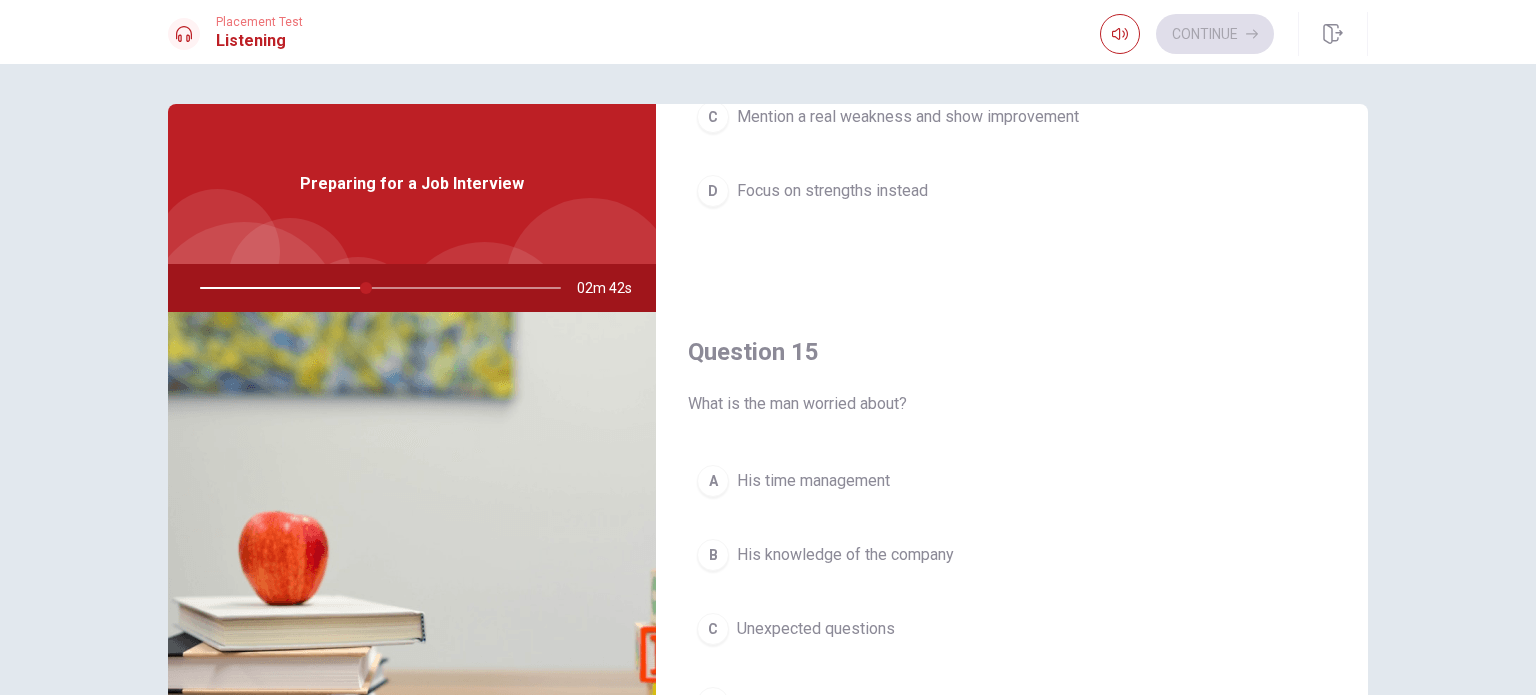 scroll, scrollTop: 1856, scrollLeft: 0, axis: vertical 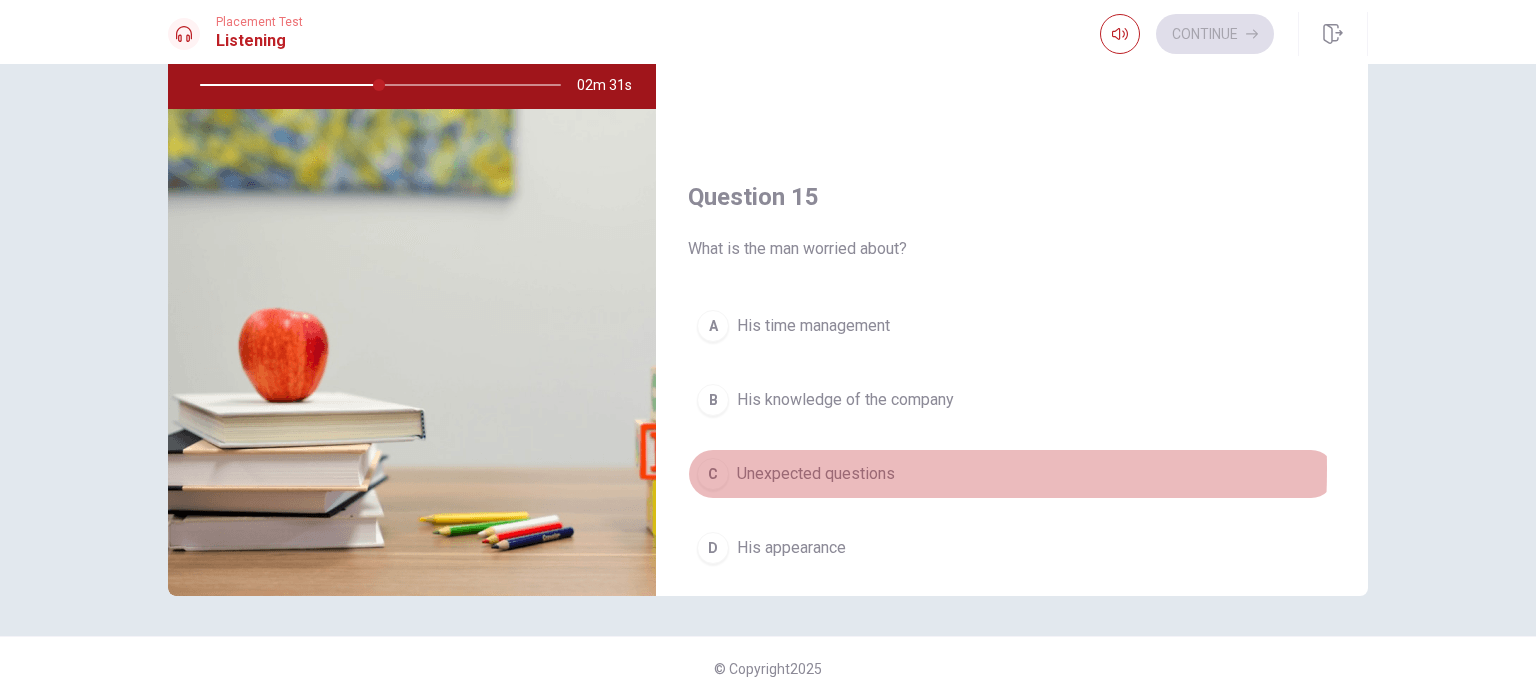 click on "C" at bounding box center (713, 474) 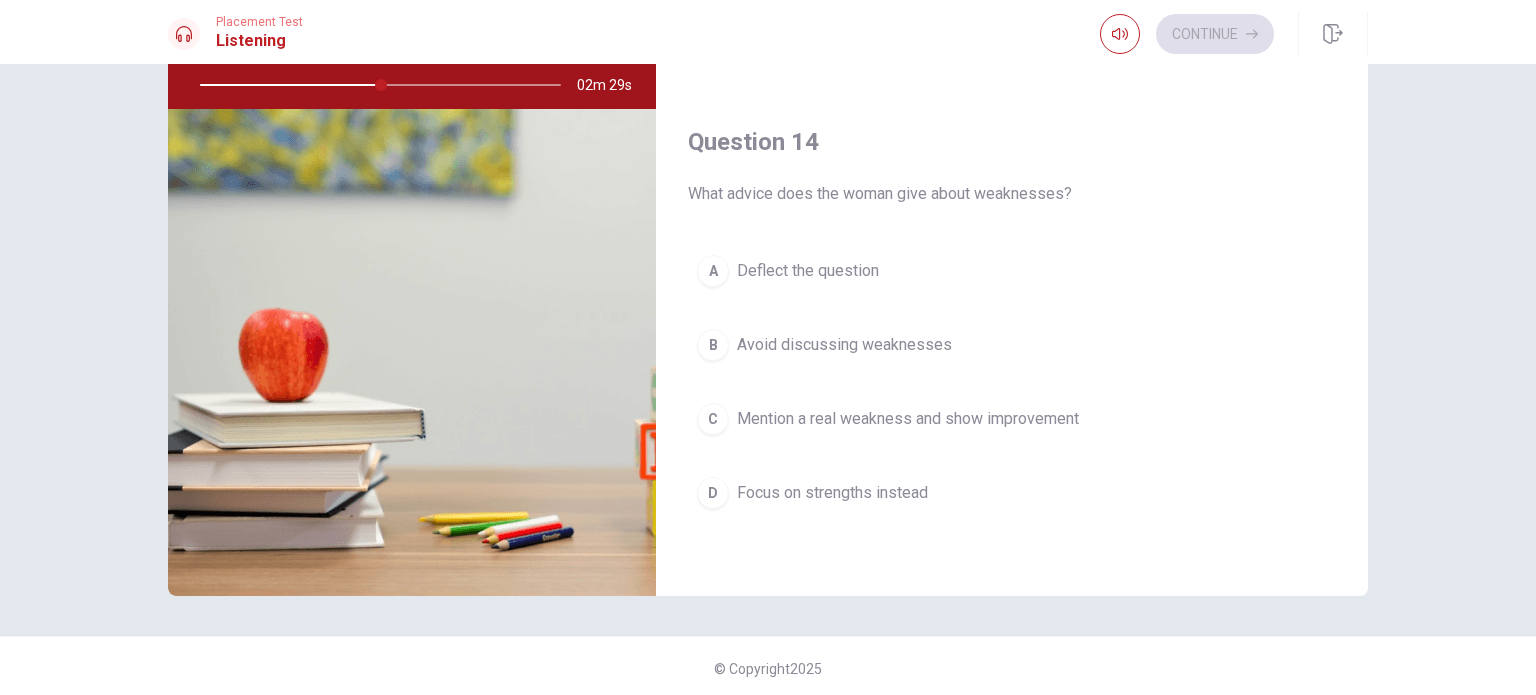 scroll, scrollTop: 1349, scrollLeft: 0, axis: vertical 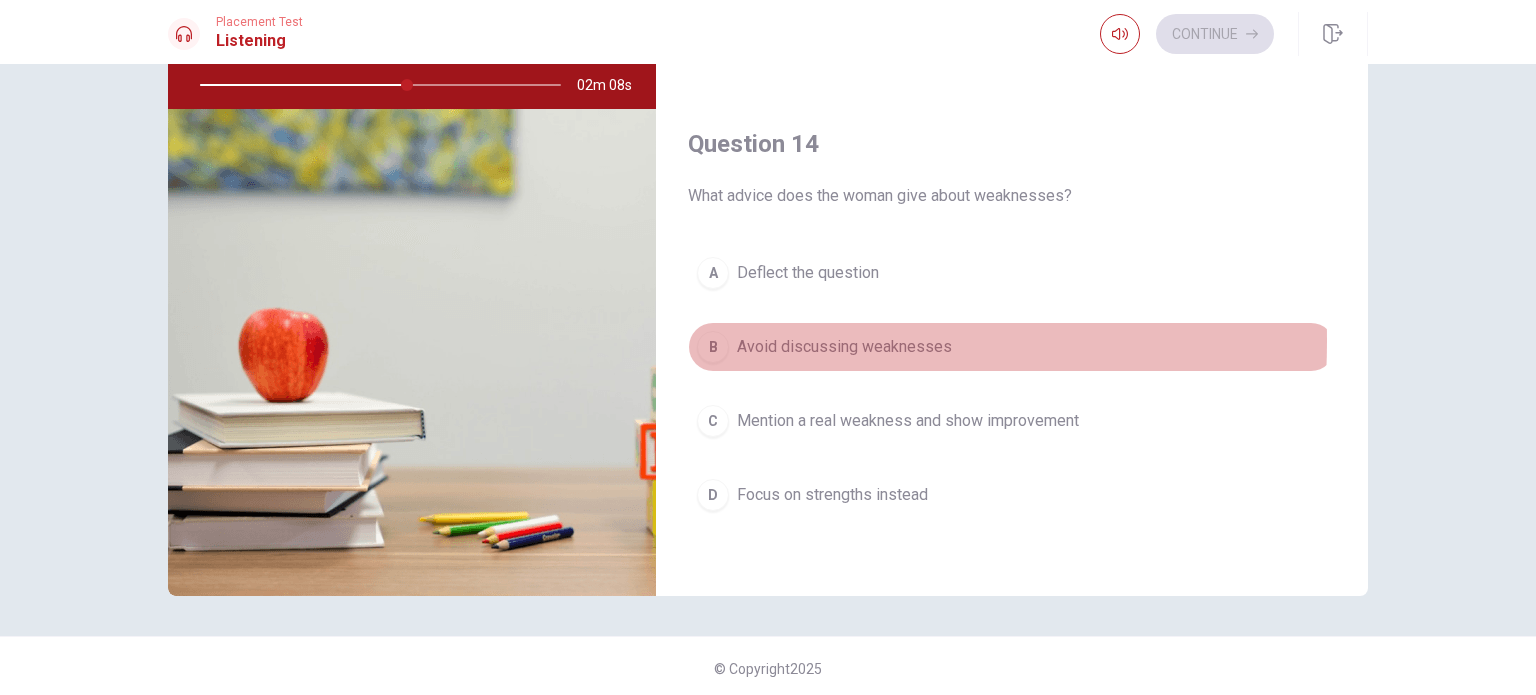 click on "B" at bounding box center [713, 347] 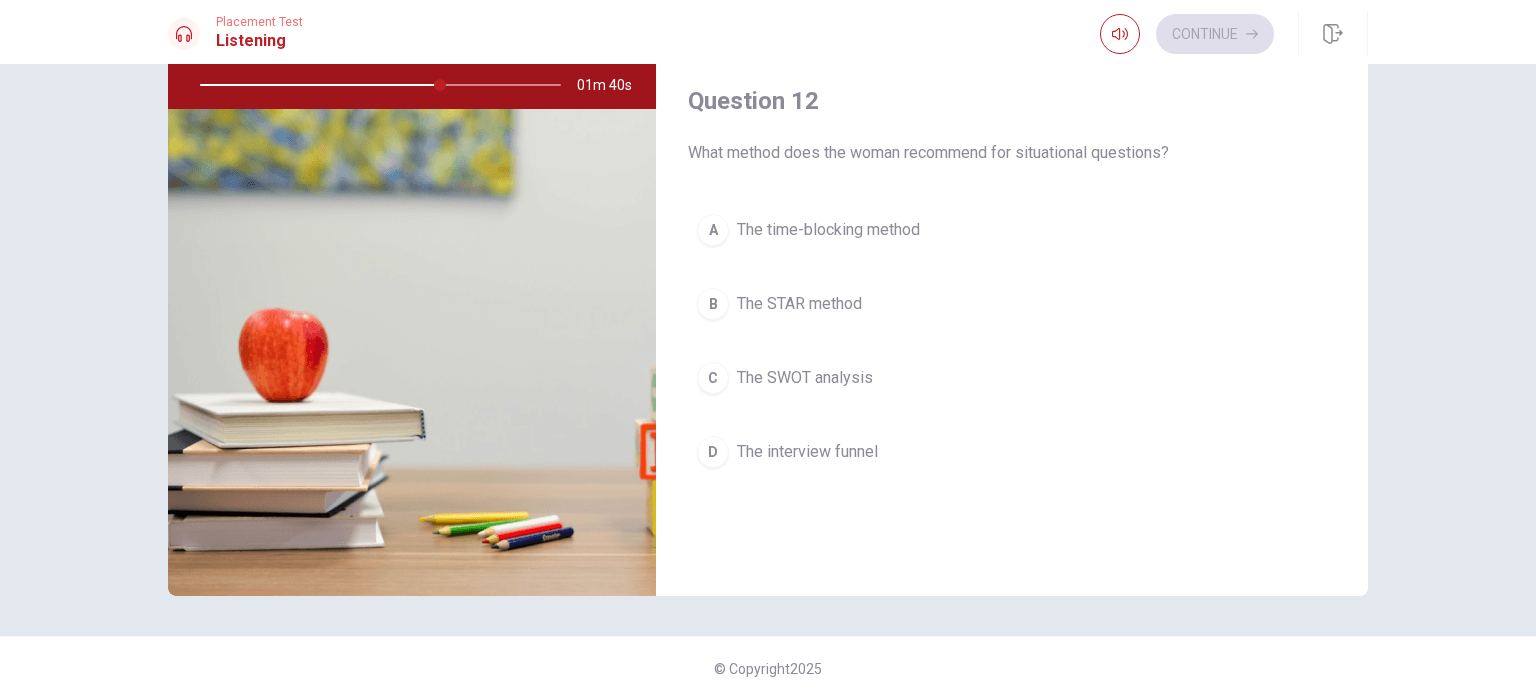 scroll, scrollTop: 368, scrollLeft: 0, axis: vertical 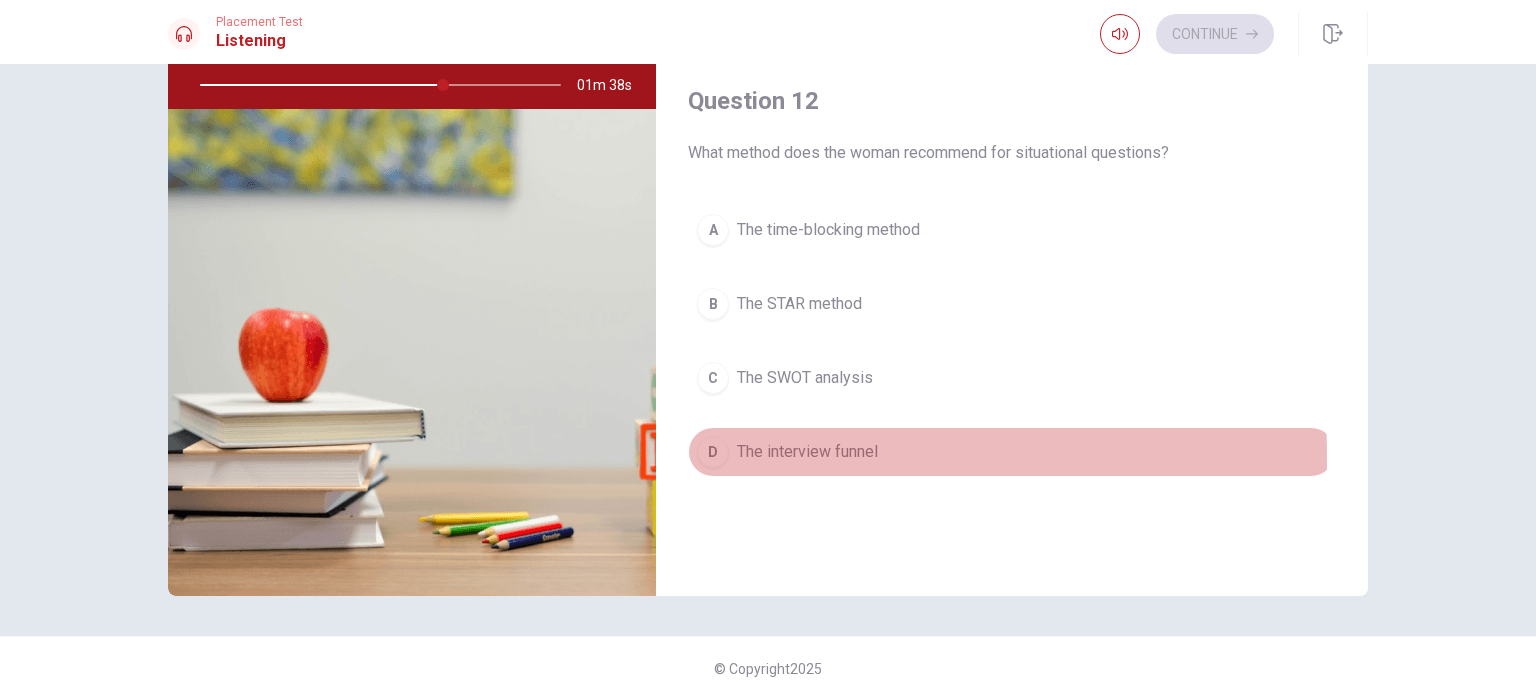 click on "D" at bounding box center (713, 452) 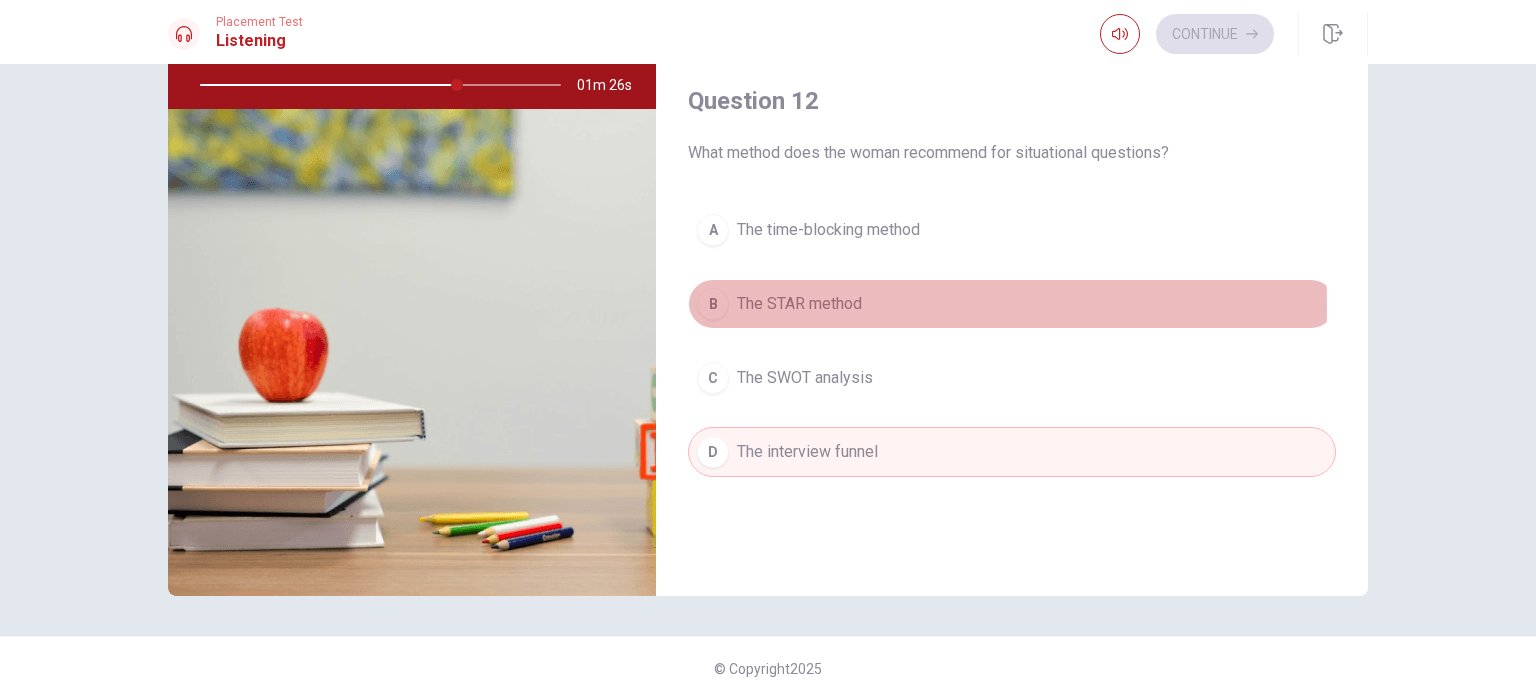 click on "B" at bounding box center (713, 304) 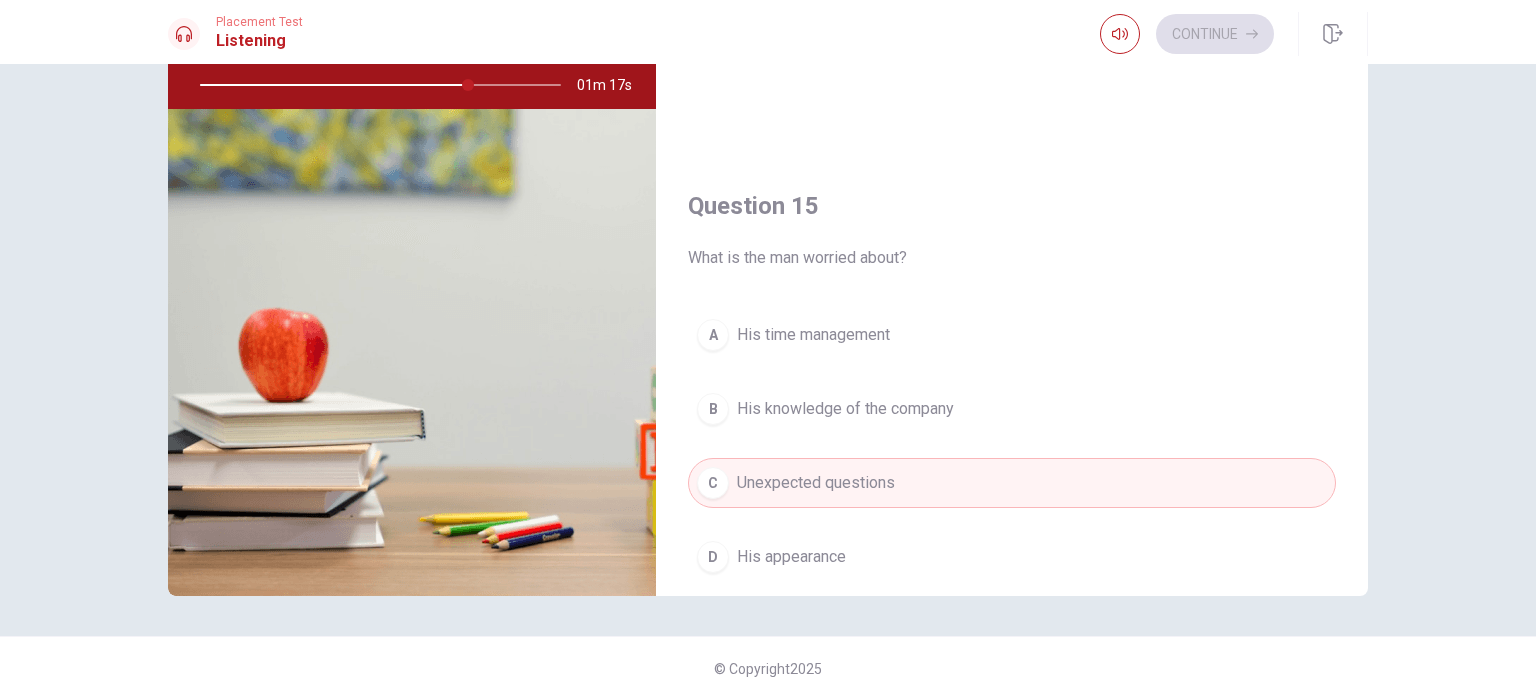 scroll, scrollTop: 1856, scrollLeft: 0, axis: vertical 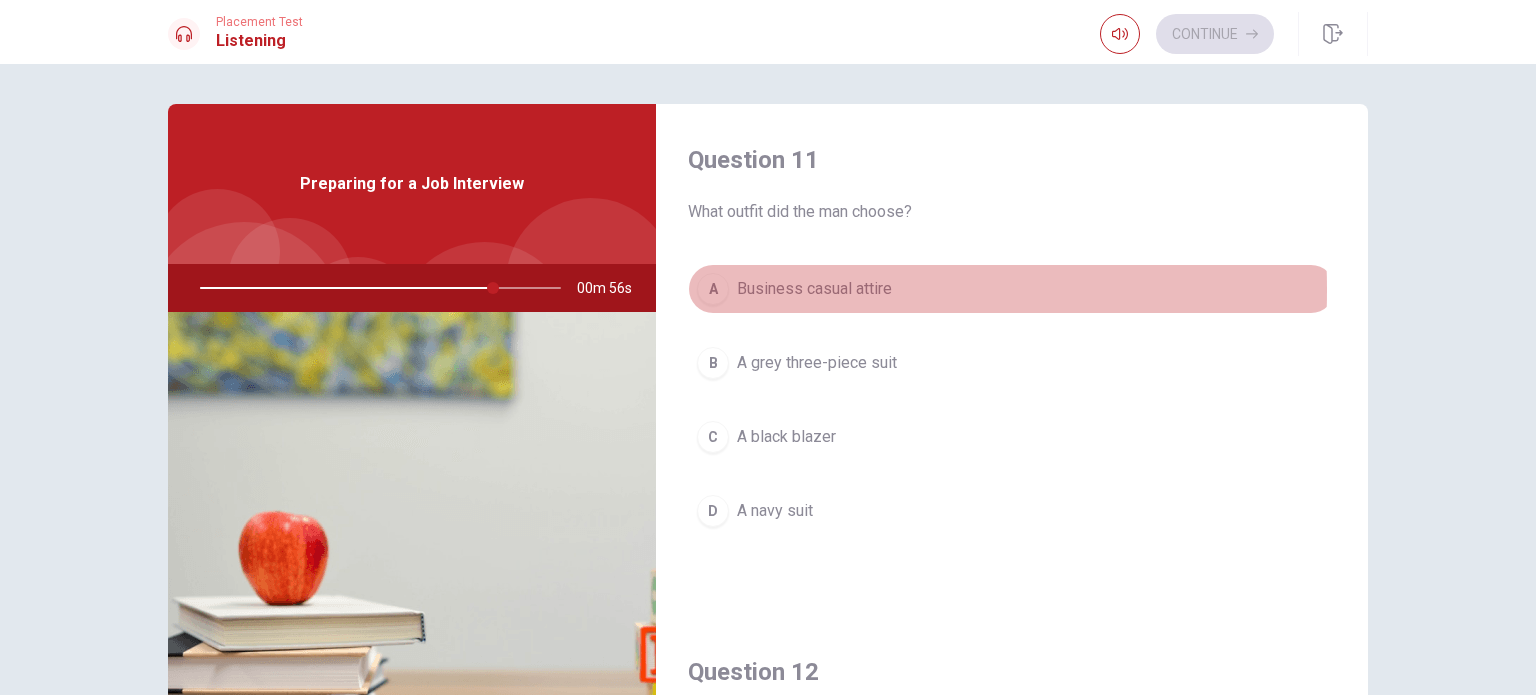 click on "A" at bounding box center [713, 289] 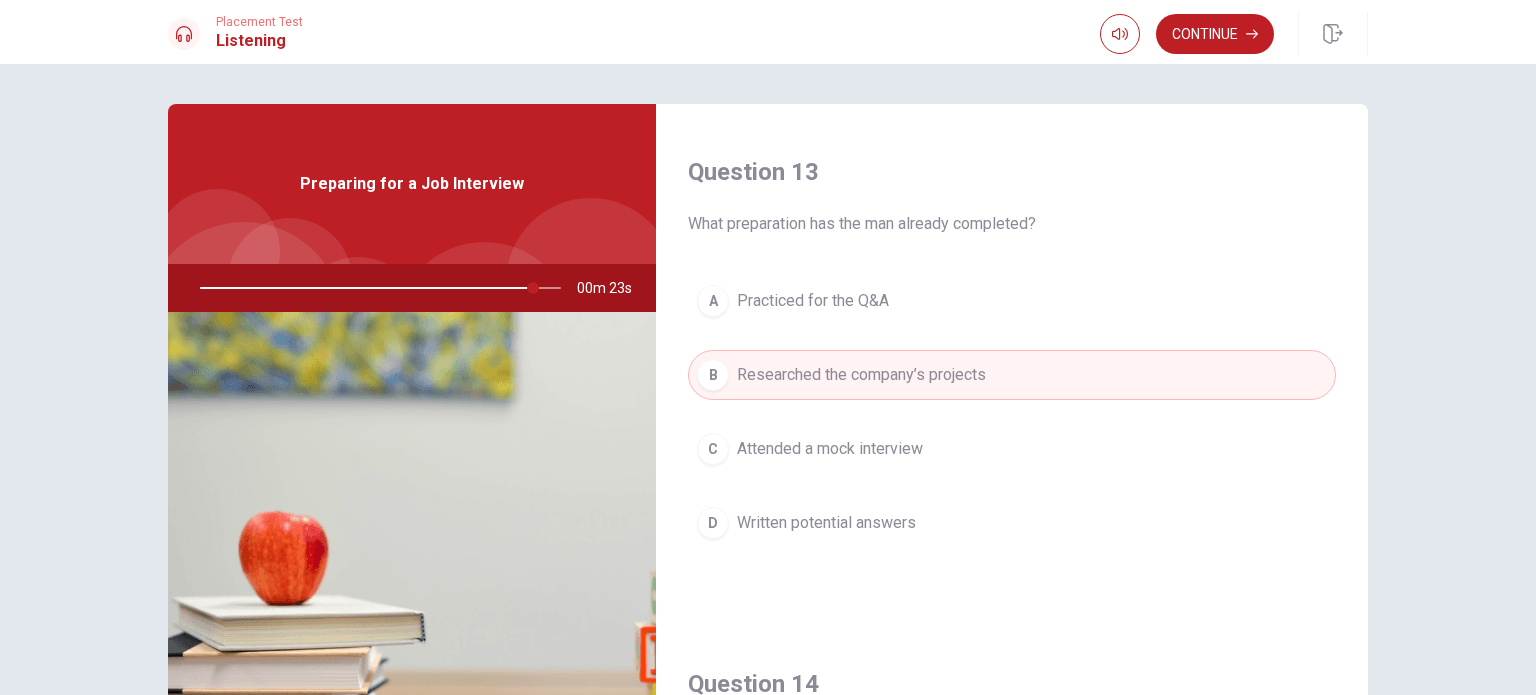 scroll, scrollTop: 1012, scrollLeft: 0, axis: vertical 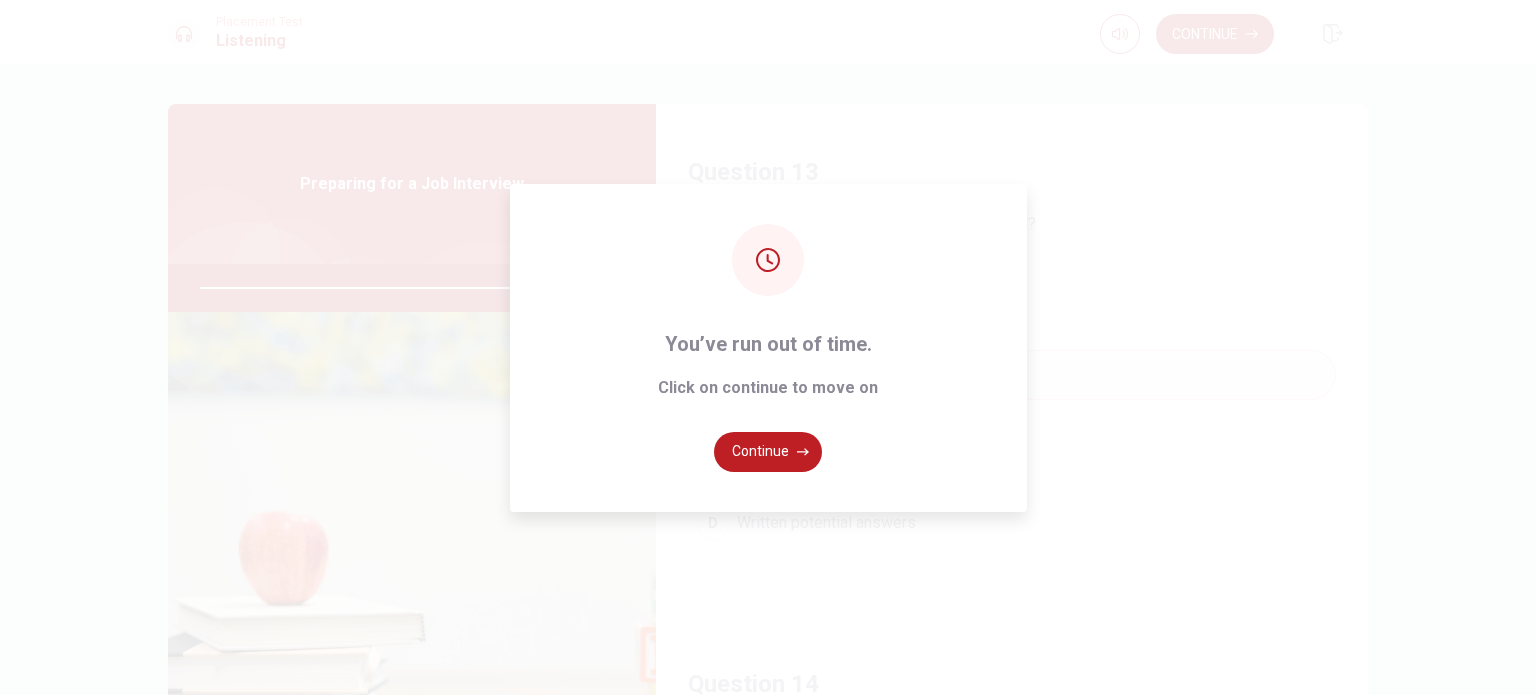 type on "0" 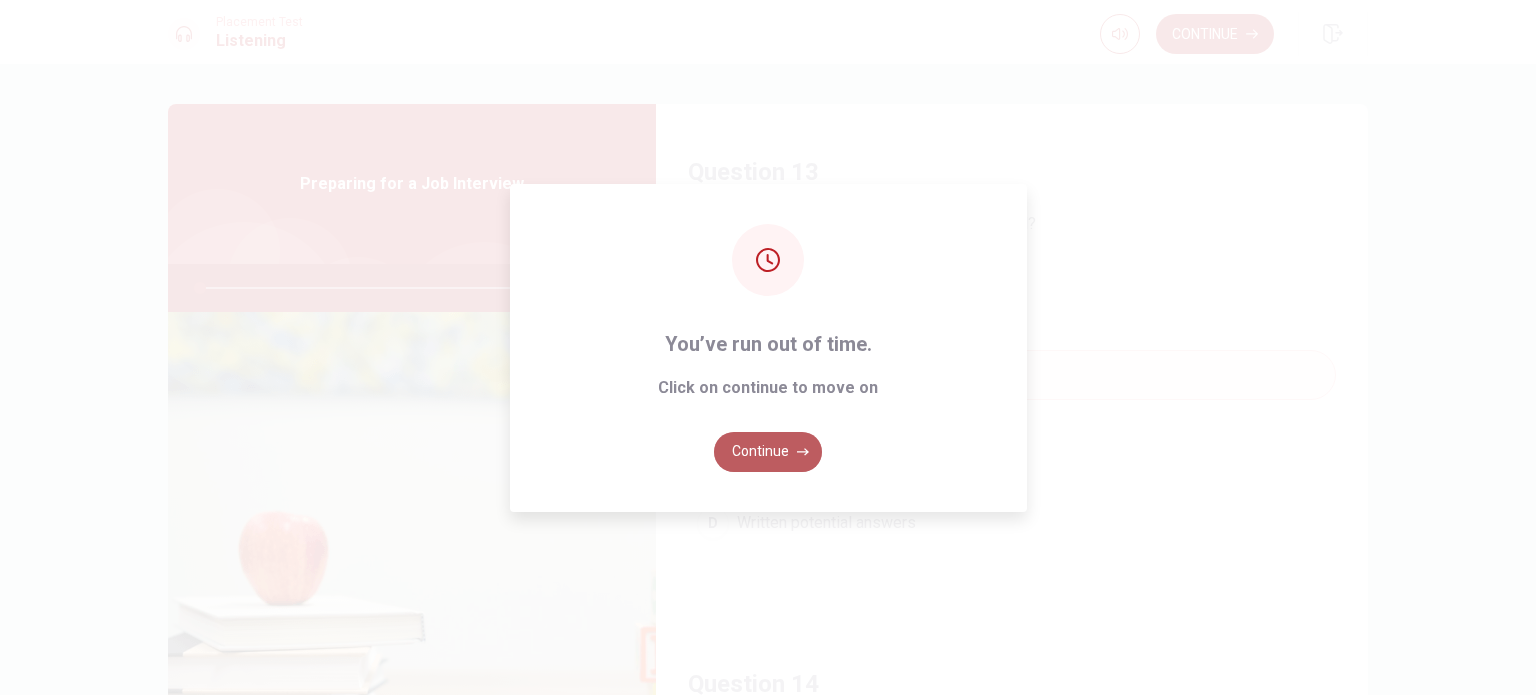 click on "Continue" at bounding box center (768, 452) 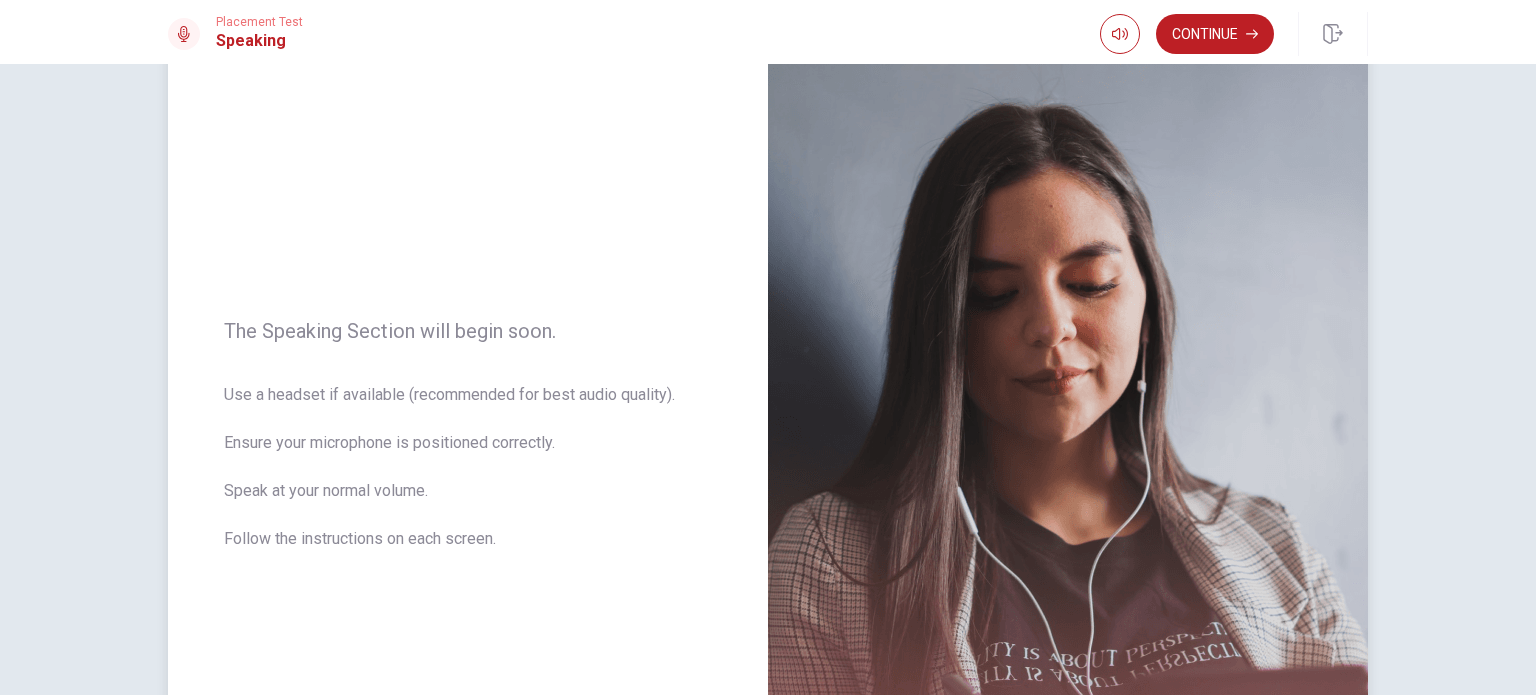 scroll, scrollTop: 0, scrollLeft: 0, axis: both 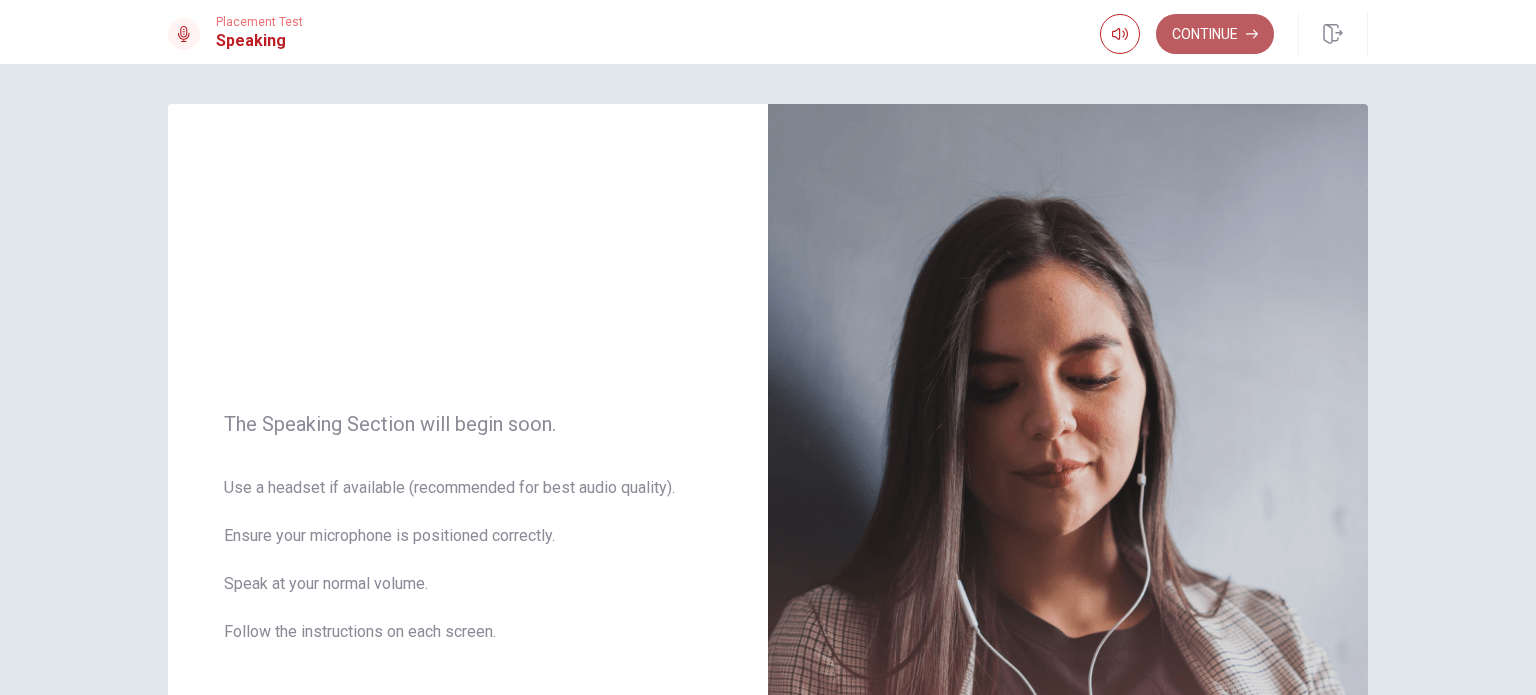 click on "Continue" at bounding box center [1215, 34] 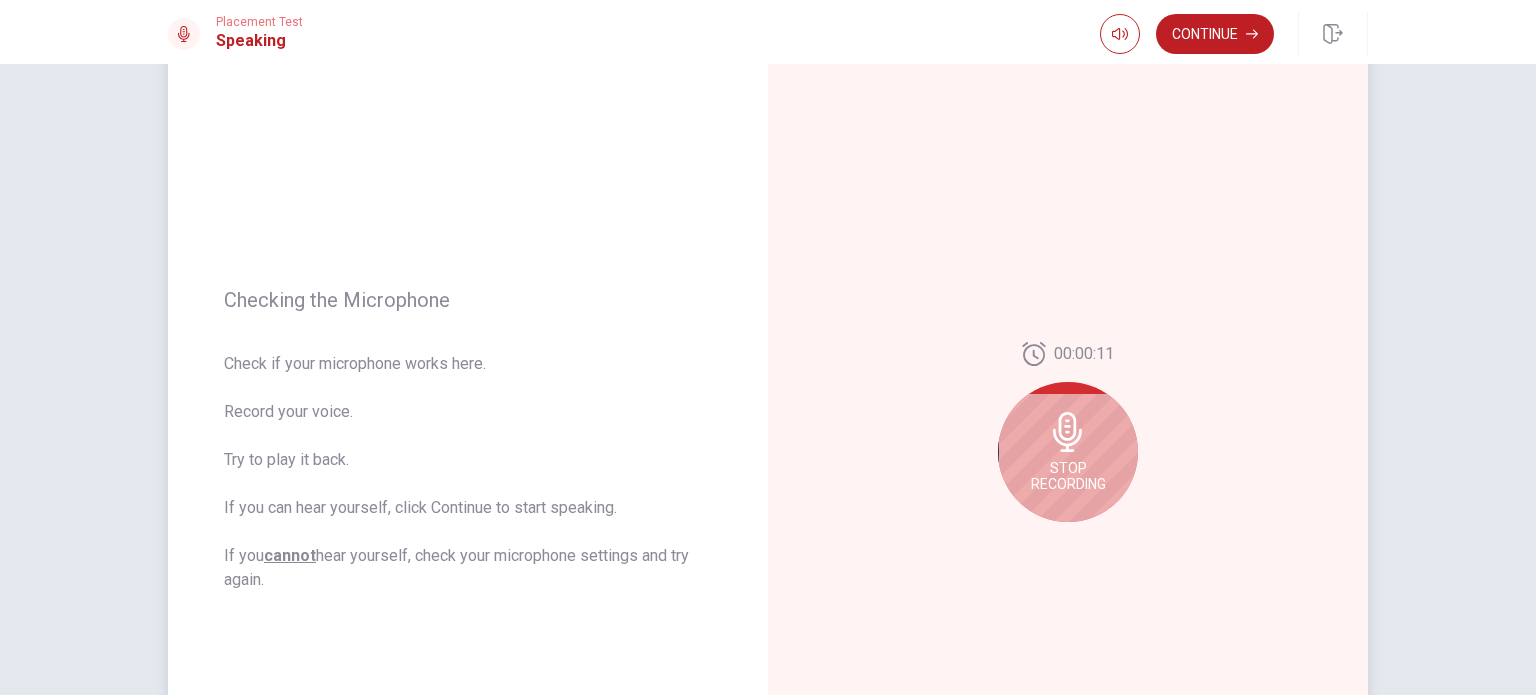 scroll, scrollTop: 123, scrollLeft: 0, axis: vertical 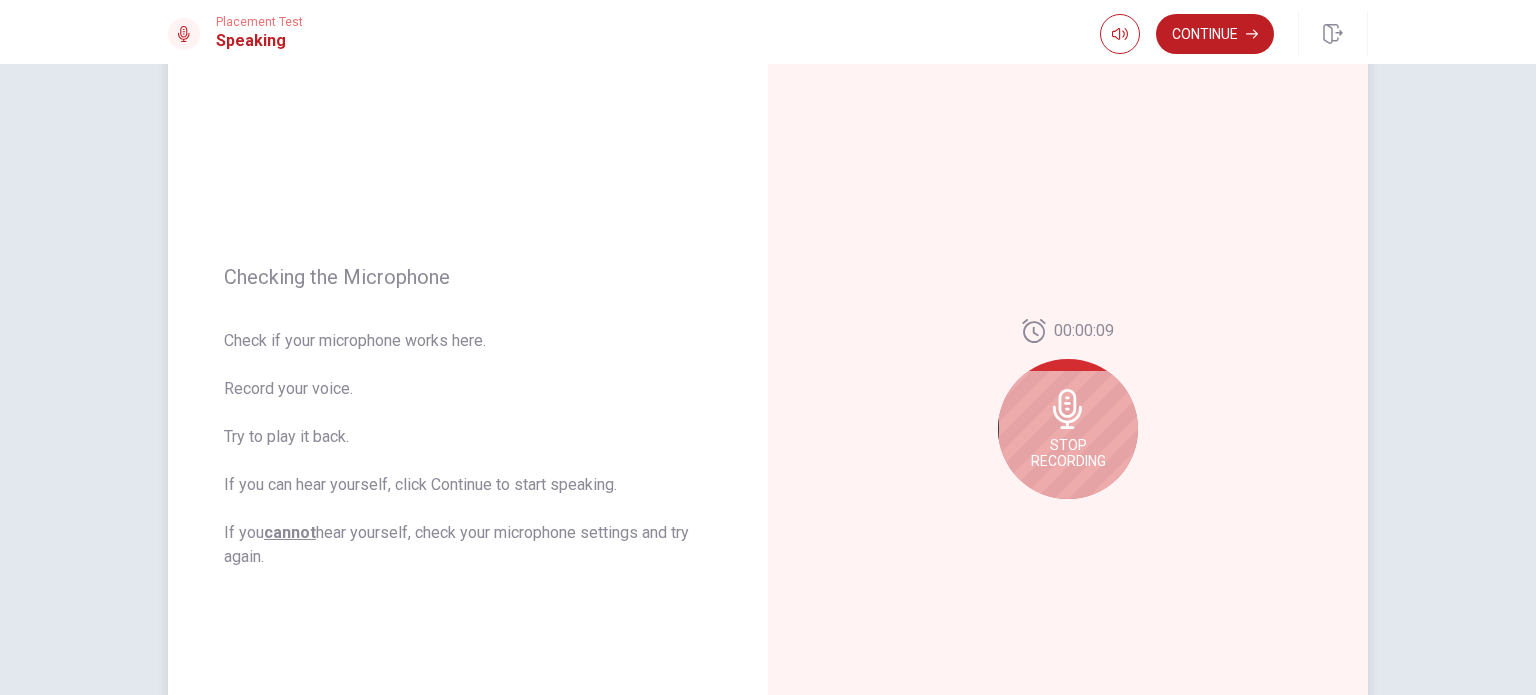 click 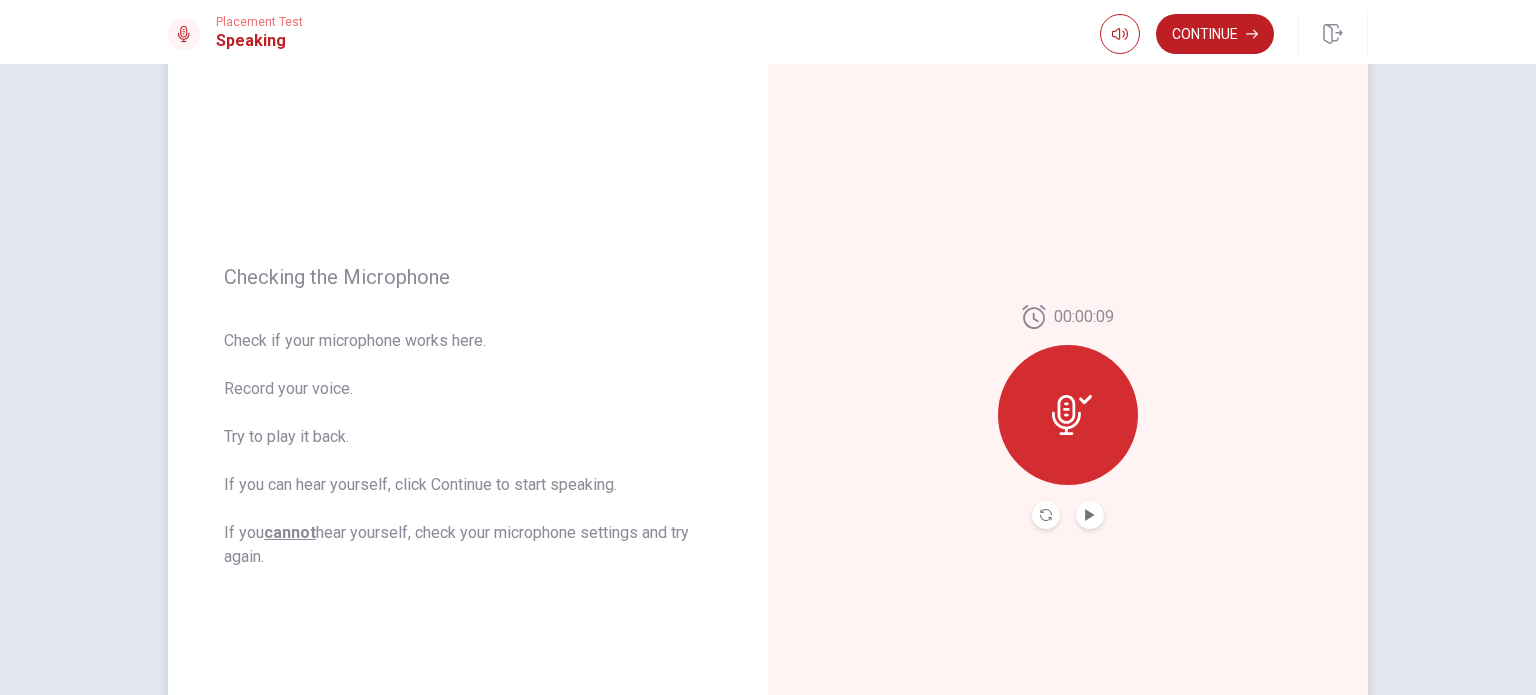 click 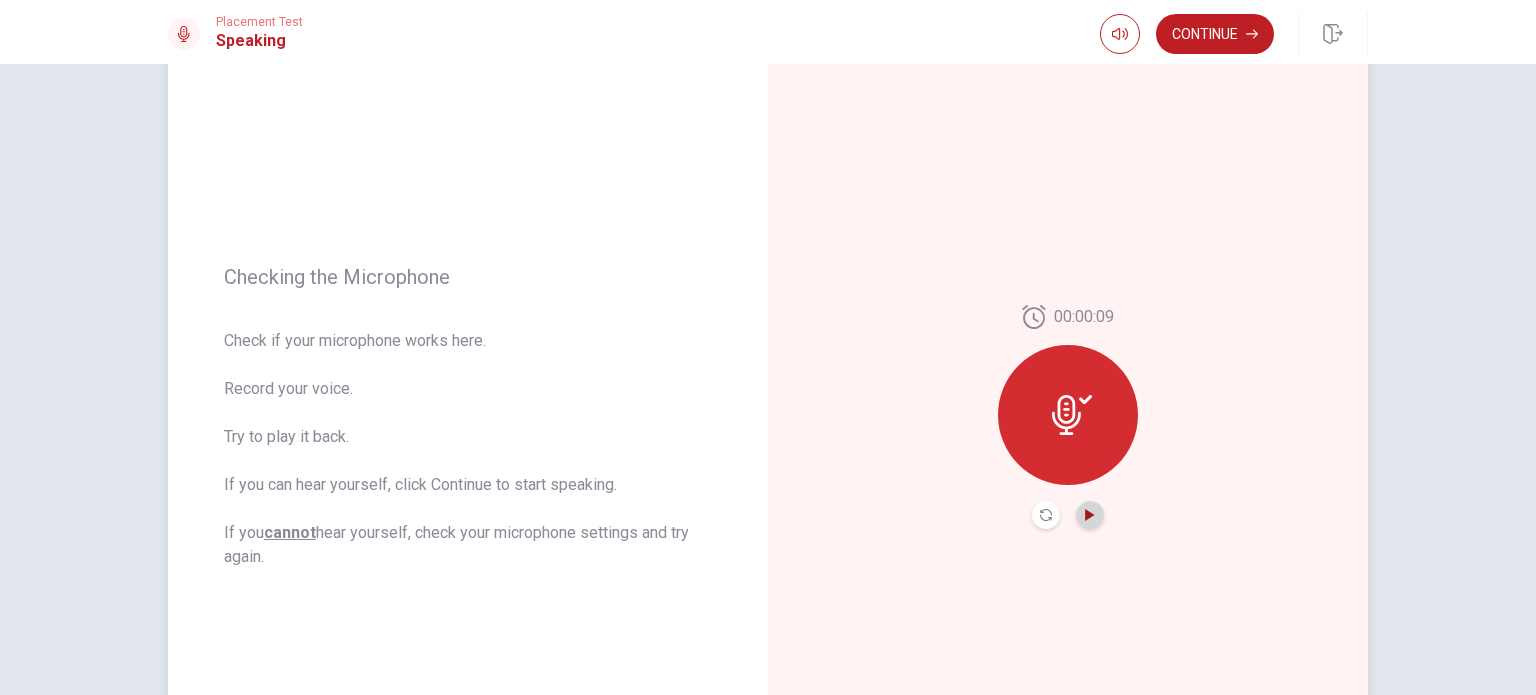click 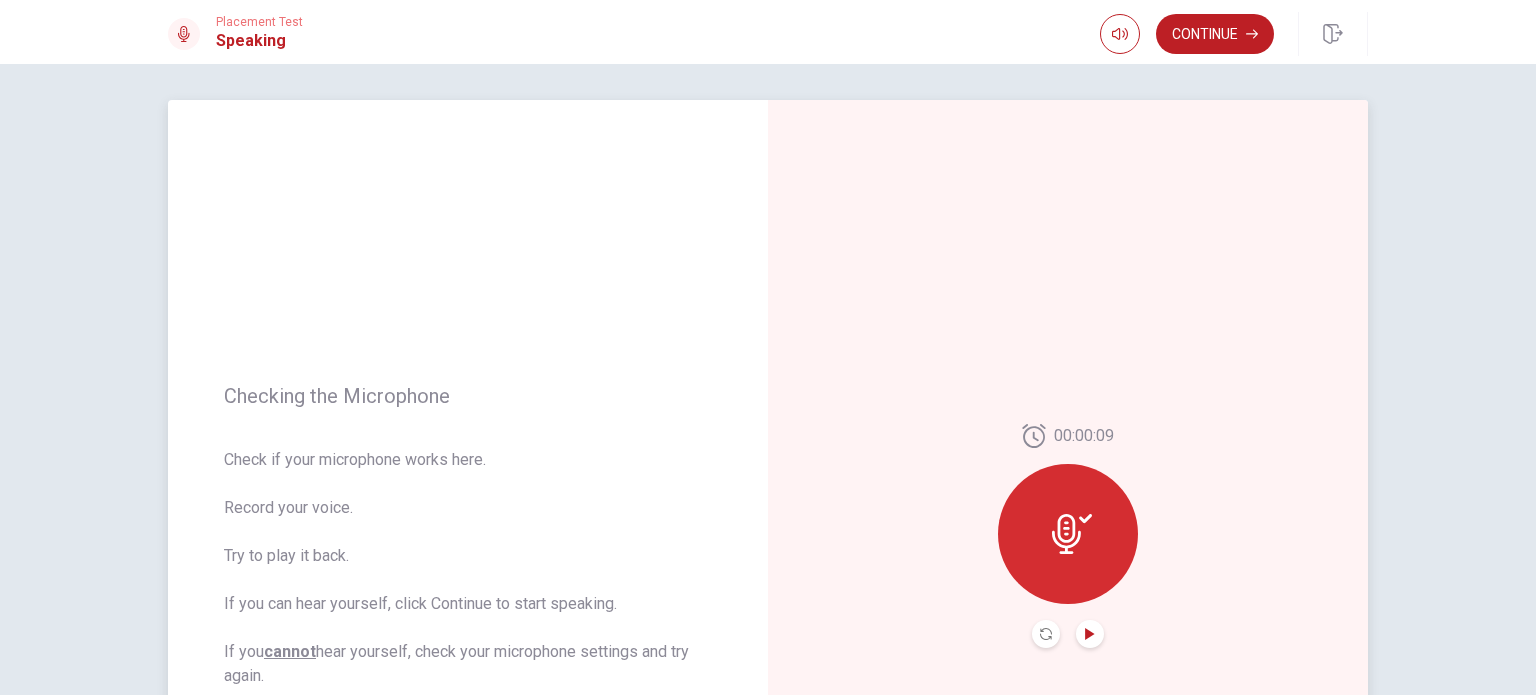 scroll, scrollTop: 0, scrollLeft: 0, axis: both 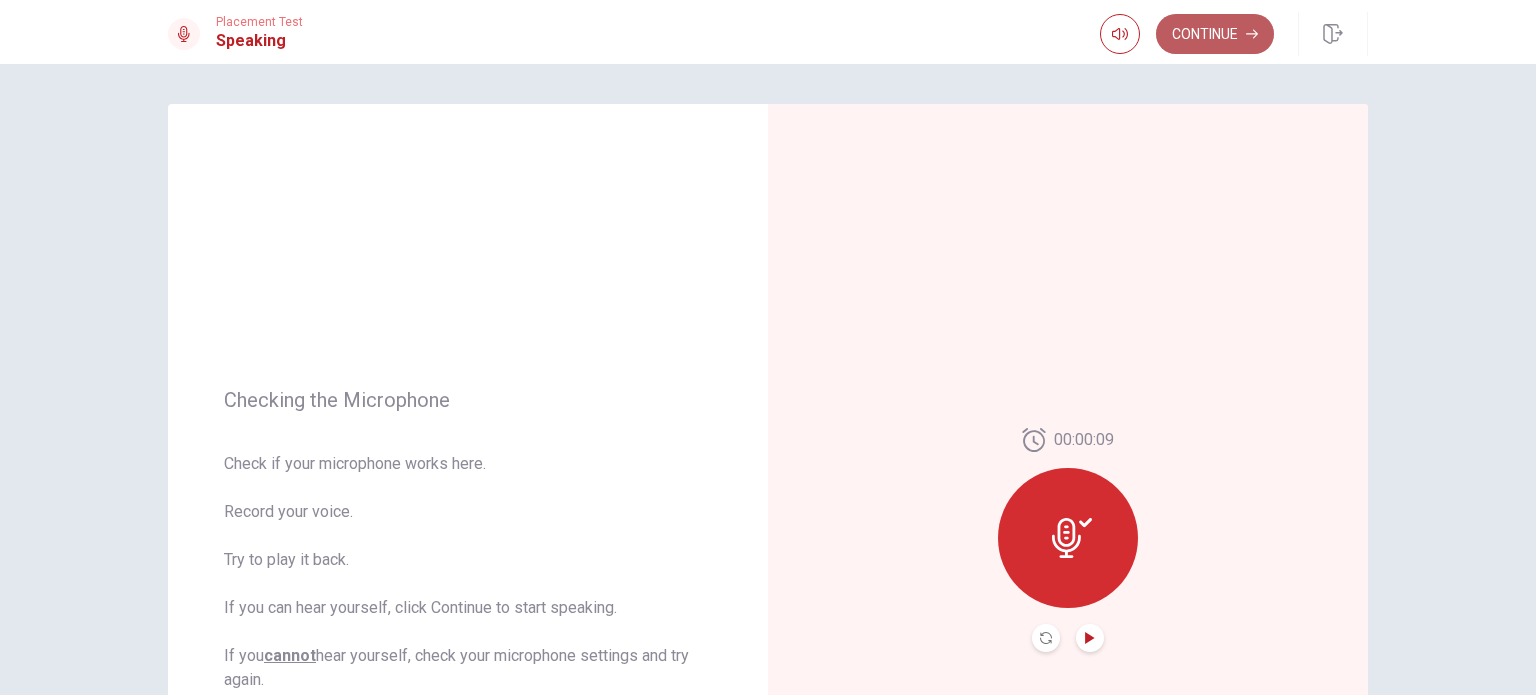 click on "Continue" at bounding box center [1215, 34] 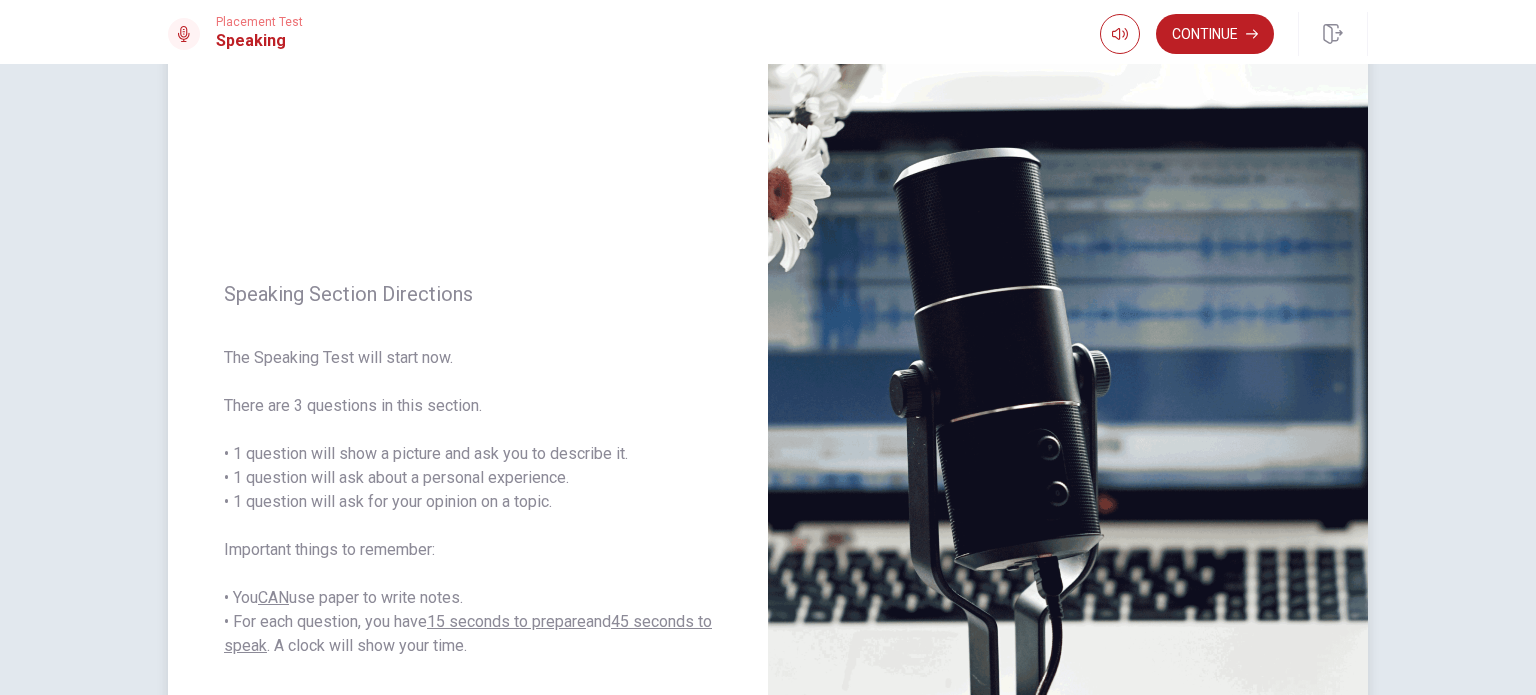 scroll, scrollTop: 76, scrollLeft: 0, axis: vertical 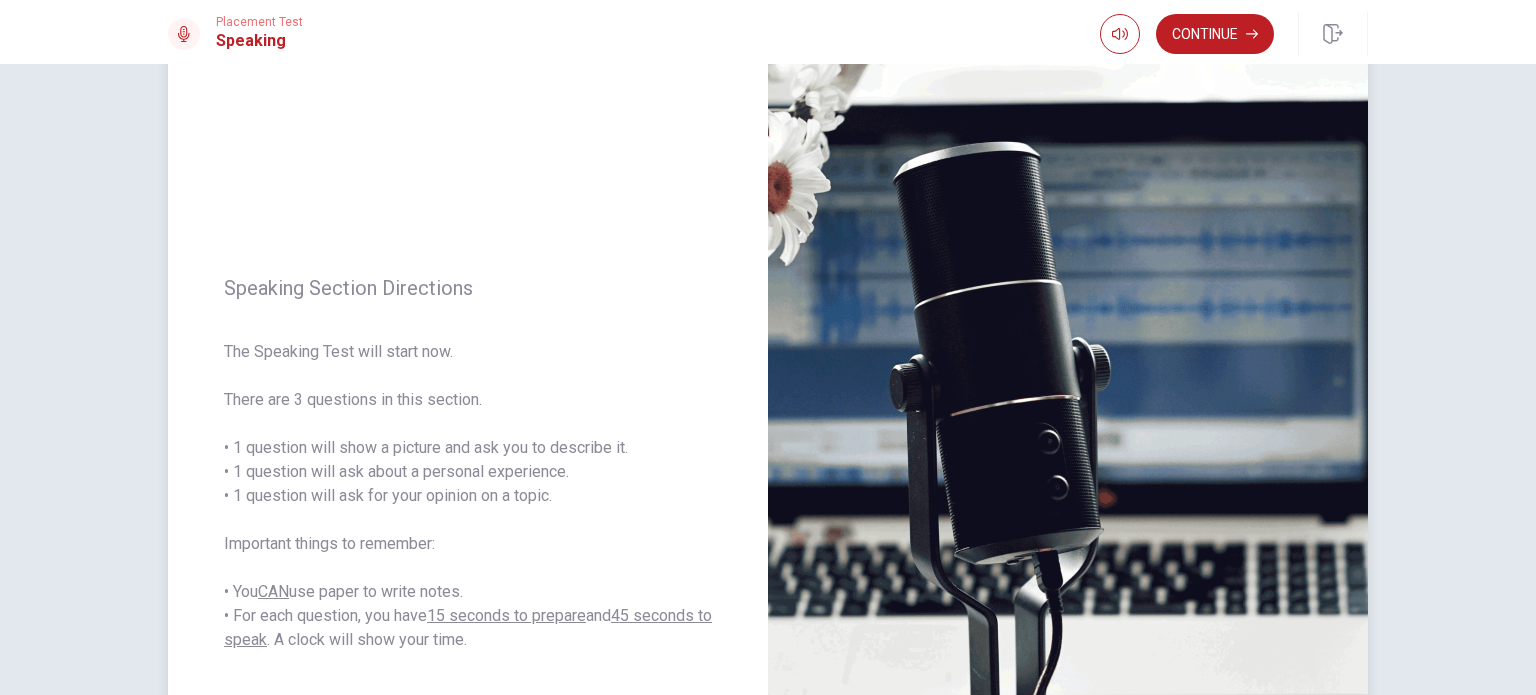 click on "The Speaking Test will start now.
There are 3 questions in this section.
• 1 question will show a picture and ask you to describe it.
• 1 question will ask about a personal experience.
• 1 question will ask for your opinion on a topic.
Important things to remember:
• You  CAN  use paper to write notes.
• For each question, you have  15 seconds to prepare  and  45 seconds to speak . A clock will show your time." at bounding box center (468, 496) 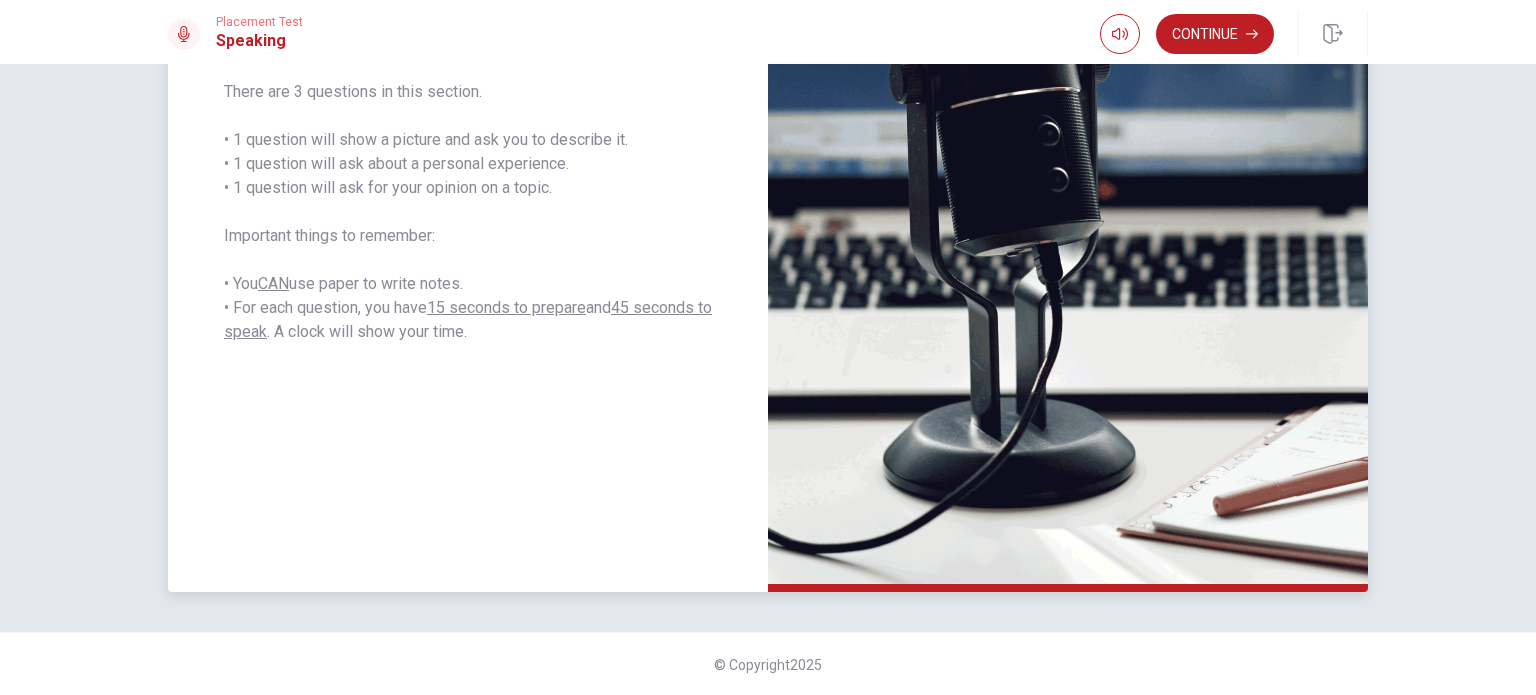 scroll, scrollTop: 0, scrollLeft: 0, axis: both 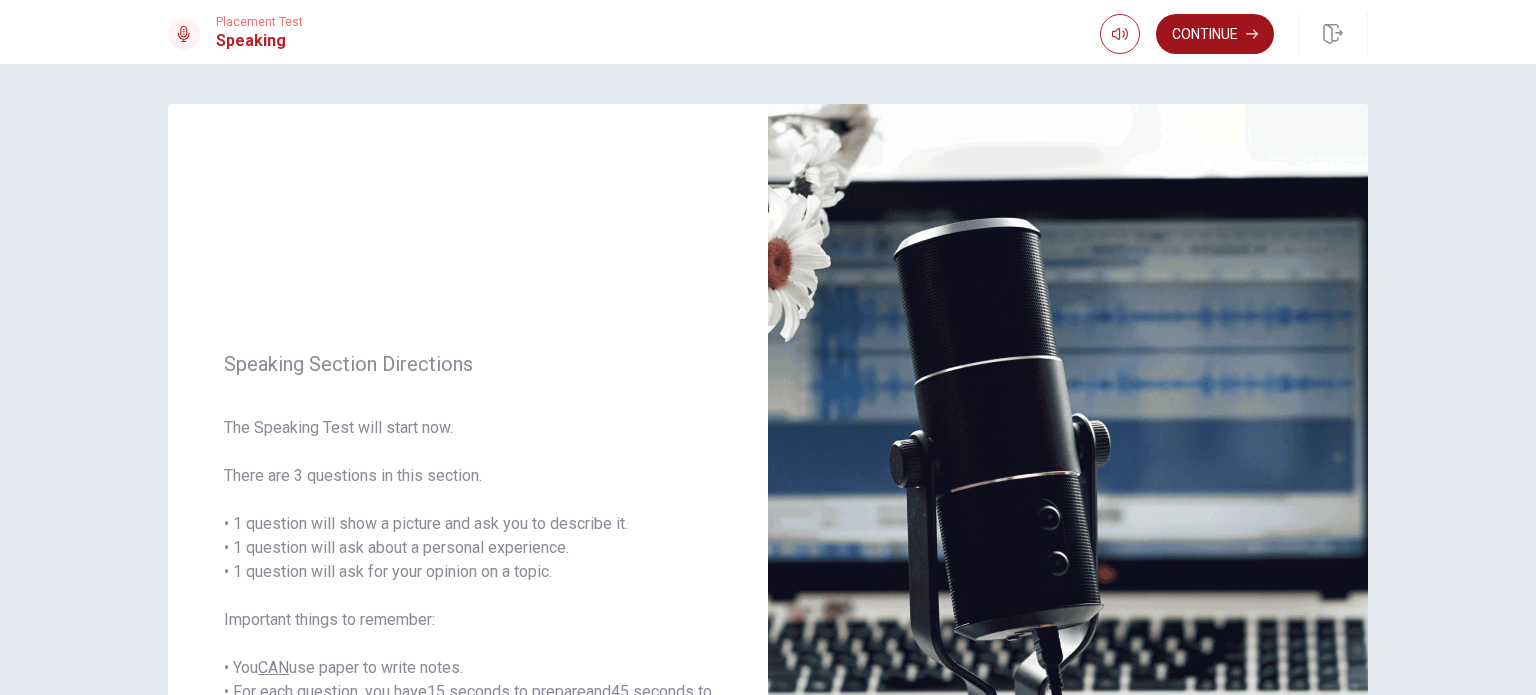 click on "Continue" at bounding box center (1215, 34) 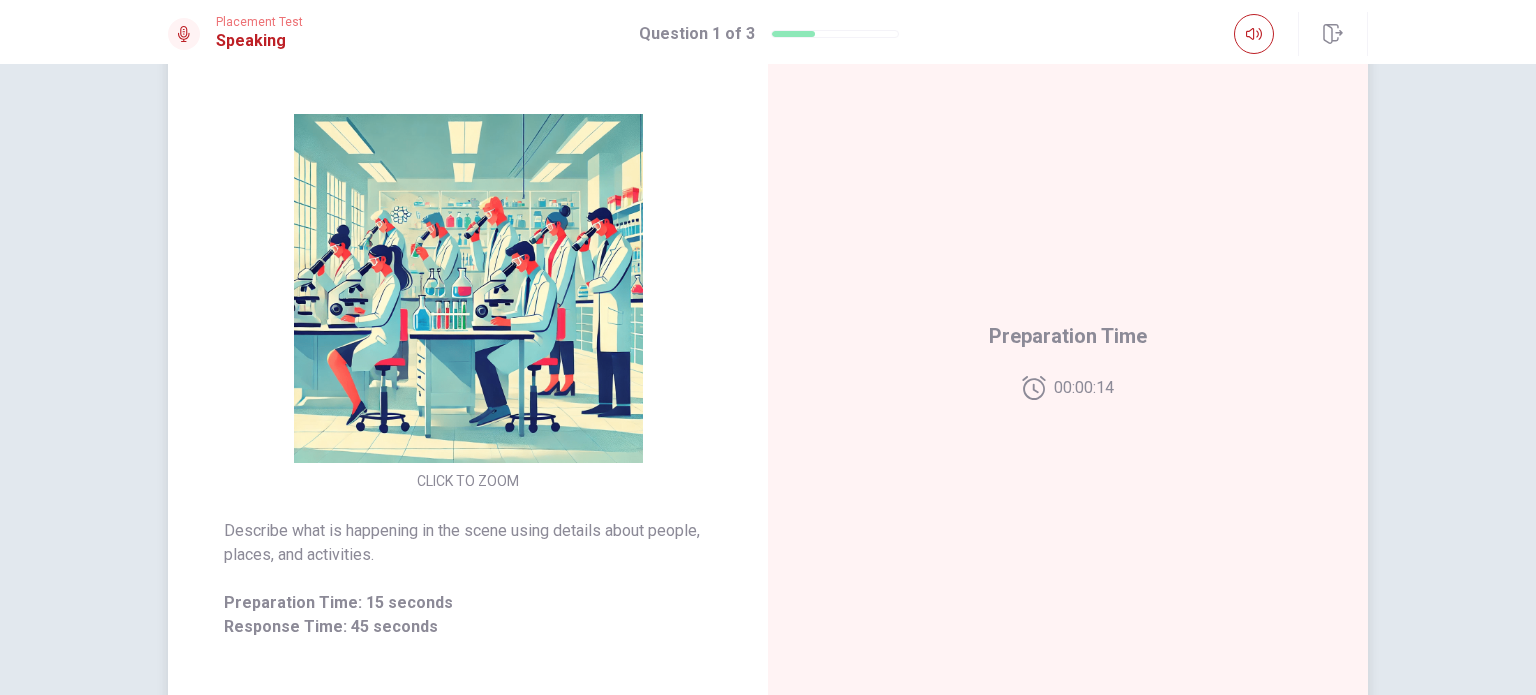 scroll, scrollTop: 178, scrollLeft: 0, axis: vertical 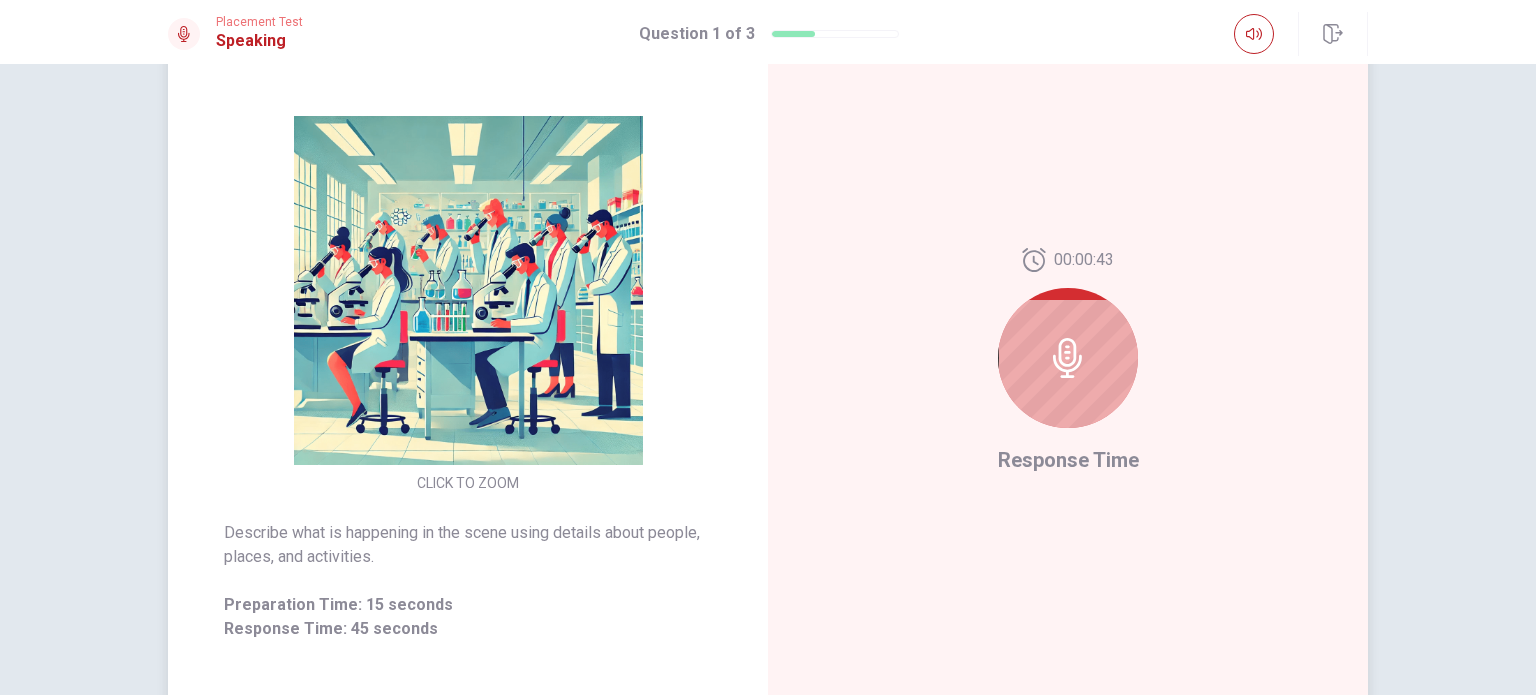 click 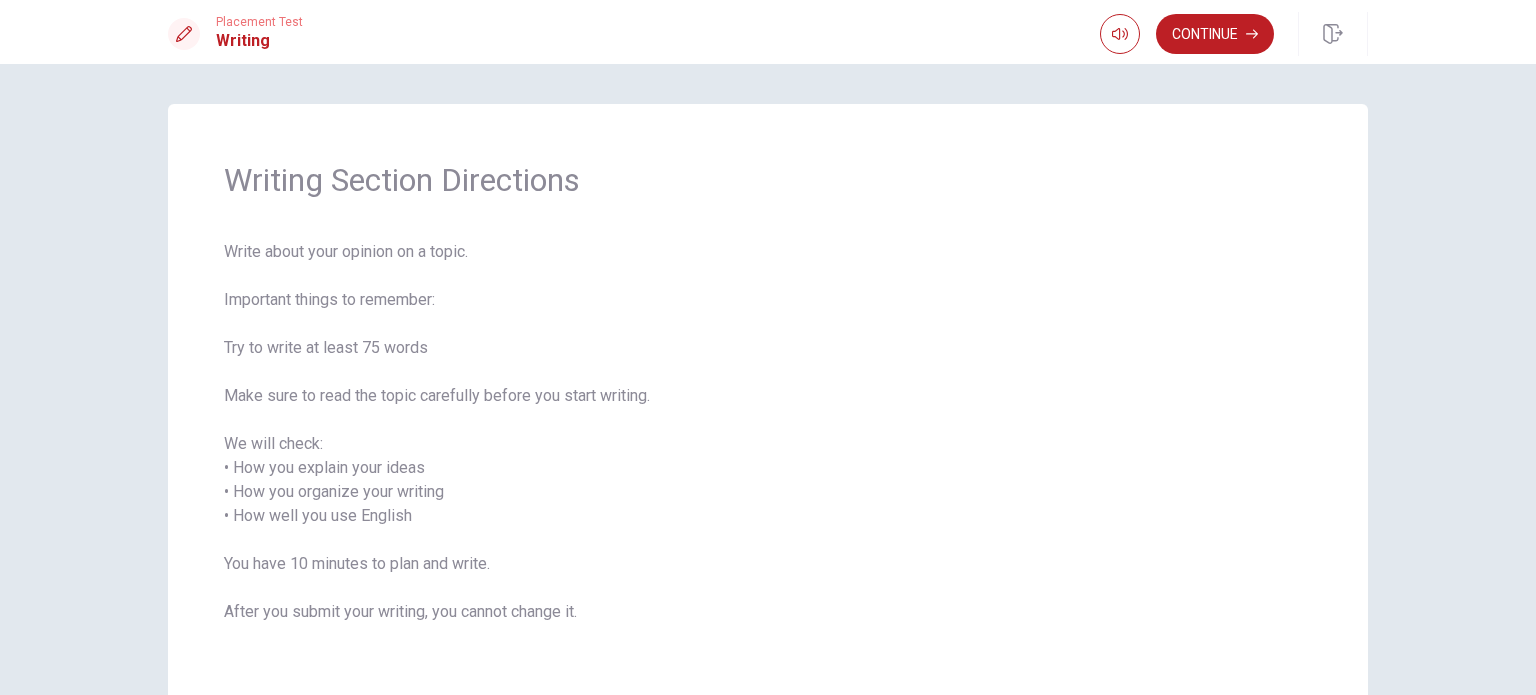 scroll, scrollTop: 112, scrollLeft: 0, axis: vertical 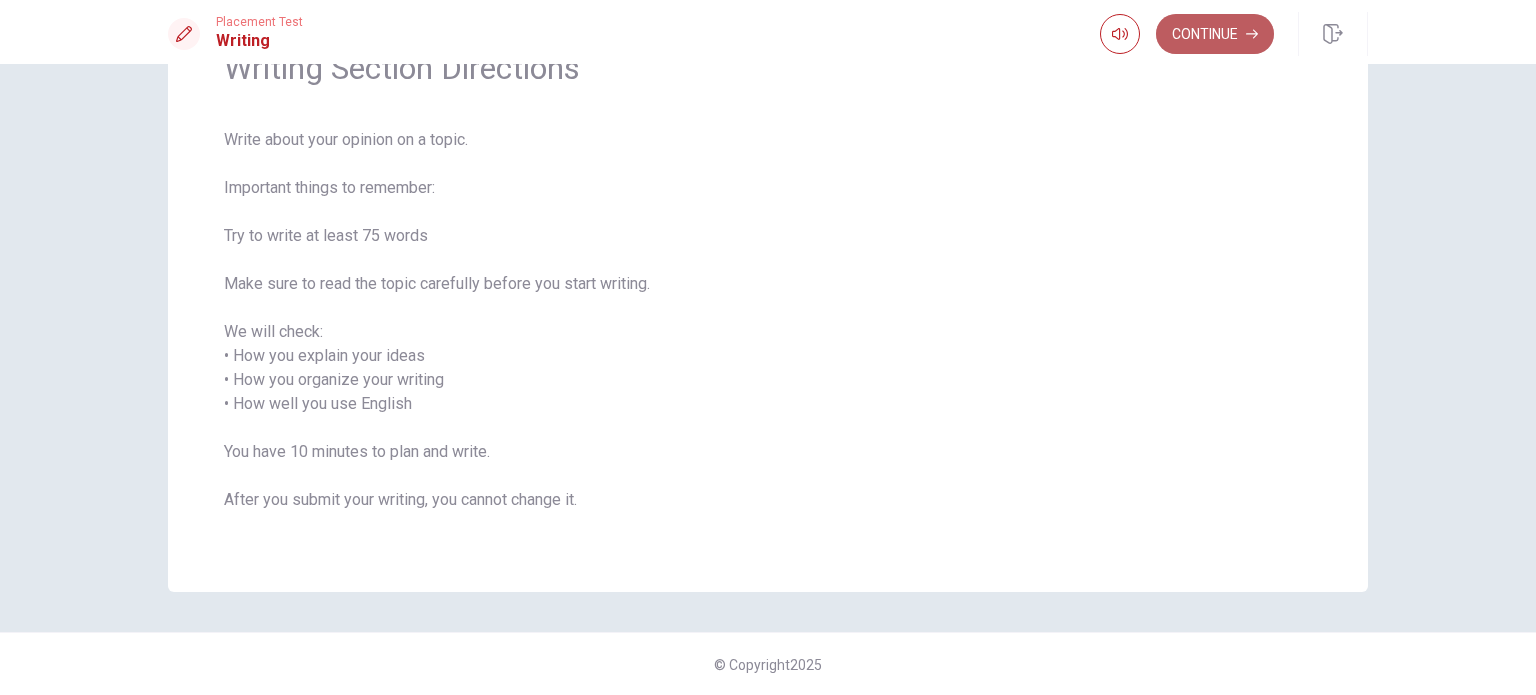 click on "Continue" at bounding box center (1215, 34) 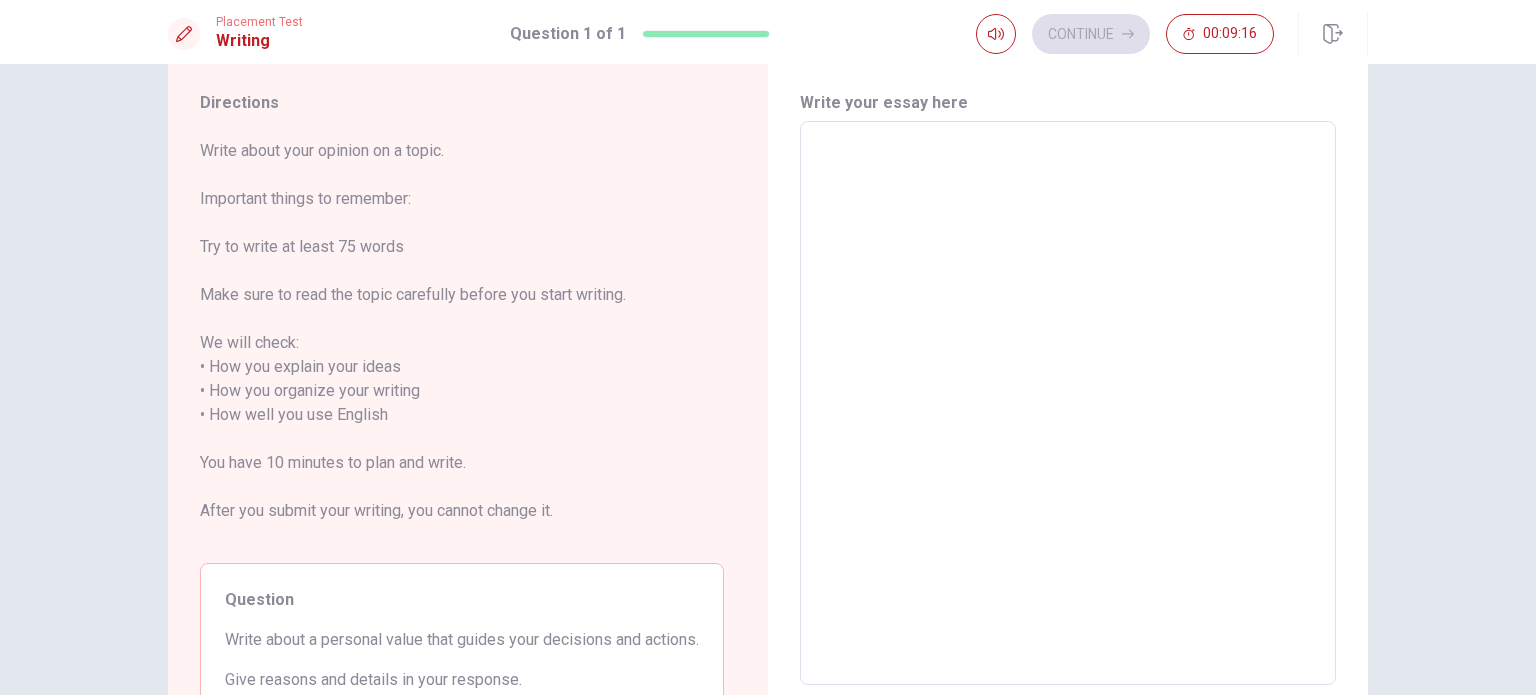 scroll, scrollTop: 100, scrollLeft: 0, axis: vertical 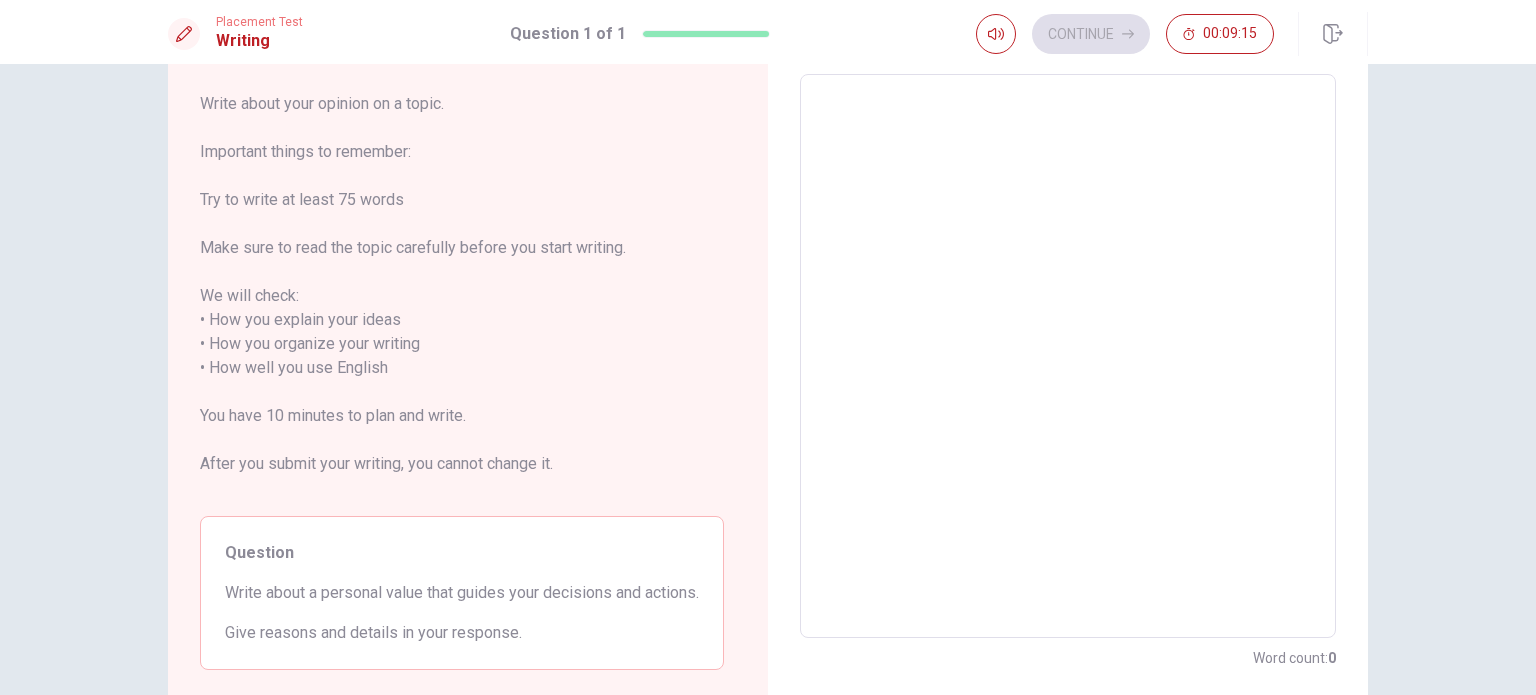 click at bounding box center (1068, 356) 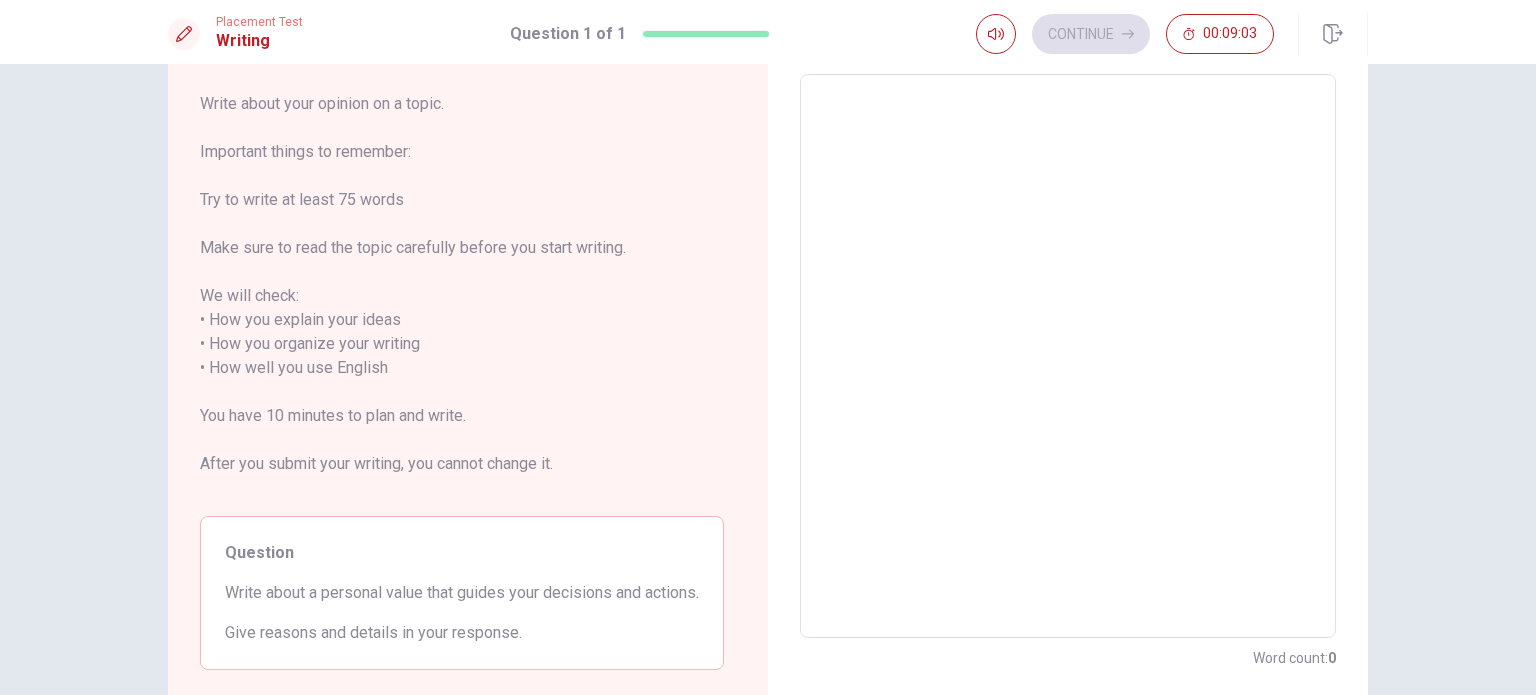 type on "L" 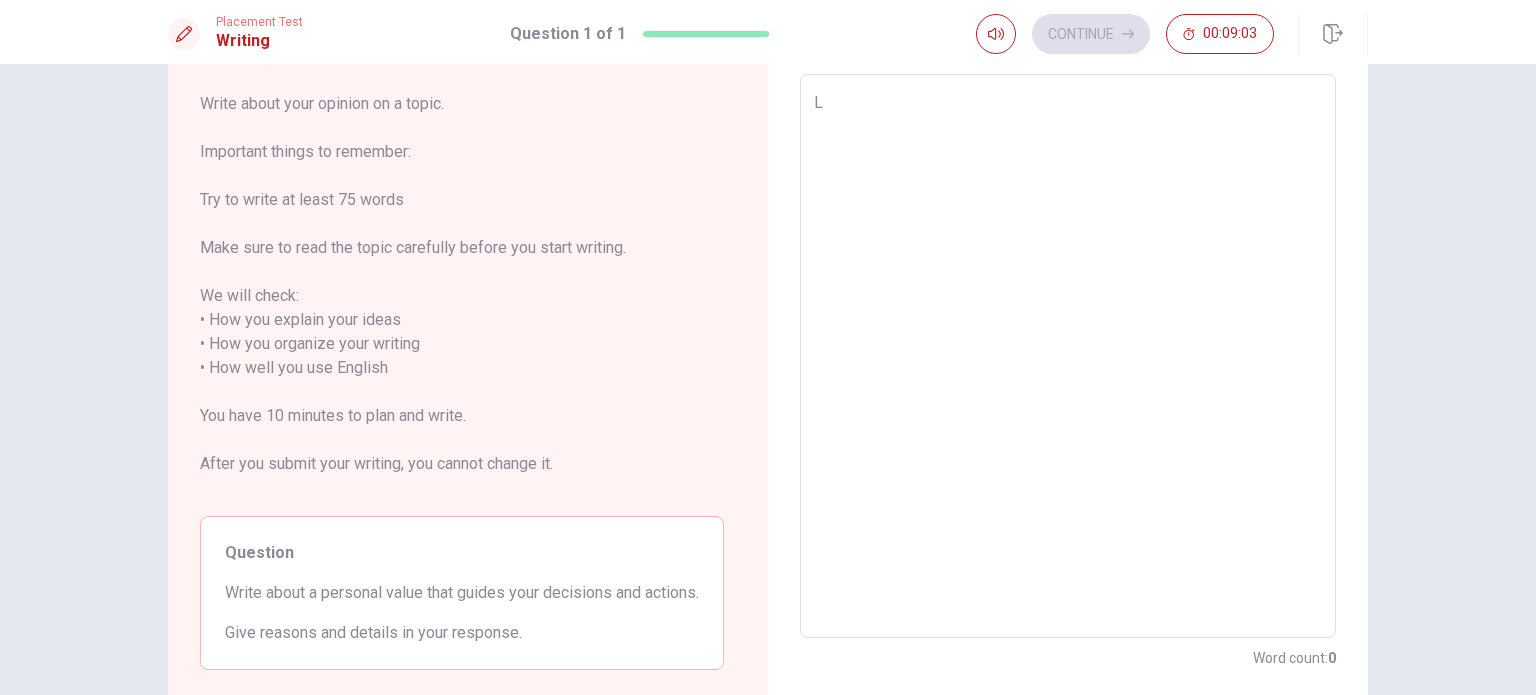 type on "x" 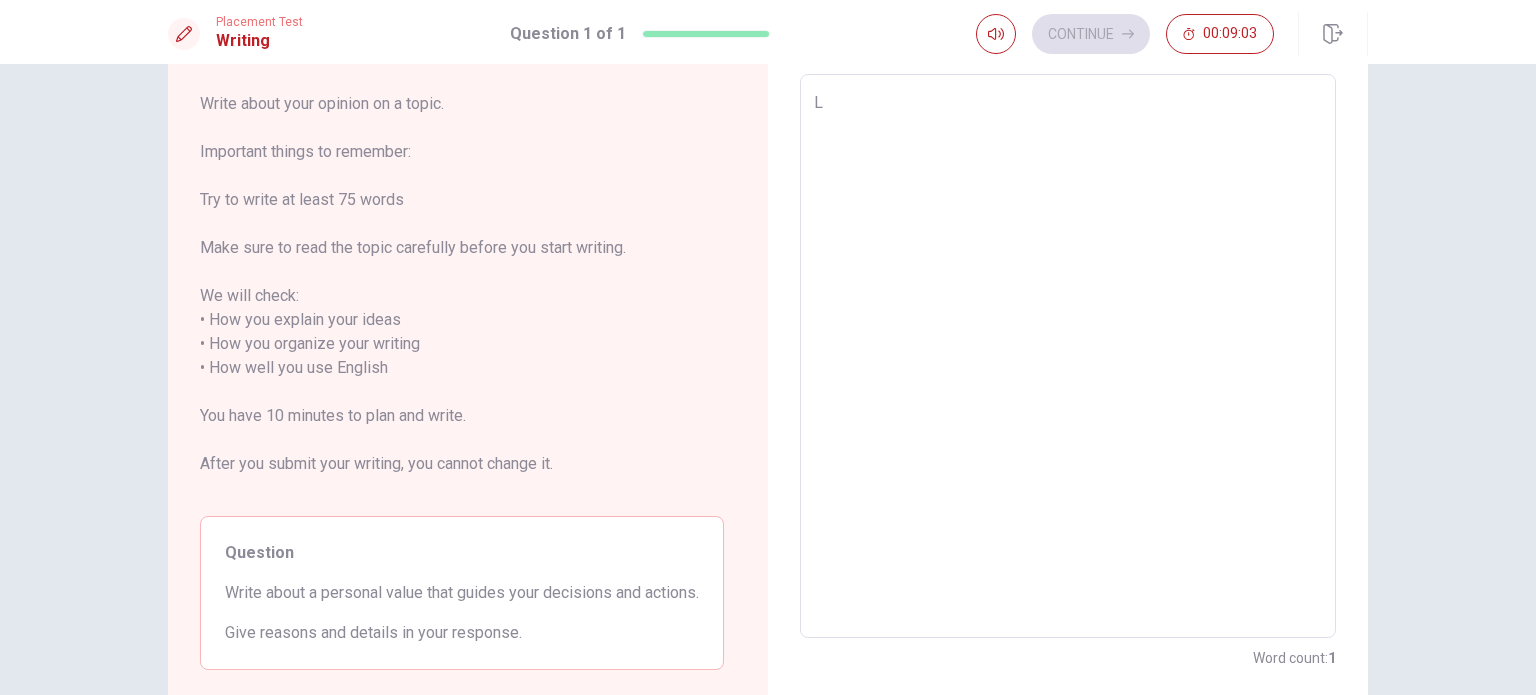 type on "Lo" 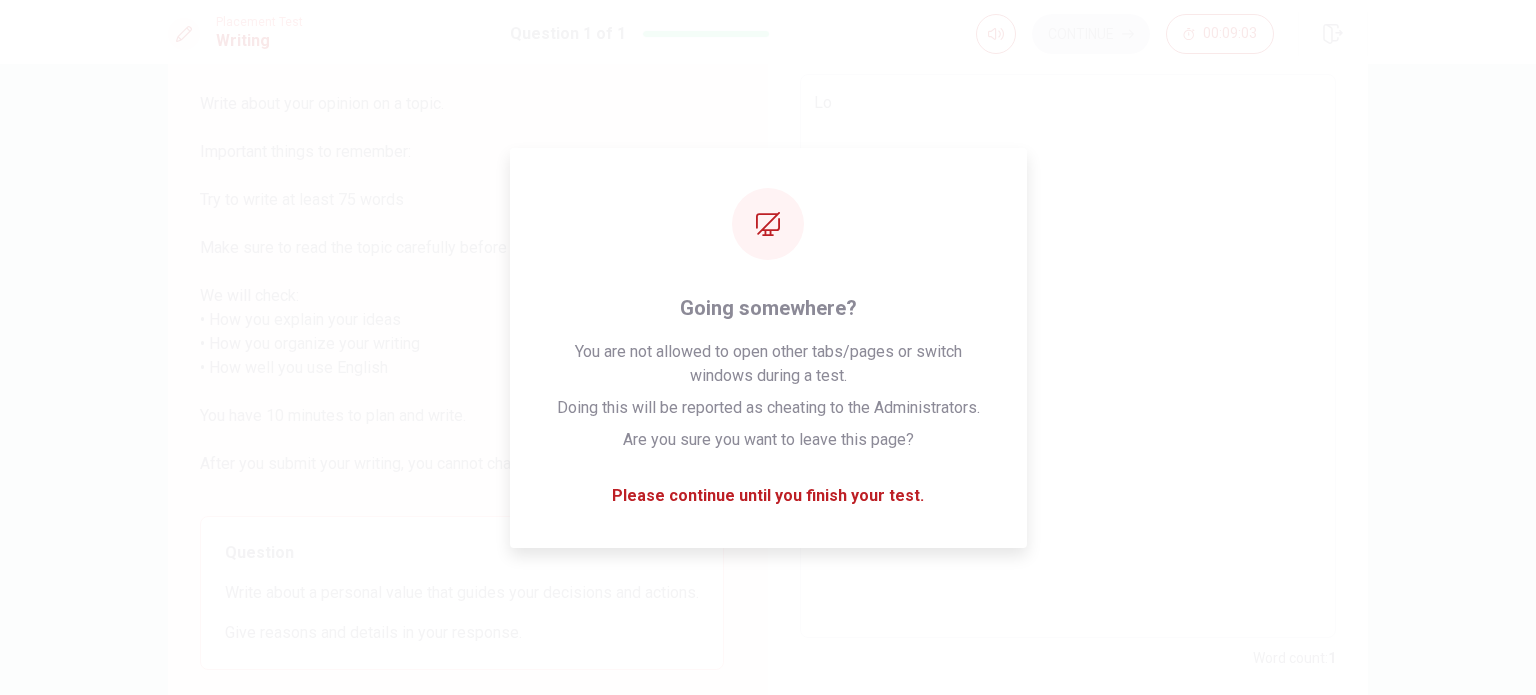type on "x" 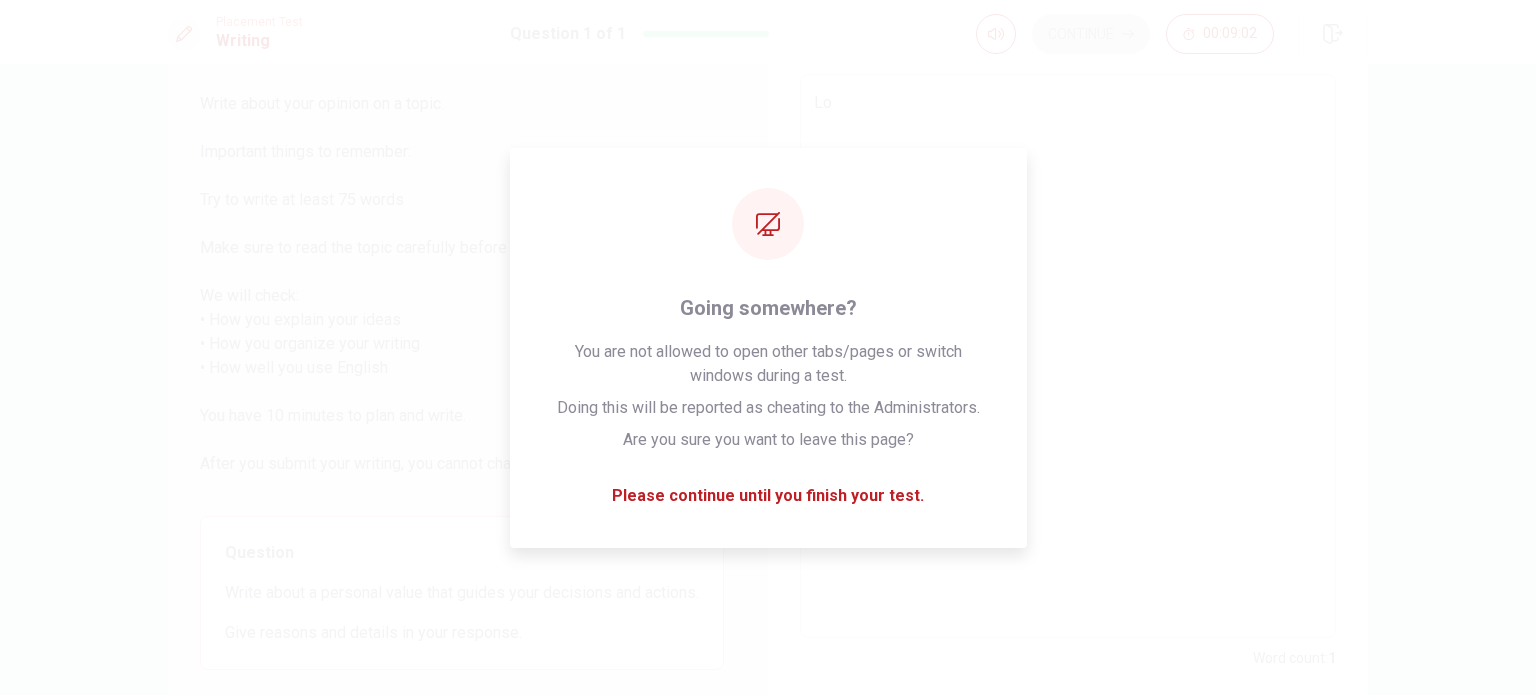 type on "Lov" 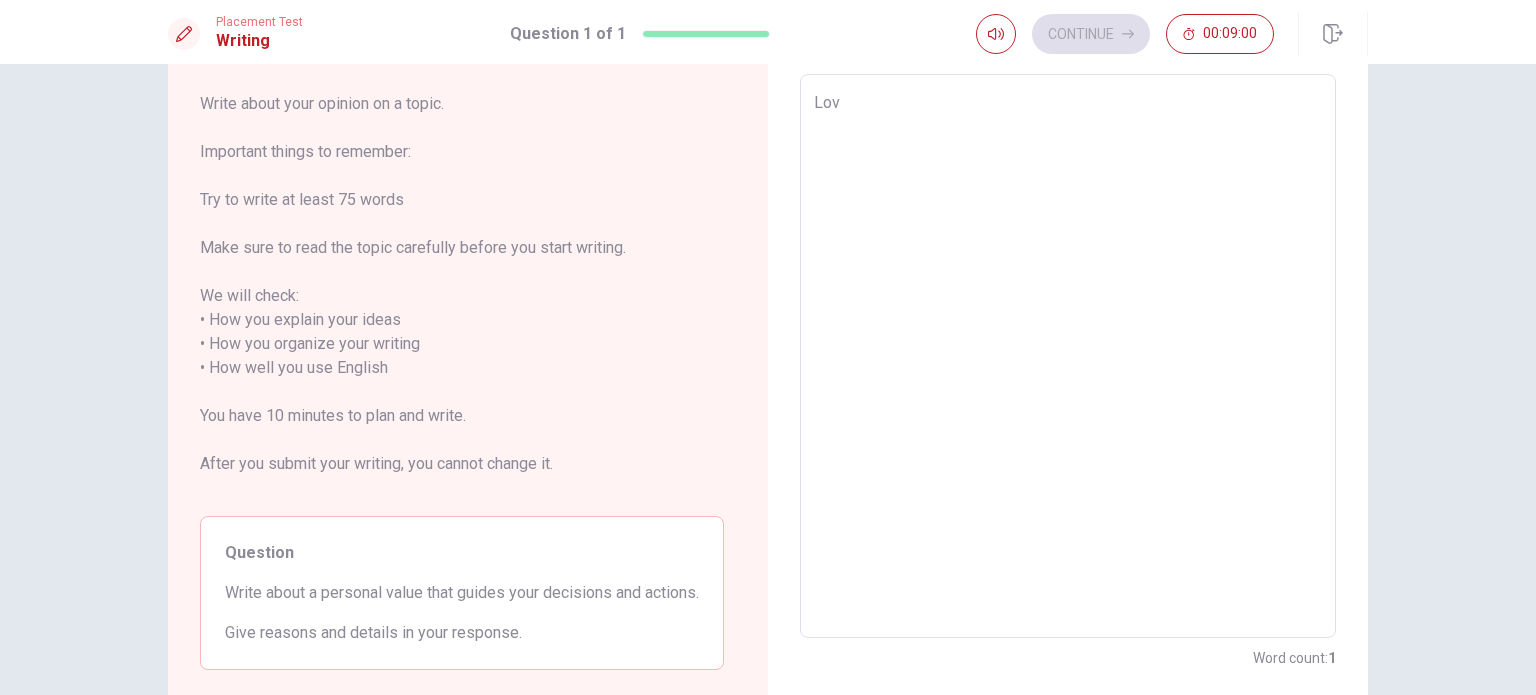 click on "Lov" at bounding box center (1068, 356) 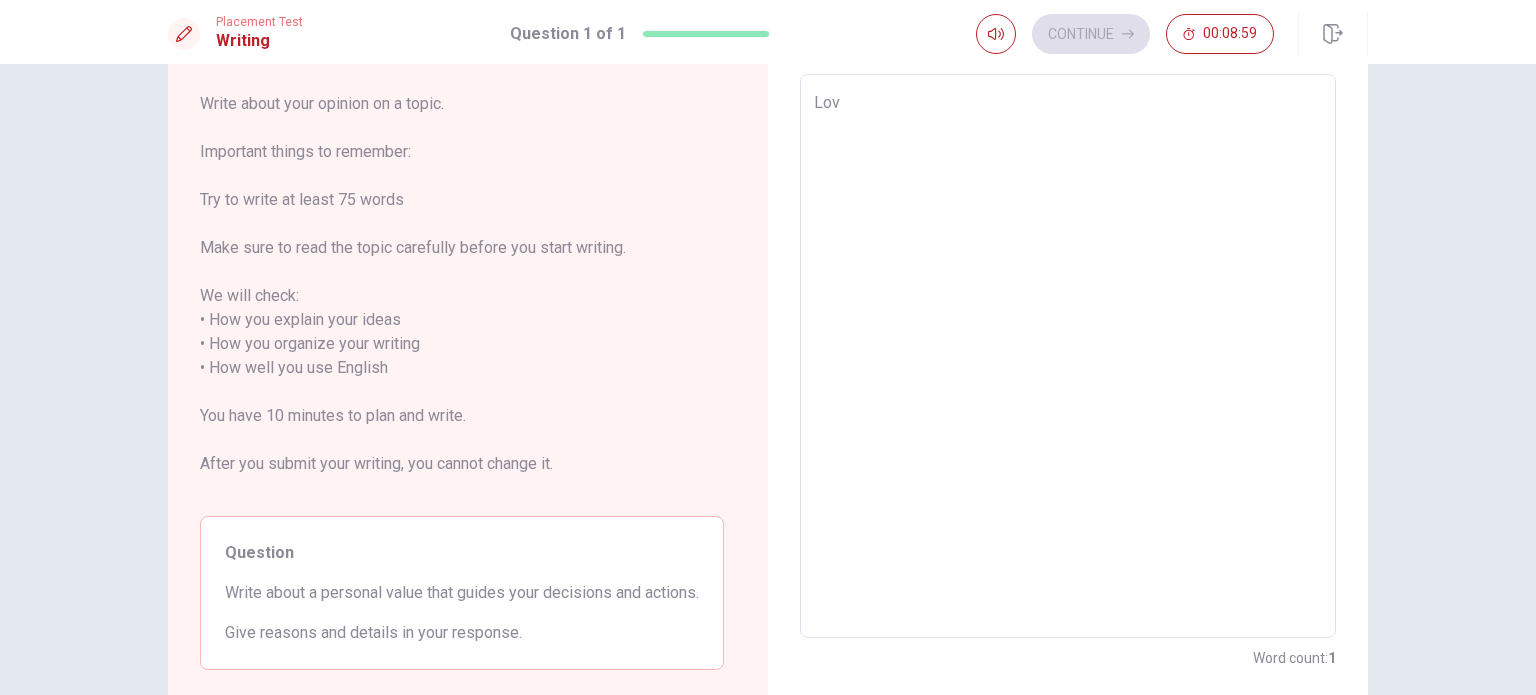 type on "Love" 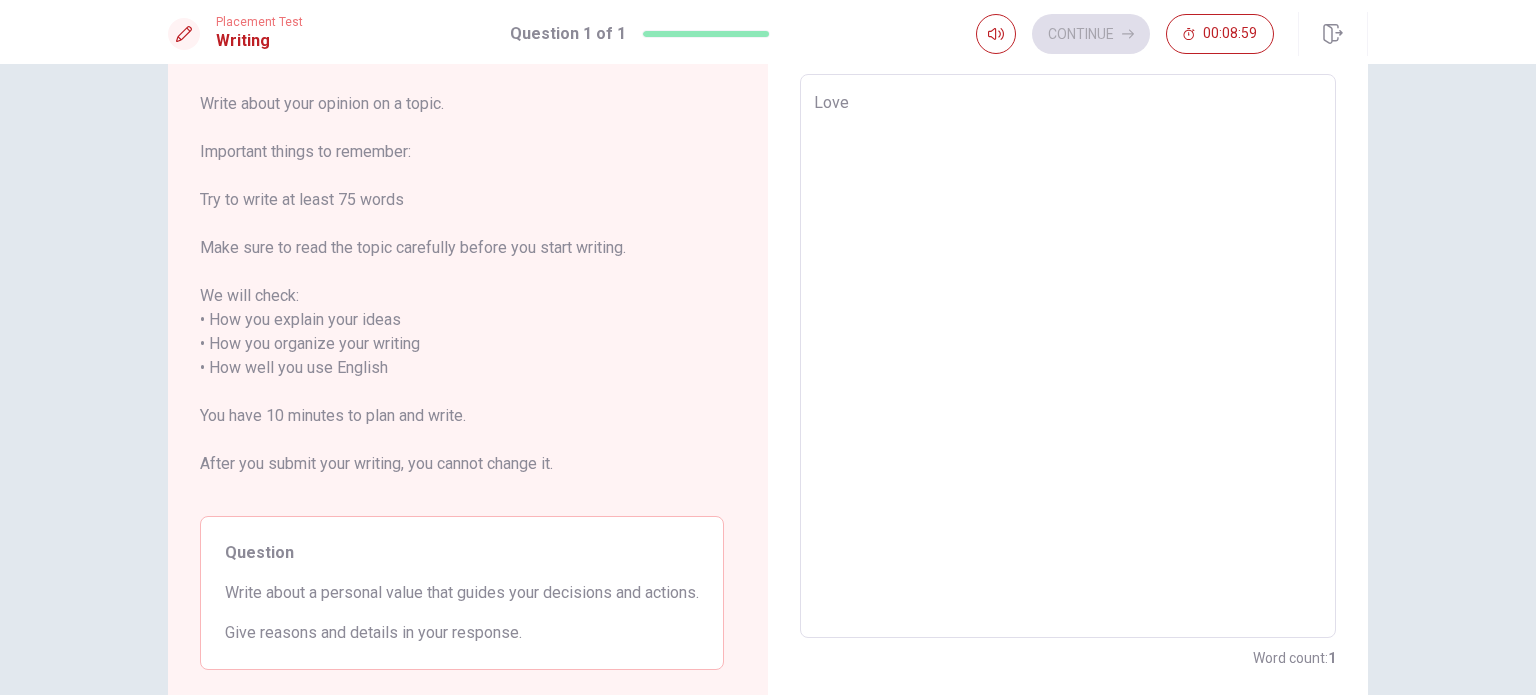 type on "x" 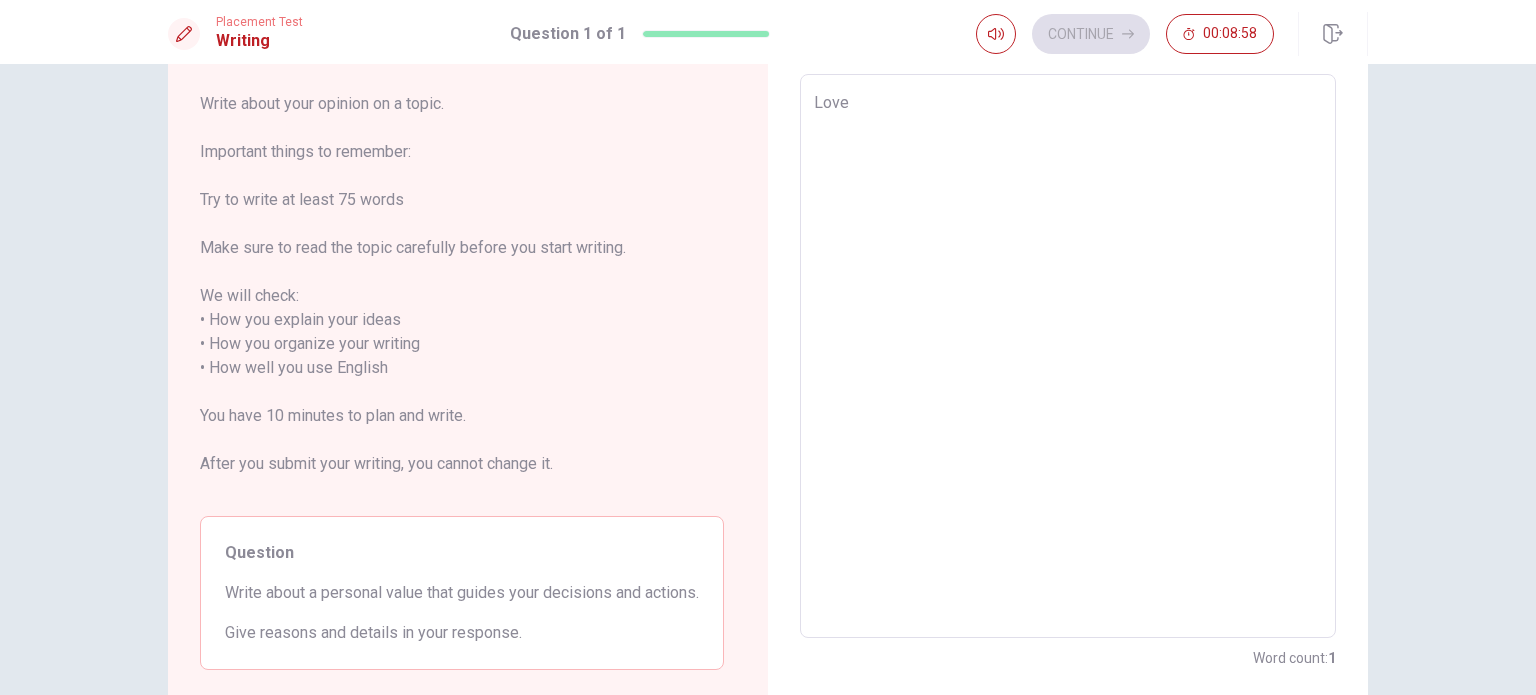 type on "Love" 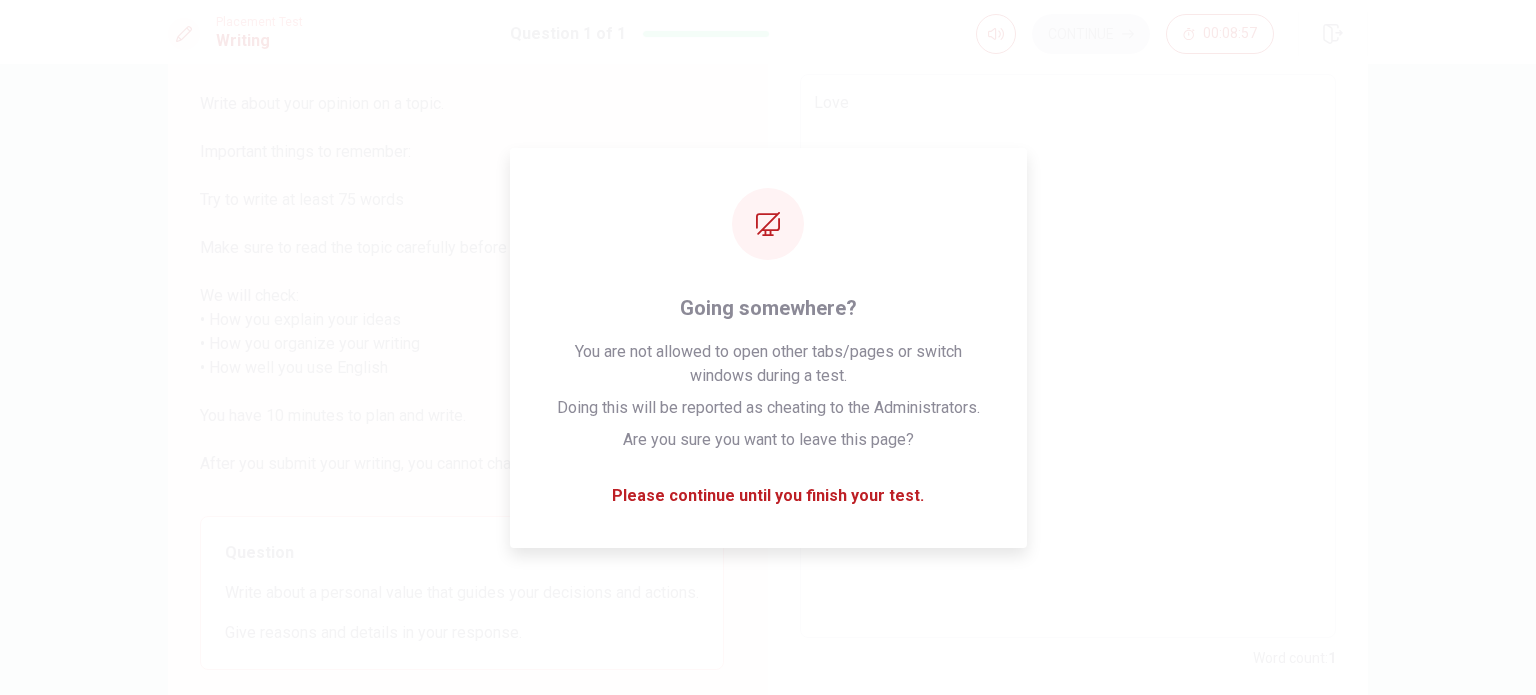 type on "Love" 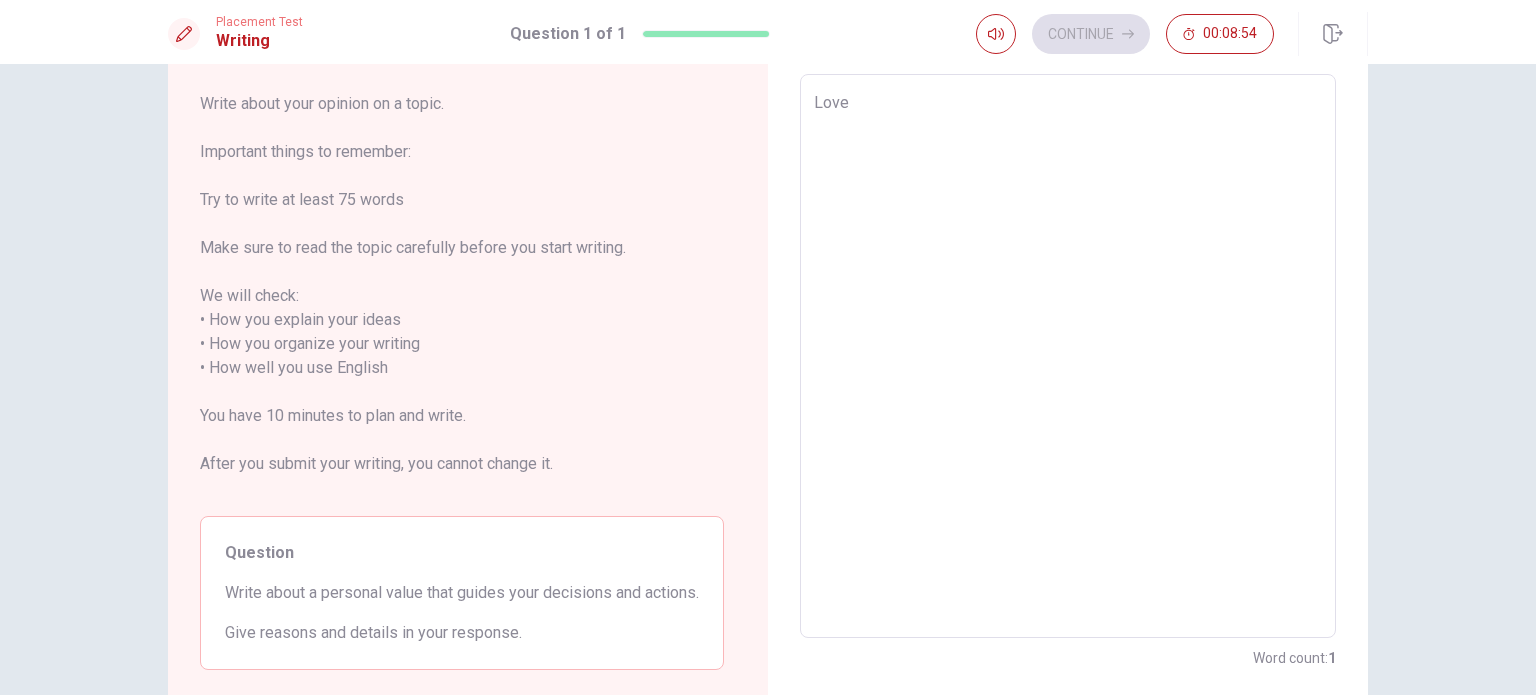 click on "Love" at bounding box center [1068, 356] 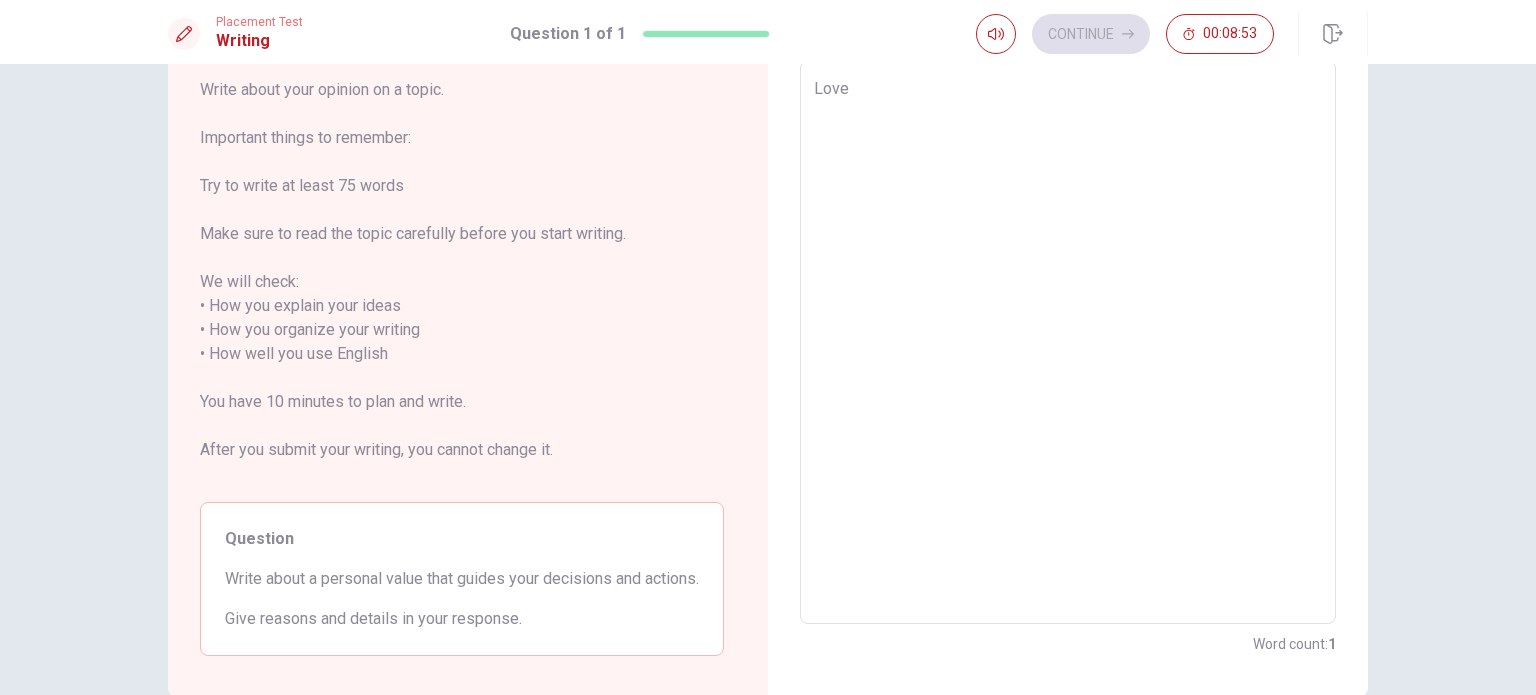 scroll, scrollTop: 112, scrollLeft: 0, axis: vertical 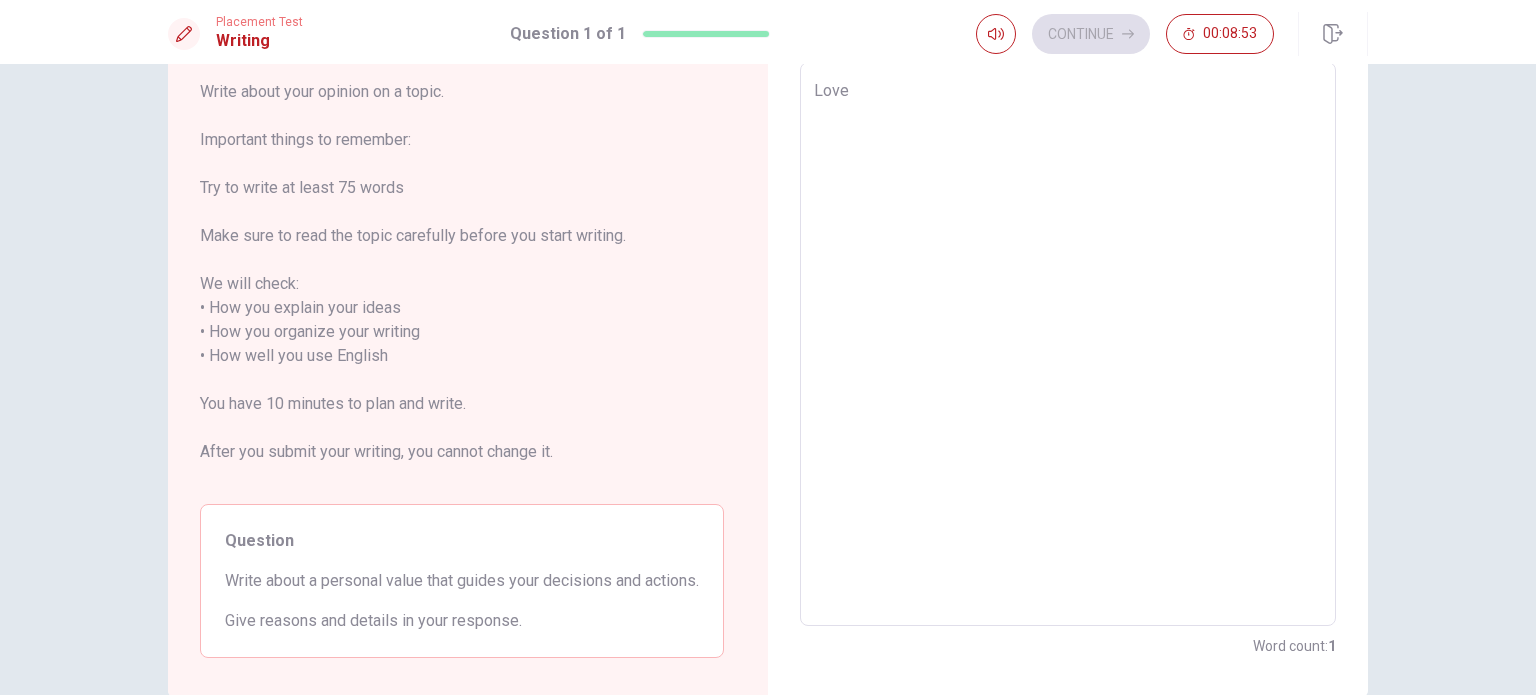 type on "x" 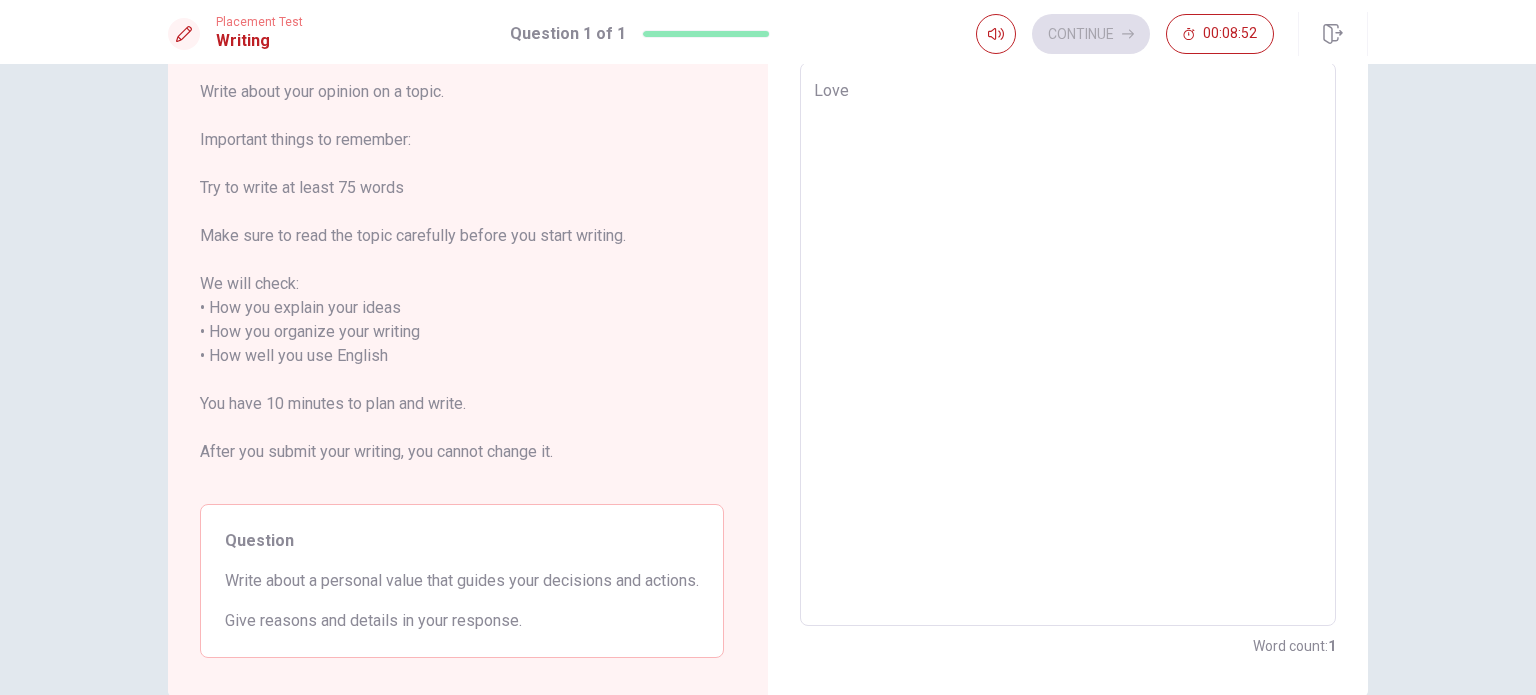 type on "LoveH" 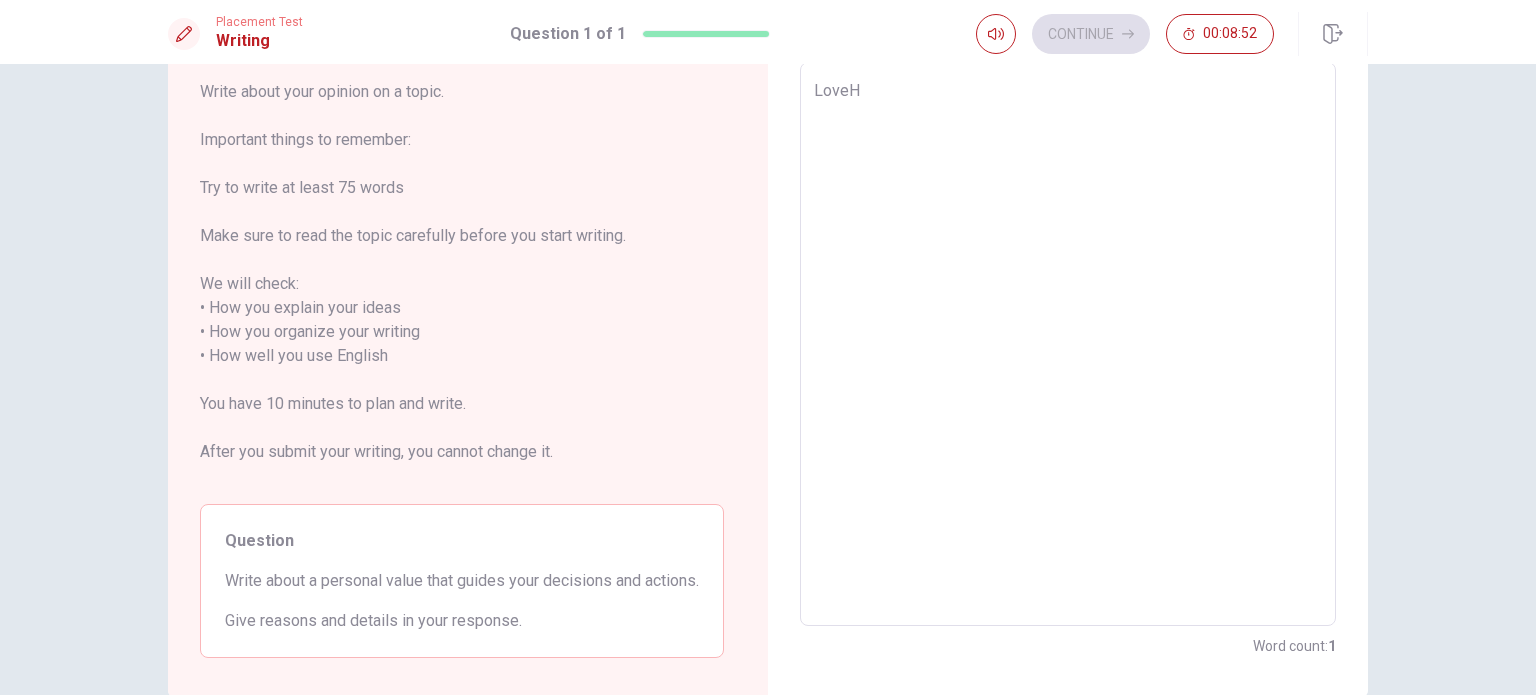 type on "x" 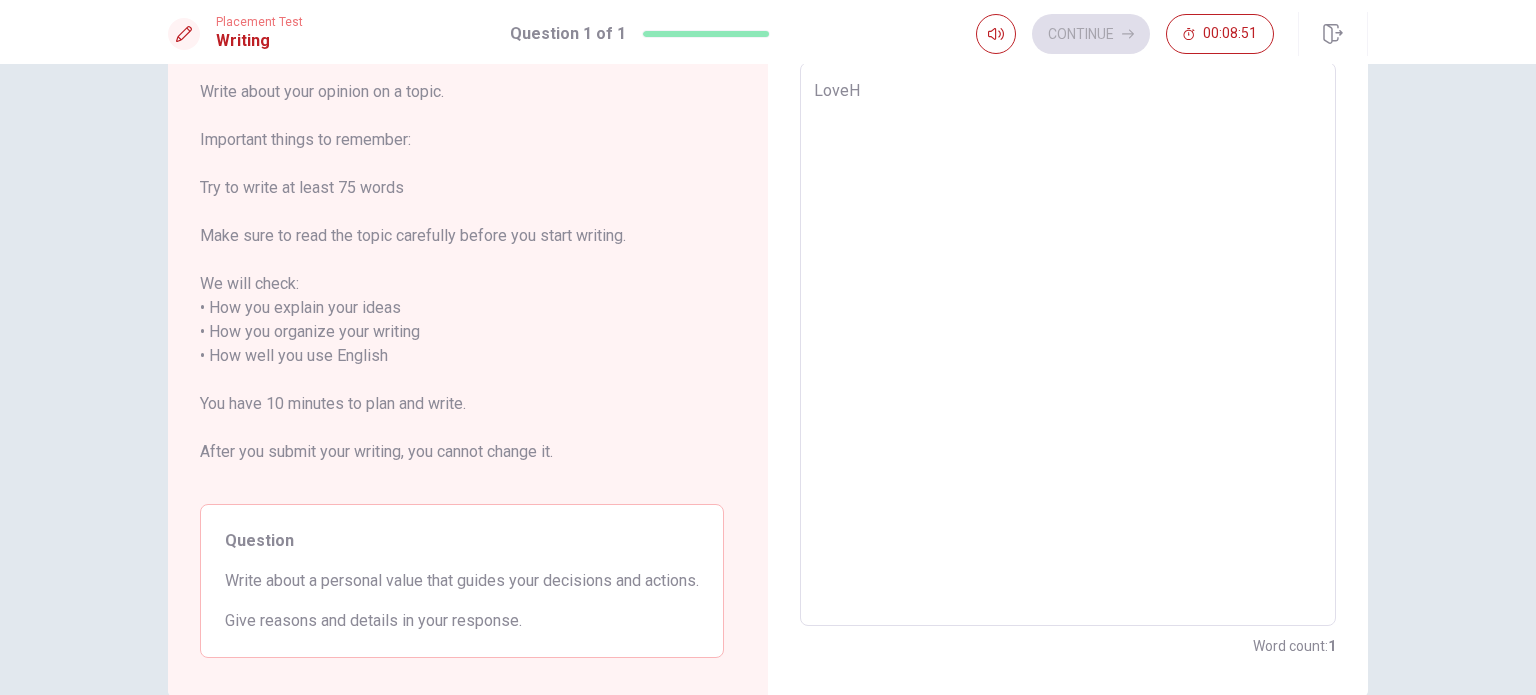 type on "LoveH" 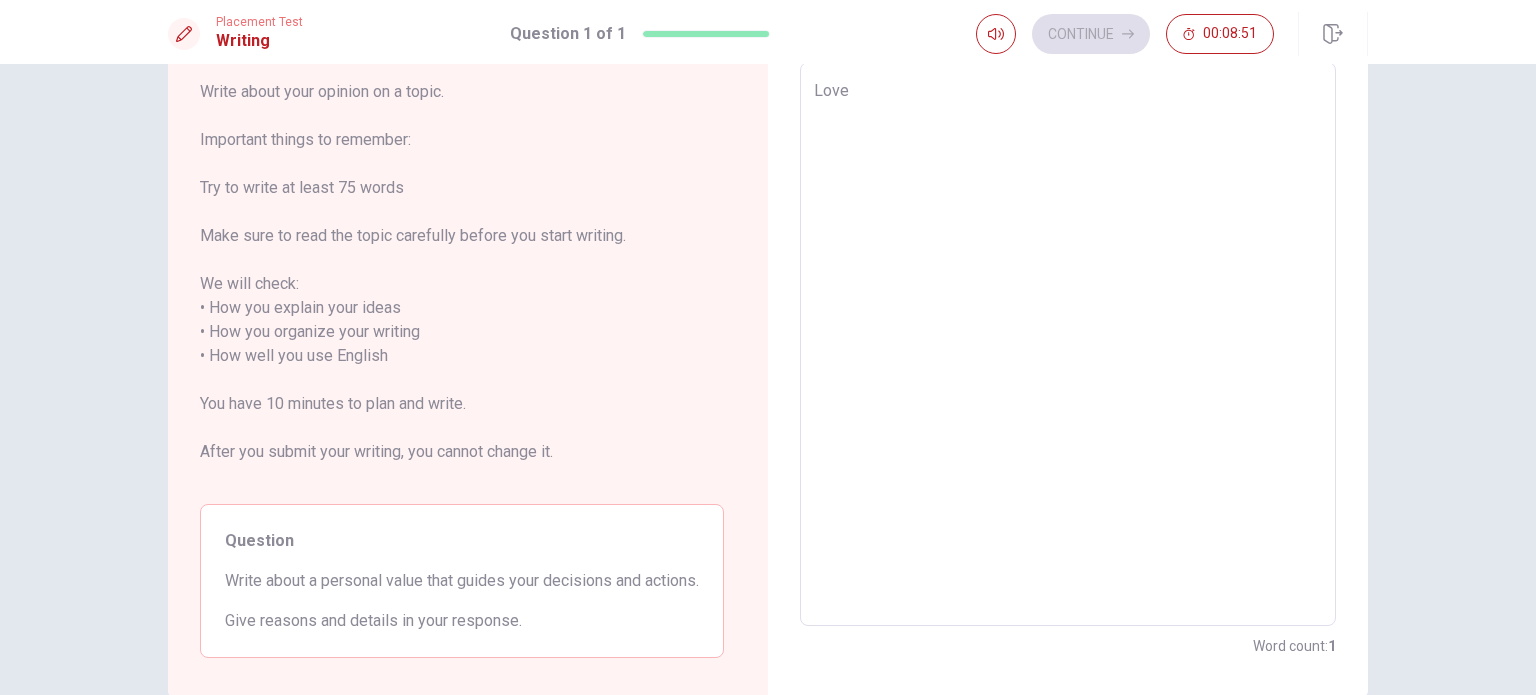 type on "x" 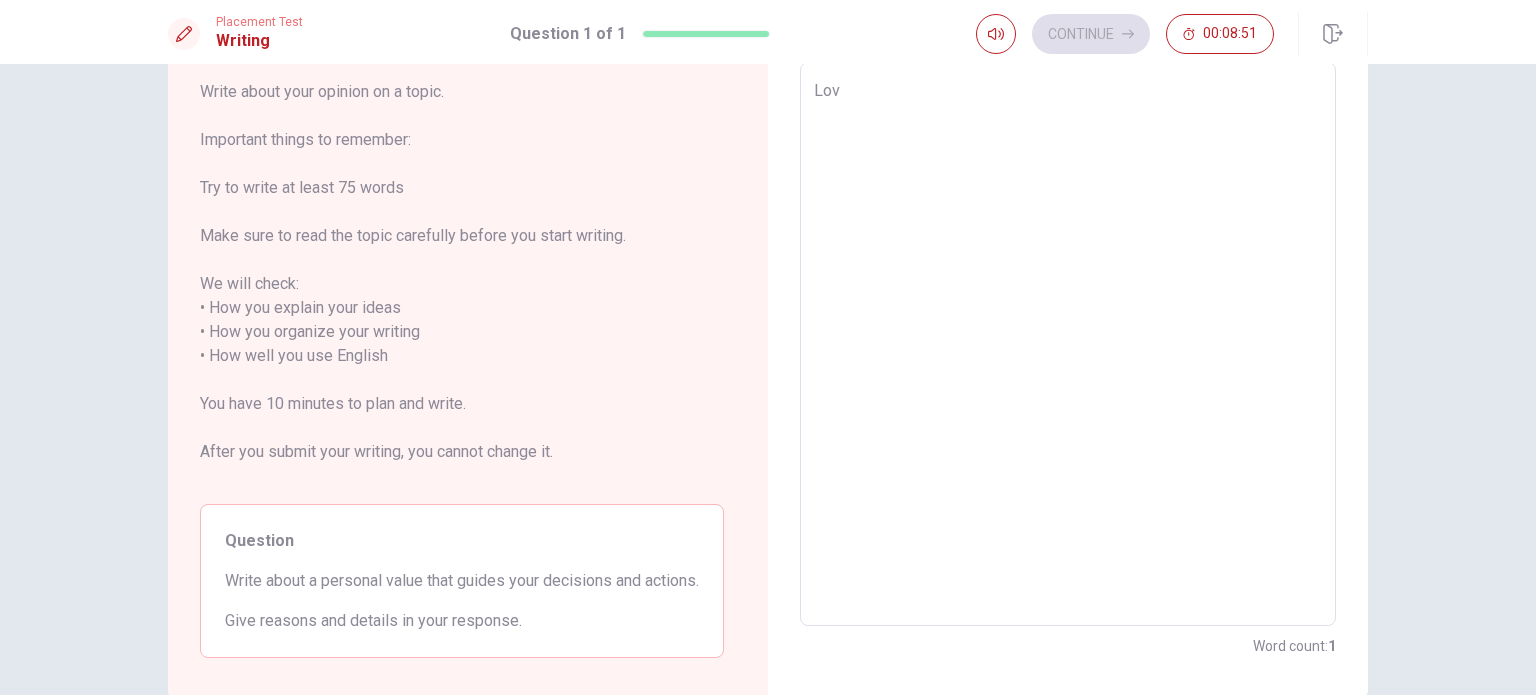 type on "x" 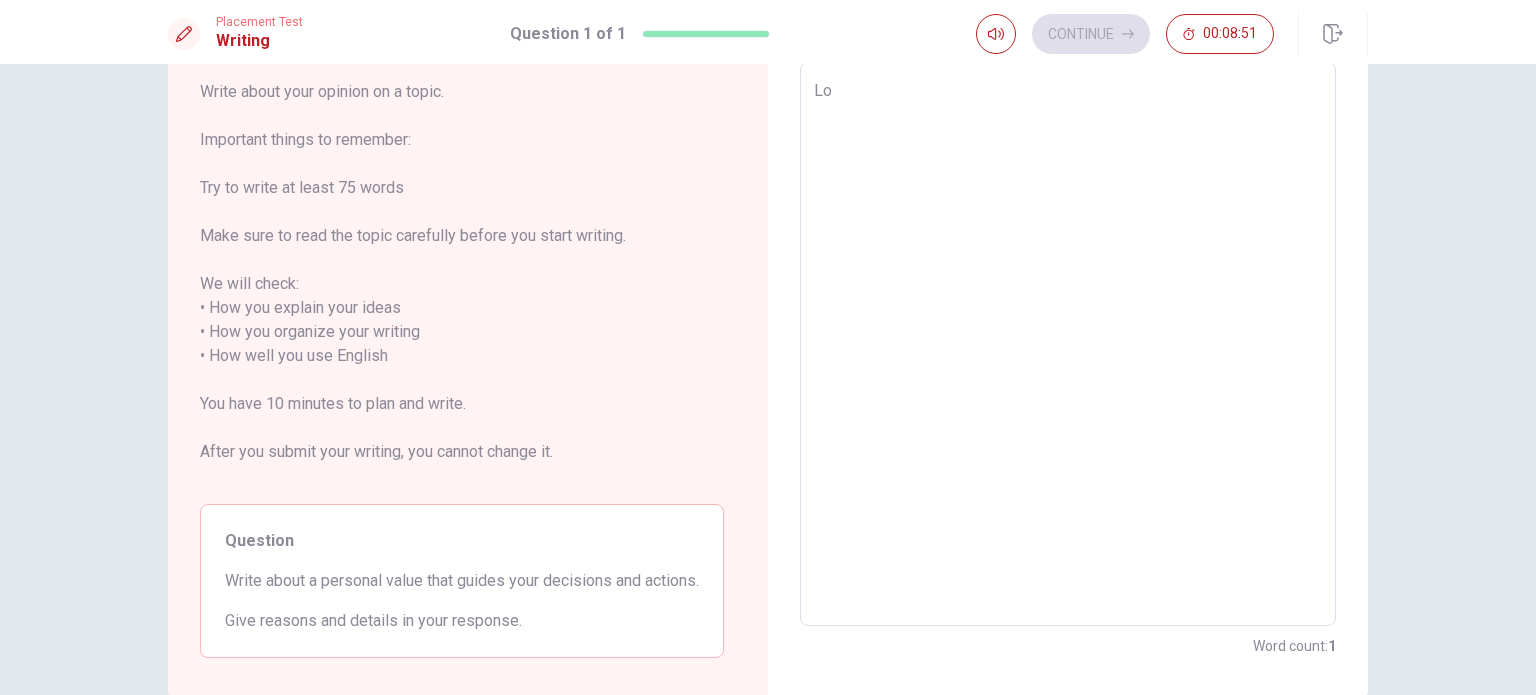 type on "x" 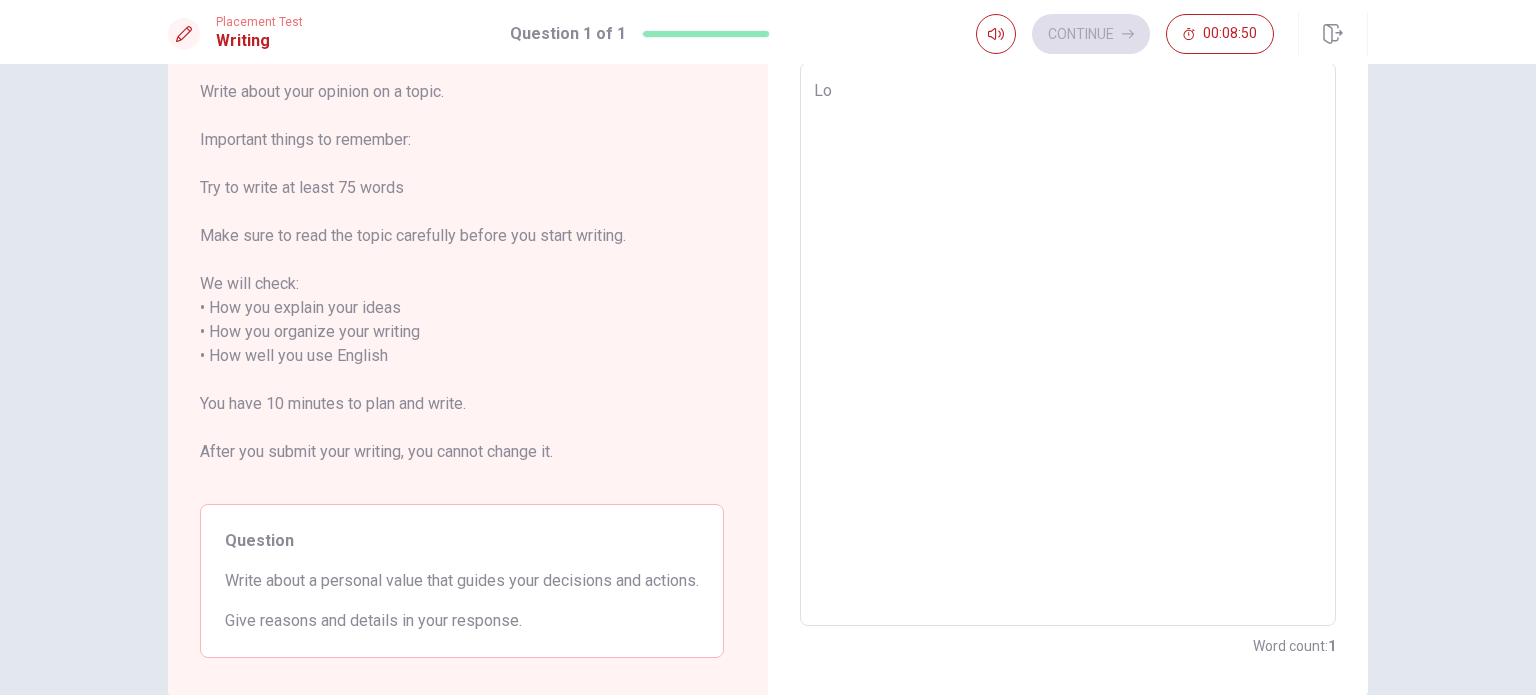 type on "L" 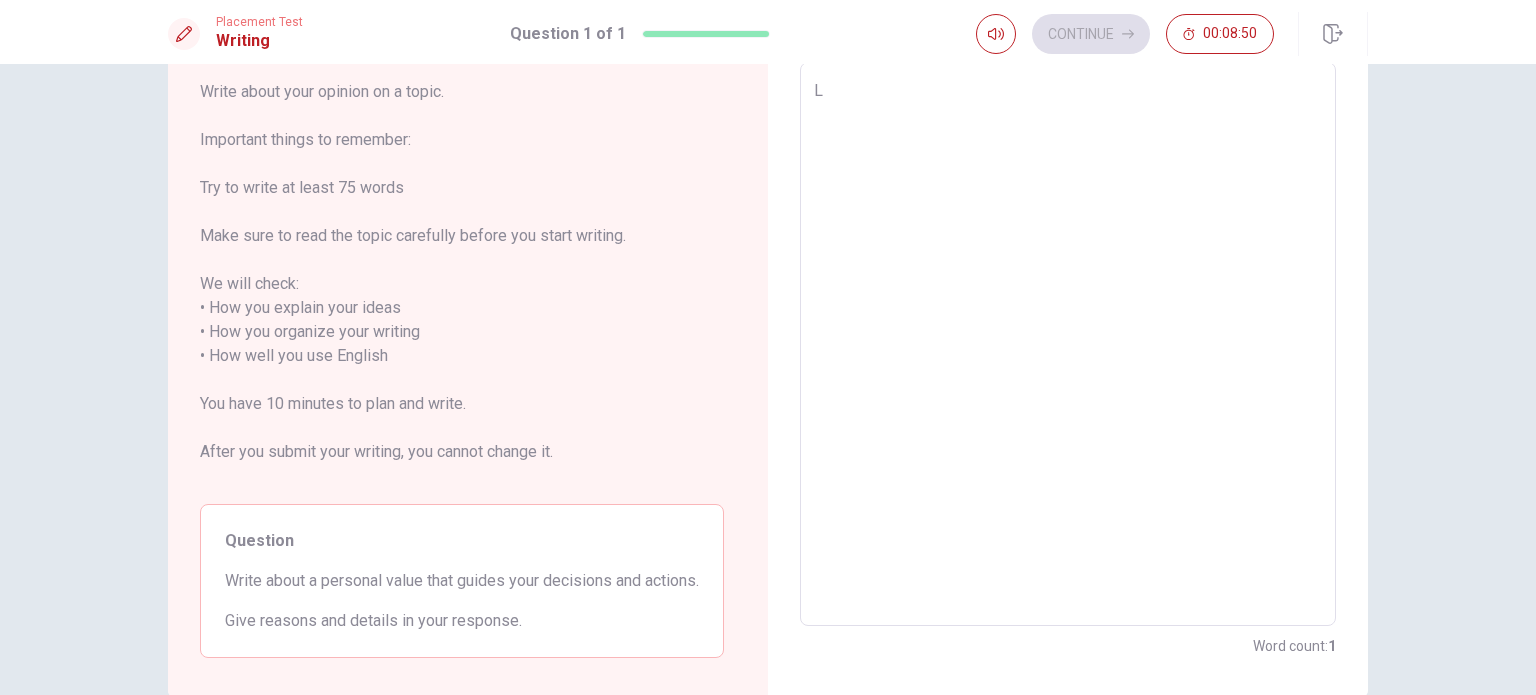 type on "x" 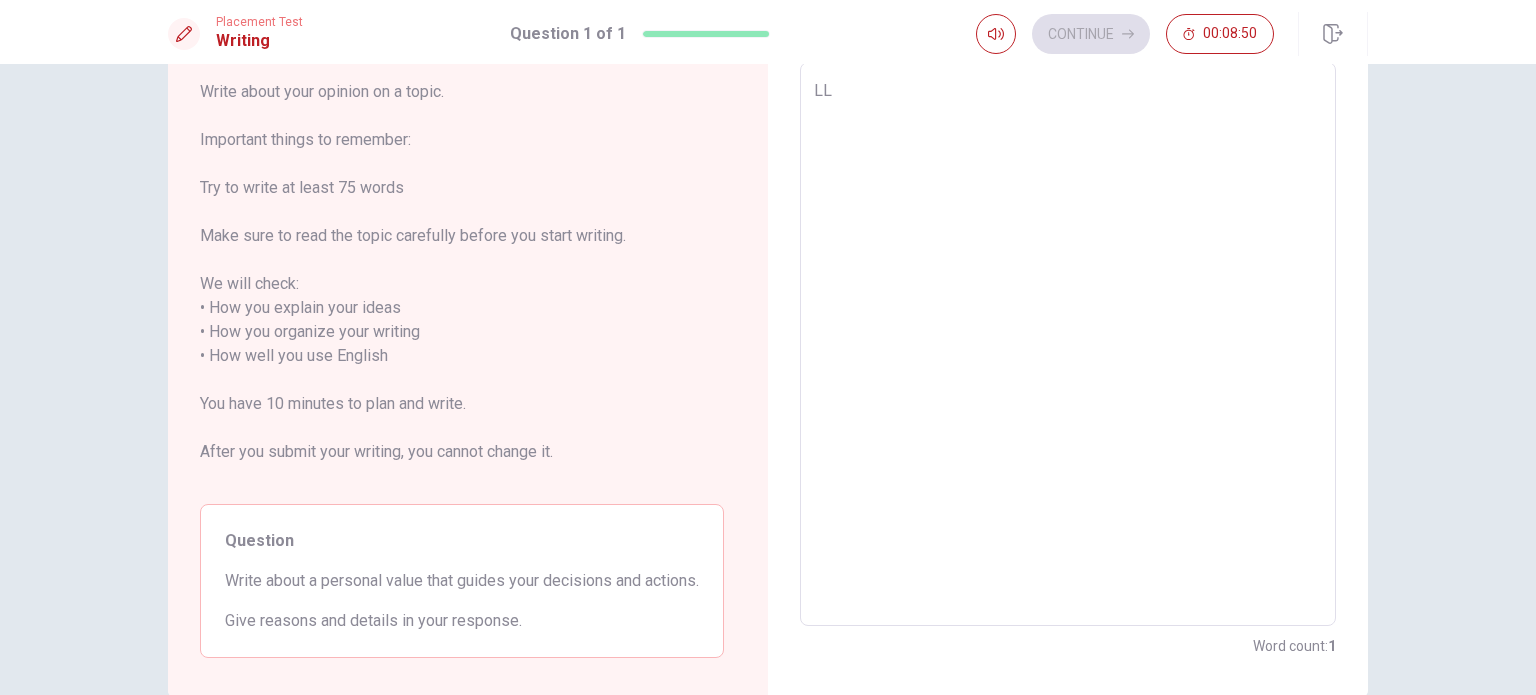 type on "x" 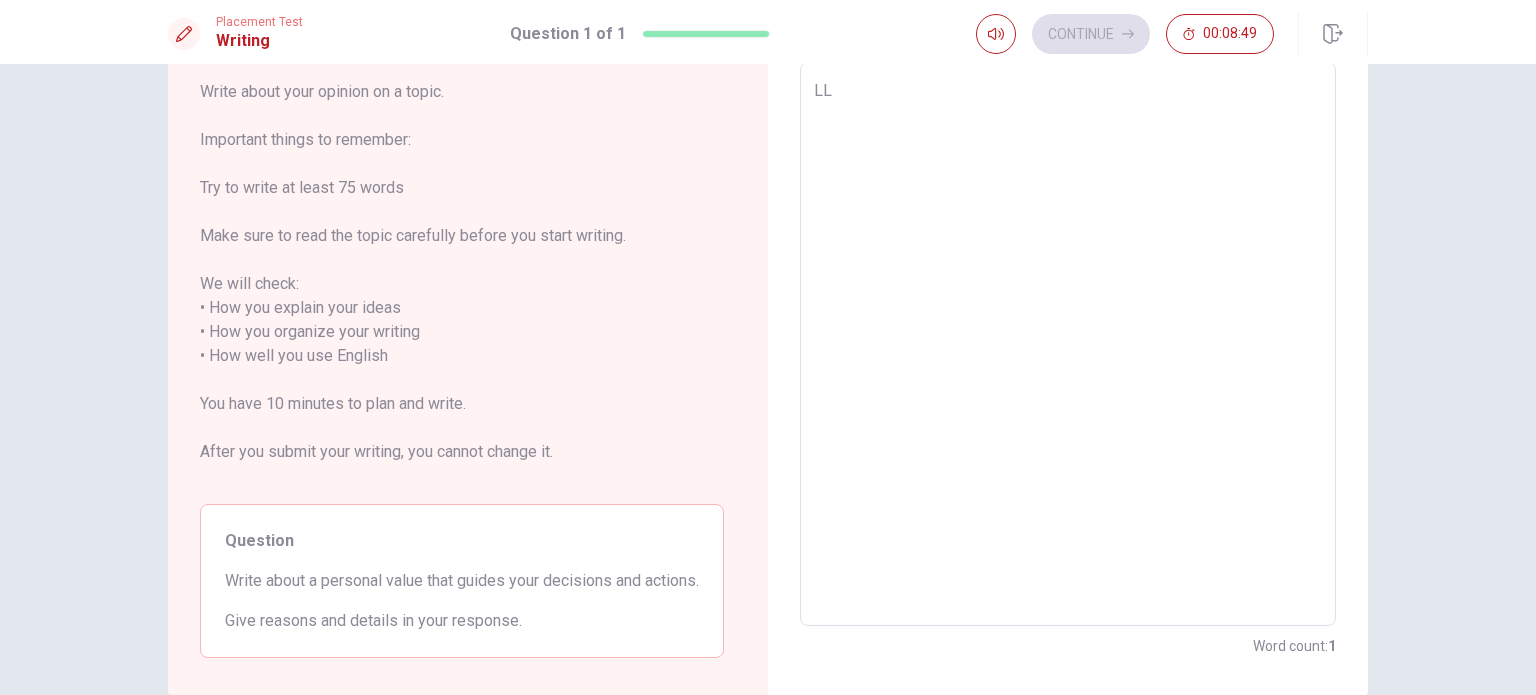 type on "LLo" 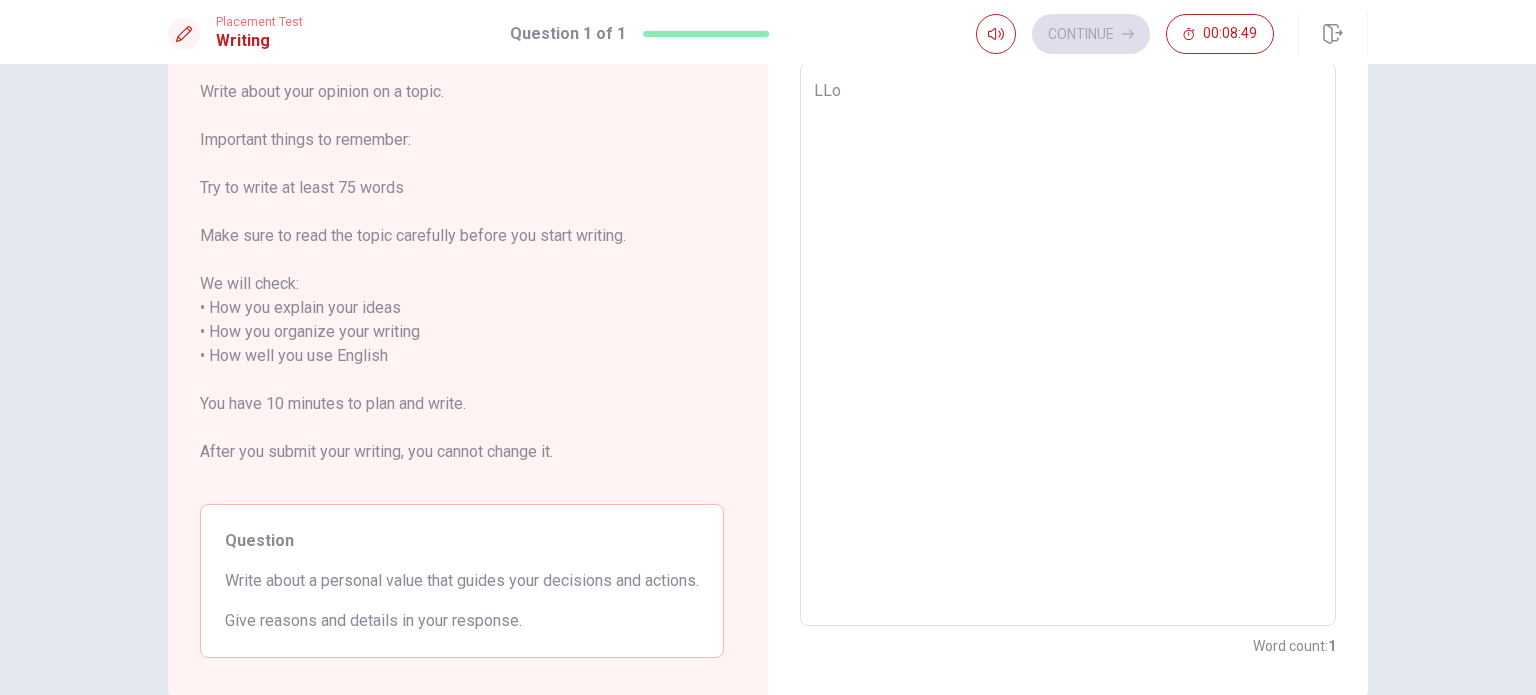 type on "x" 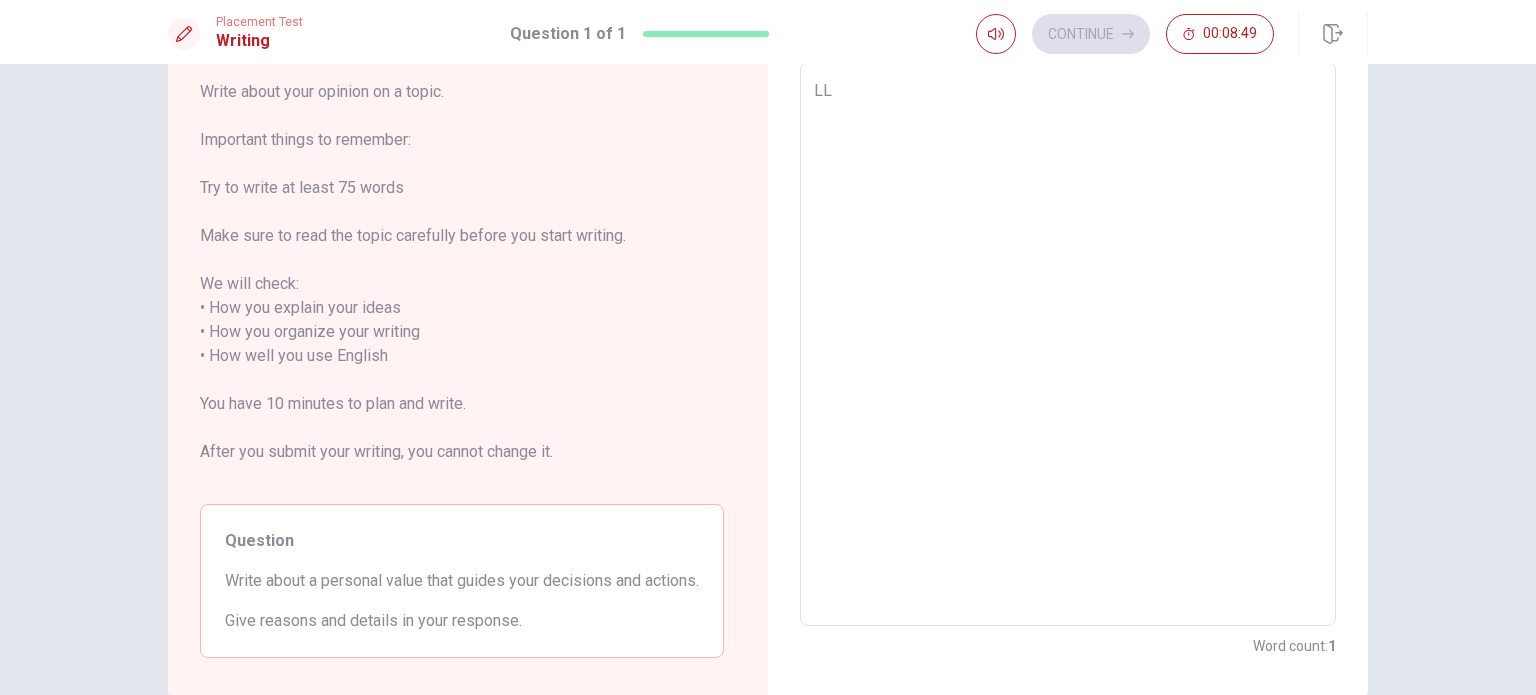 type on "x" 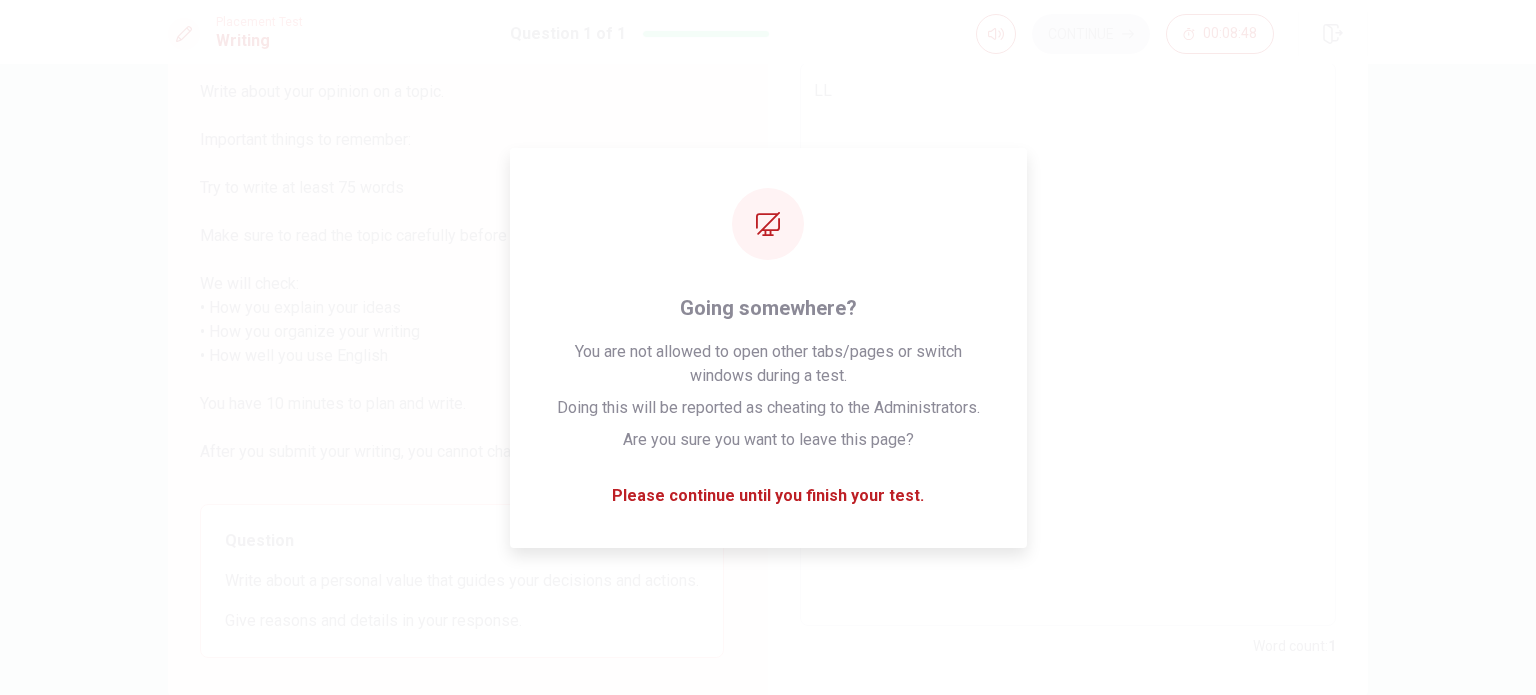 type on "L" 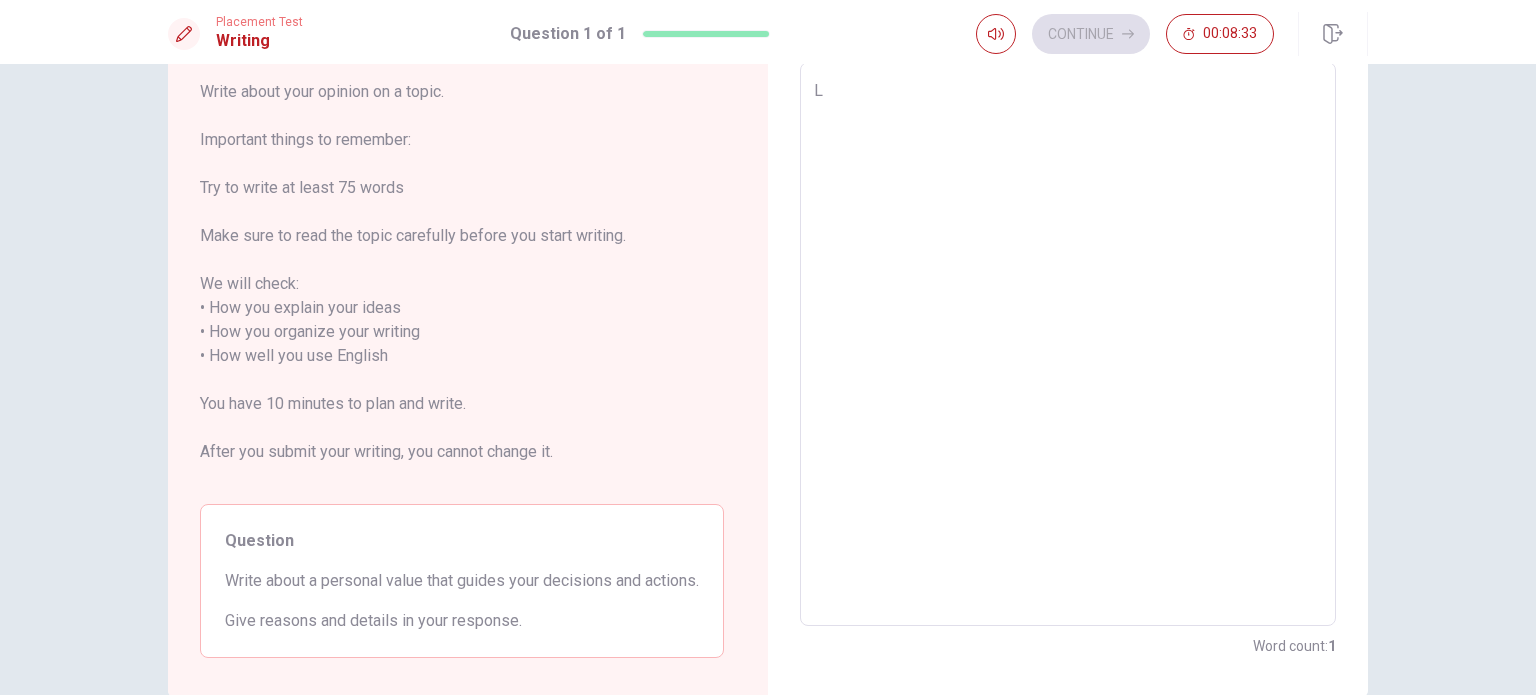 type on "x" 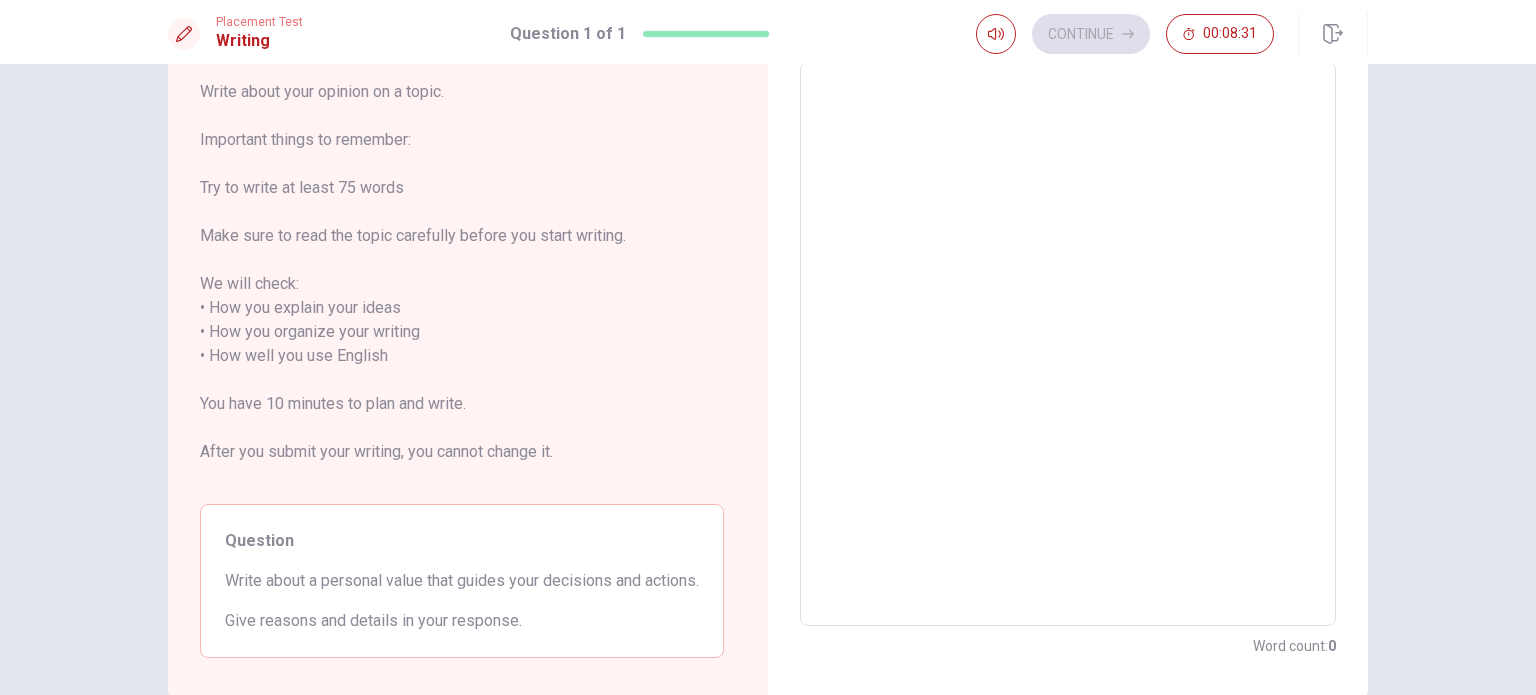 type on "D" 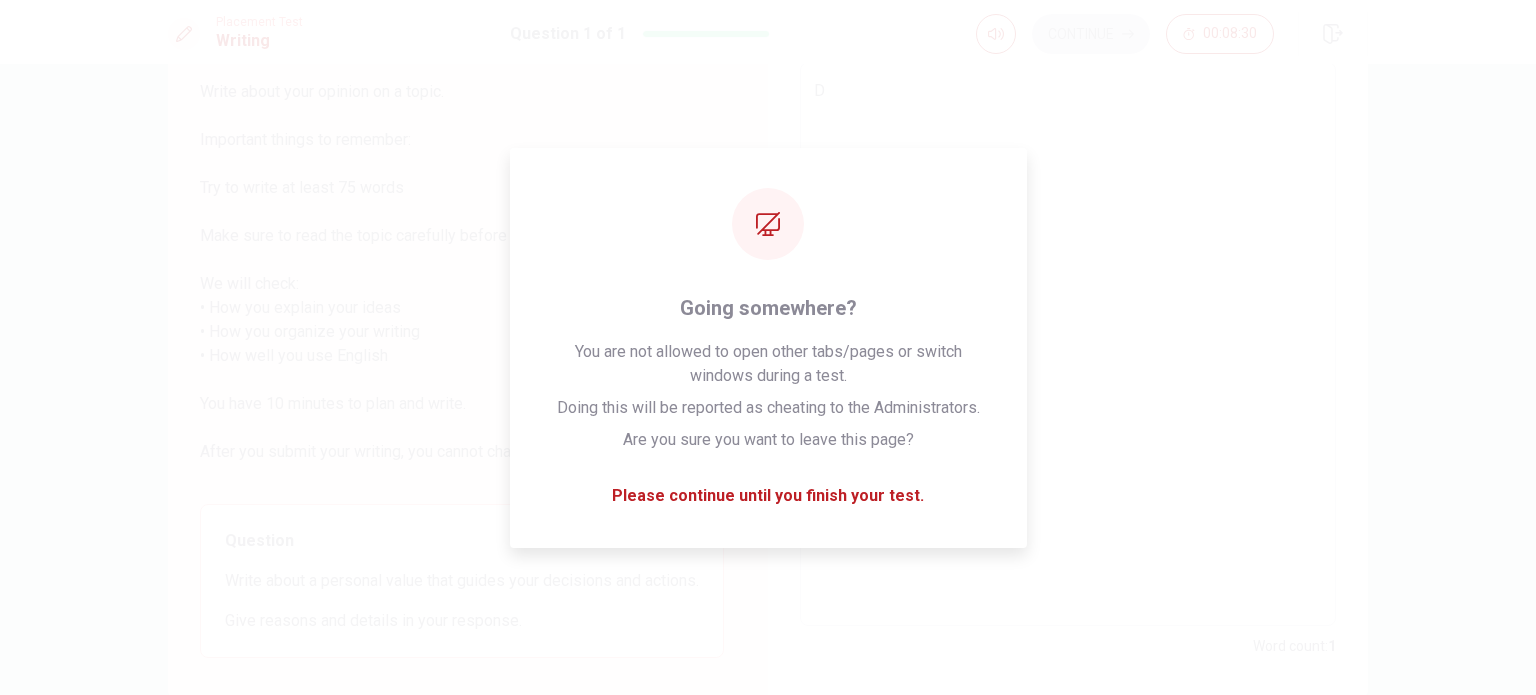type on "x" 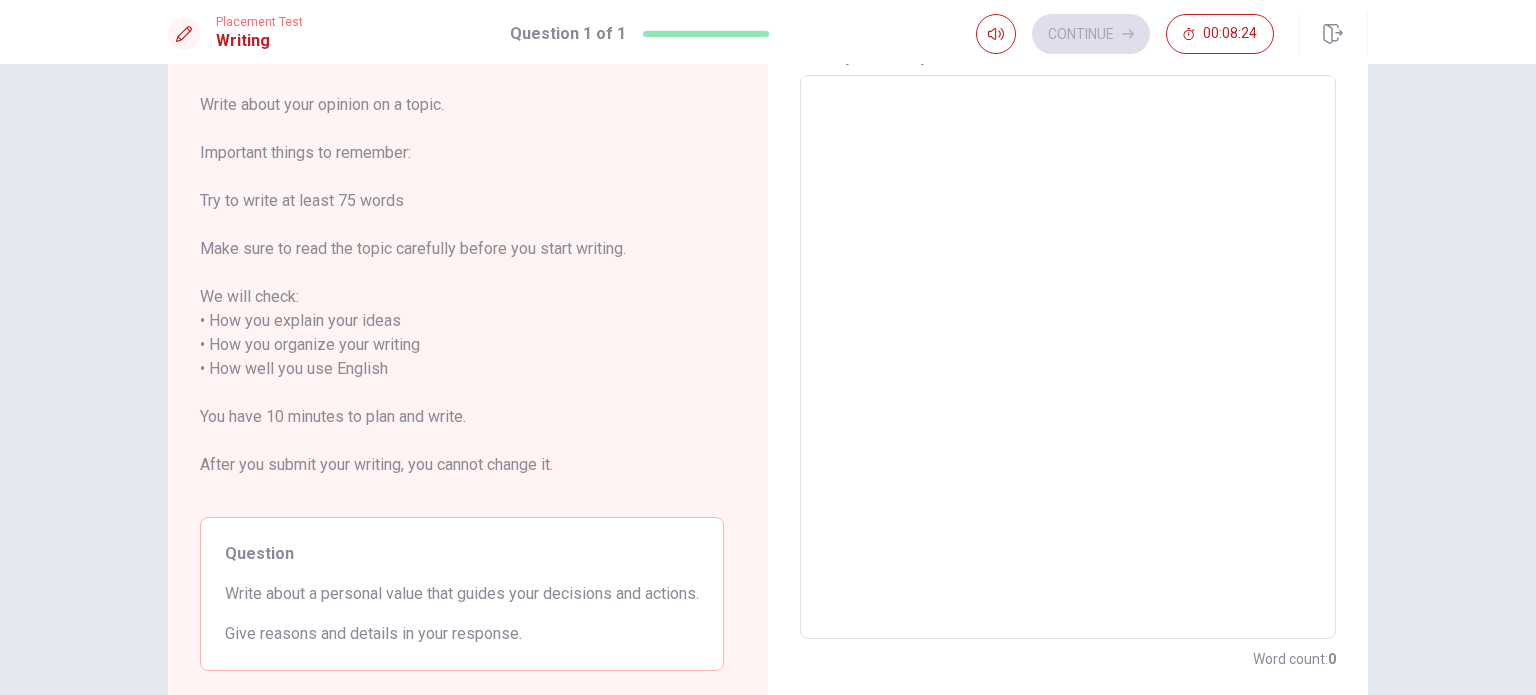 scroll, scrollTop: 77, scrollLeft: 0, axis: vertical 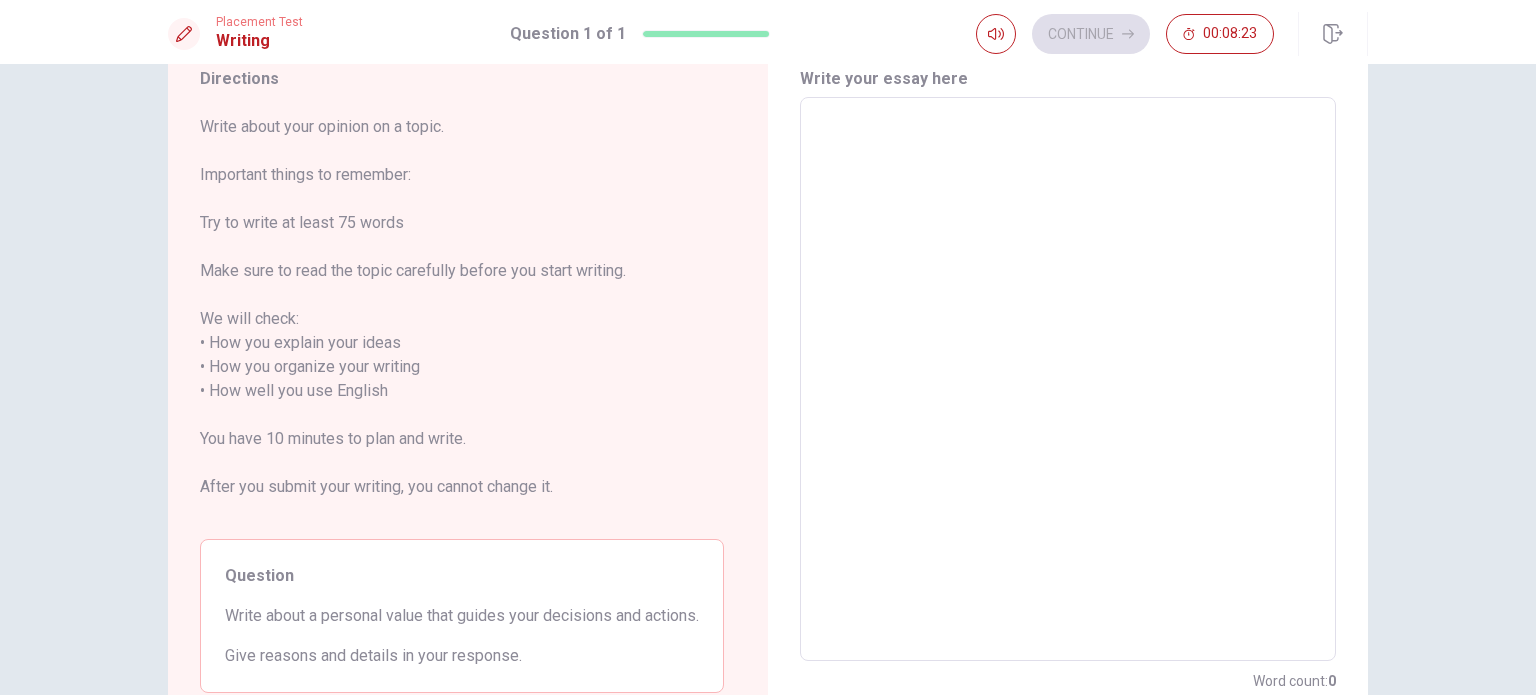 type on "L" 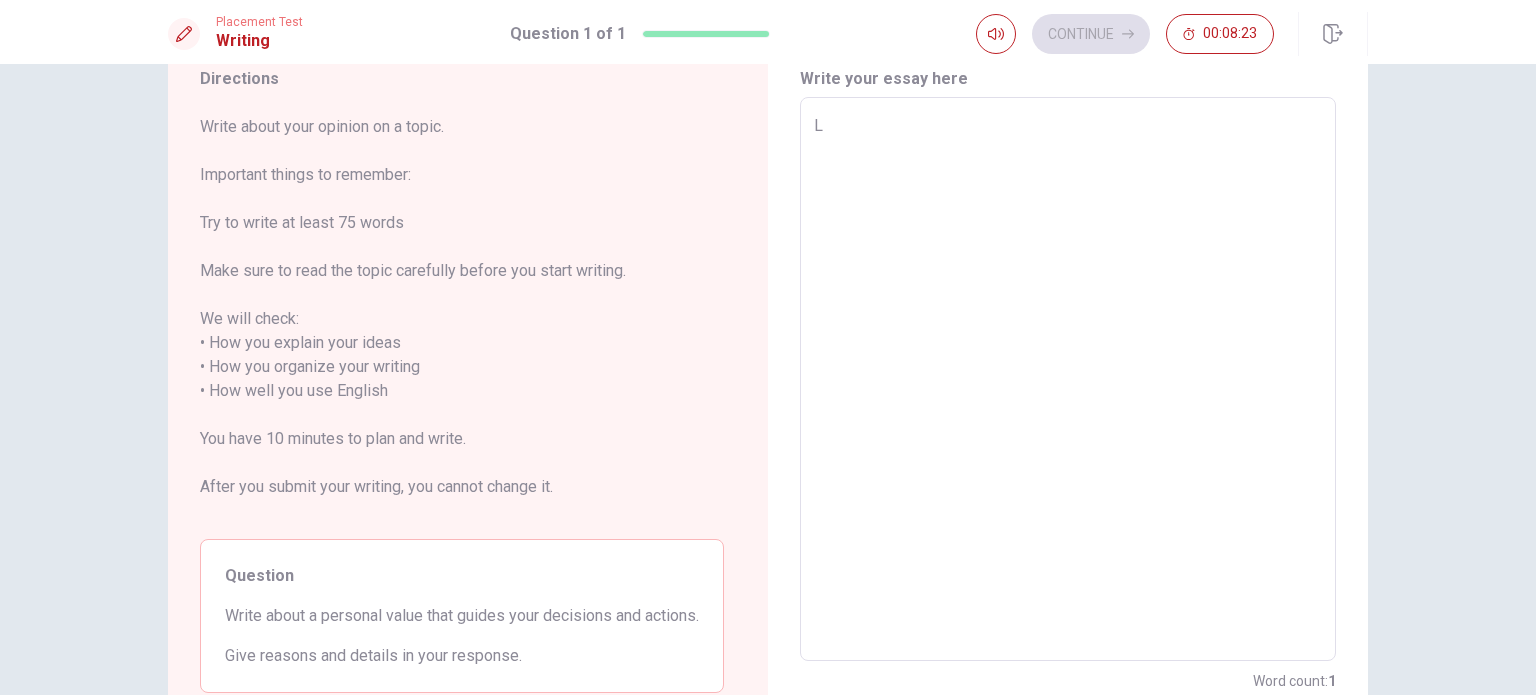 type on "x" 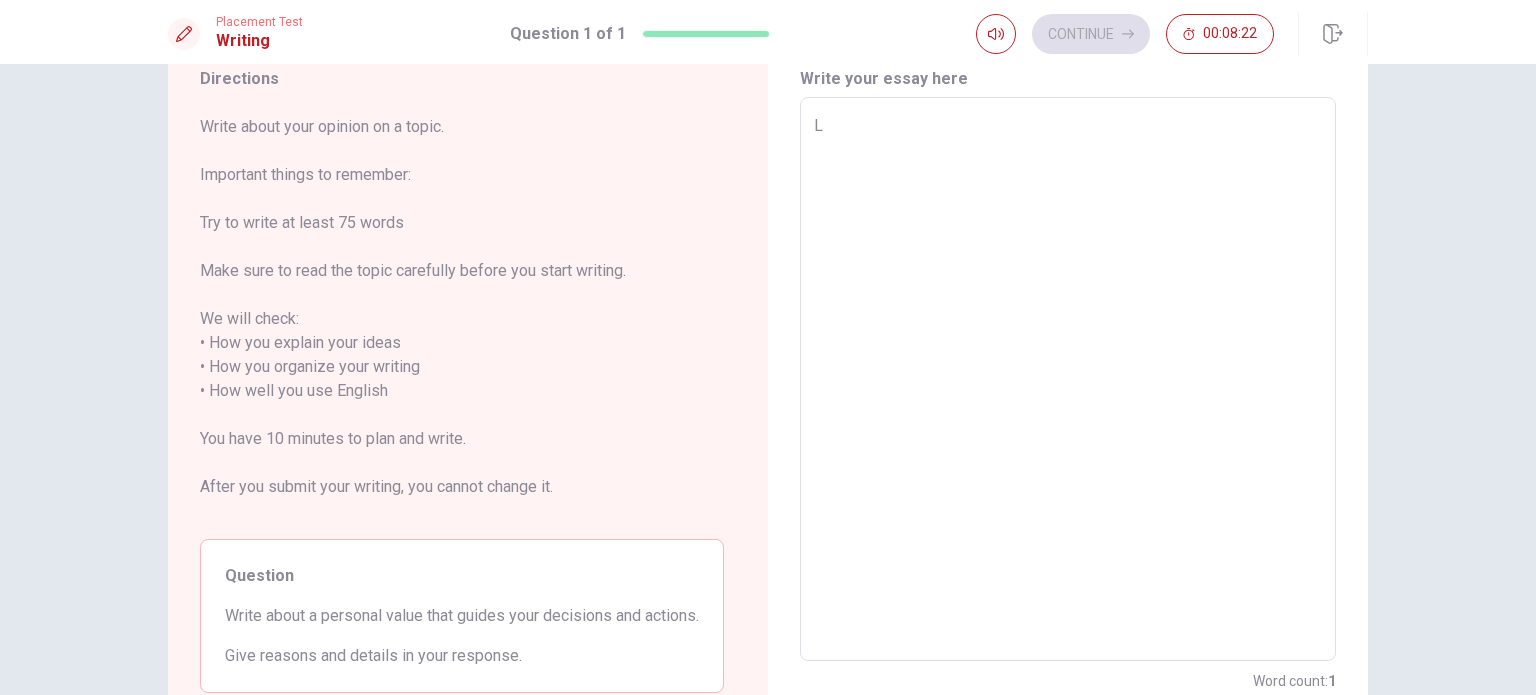 type on "Lo" 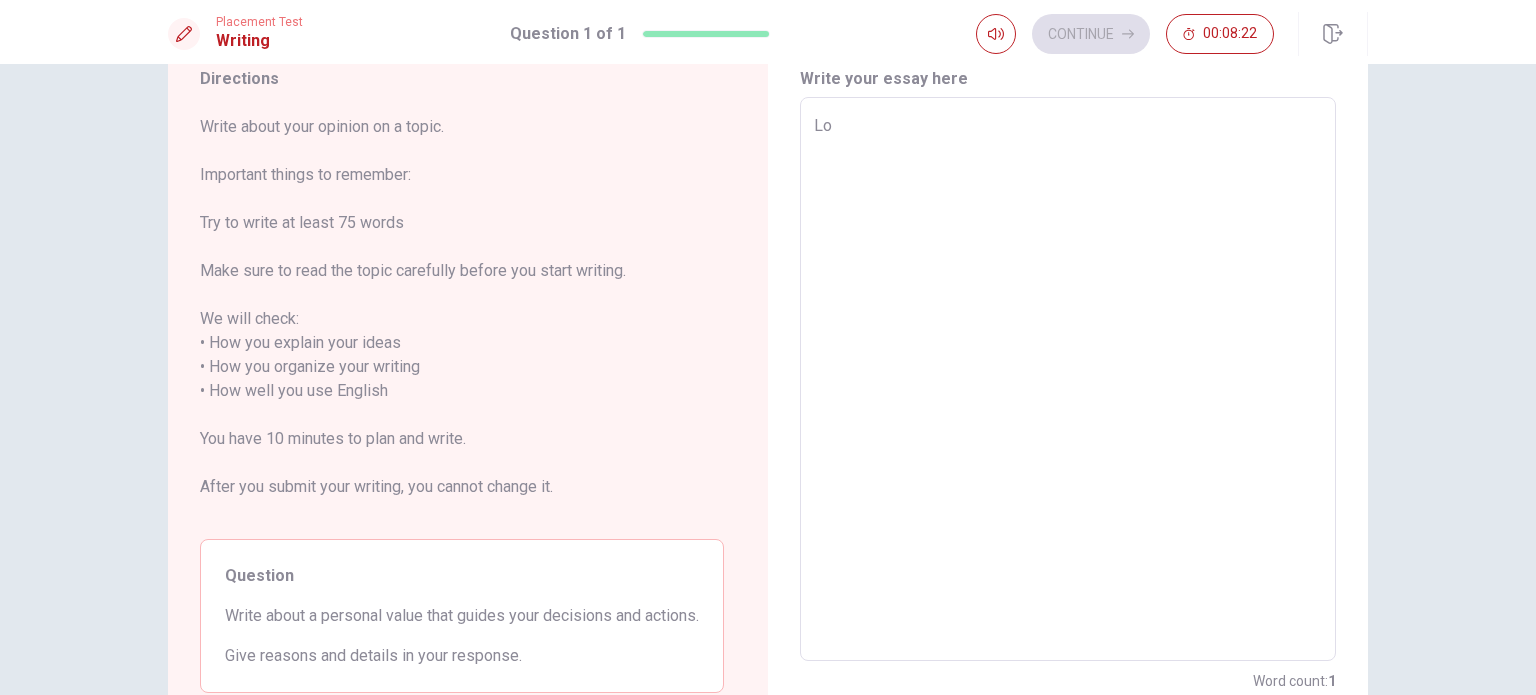 type on "x" 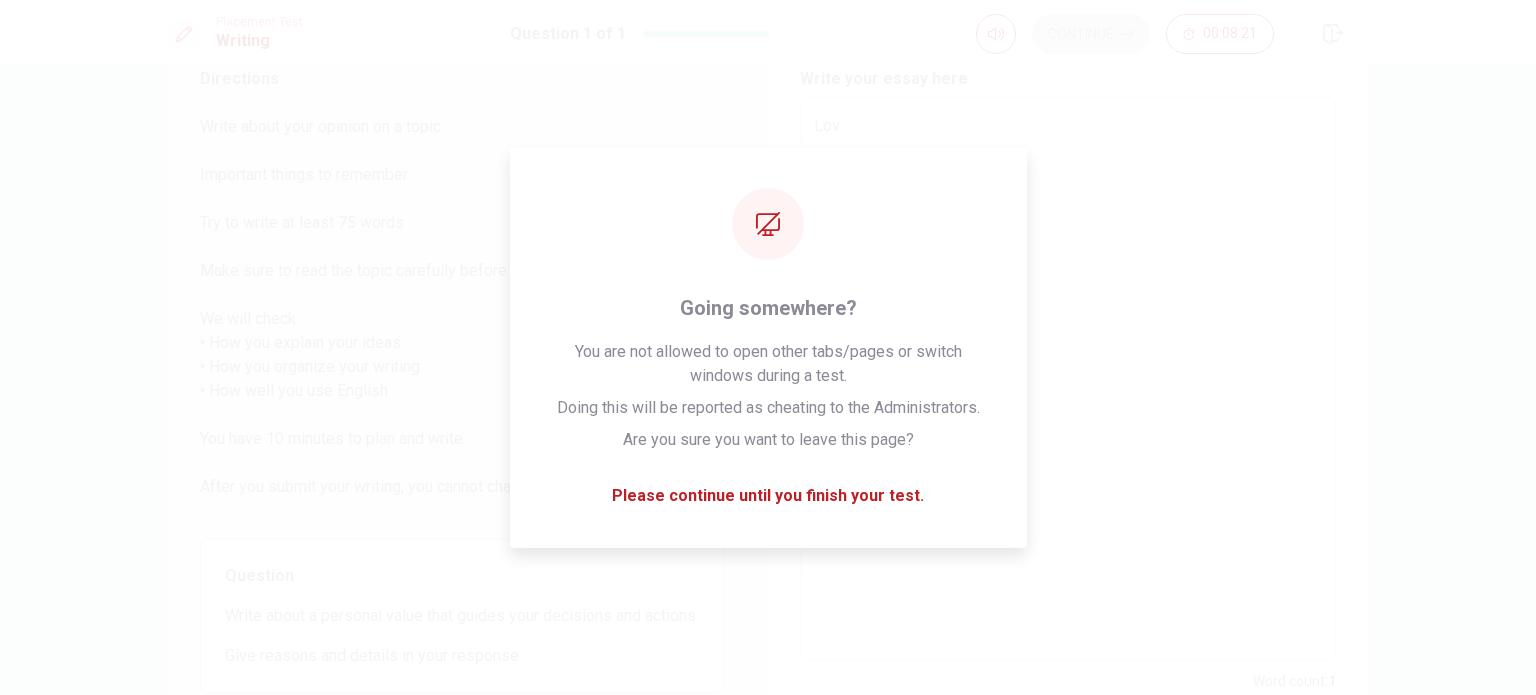 type on "x" 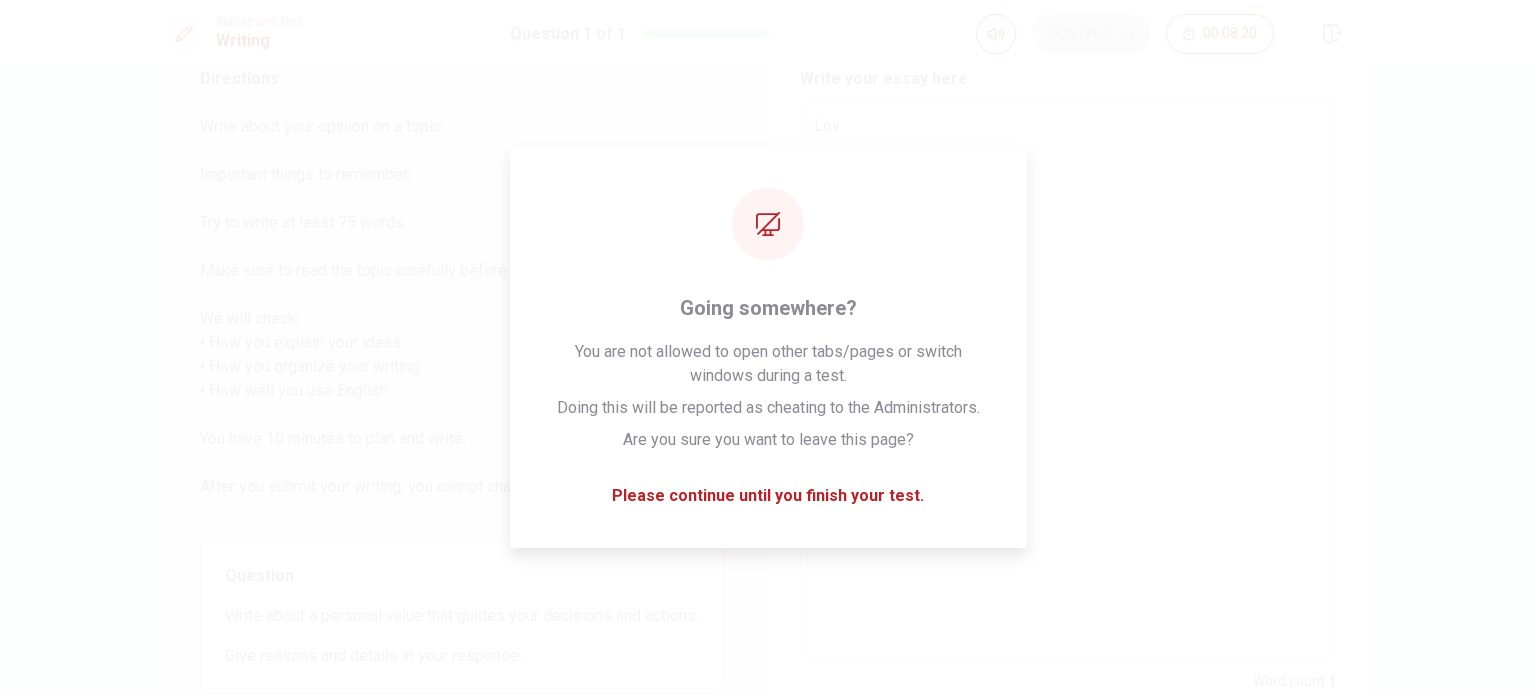 type on "Lo" 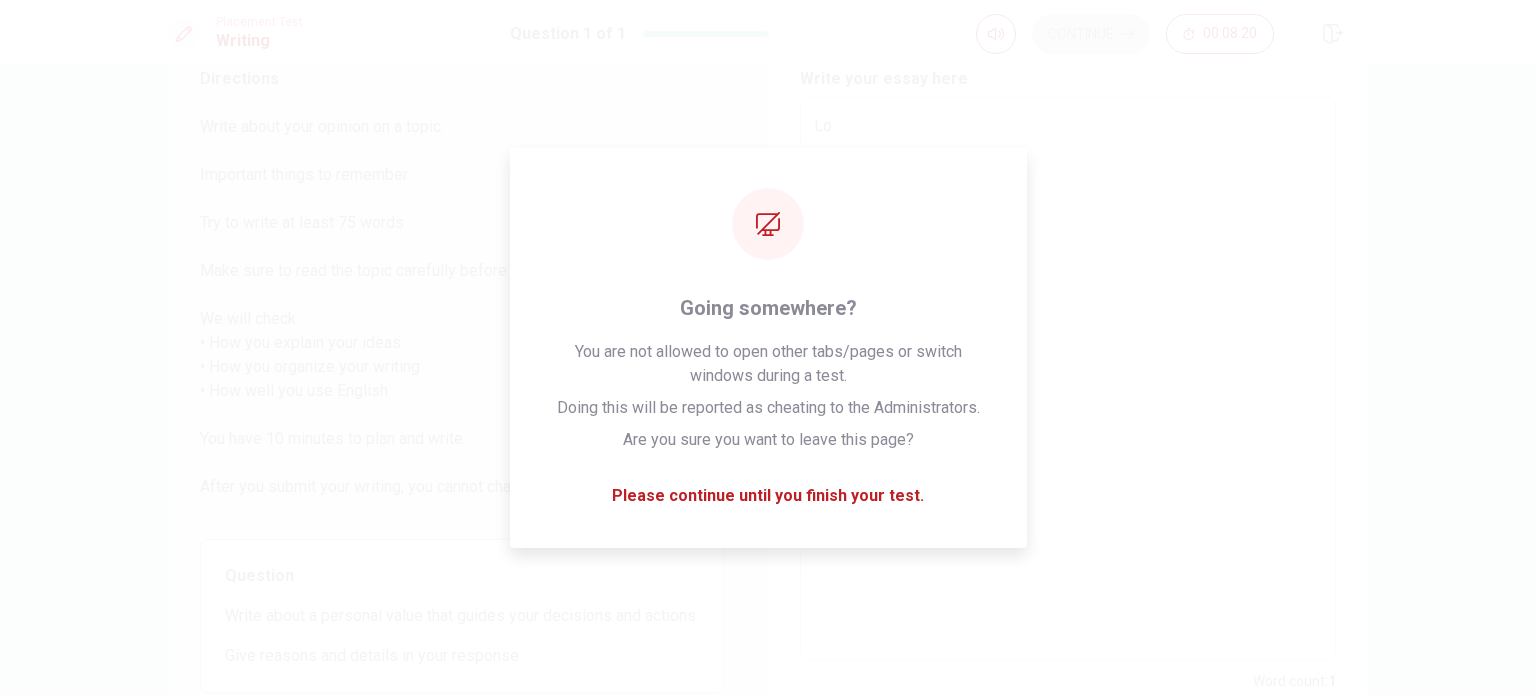 type on "x" 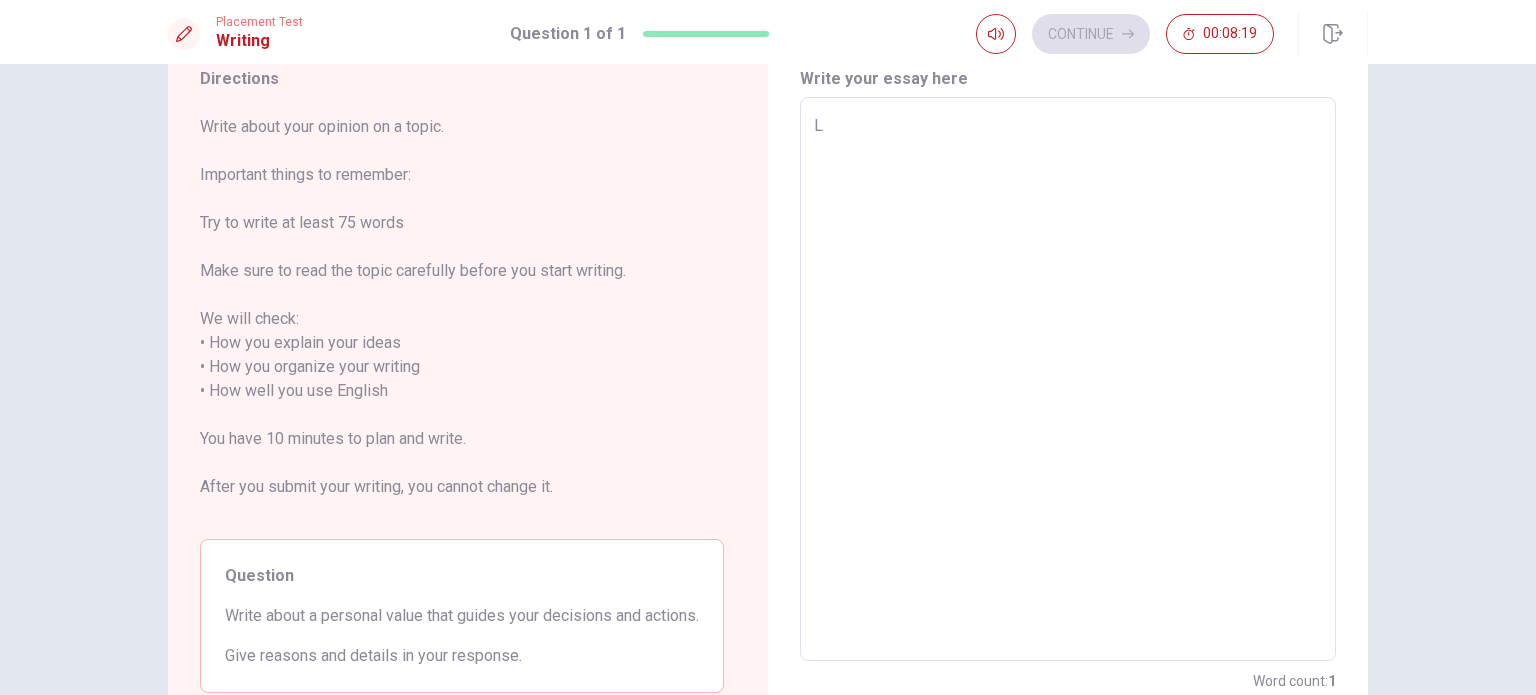 click on "L" at bounding box center [1068, 379] 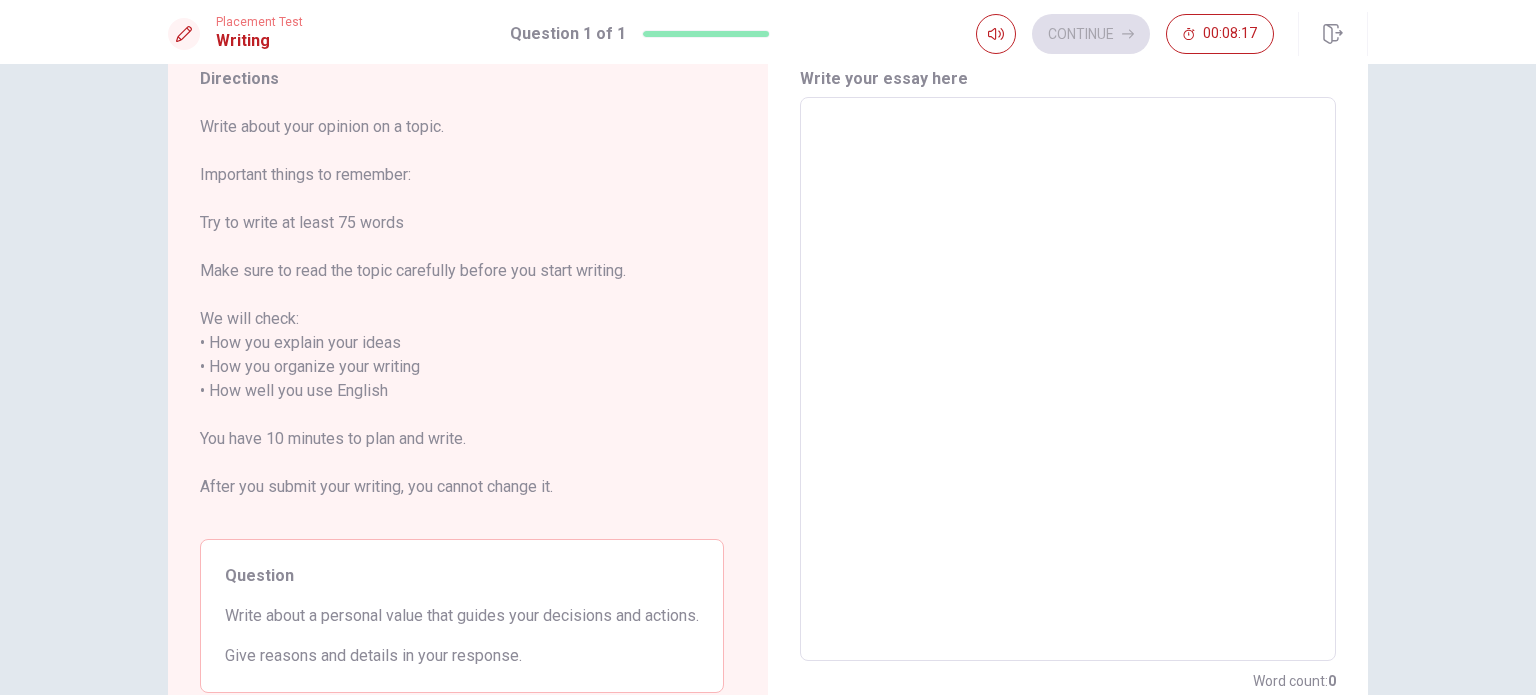 type on "T" 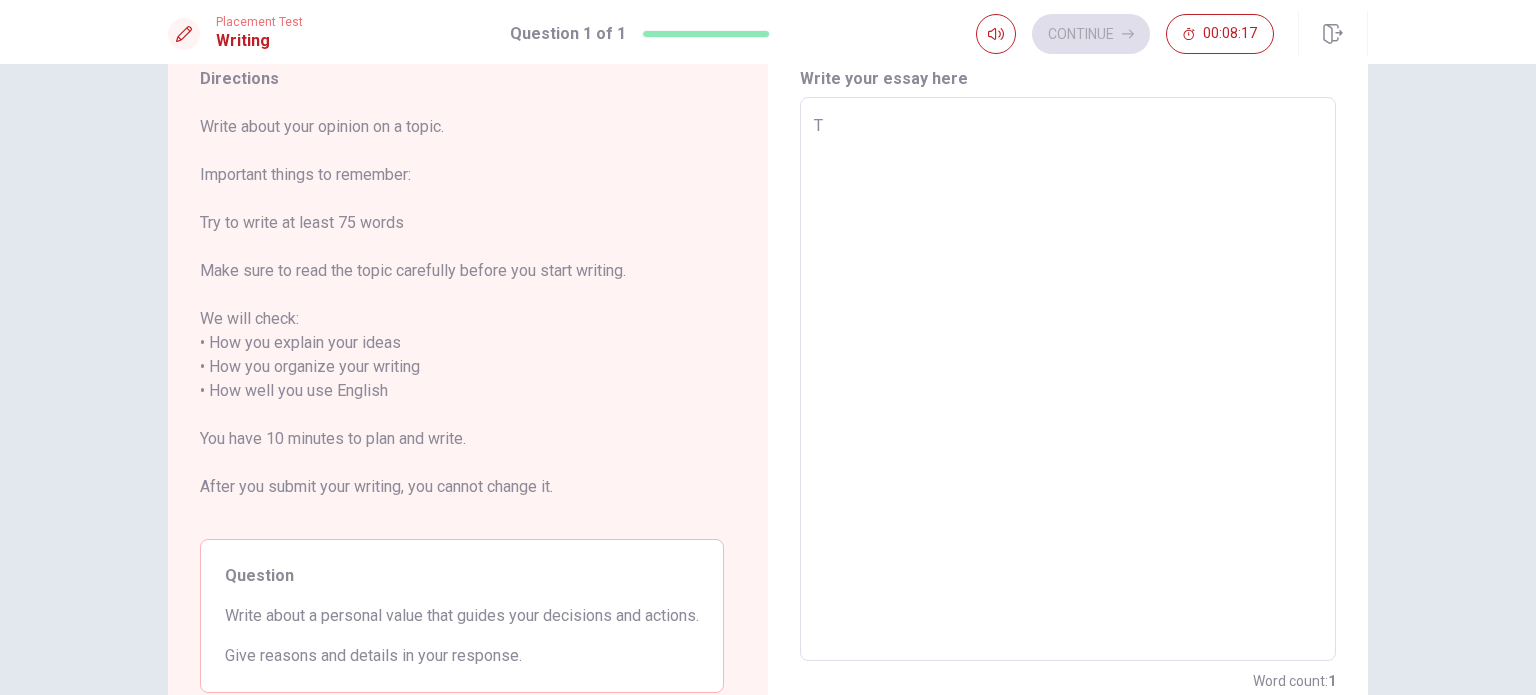 type on "x" 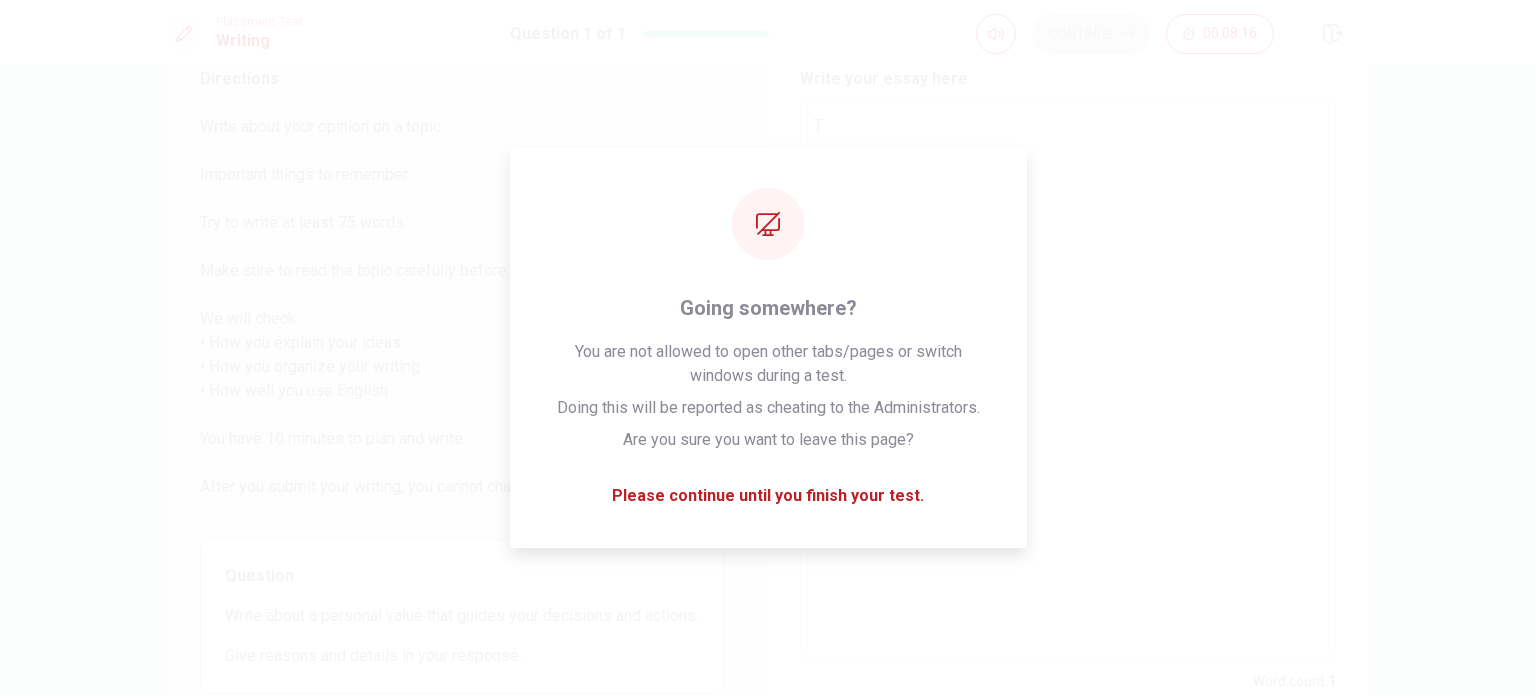 type on "Th" 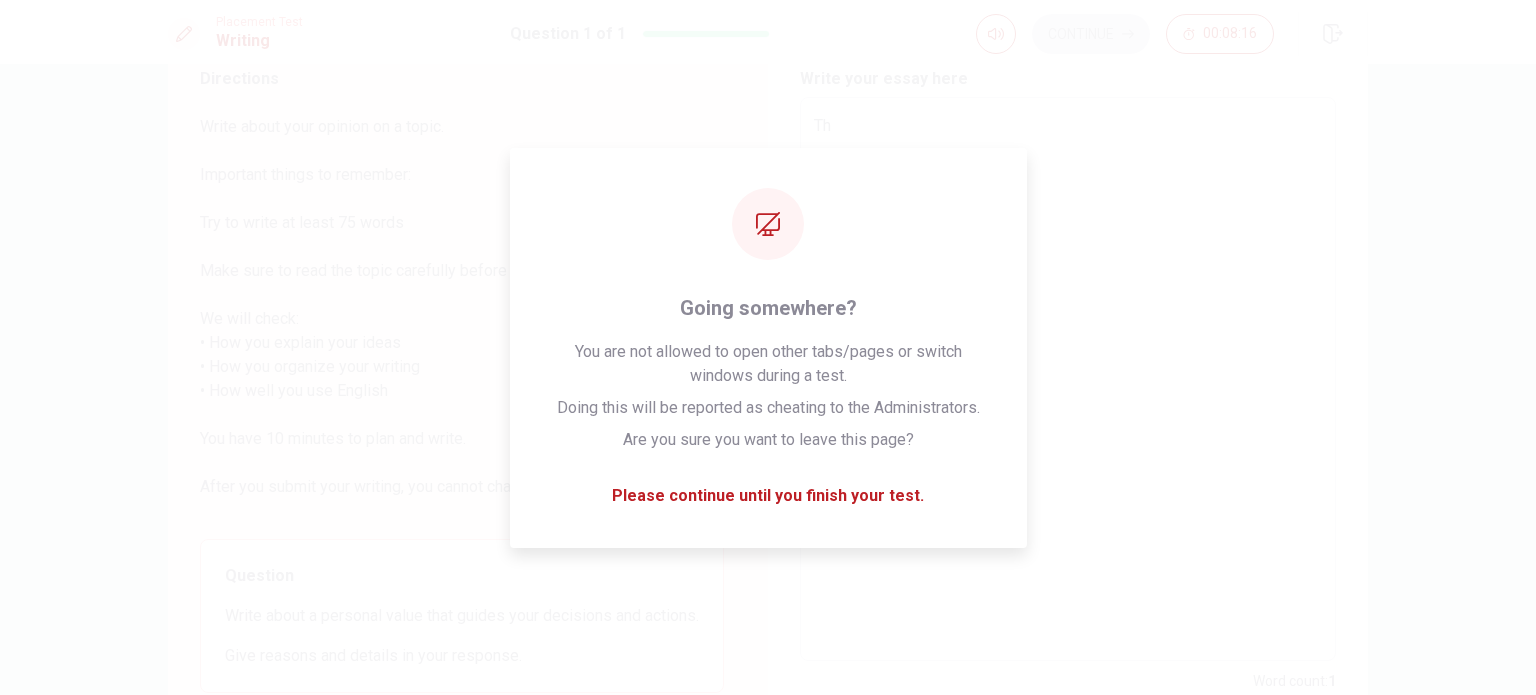 type on "x" 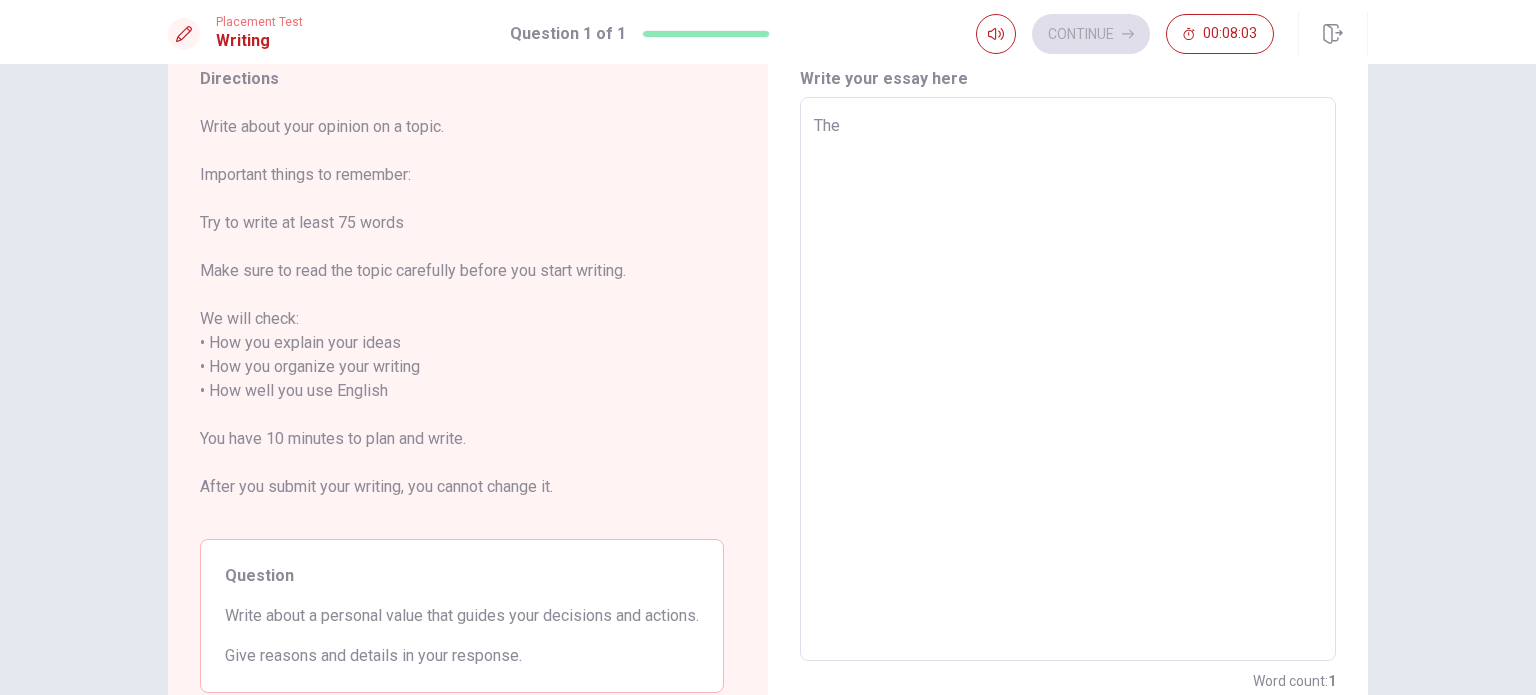 type on "x" 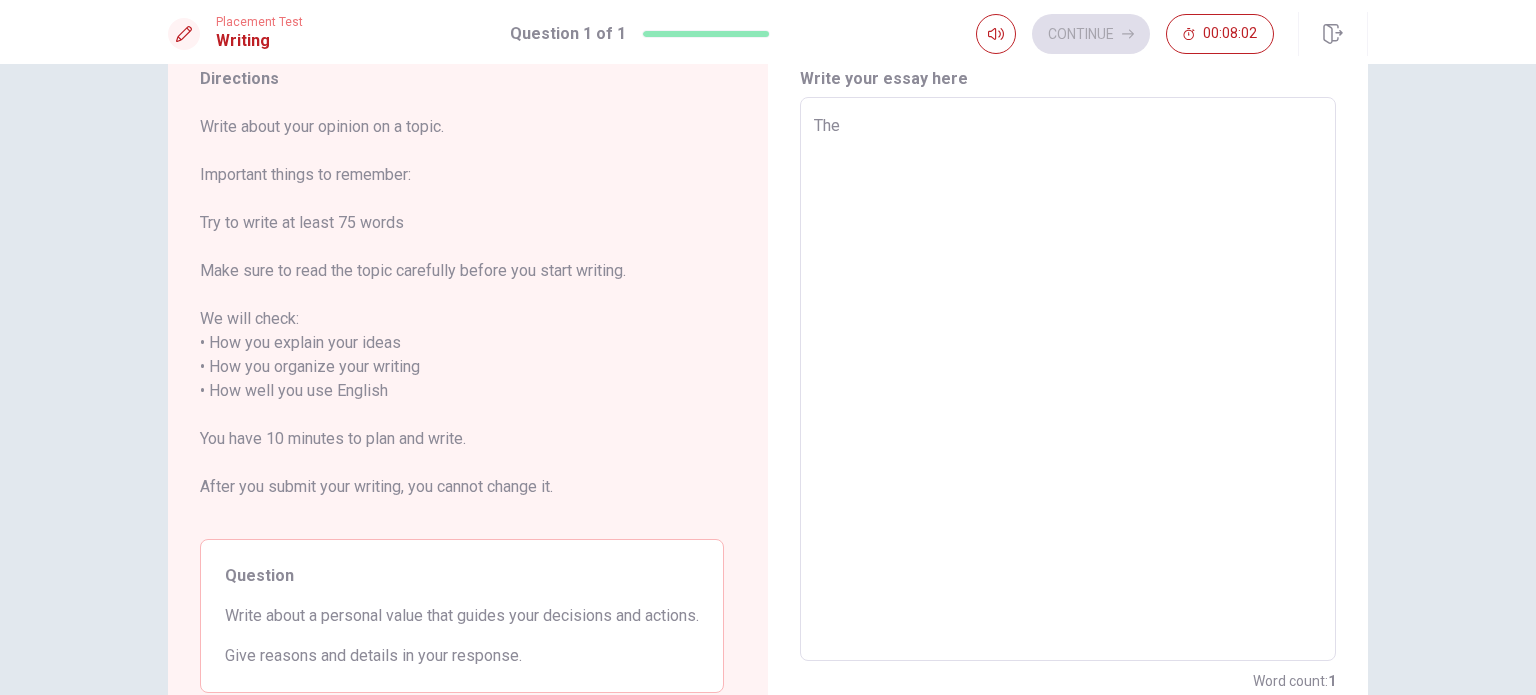 type on "The" 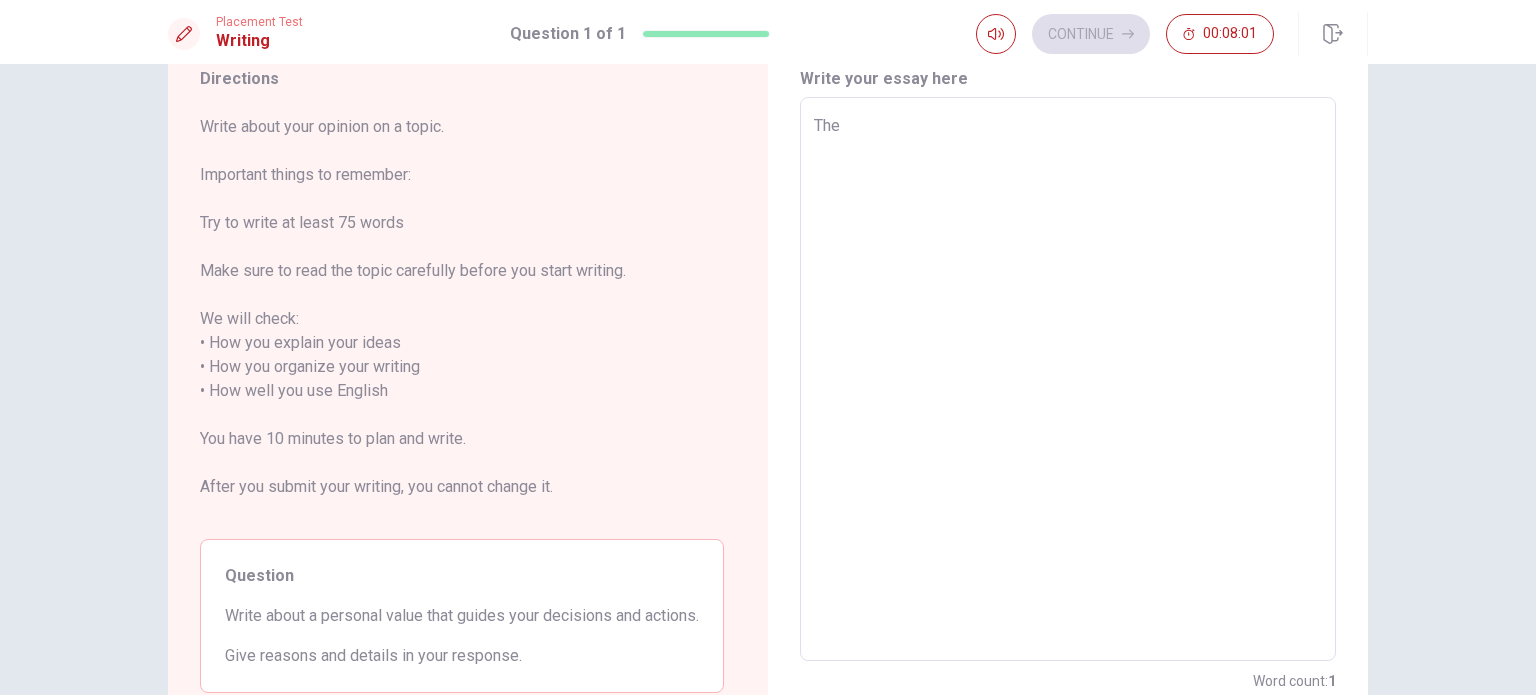 type on "x" 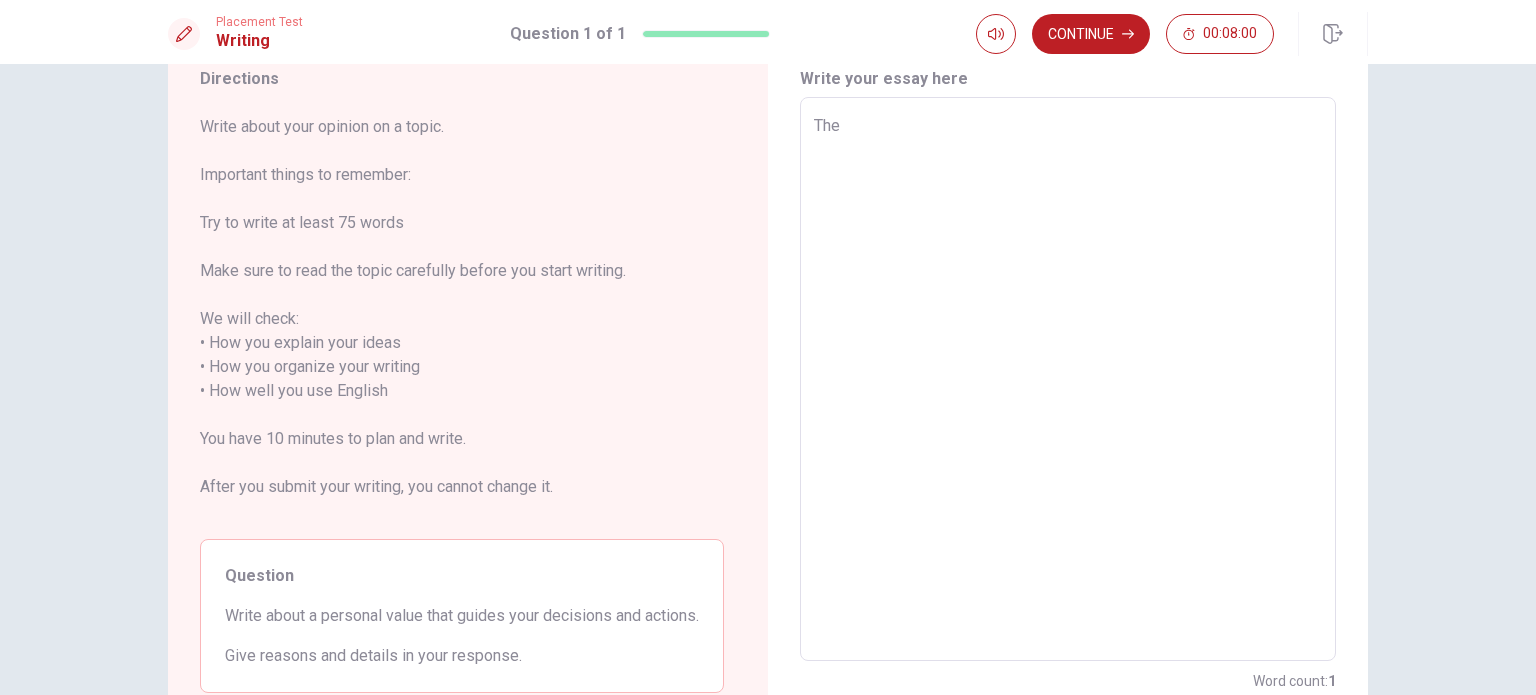 type on "The H" 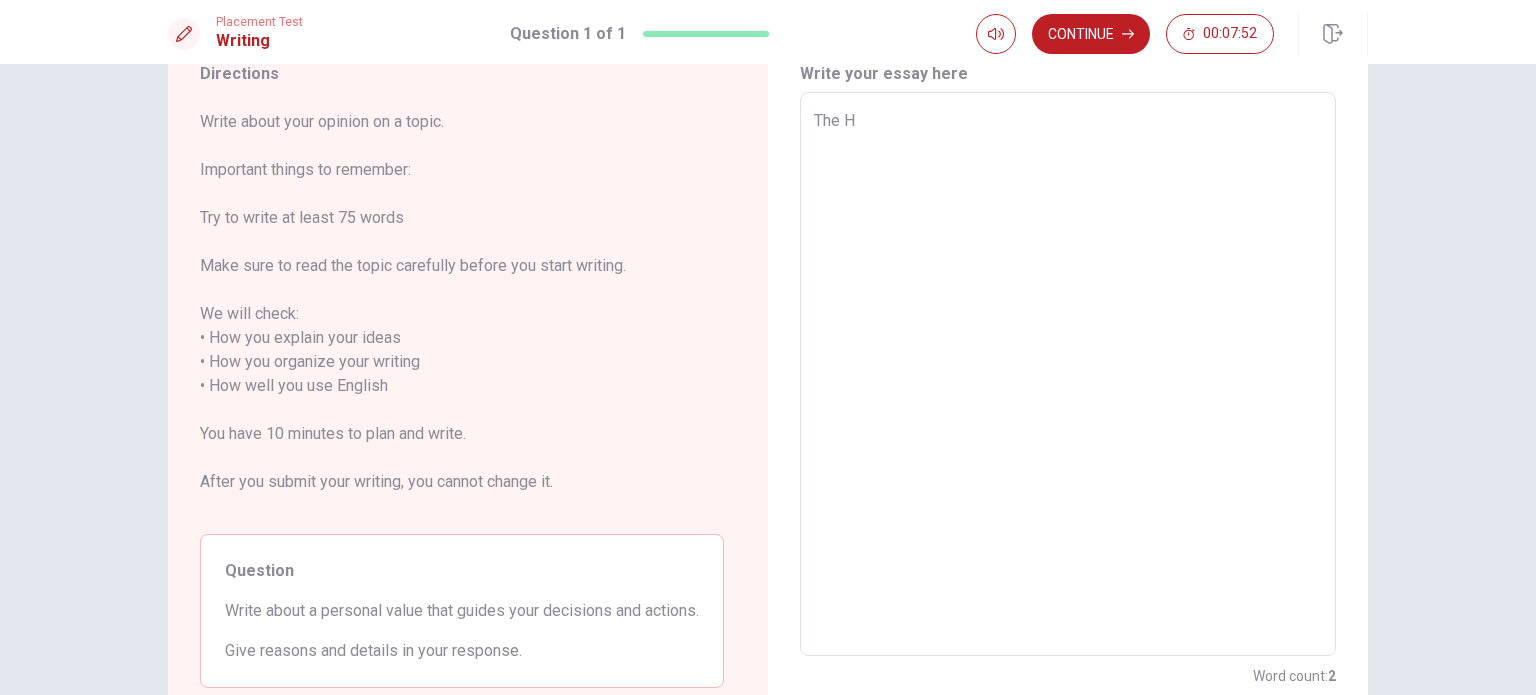 scroll, scrollTop: 81, scrollLeft: 0, axis: vertical 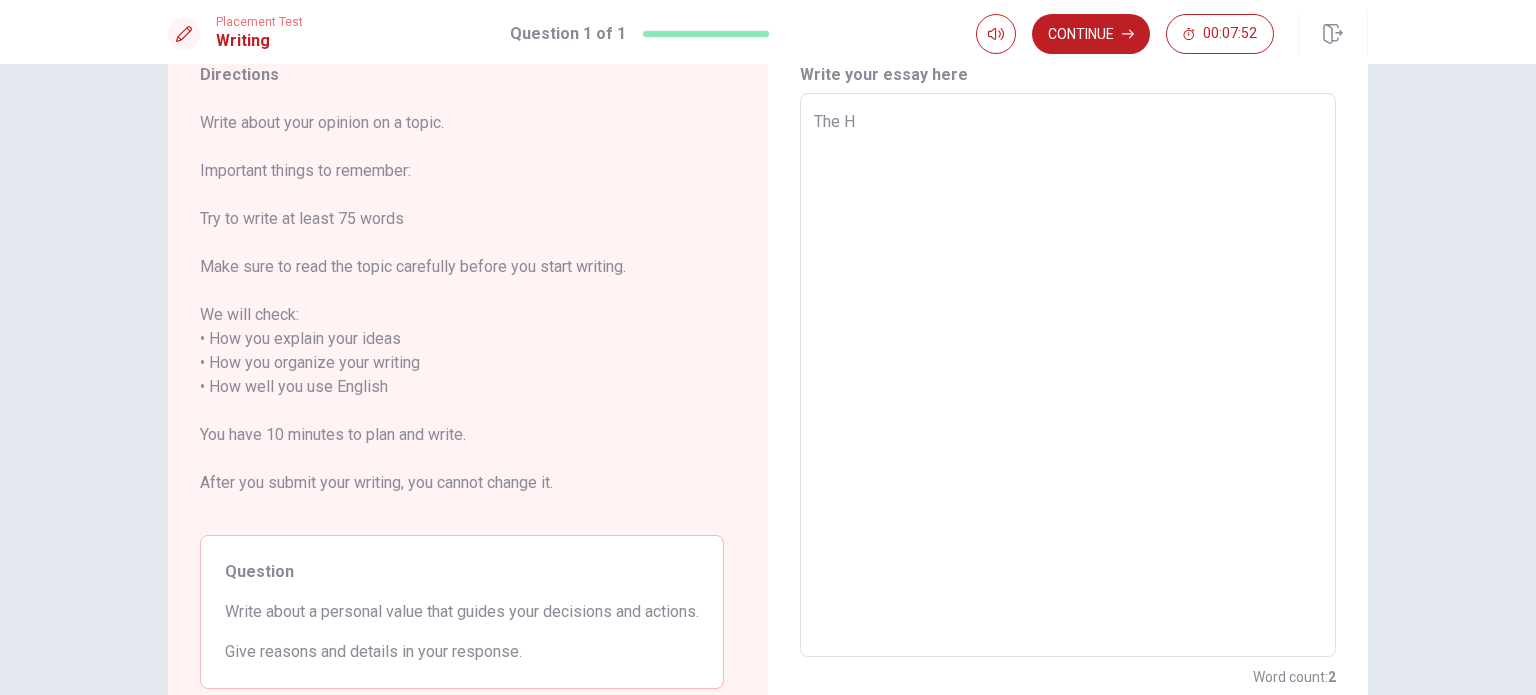 type on "x" 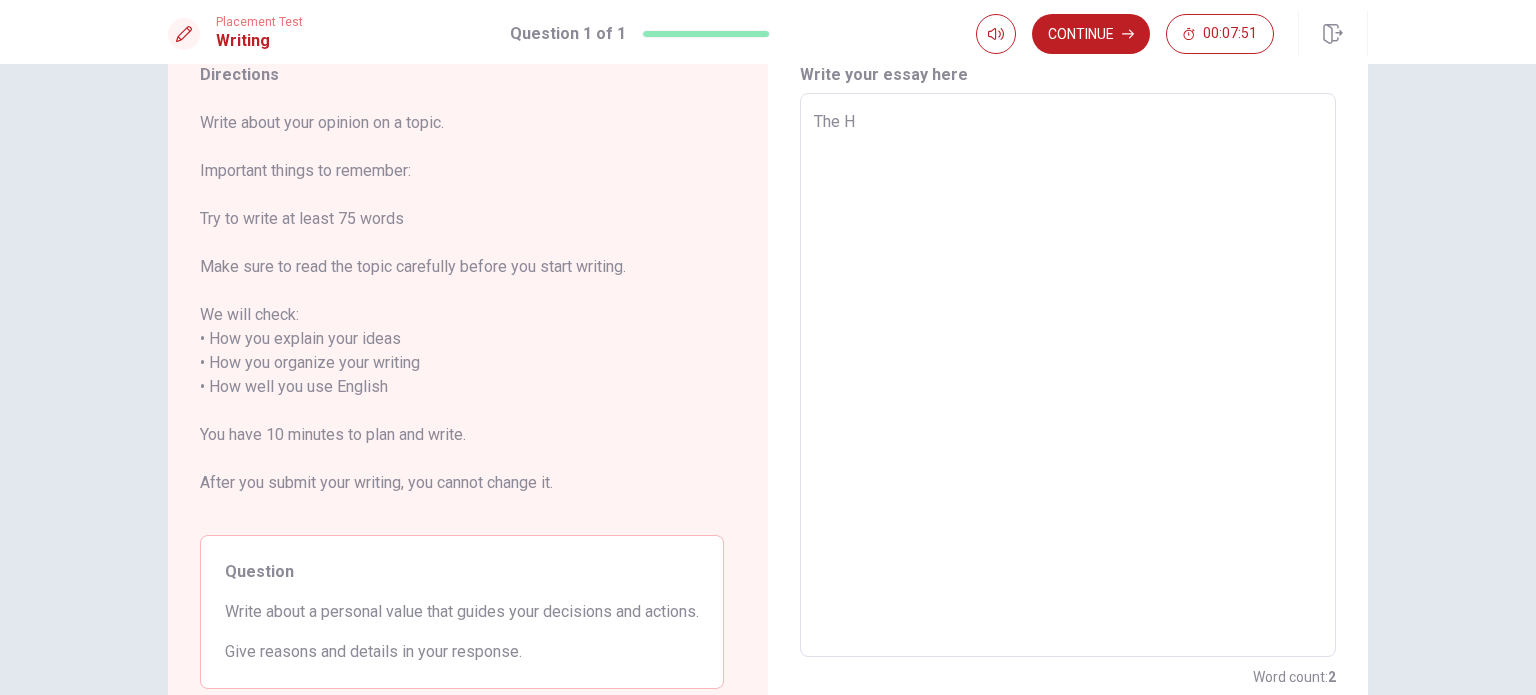 type on "The" 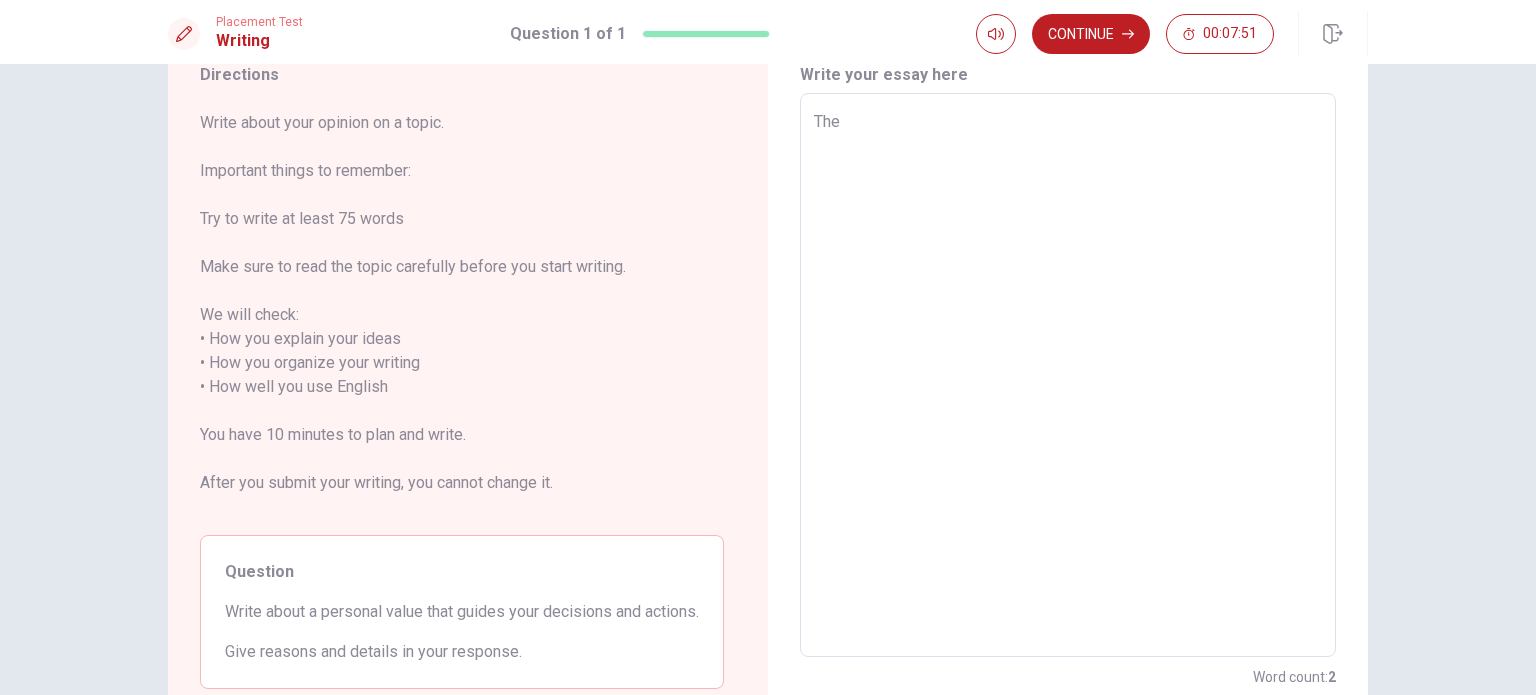 type on "x" 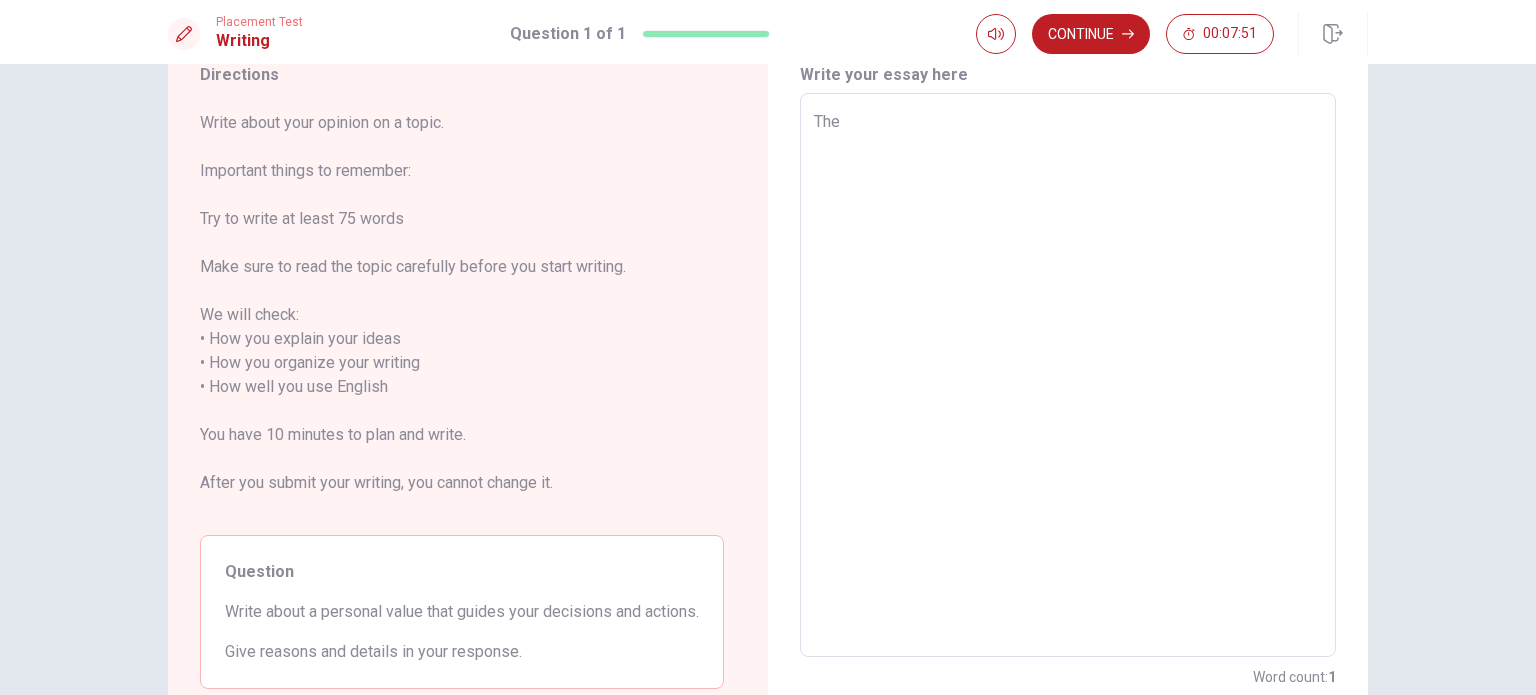 type on "The" 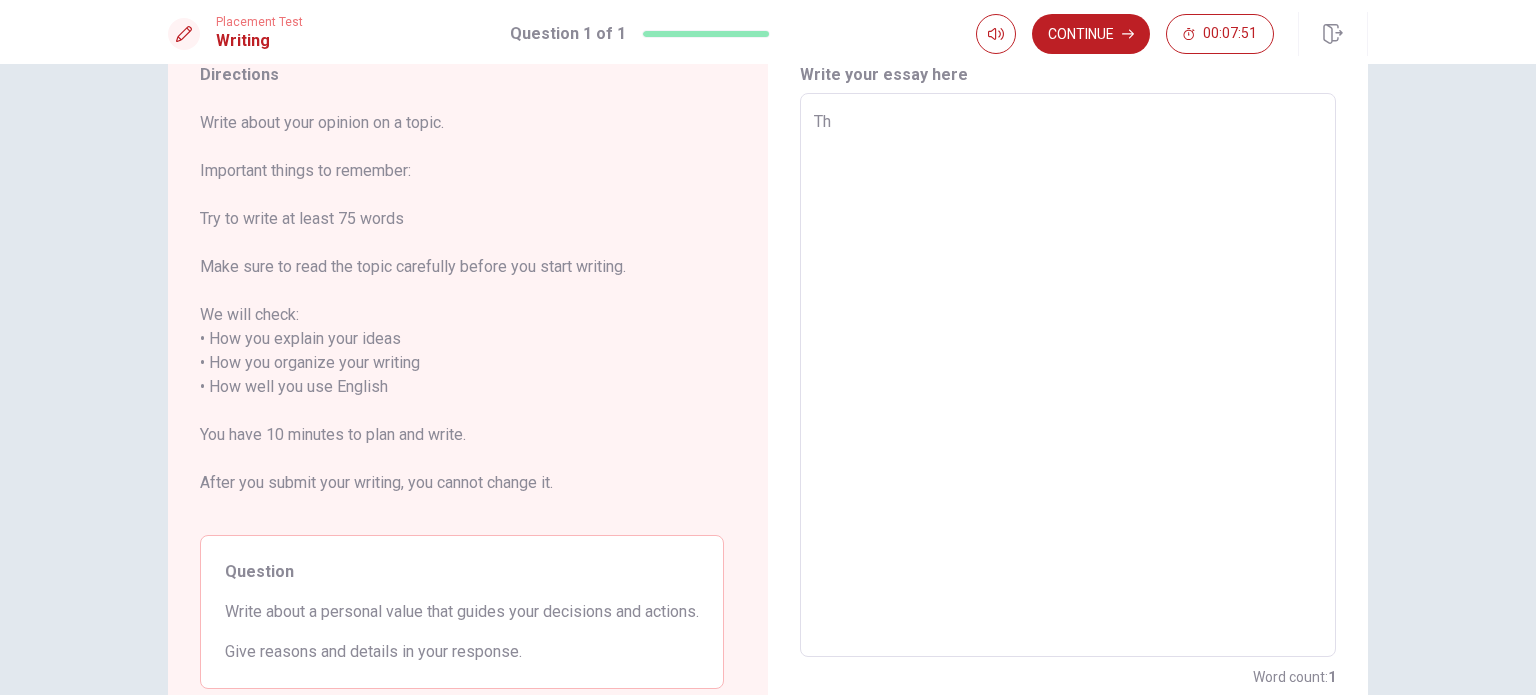 type on "x" 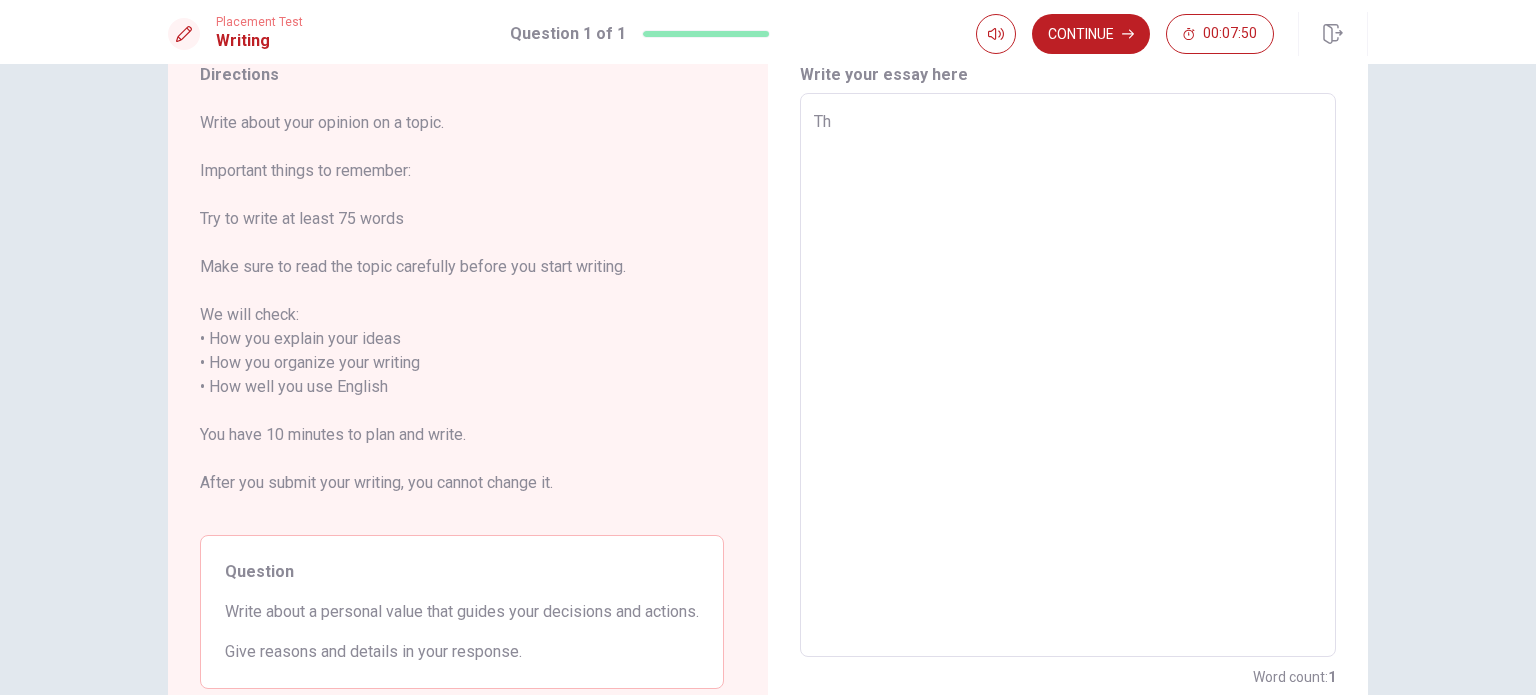 type on "T" 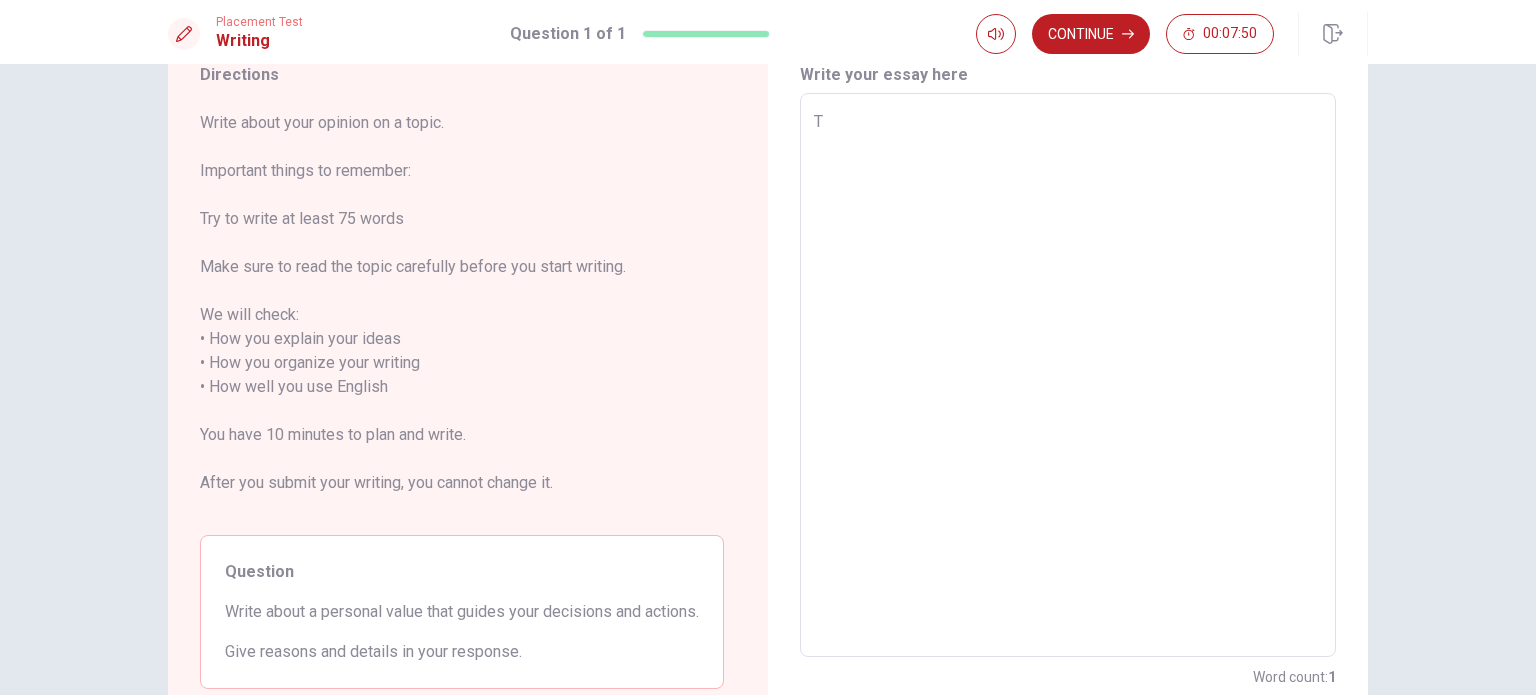 type on "x" 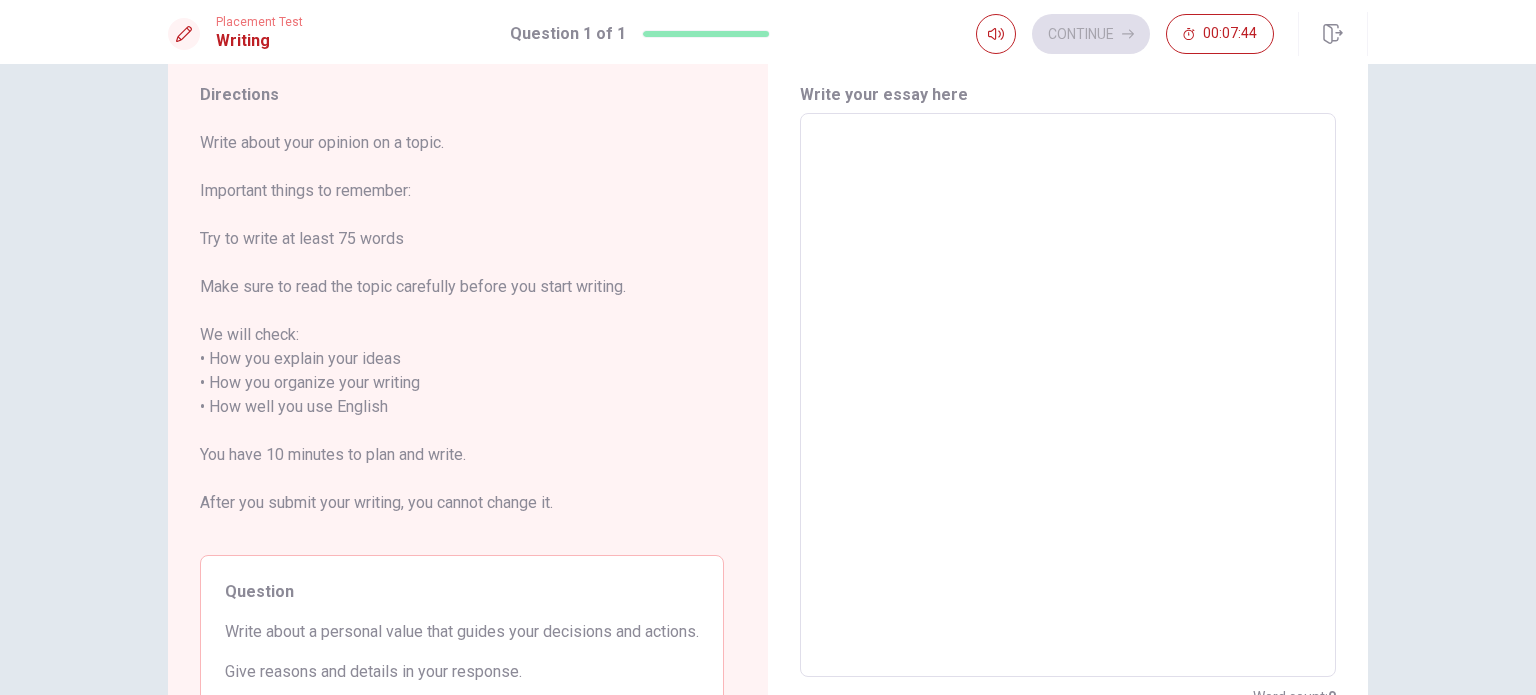 scroll, scrollTop: 60, scrollLeft: 0, axis: vertical 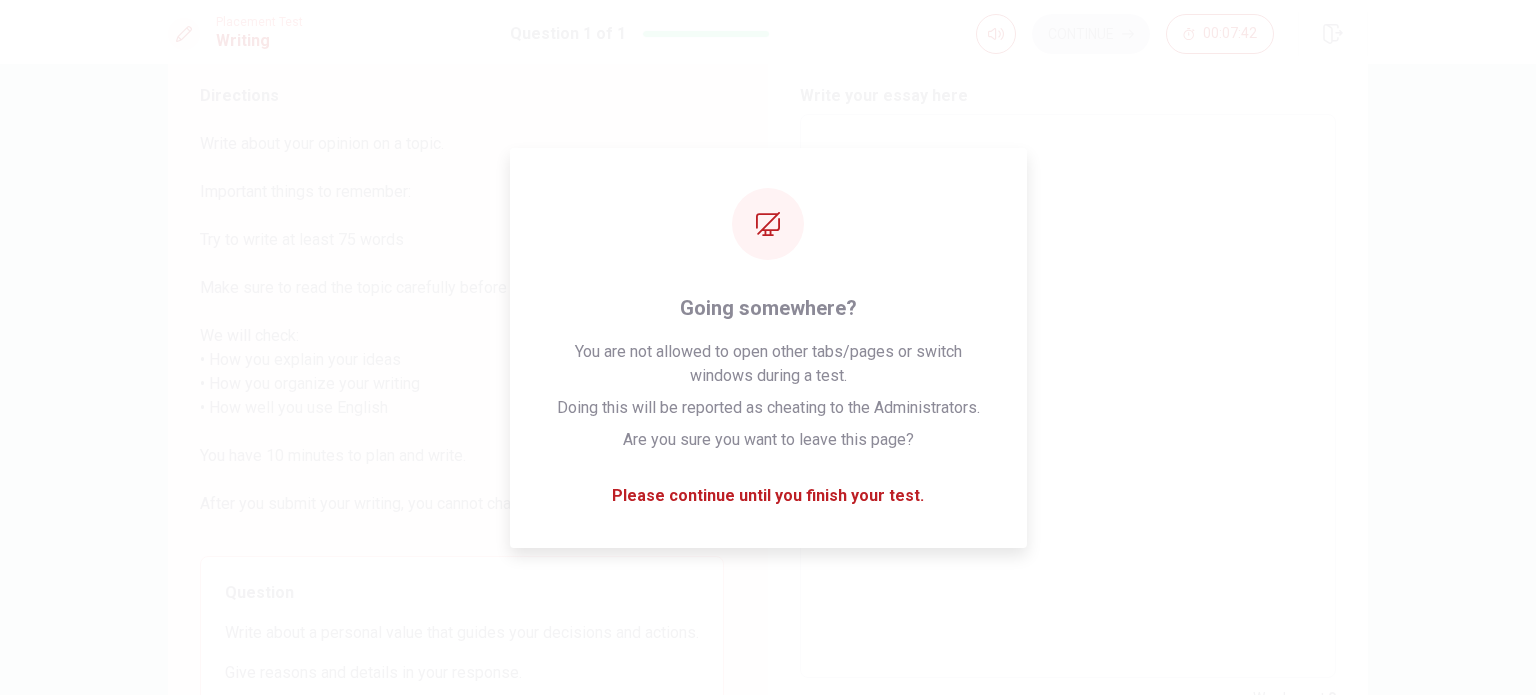 type on "L" 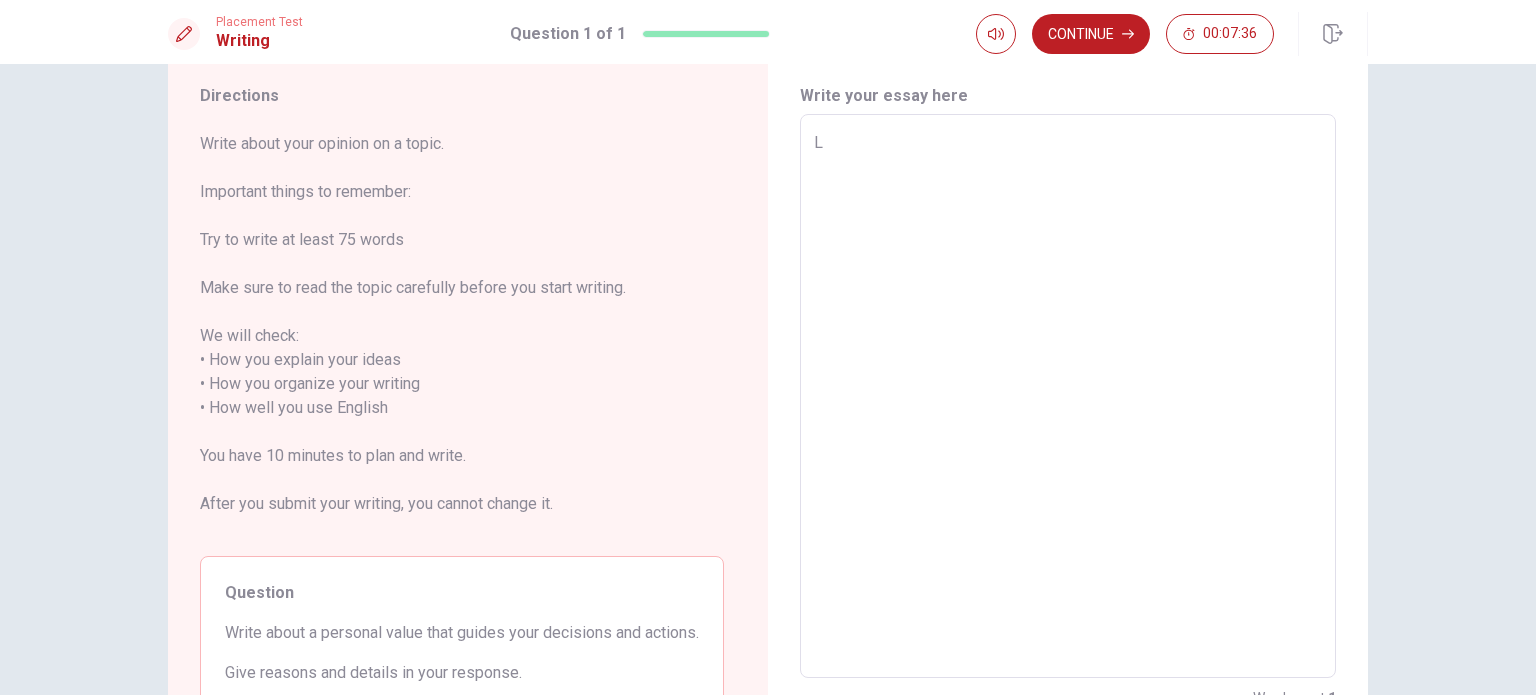 type on "x" 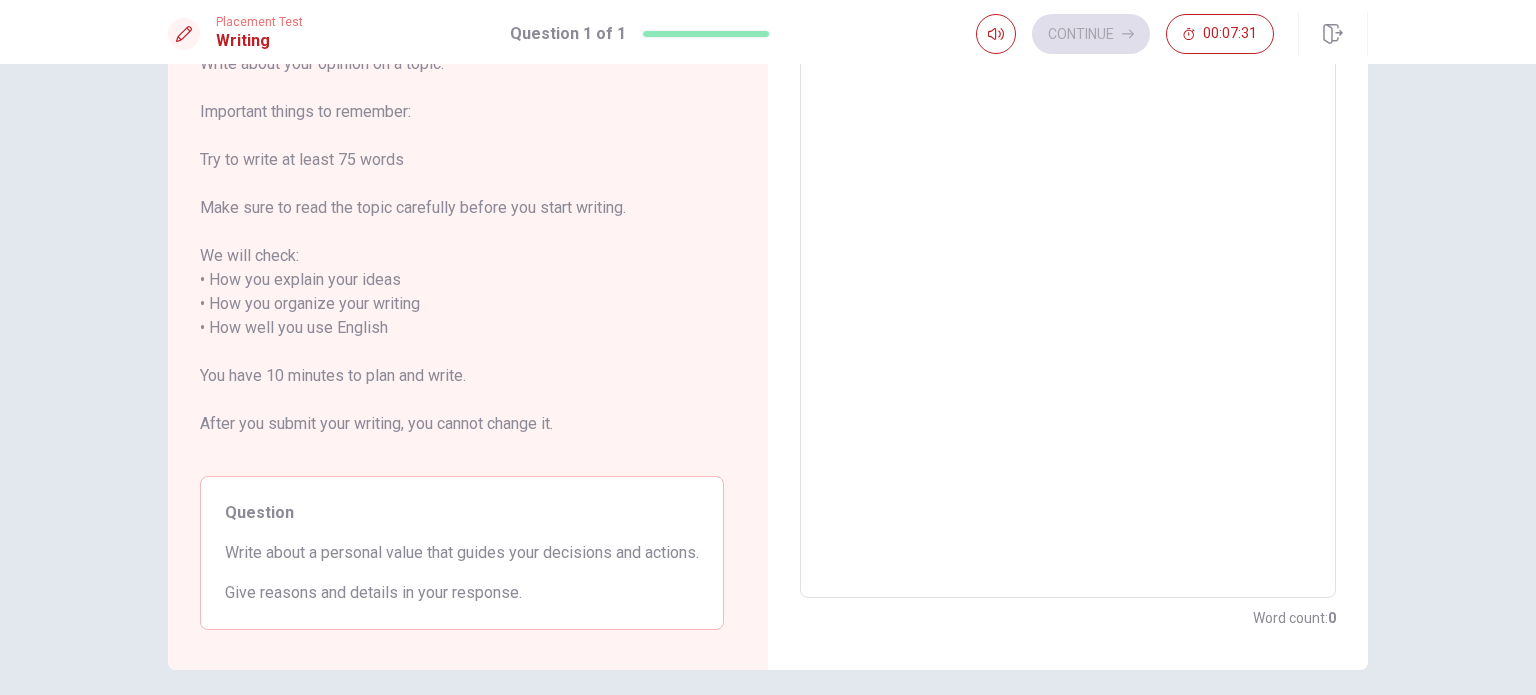 scroll, scrollTop: 142, scrollLeft: 0, axis: vertical 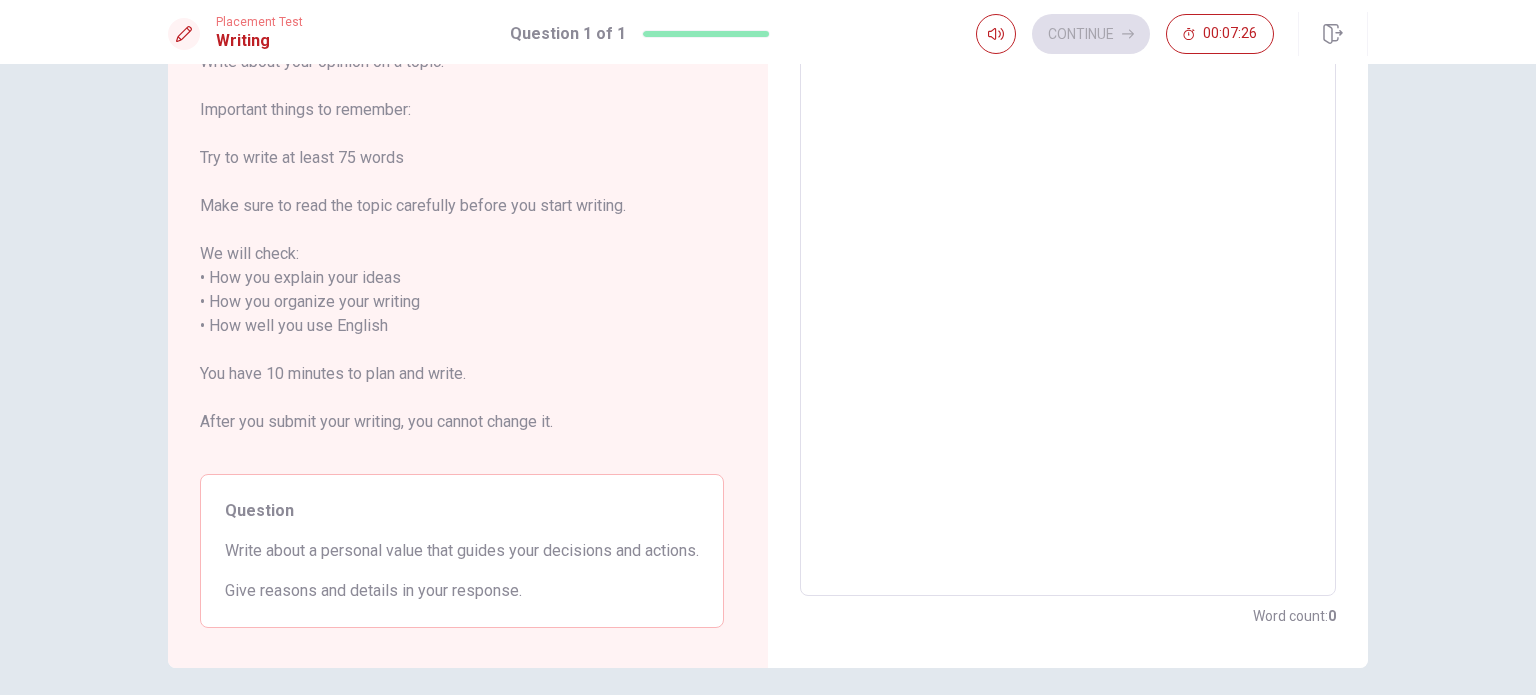 click at bounding box center [1068, 314] 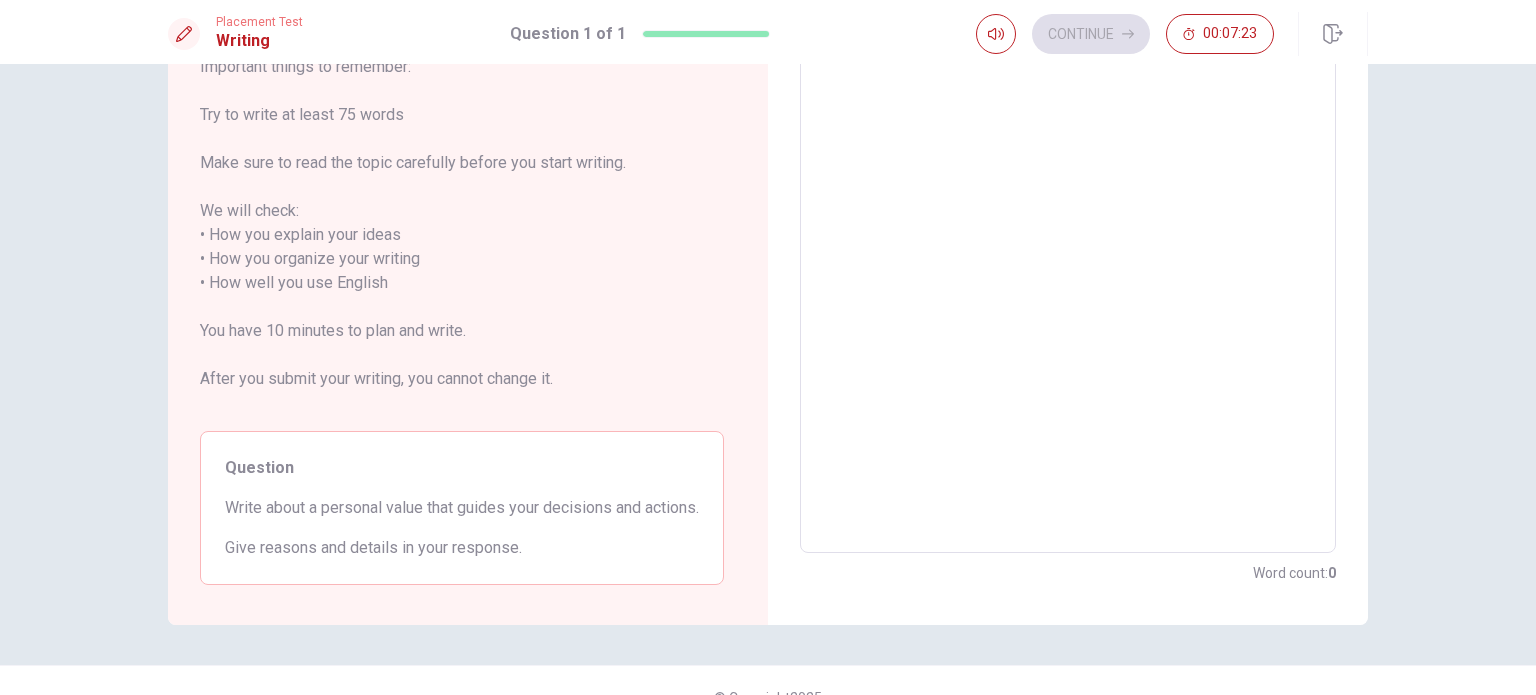 scroll, scrollTop: 162, scrollLeft: 0, axis: vertical 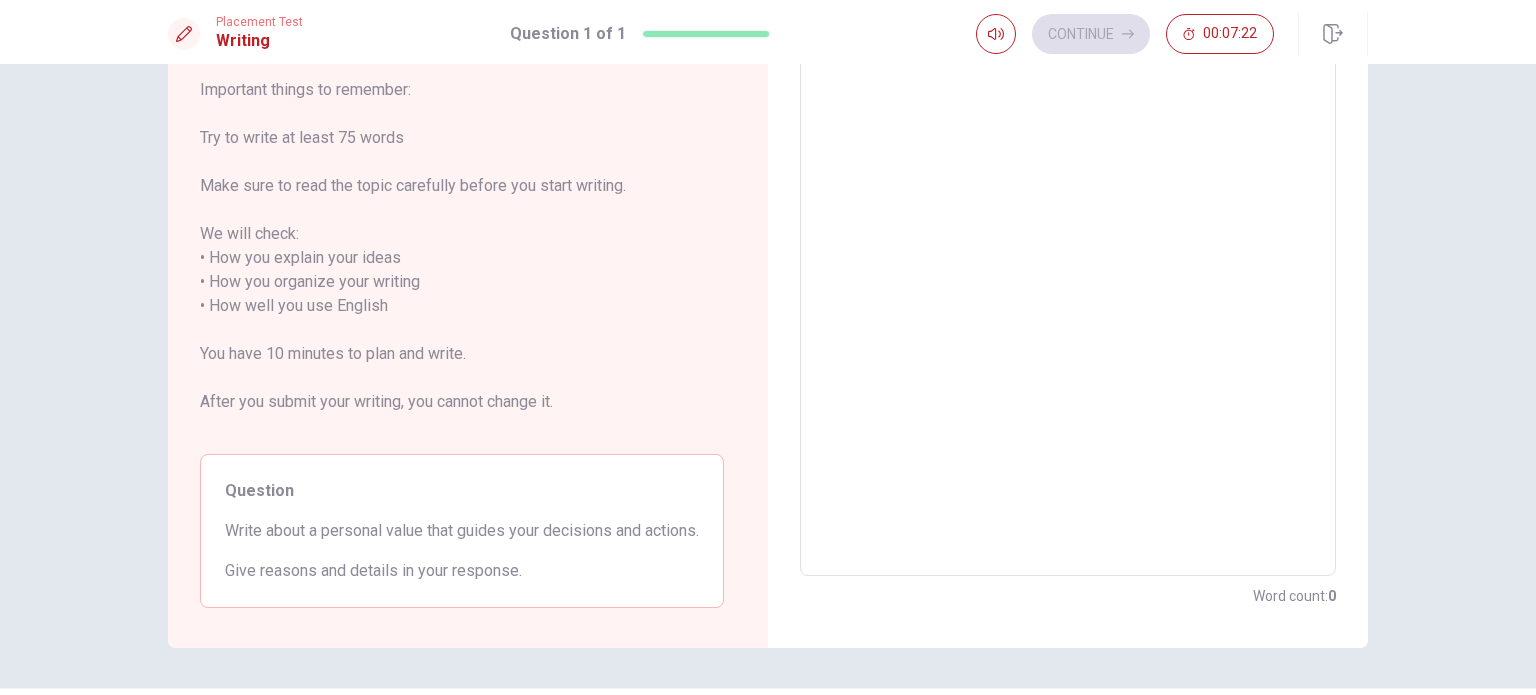 click at bounding box center (1068, 294) 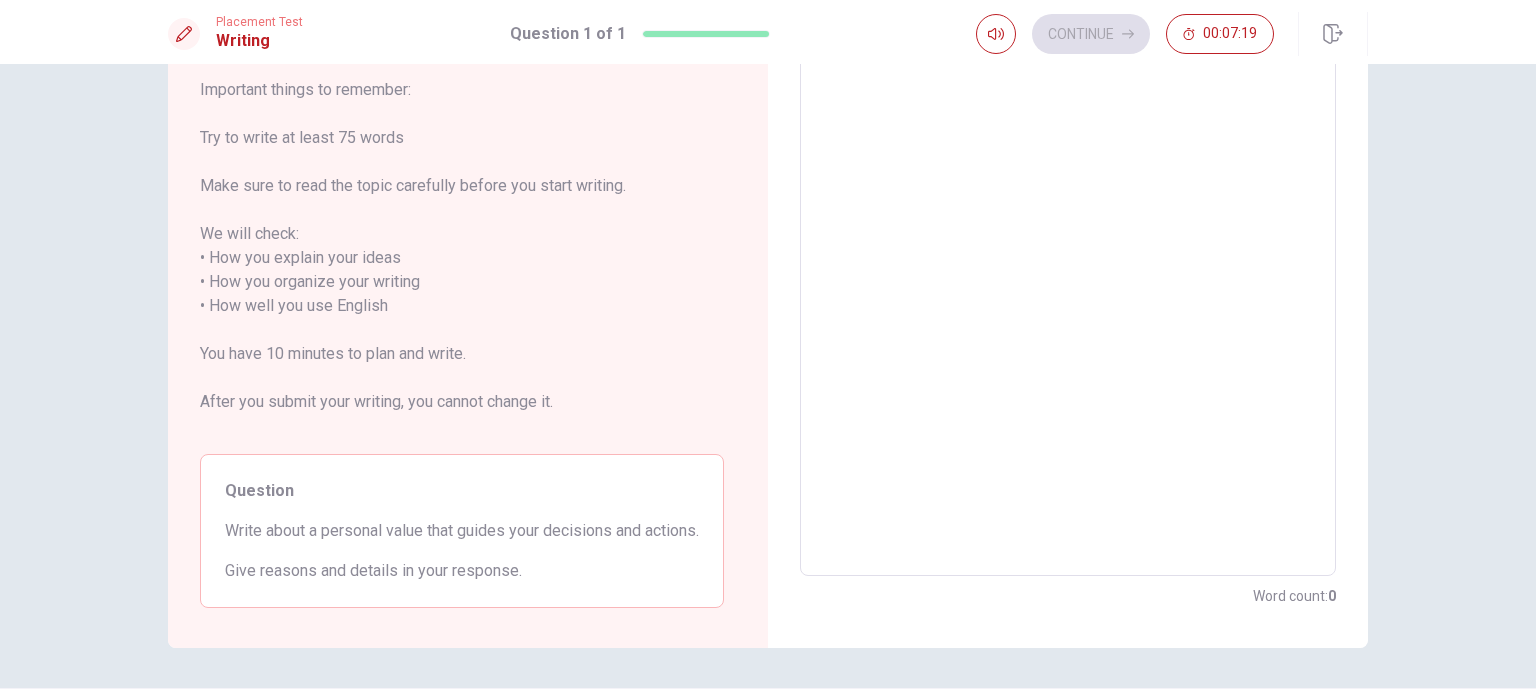 scroll, scrollTop: 58, scrollLeft: 0, axis: vertical 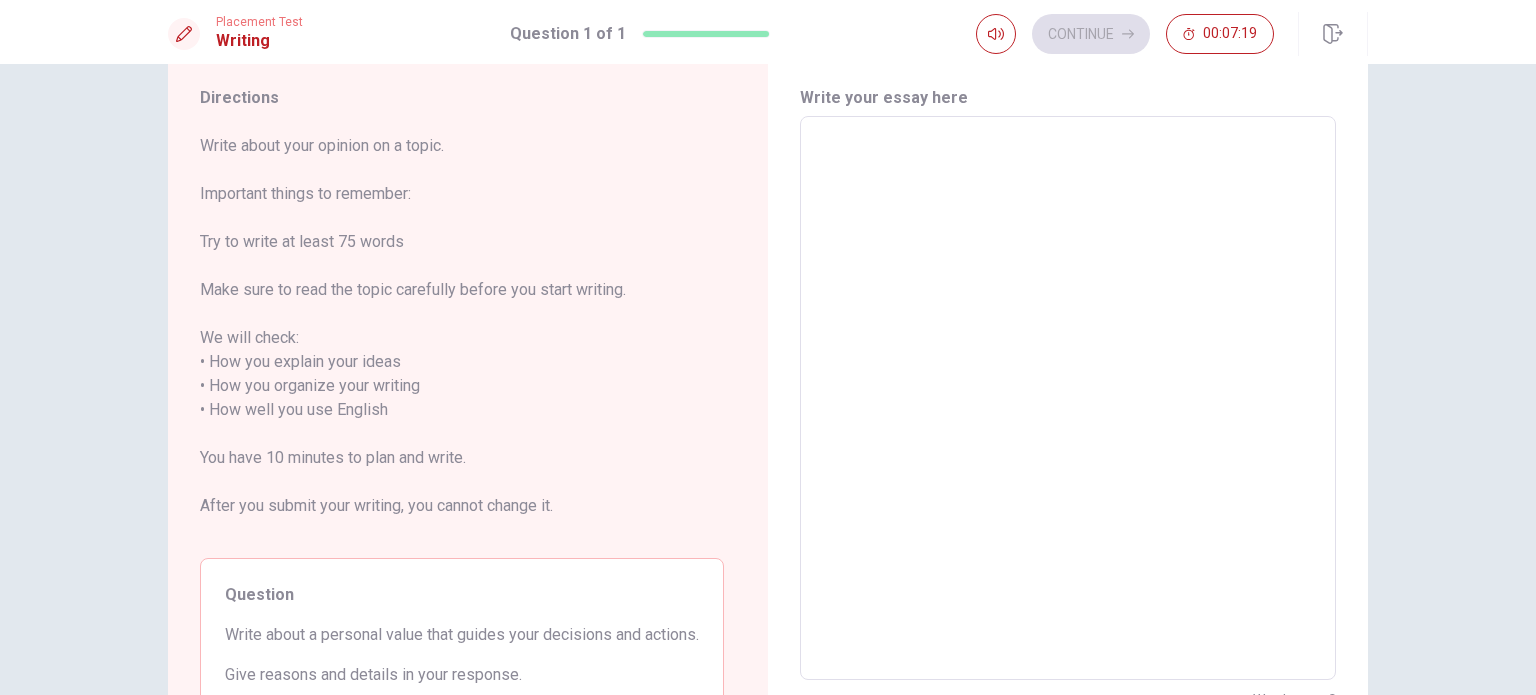type on "L" 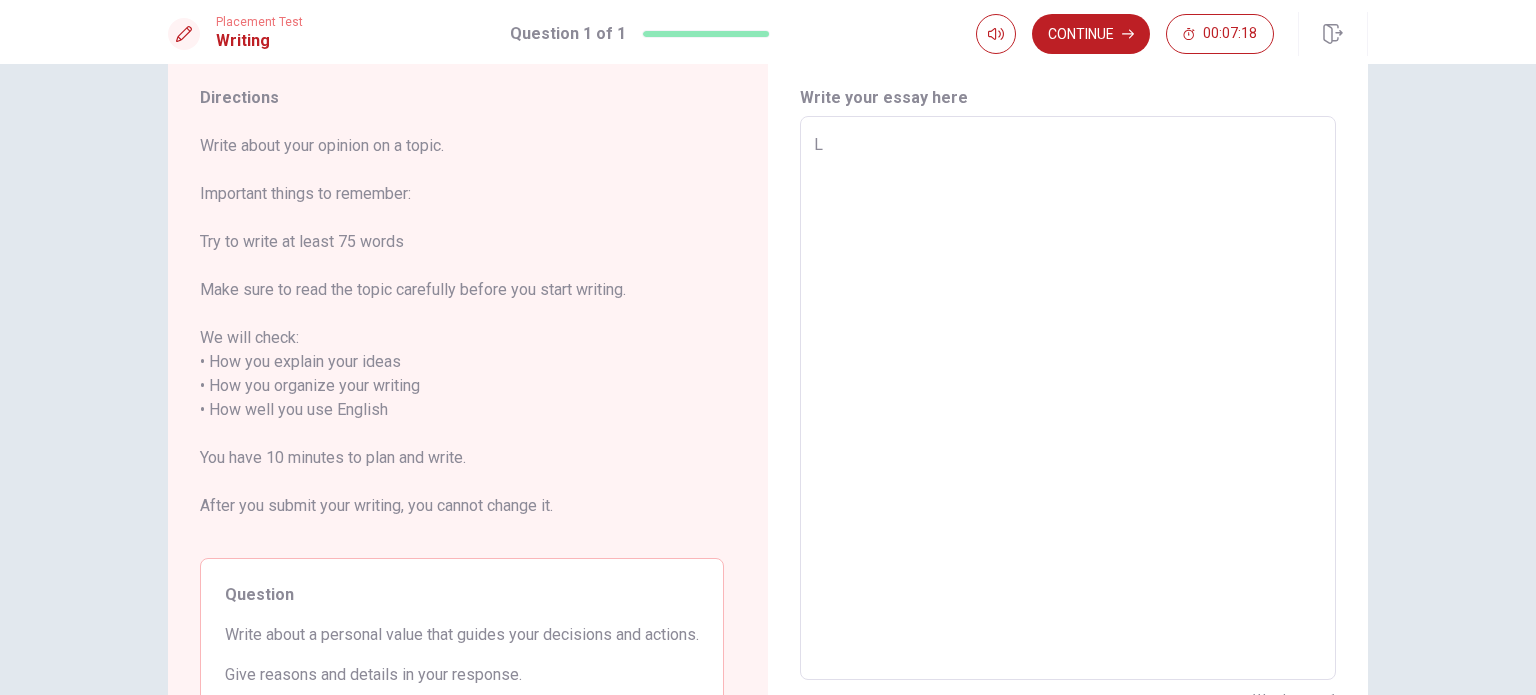 type on "x" 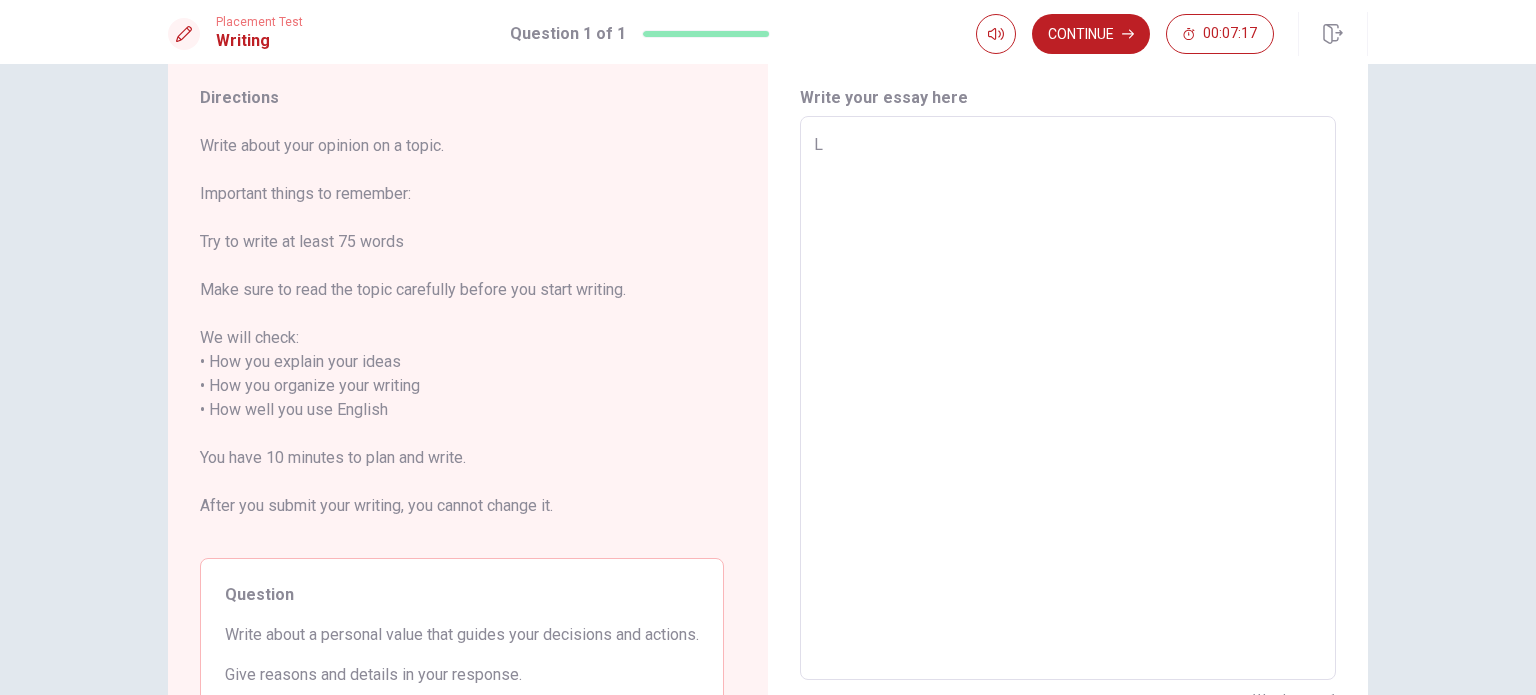 type on "LO" 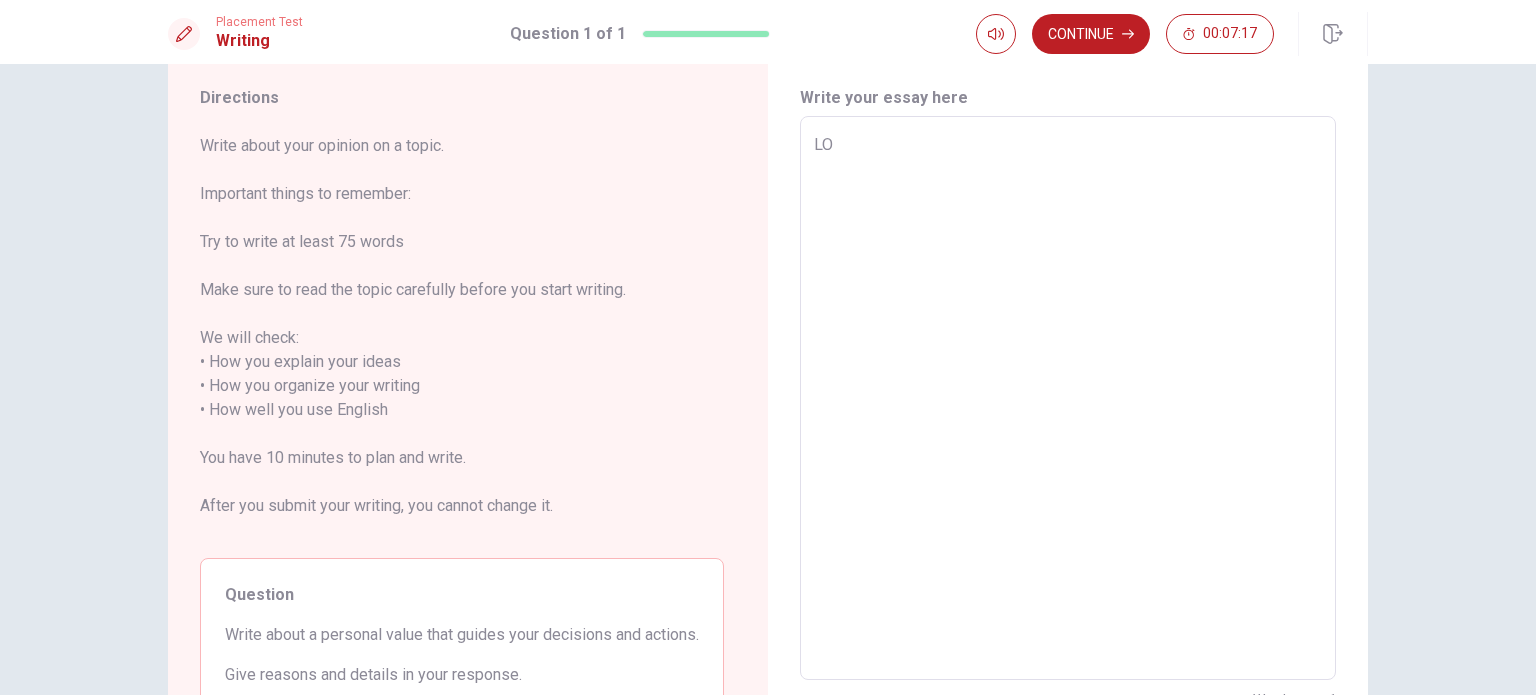 type on "x" 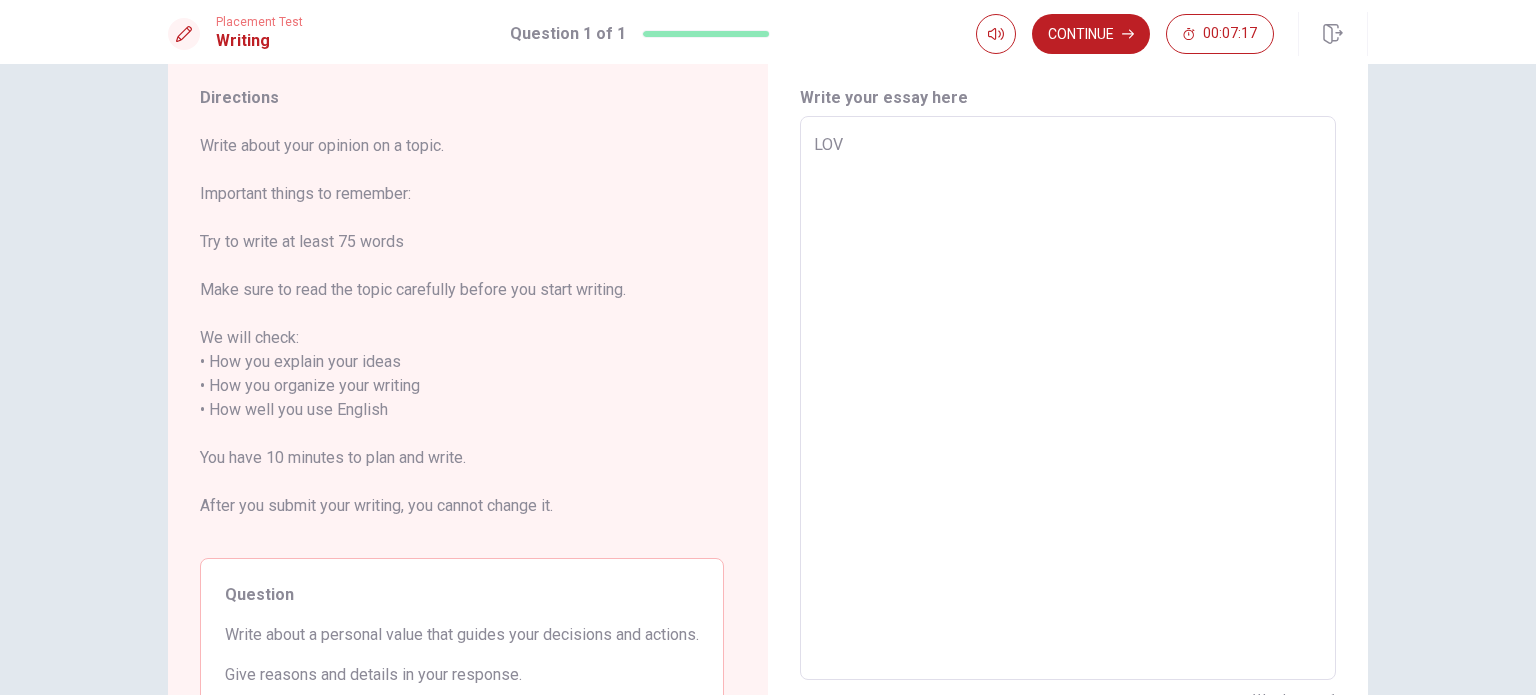 type on "x" 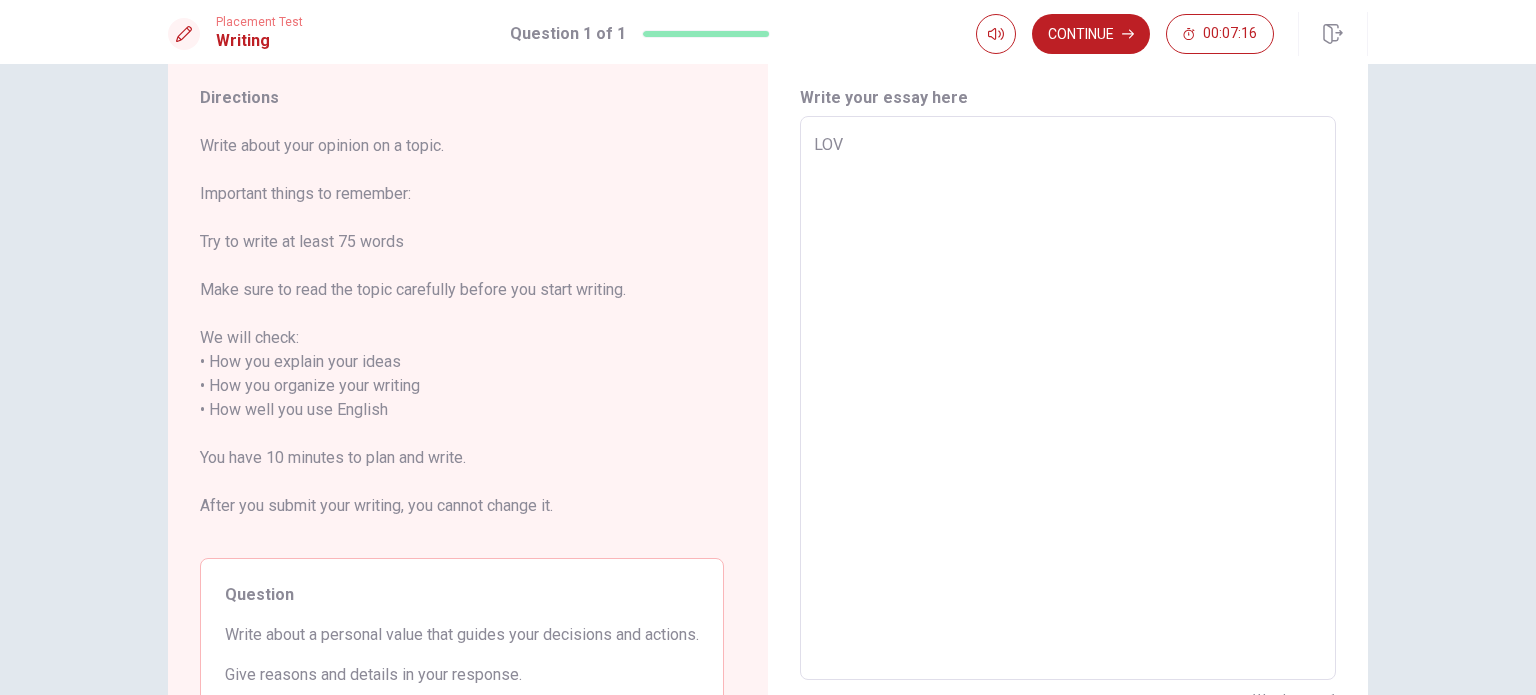 type on "LOVE" 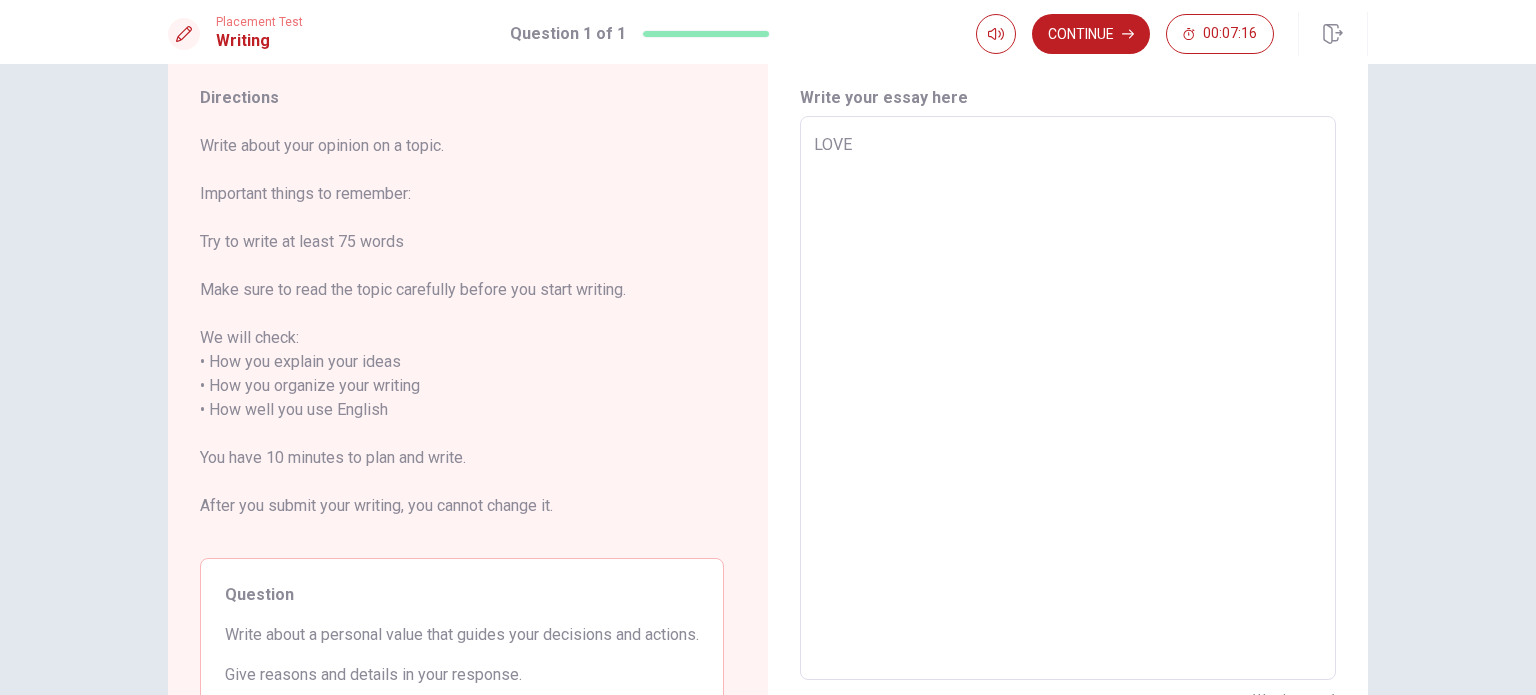 type on "x" 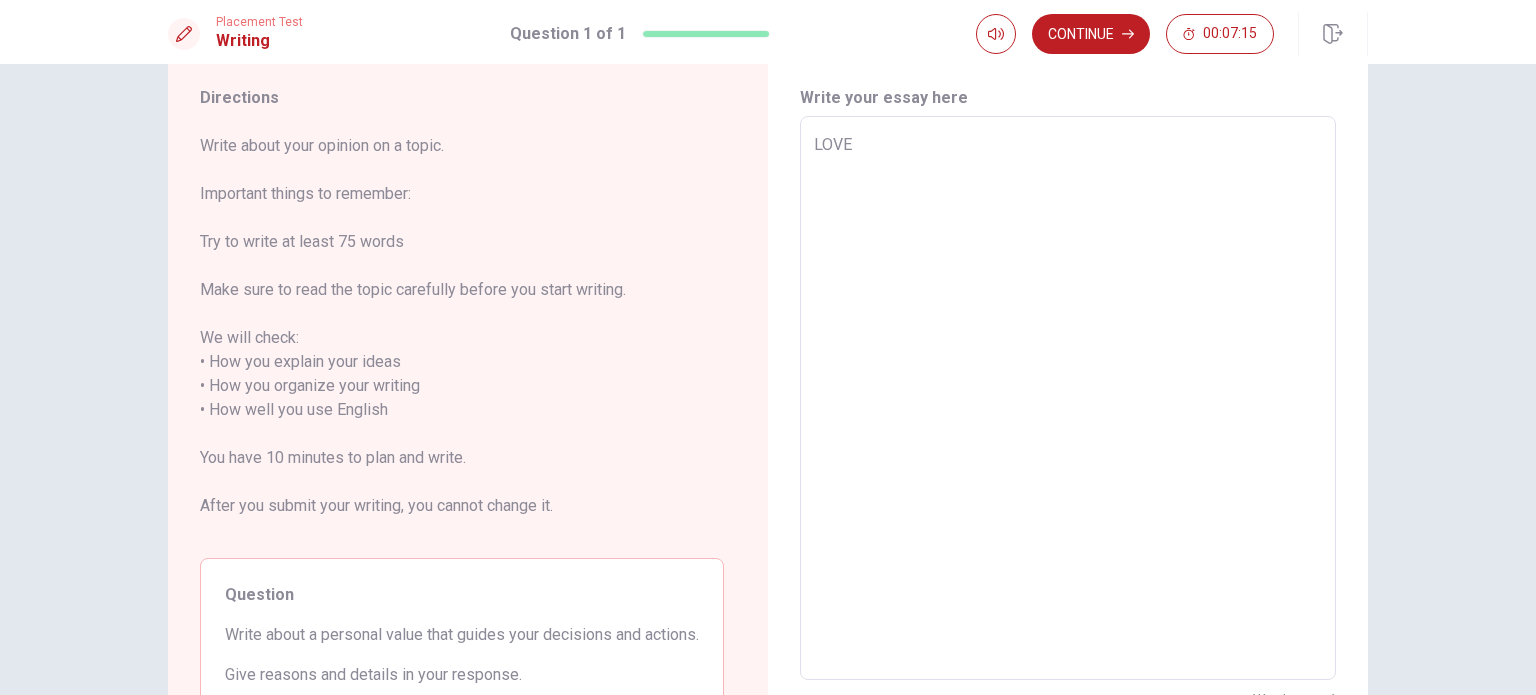 type on "LOVE H" 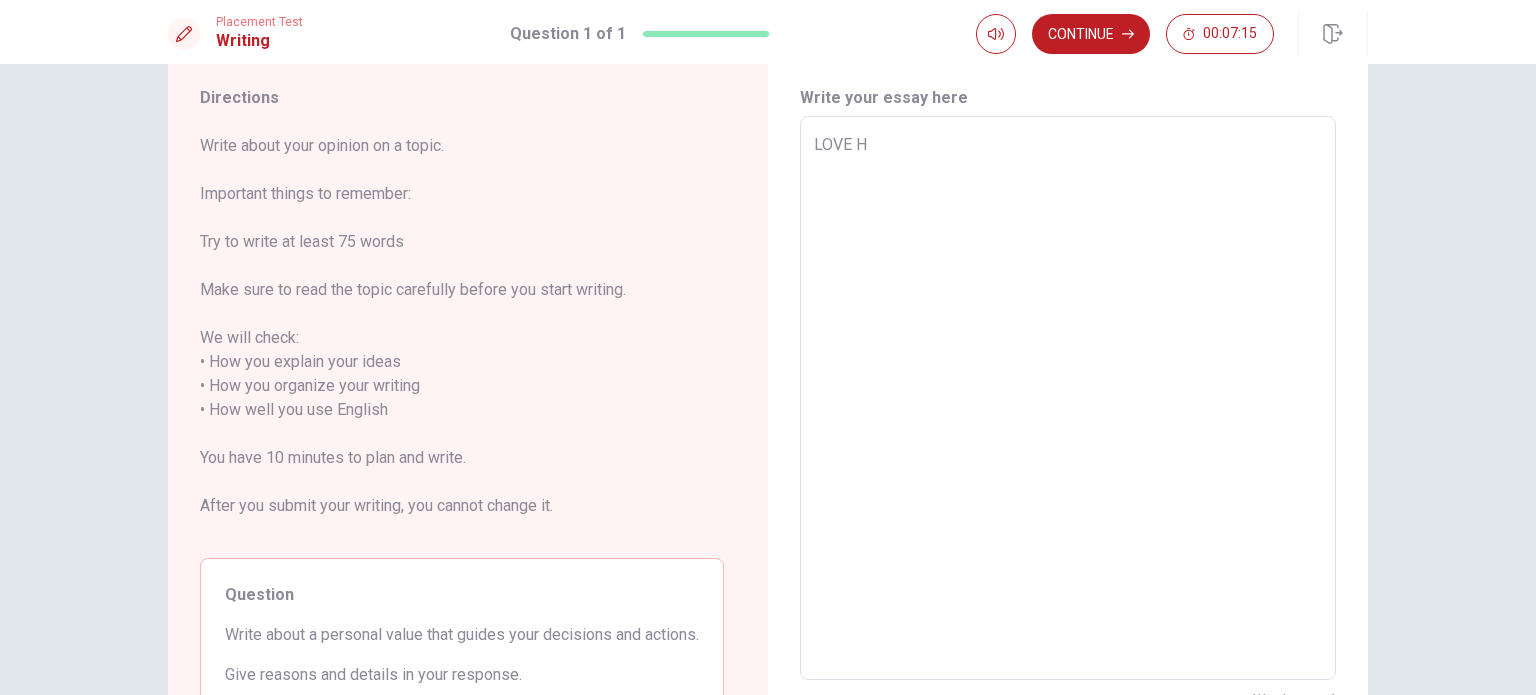 type on "x" 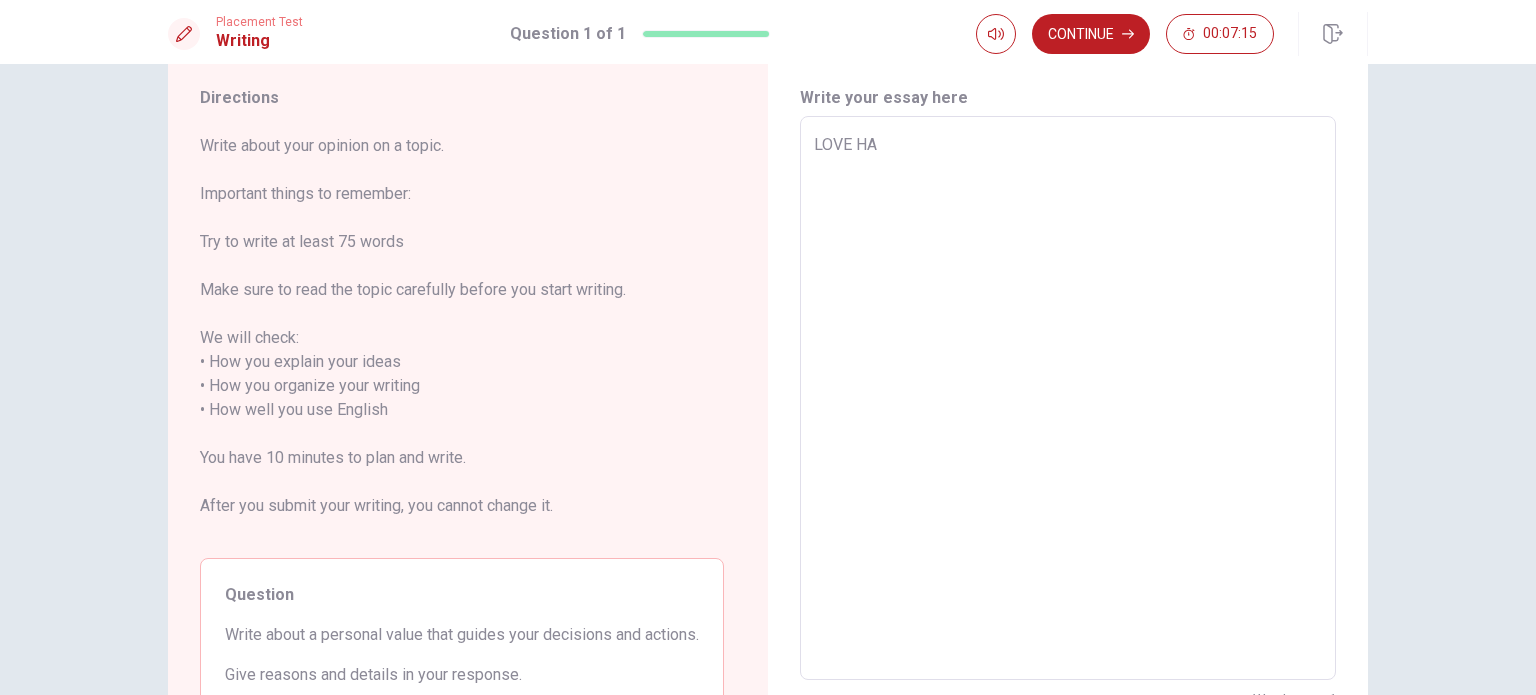 type on "x" 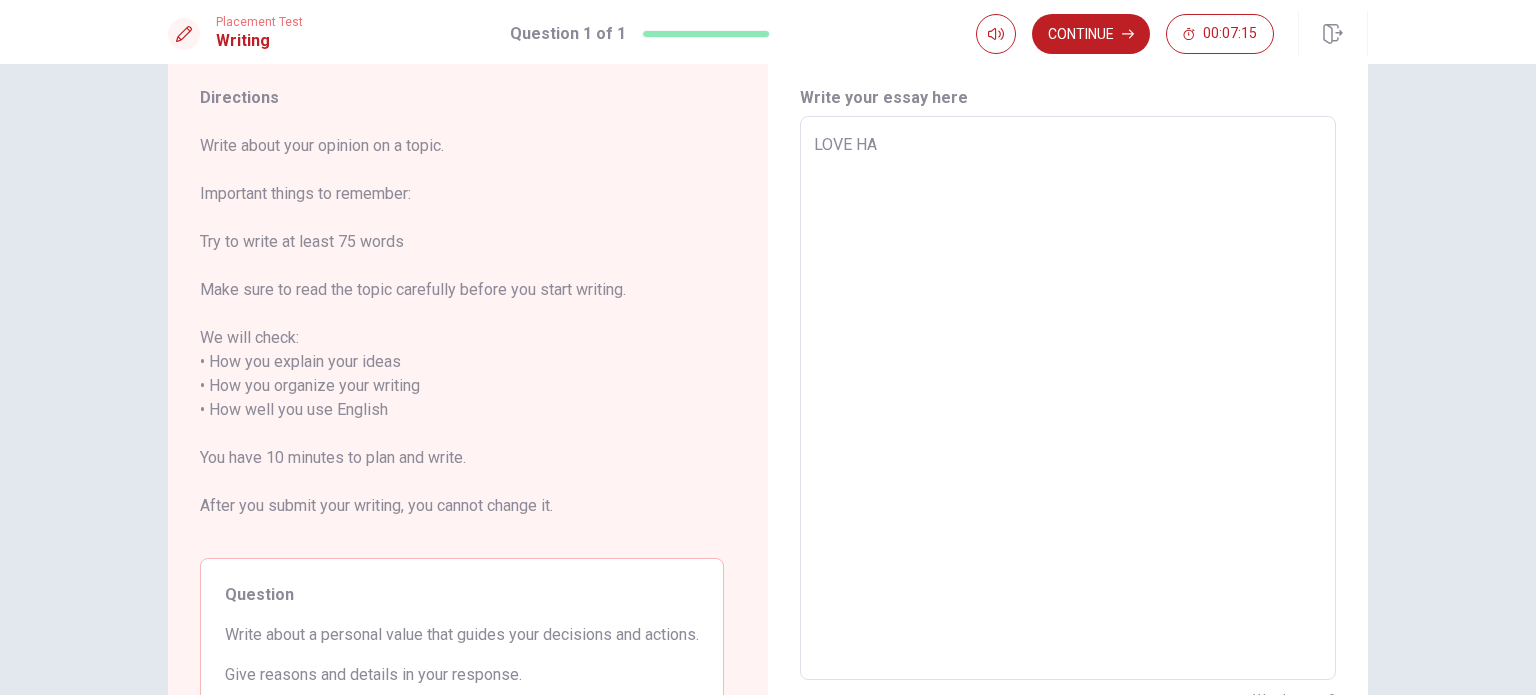type on "LOVE HAP" 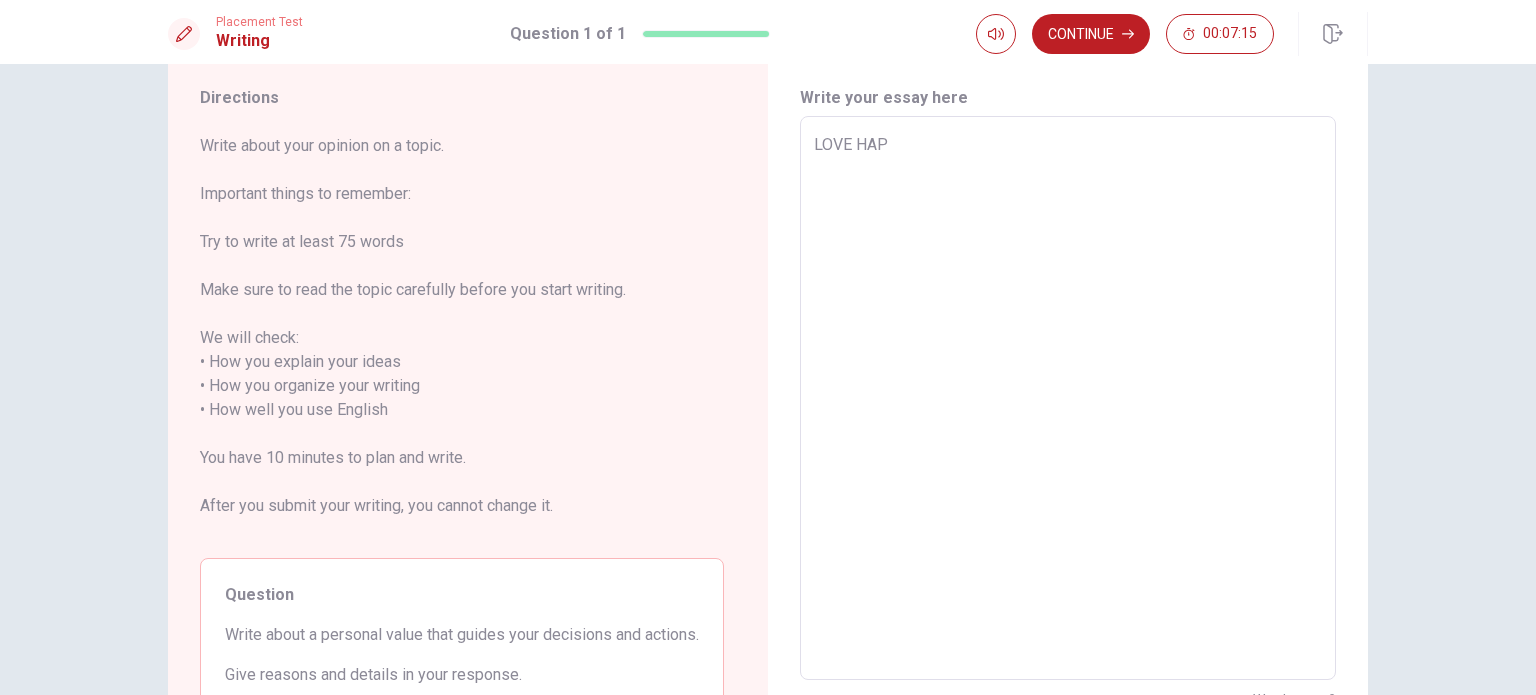 type on "x" 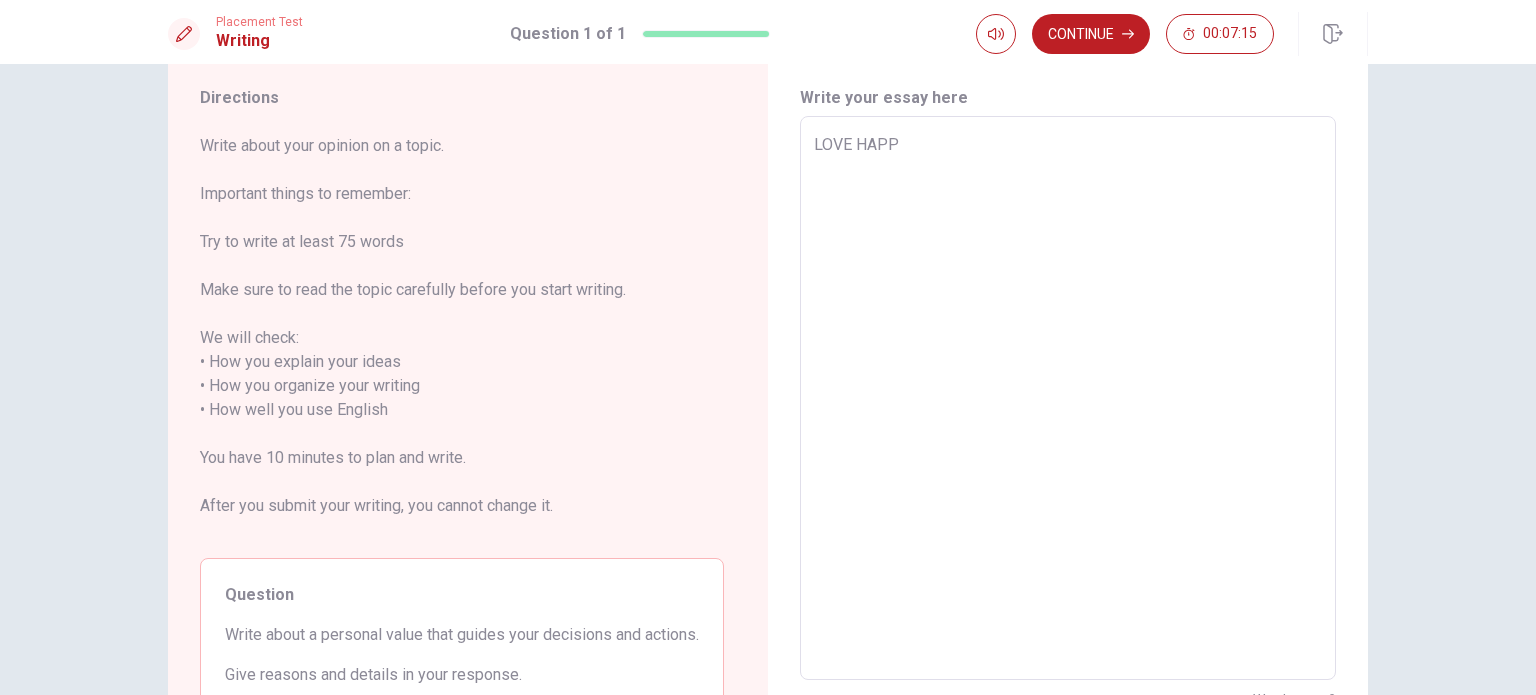 type on "x" 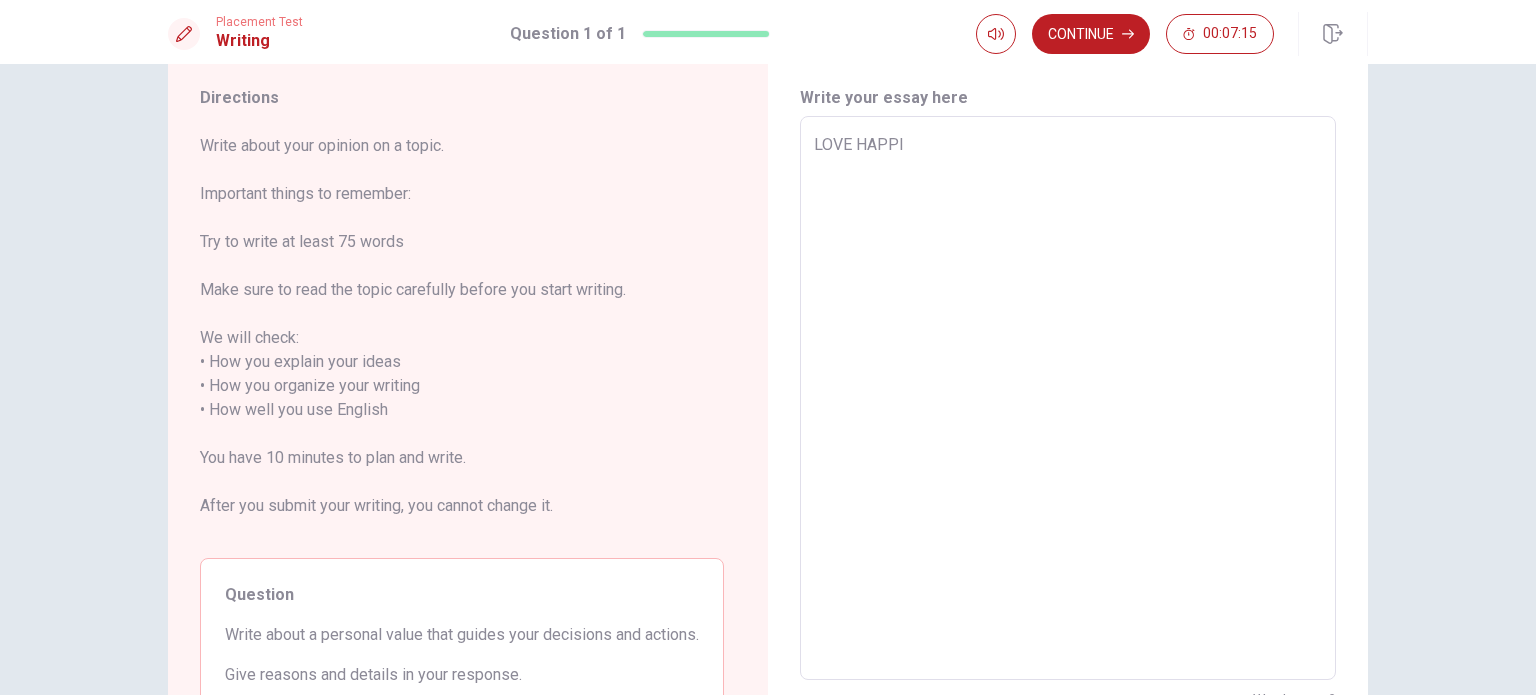 type on "x" 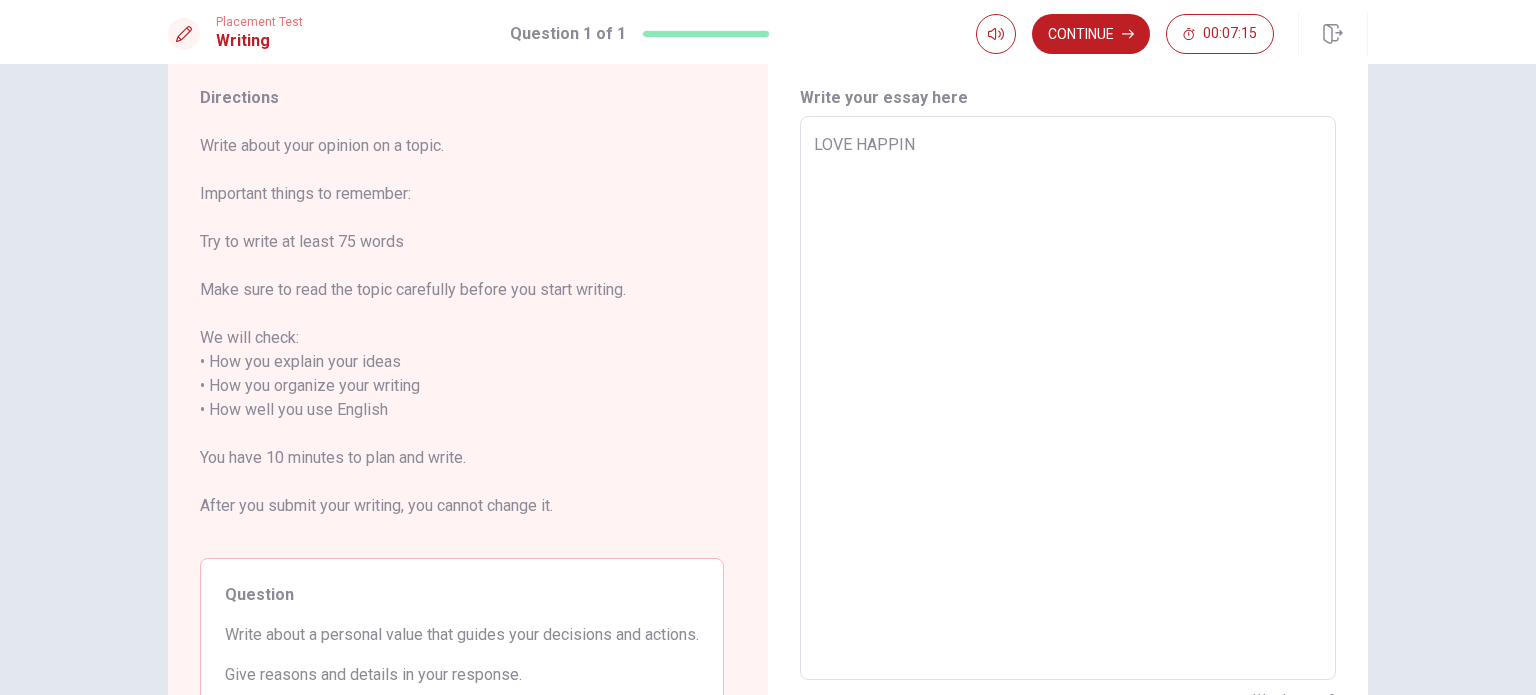 type on "x" 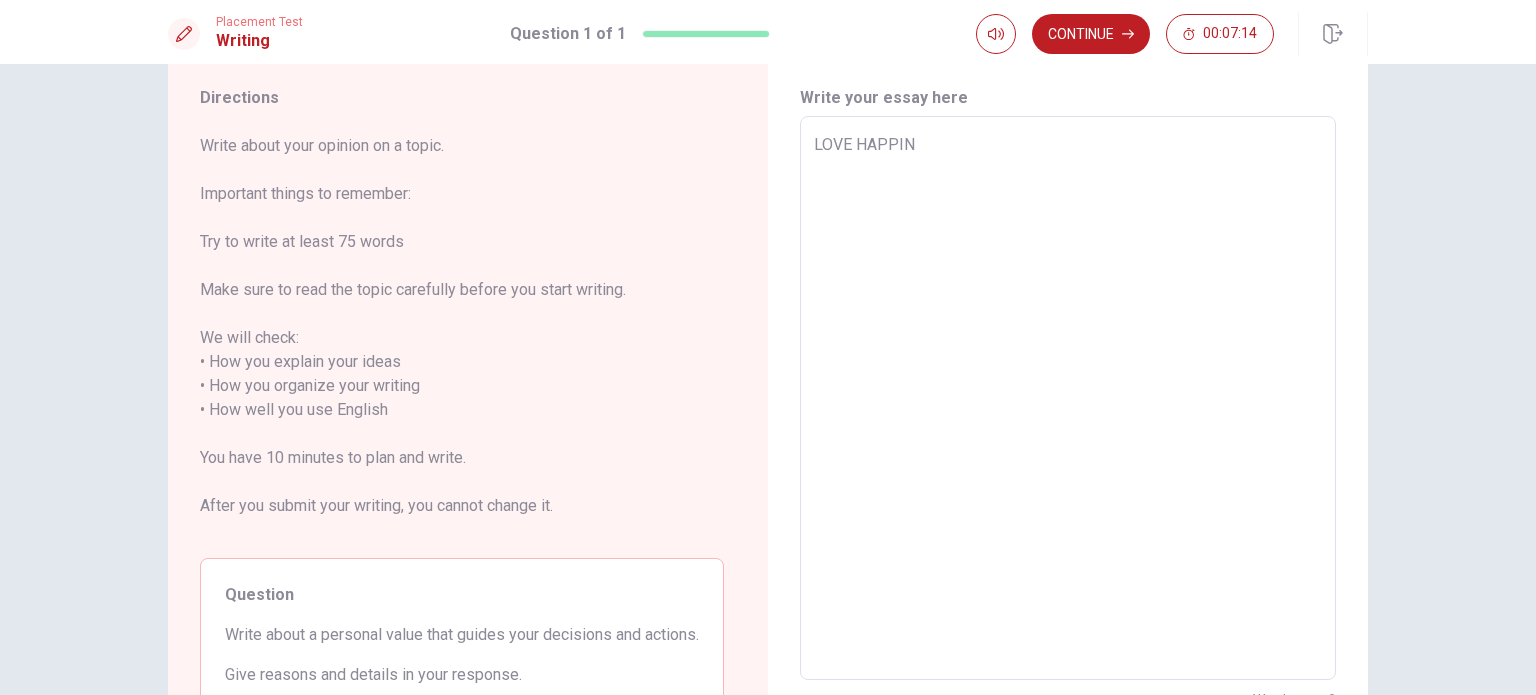 type on "LOVE HAPPINE" 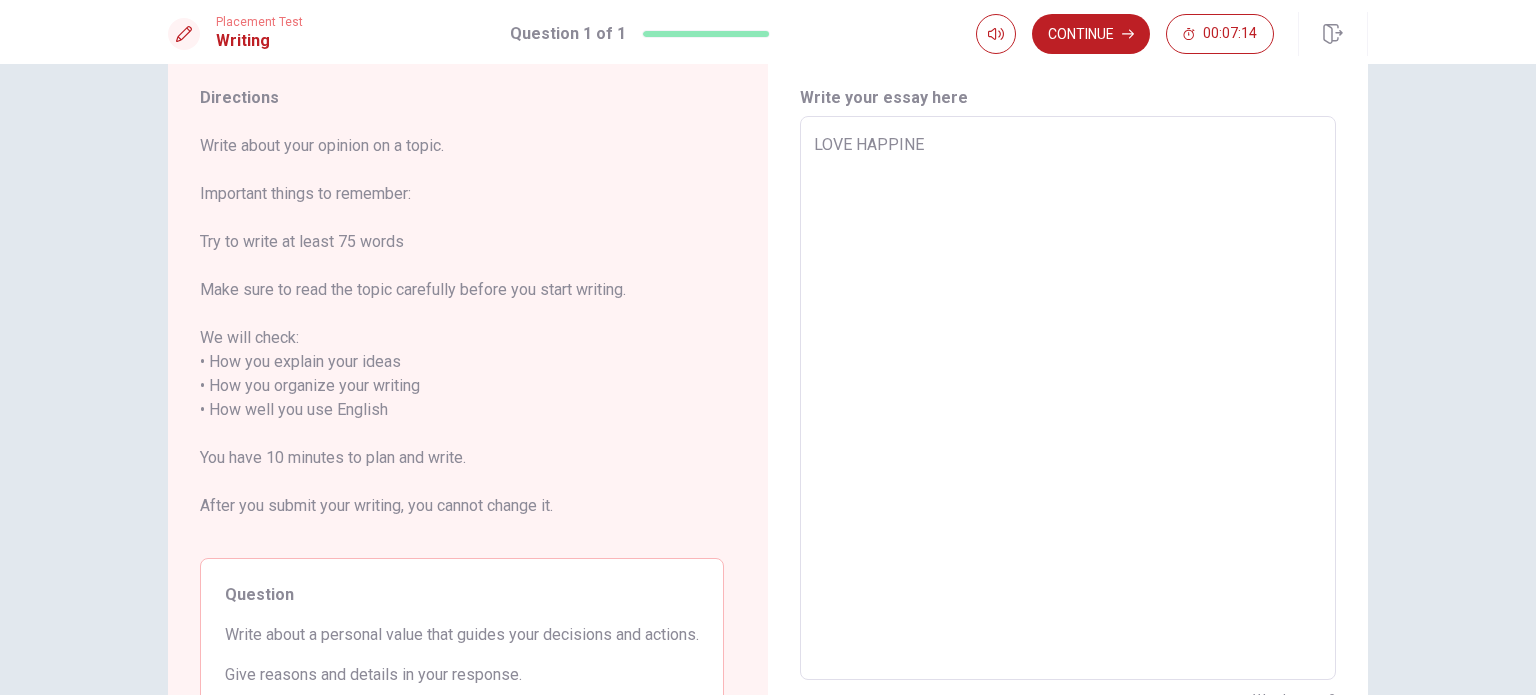 type on "x" 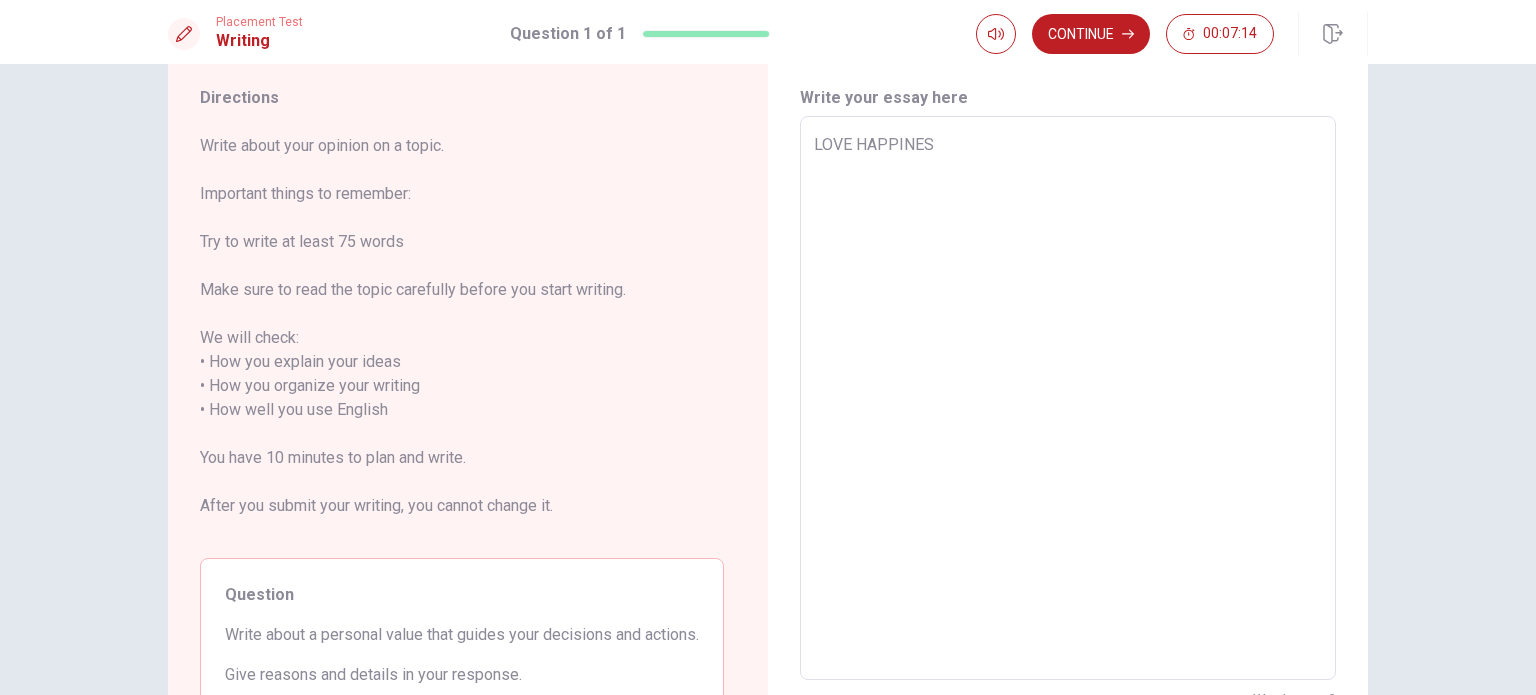 type on "x" 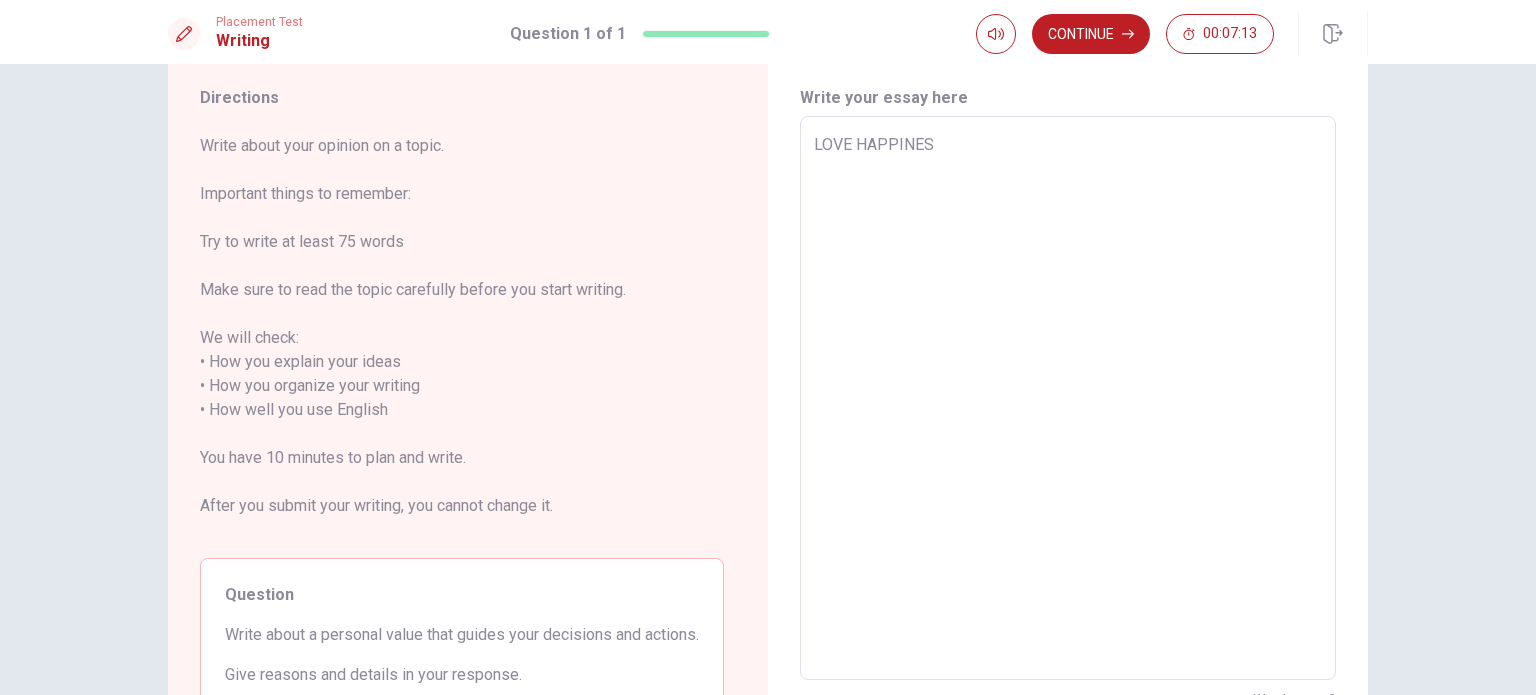 type on "LOVE HAPPINES" 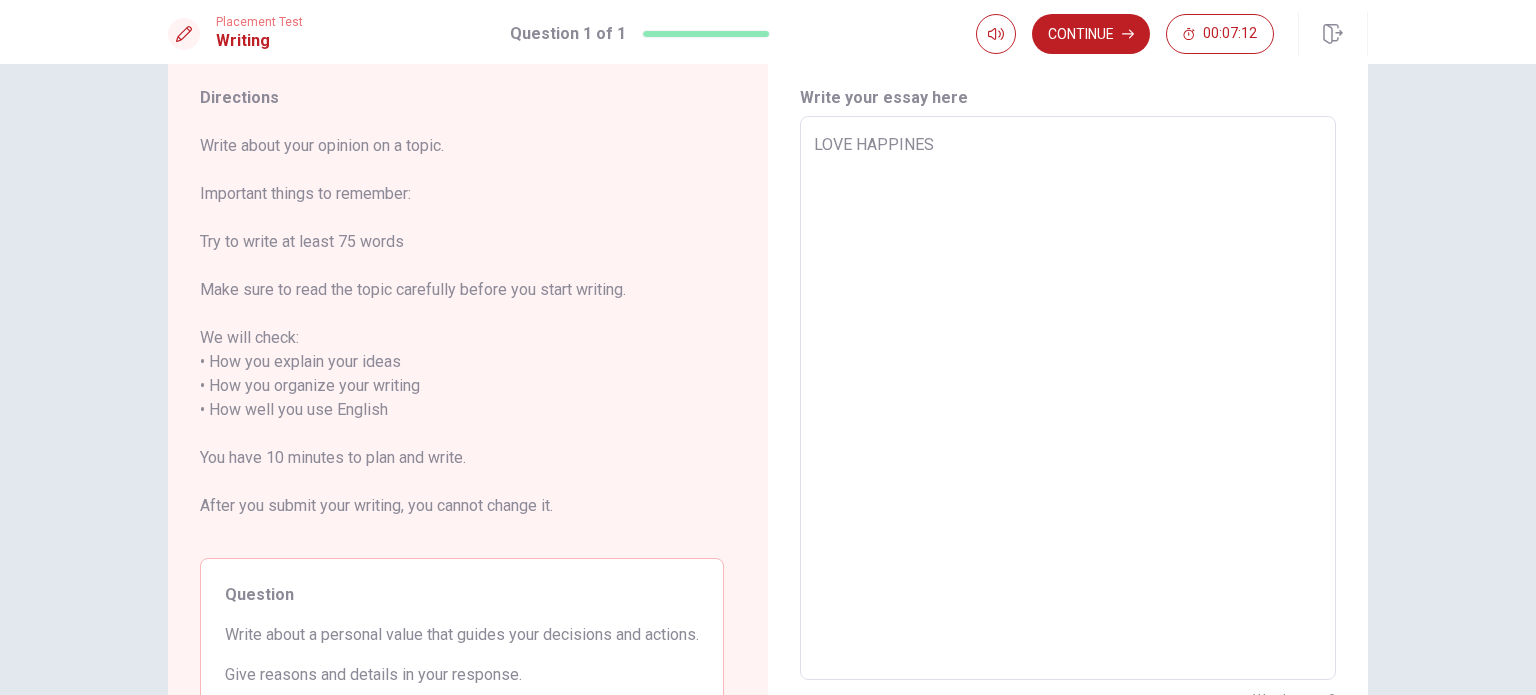 type on "LOVE HAPPINES" 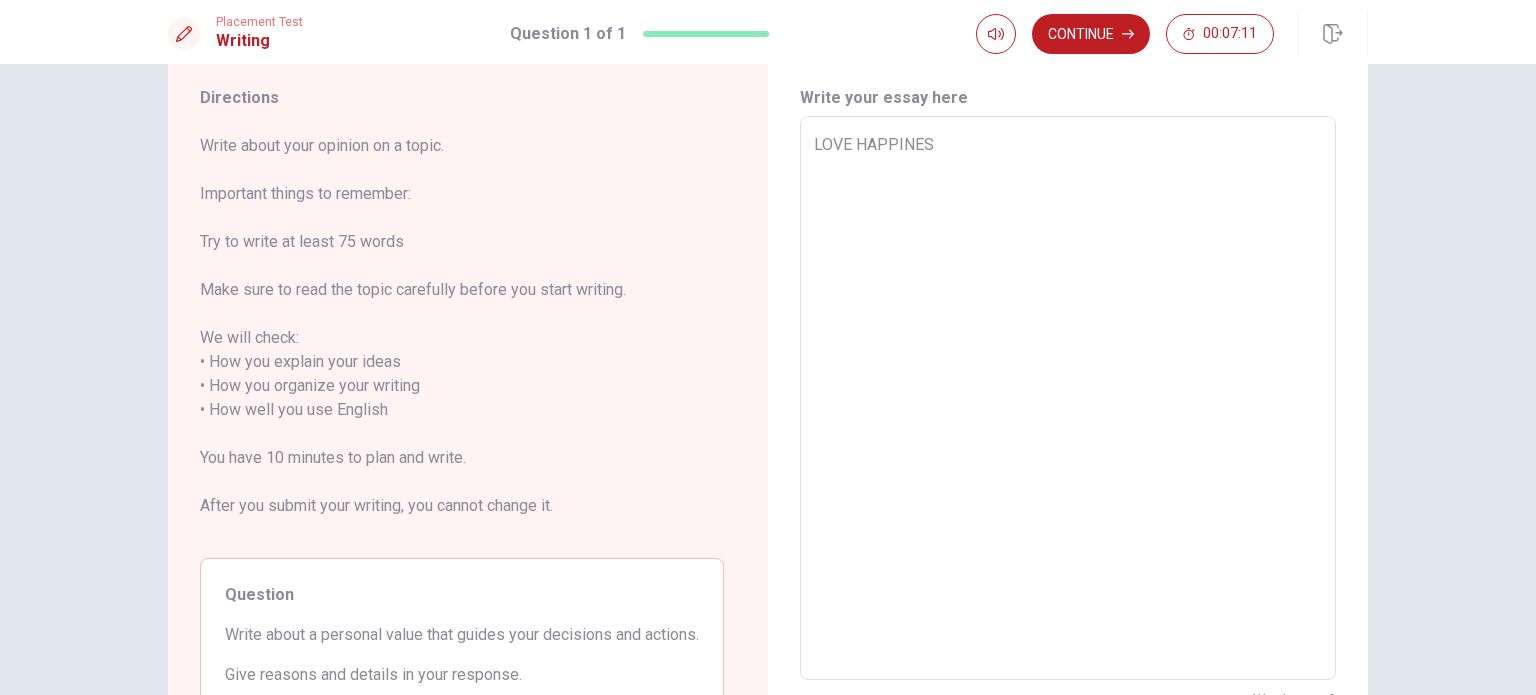 type on "LOVE HAPPINES" 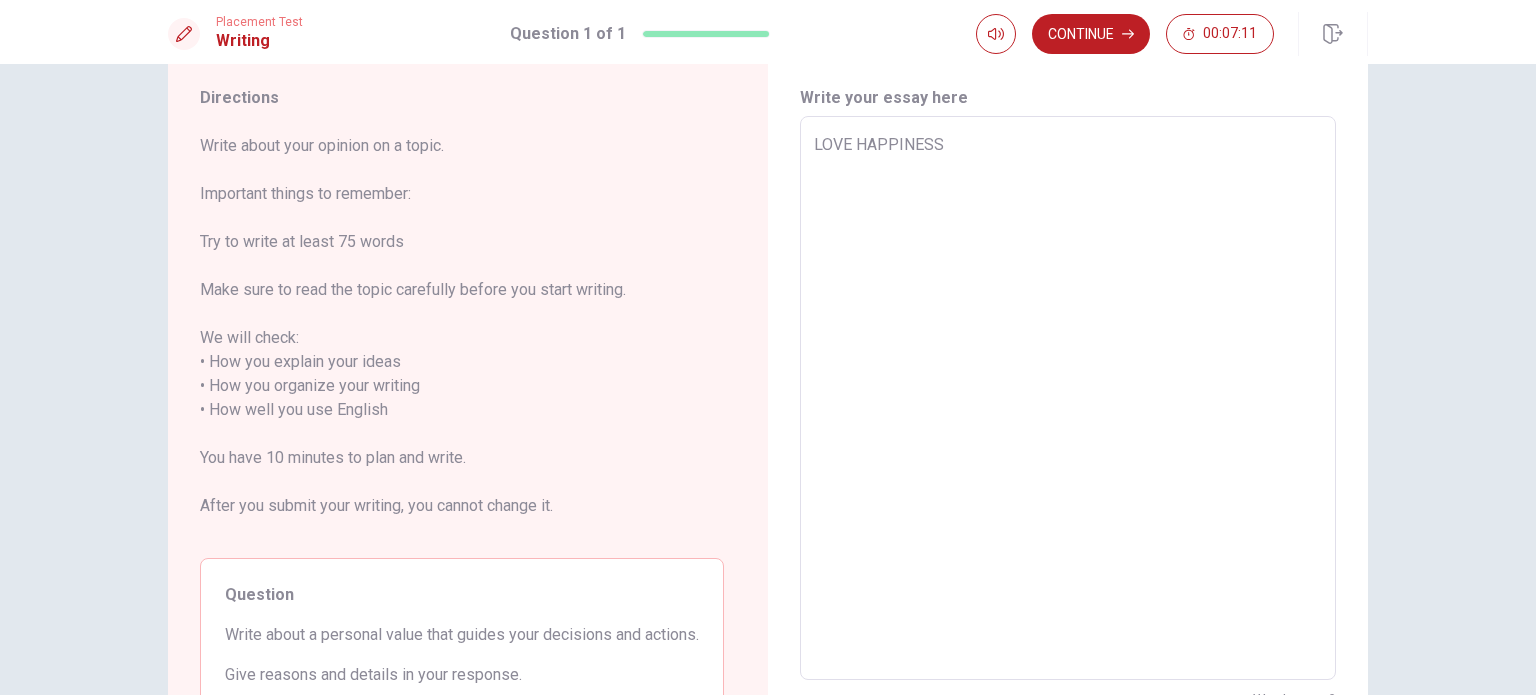 type on "x" 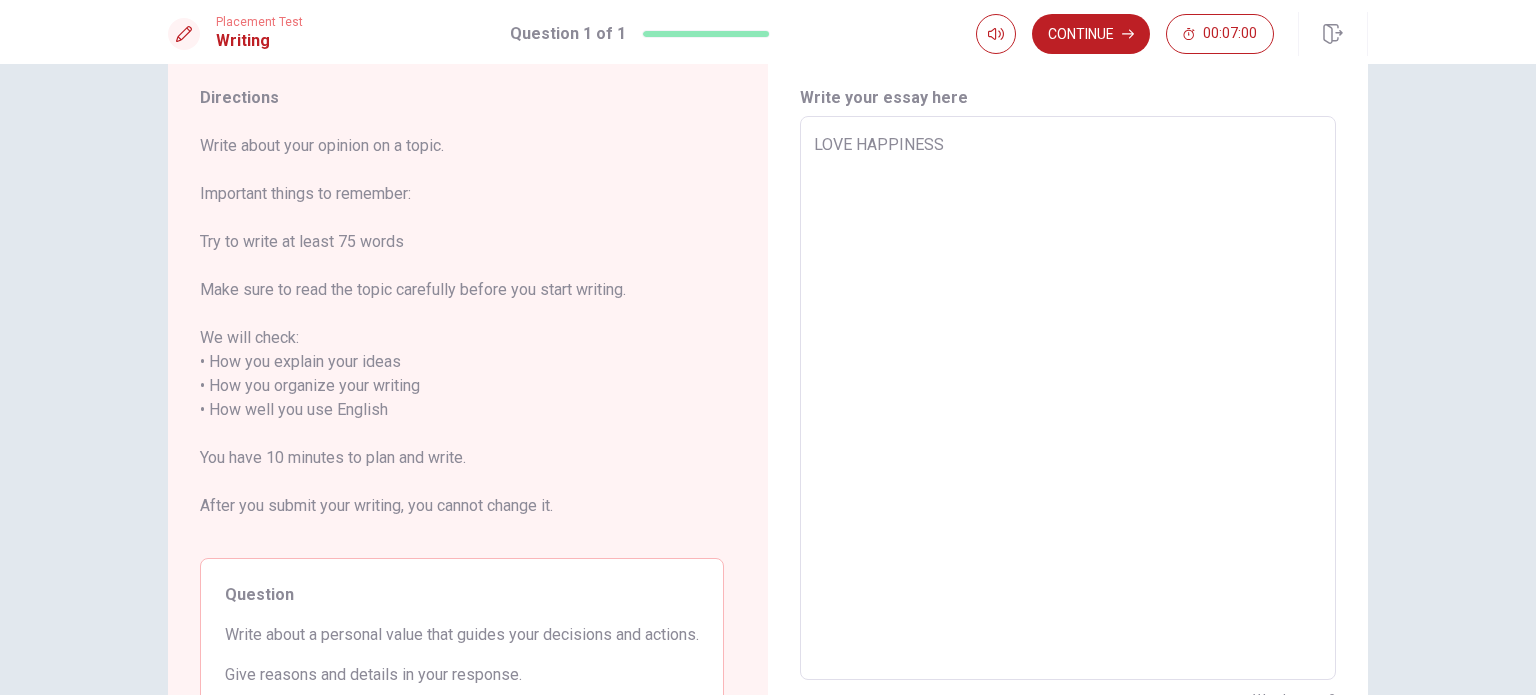 type on "x" 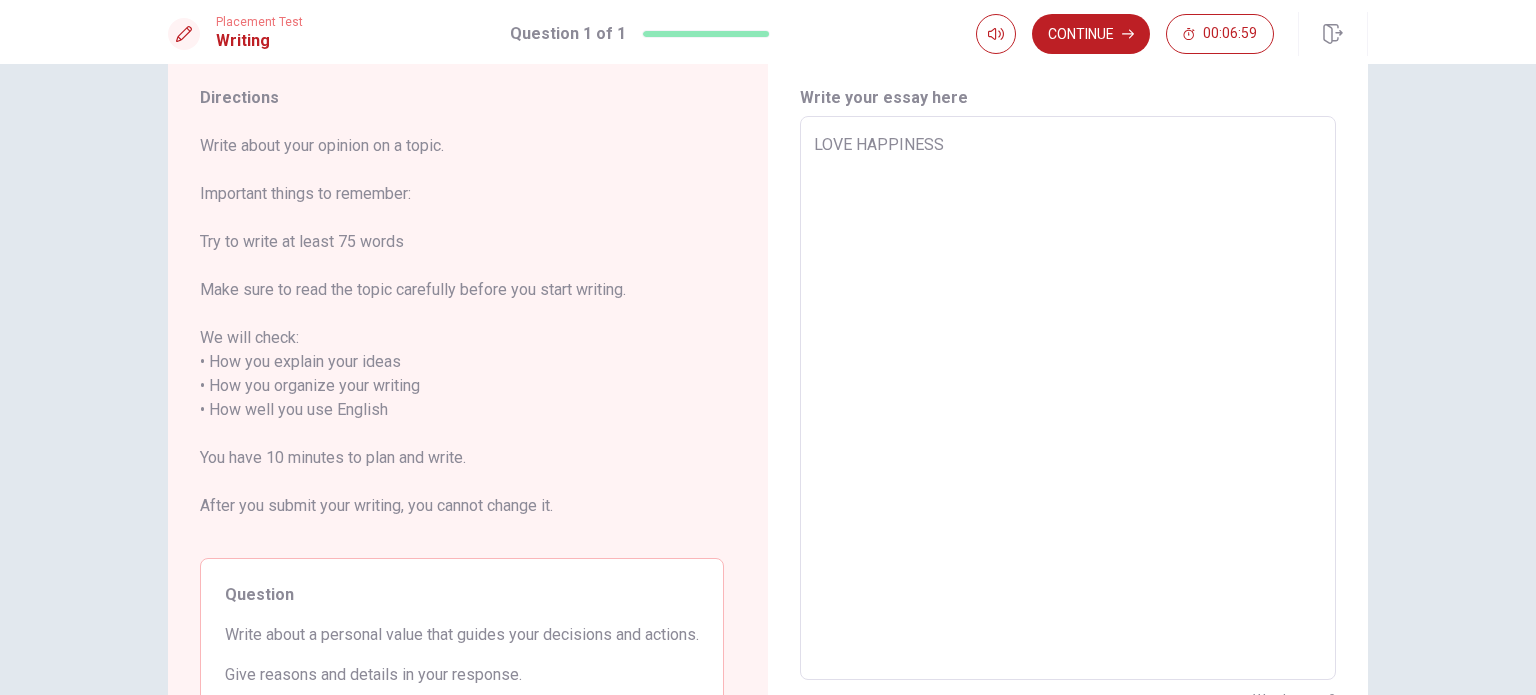 type on "LOVE HAPPINESS" 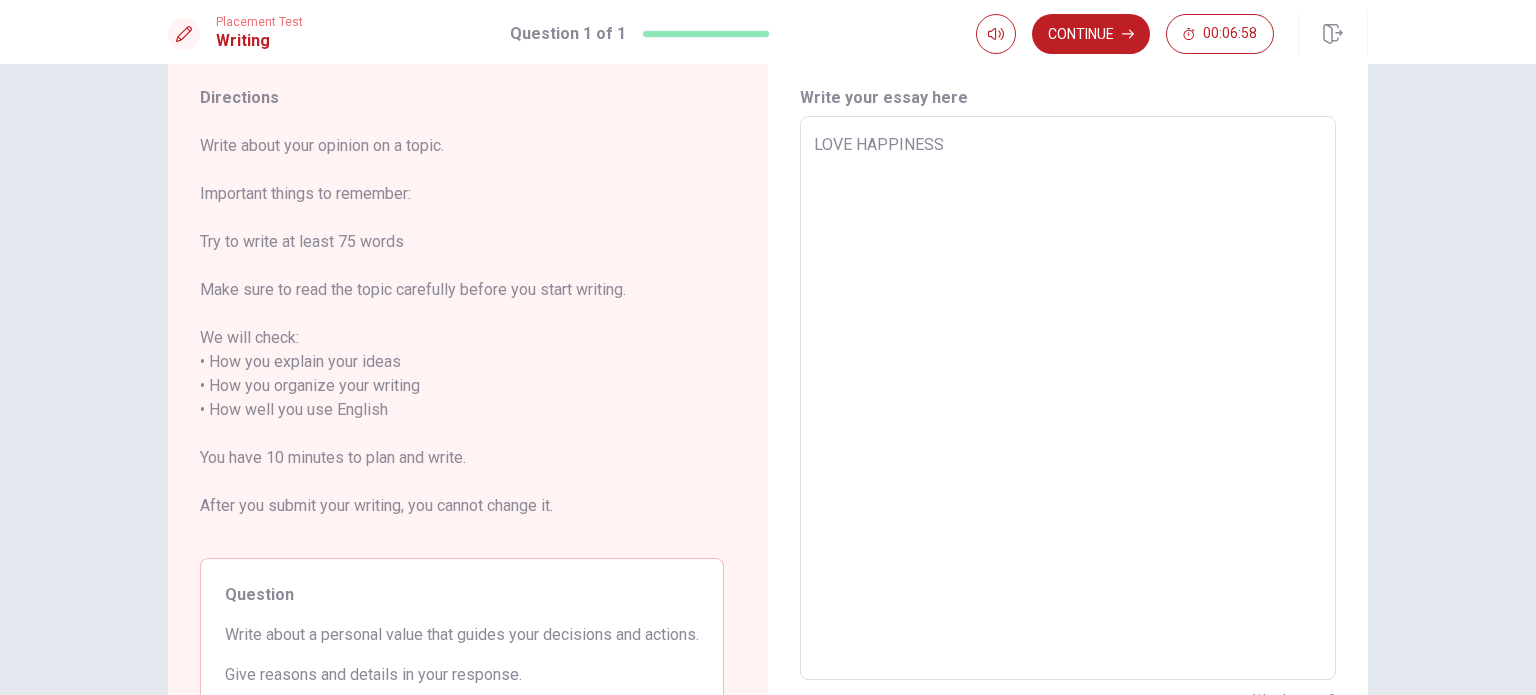 type on "LOVE HAPPINESS" 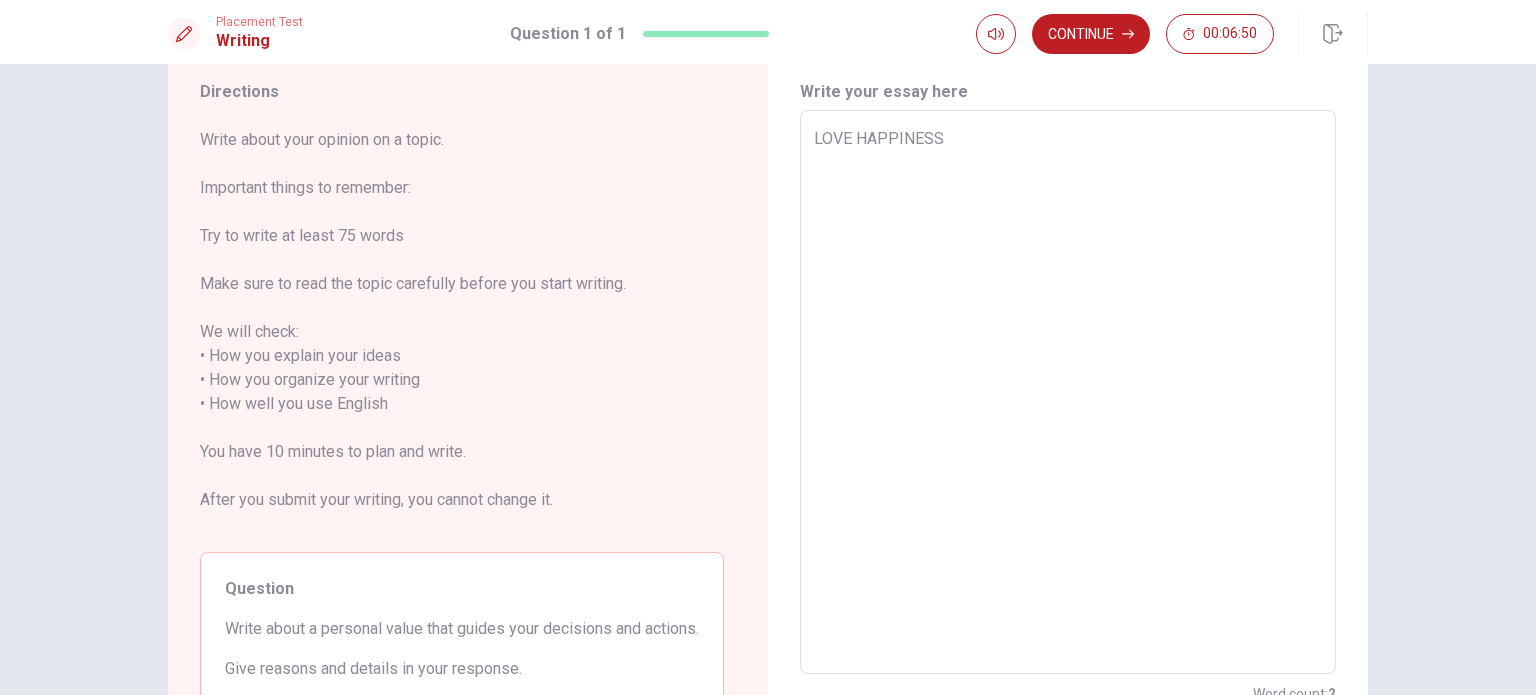 scroll, scrollTop: 64, scrollLeft: 0, axis: vertical 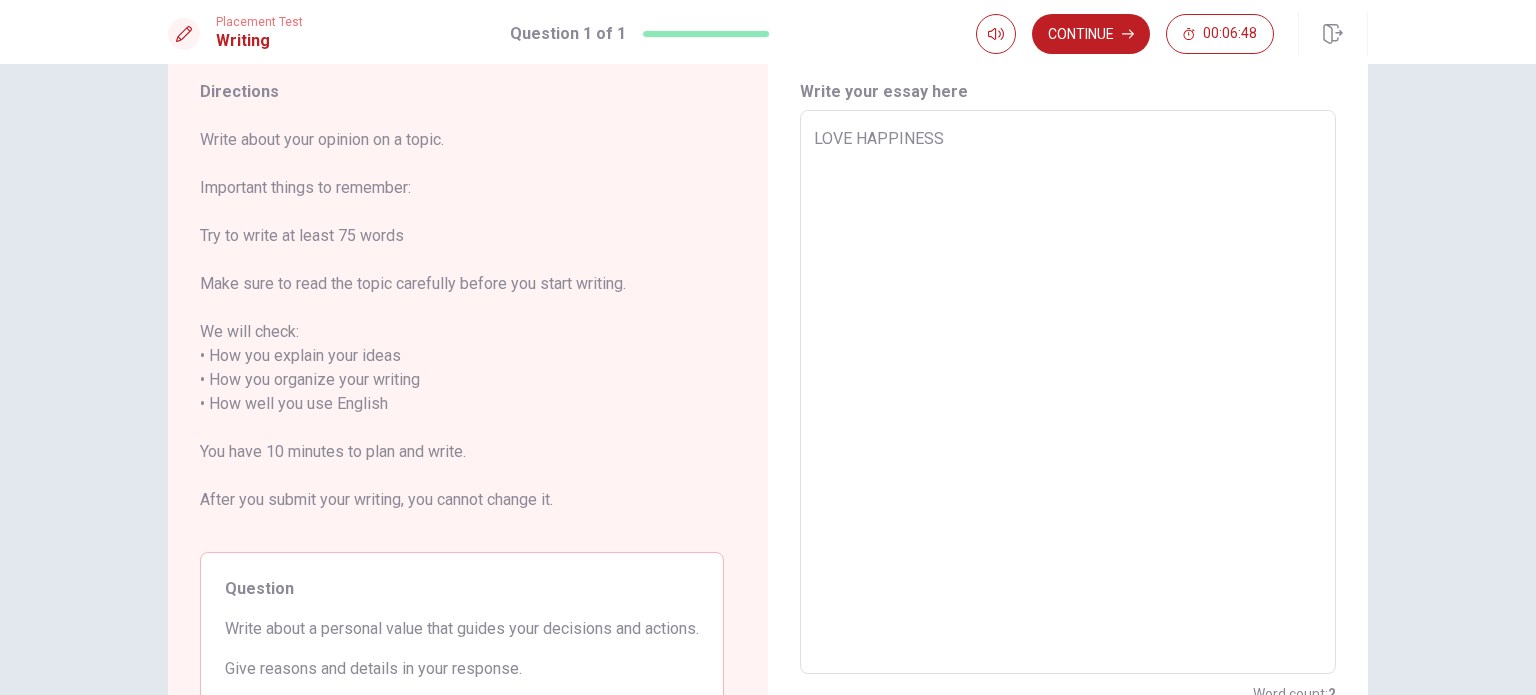 type on "x" 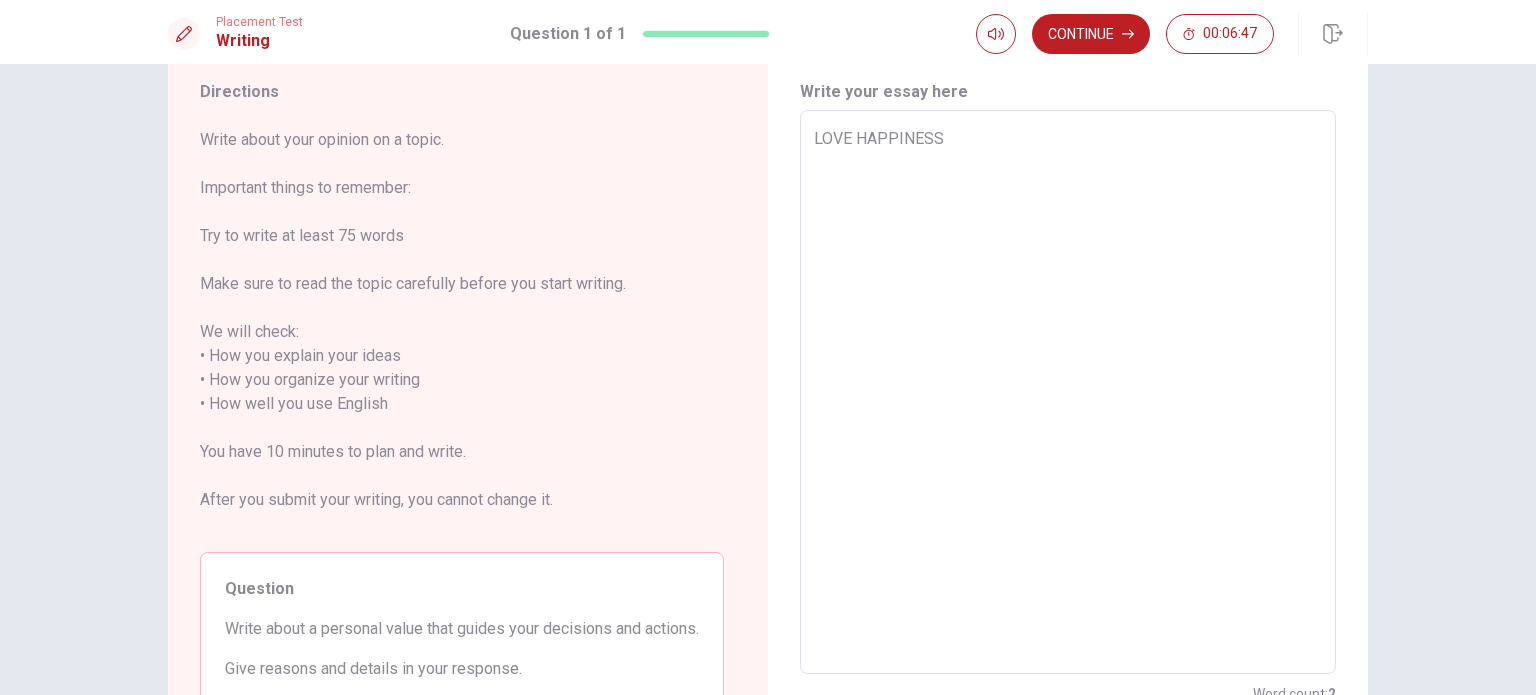 type on "LOVE HAPPINESS
D" 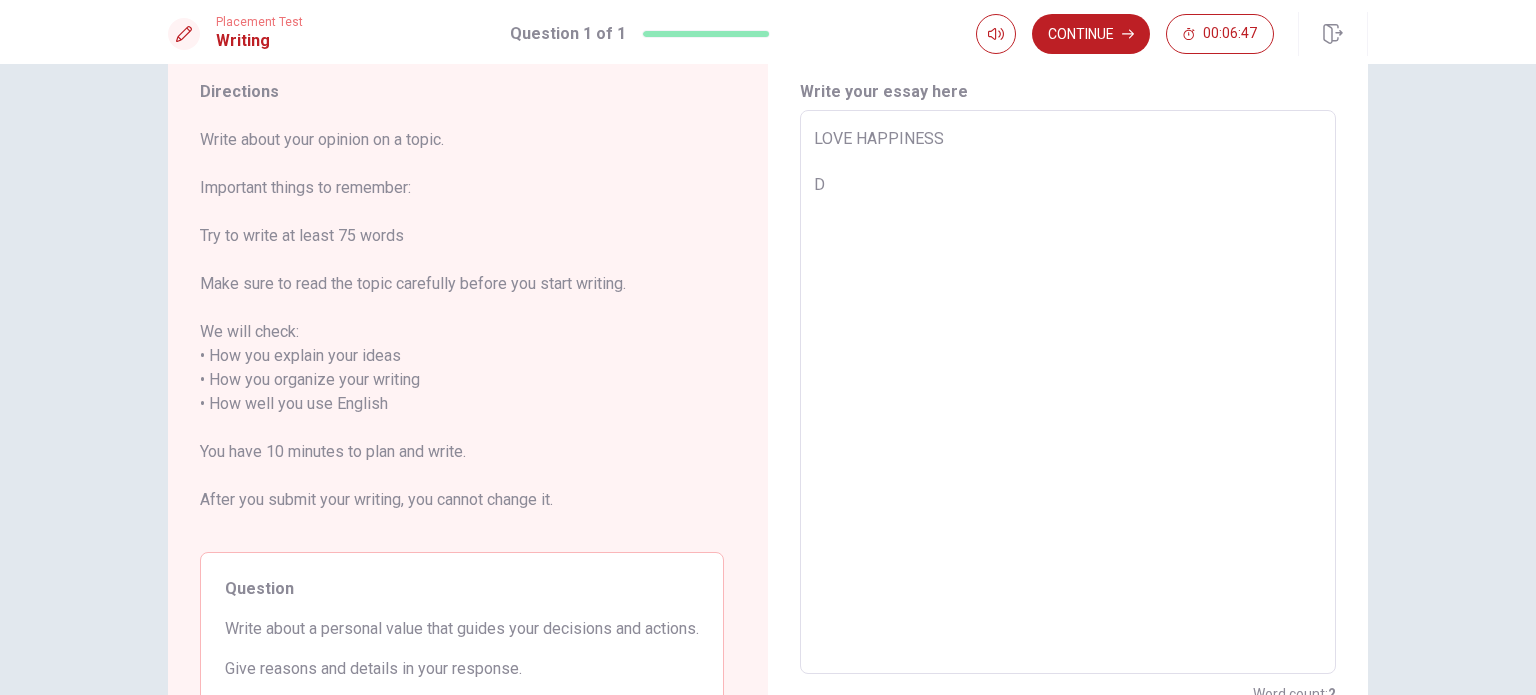 type on "x" 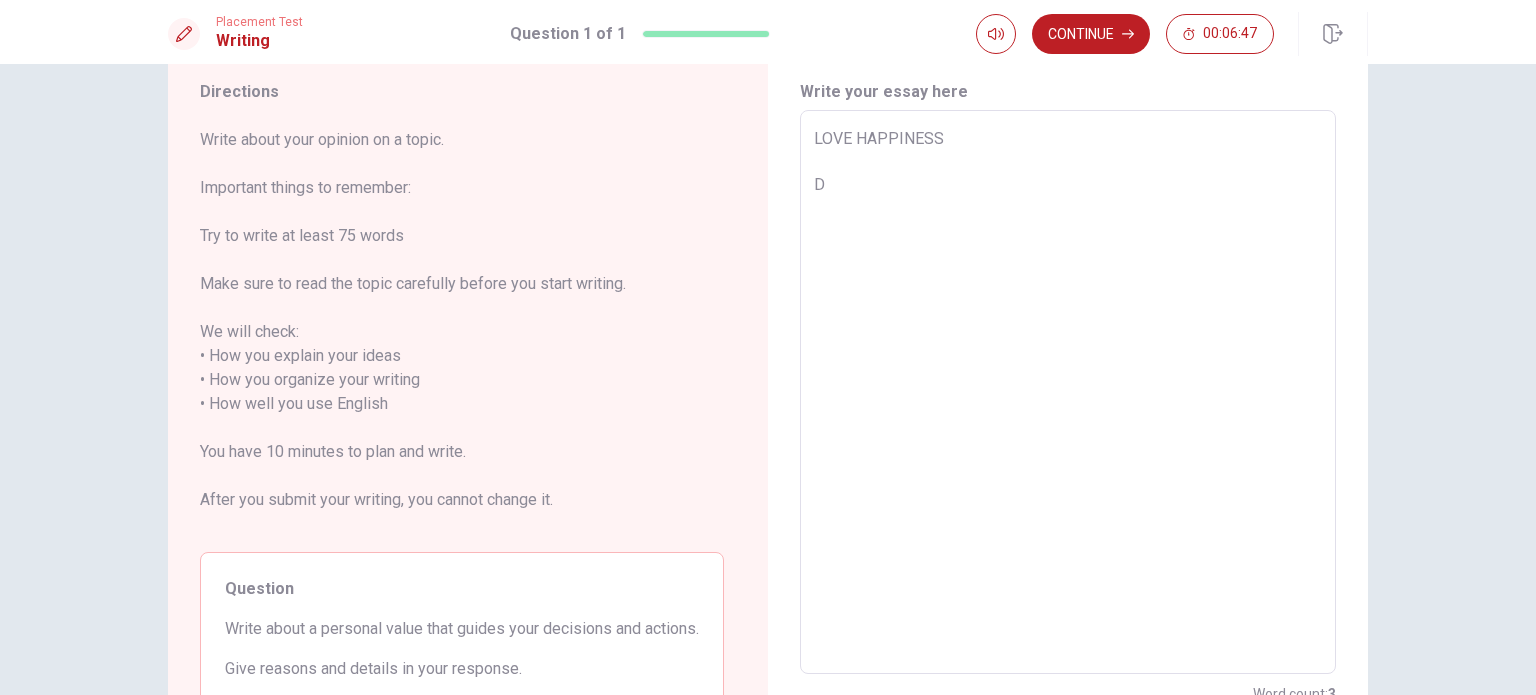 type on "LOVE HAPPINESS" 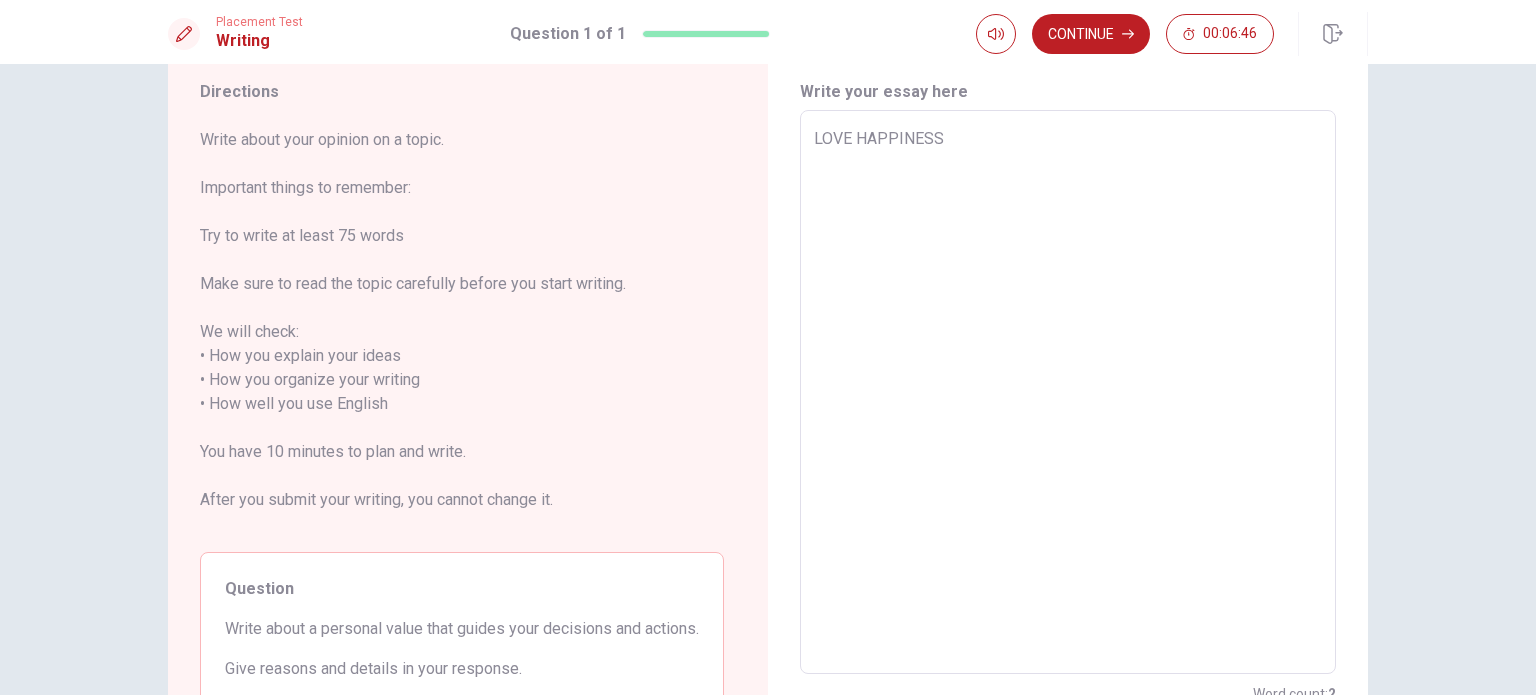 type on "x" 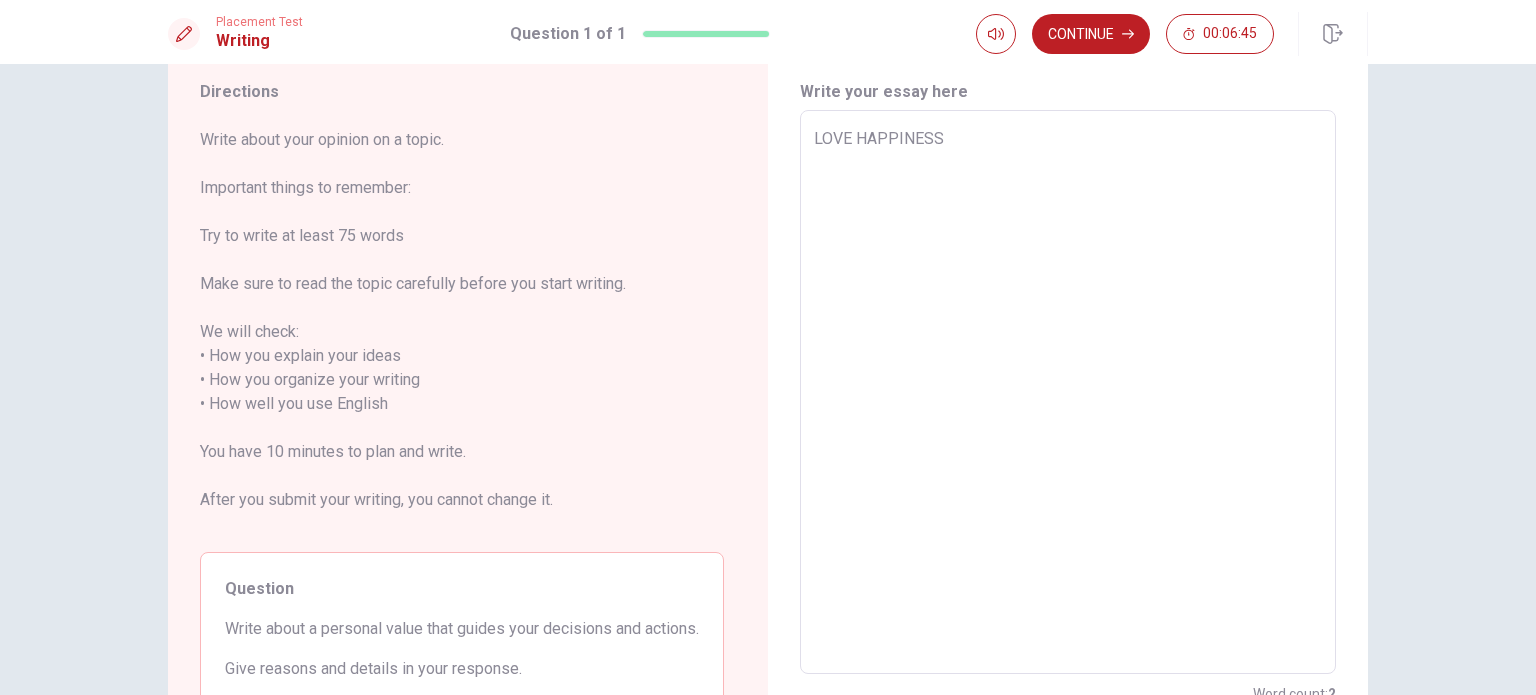 type on "LOVE HAPPINESS
T" 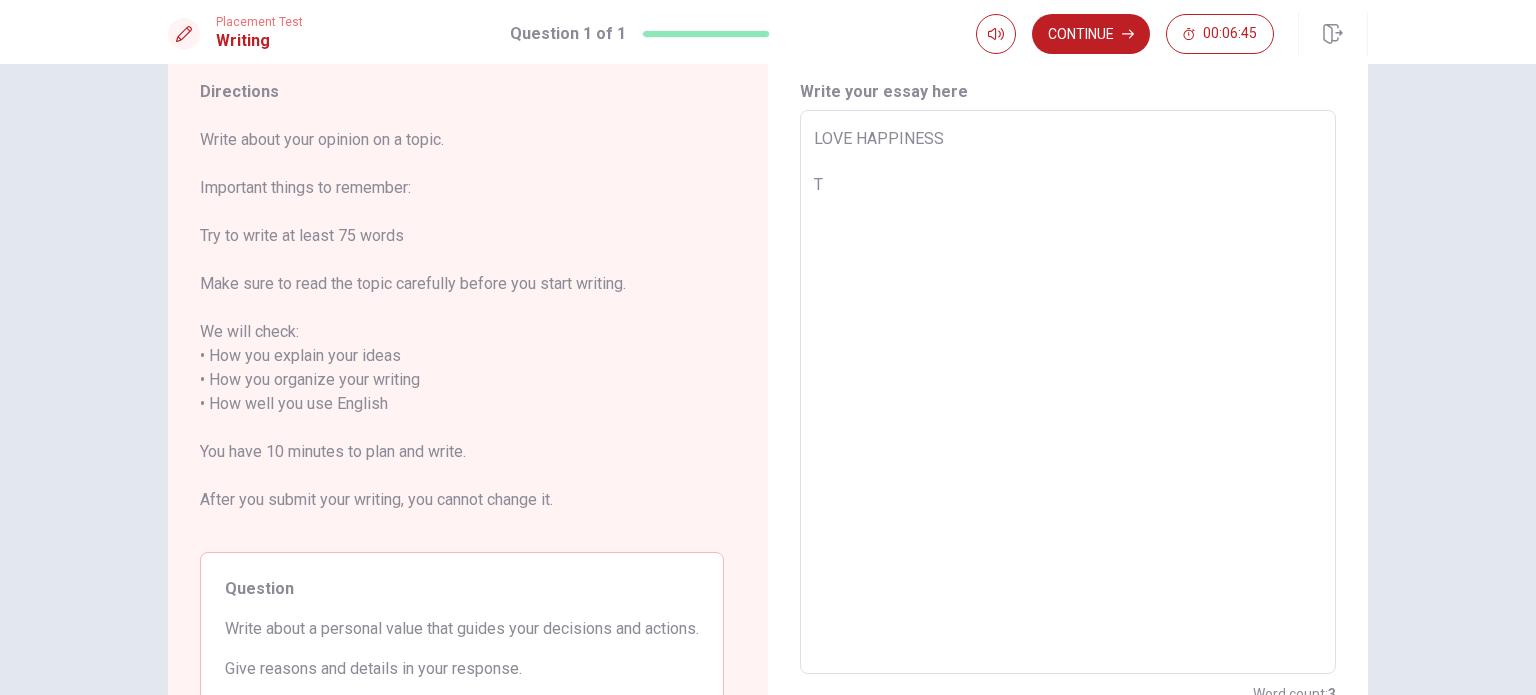 type on "x" 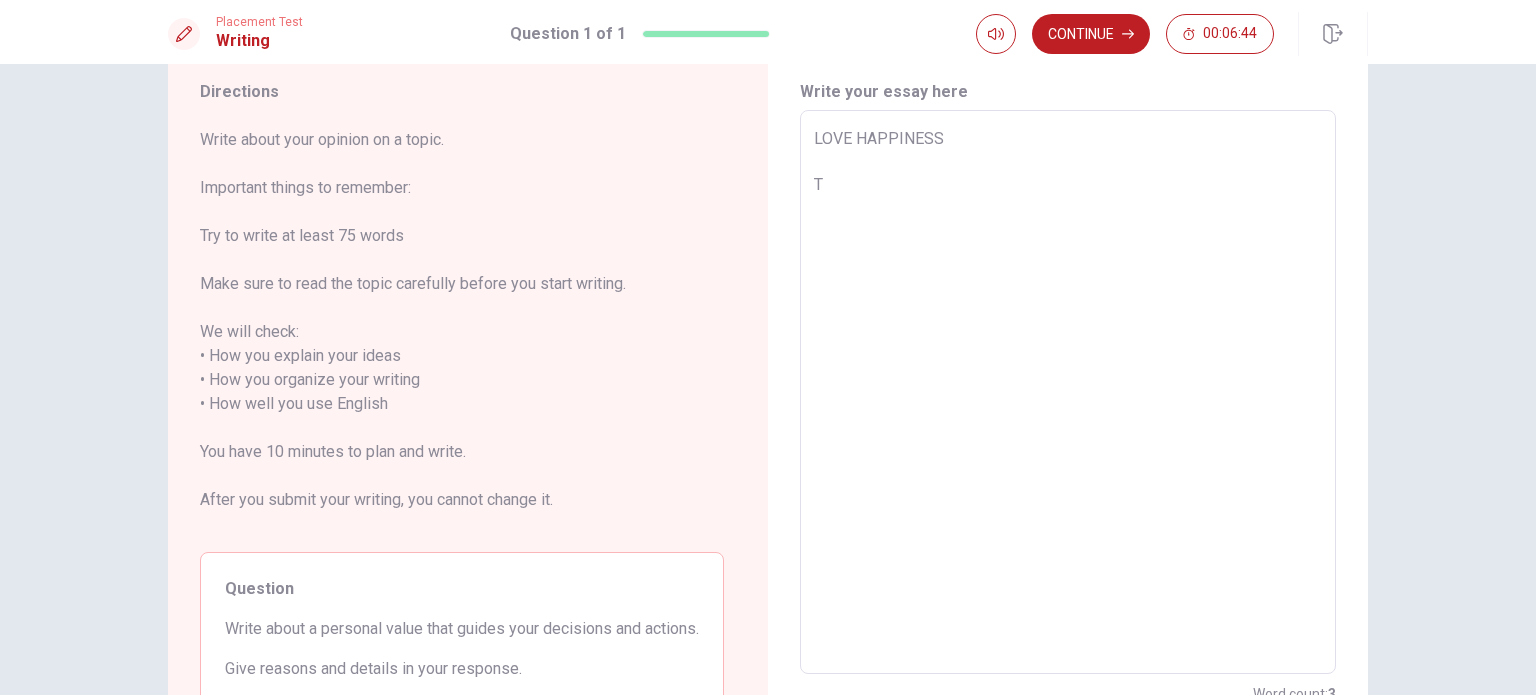 type on "LOVE HAPPINESS
TH" 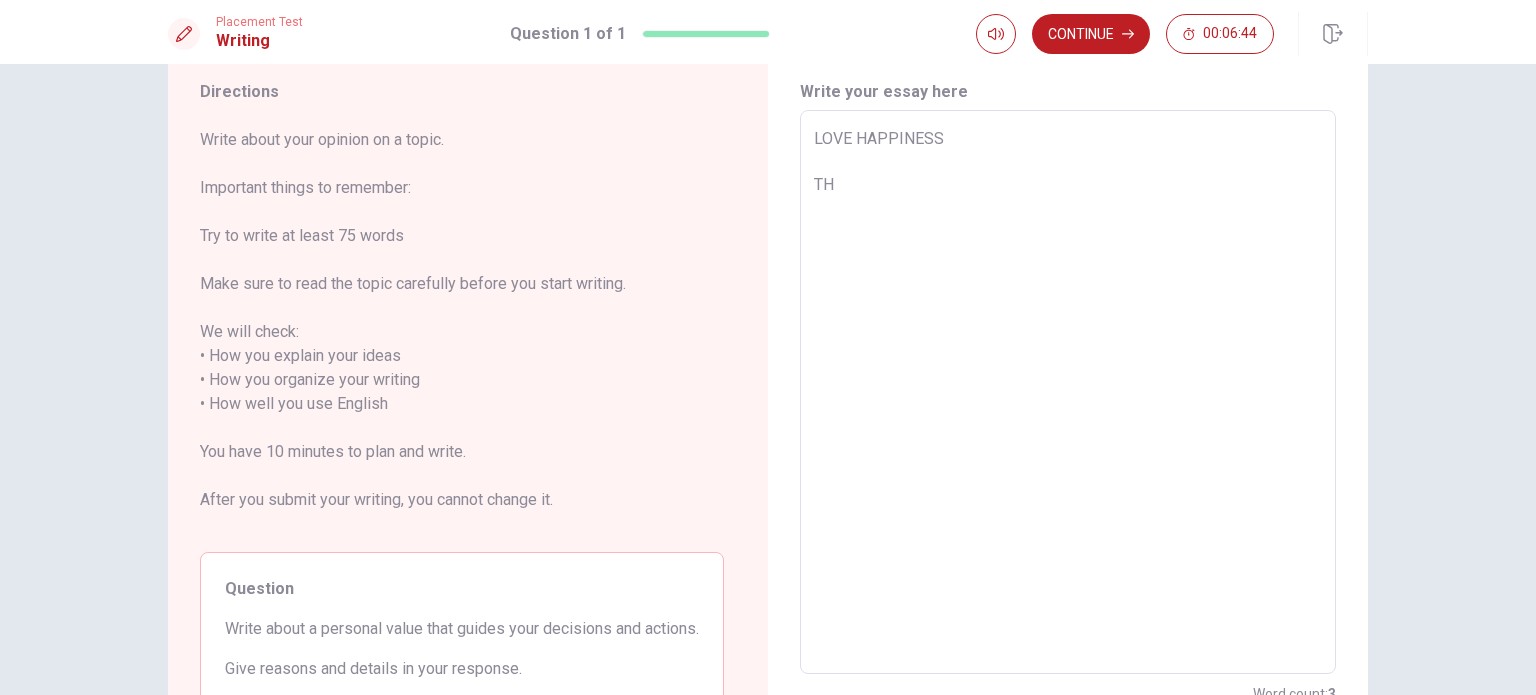 type on "x" 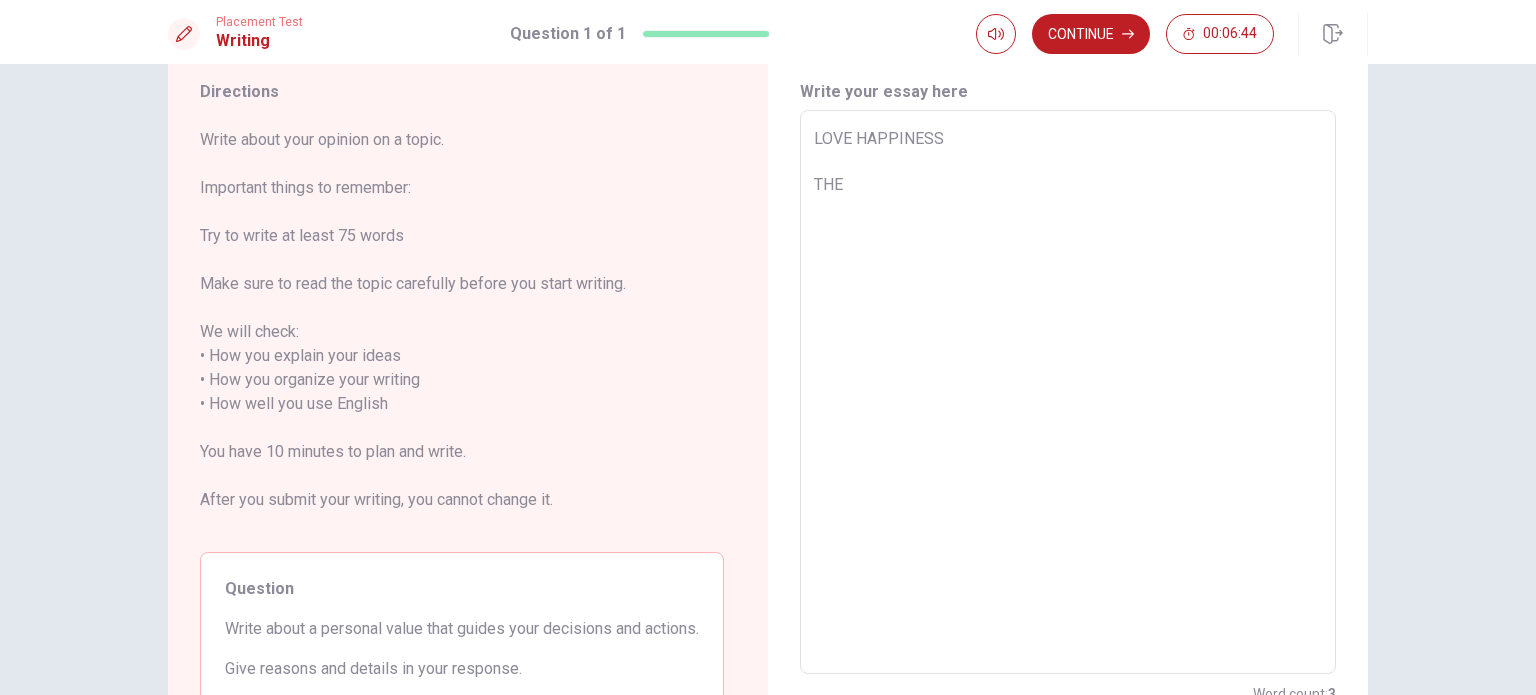 type on "x" 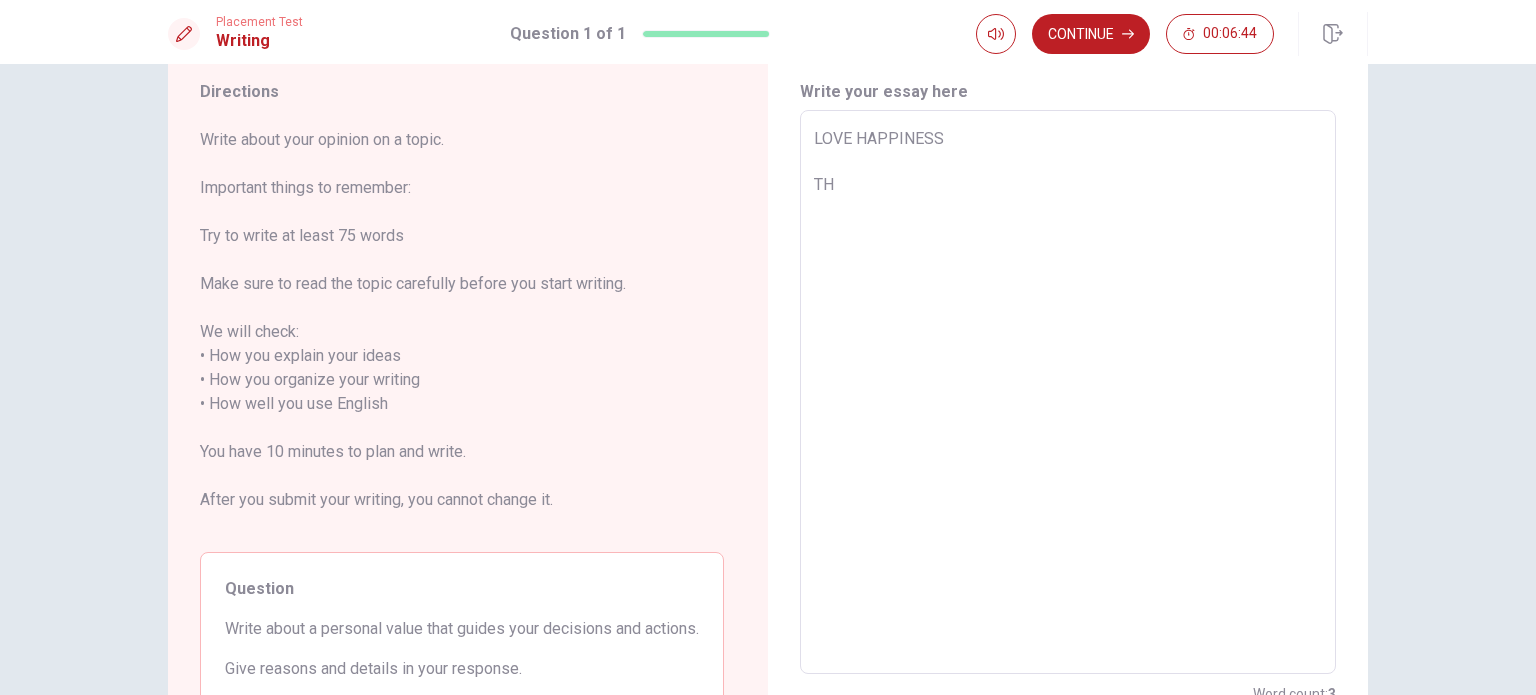 type on "x" 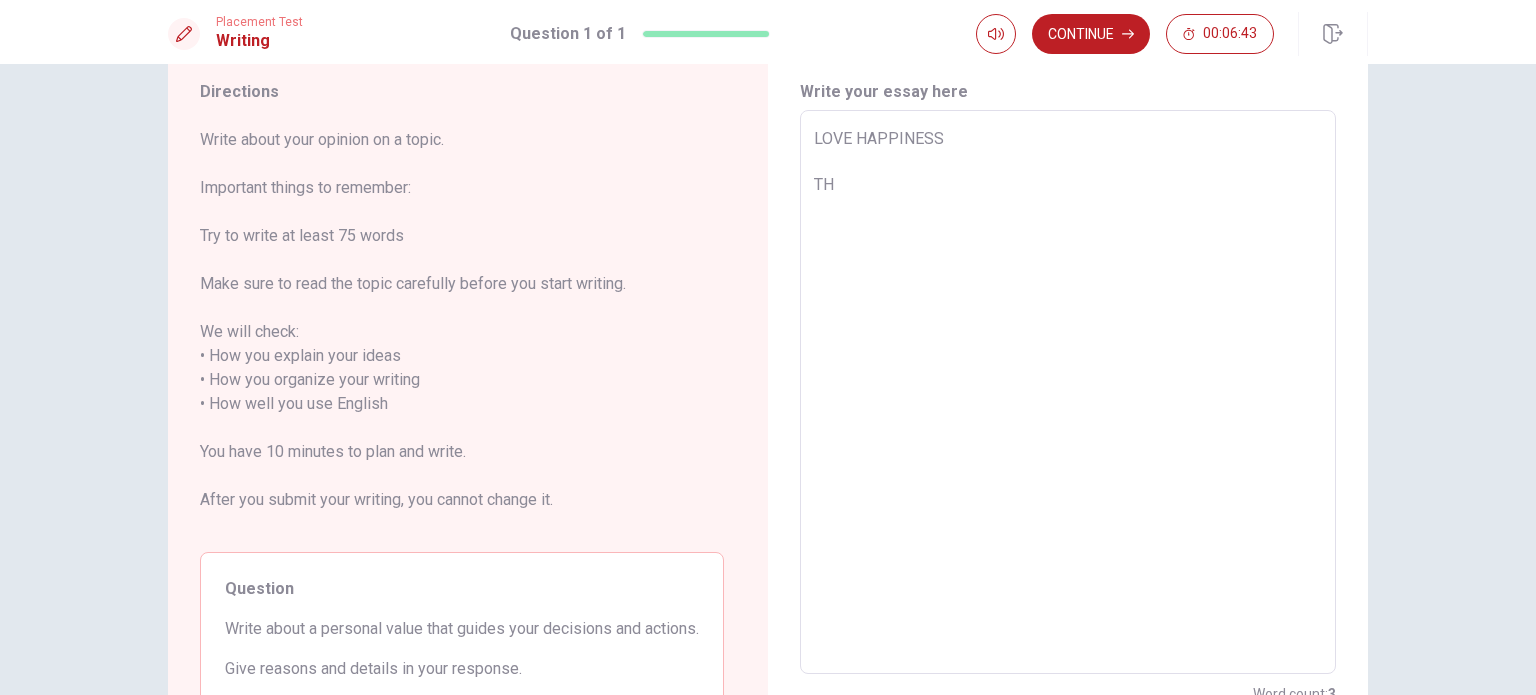type on "LOVE HAPPINESS
T" 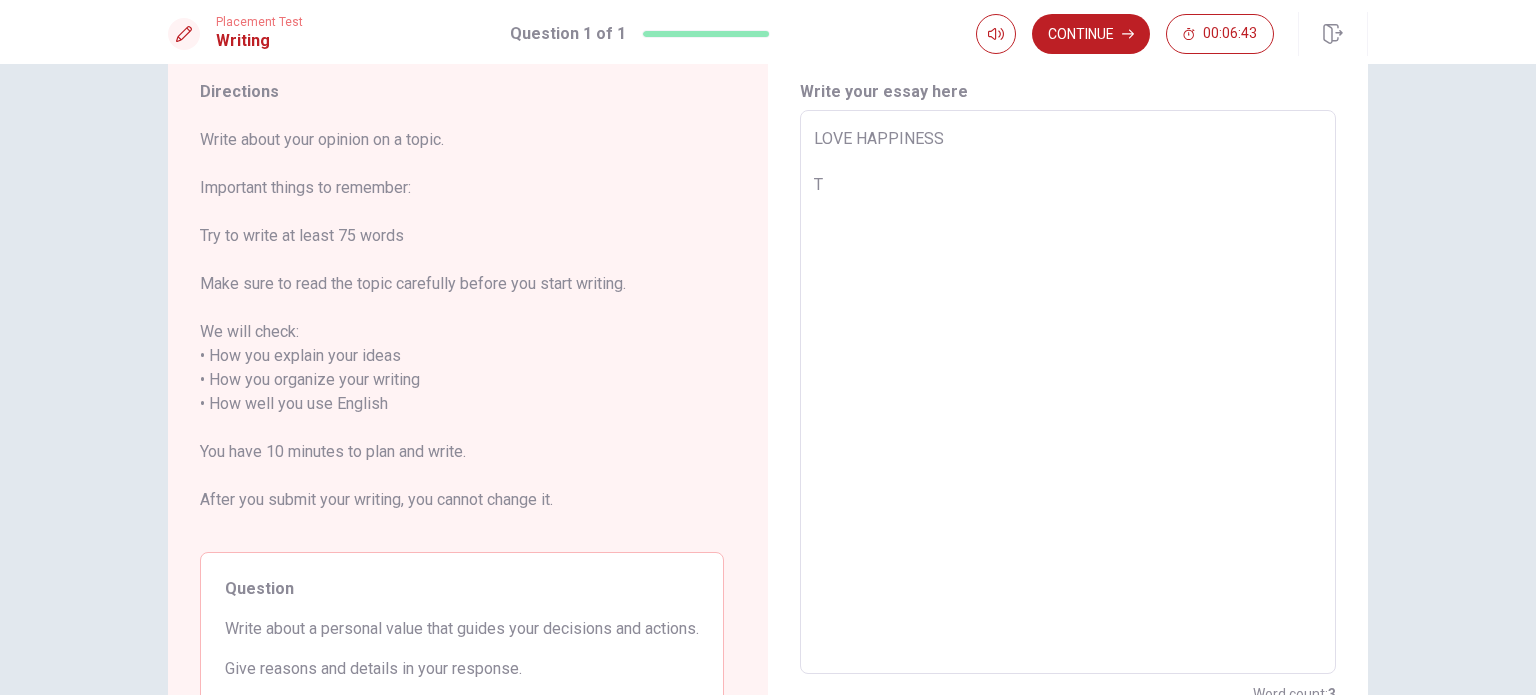 type on "x" 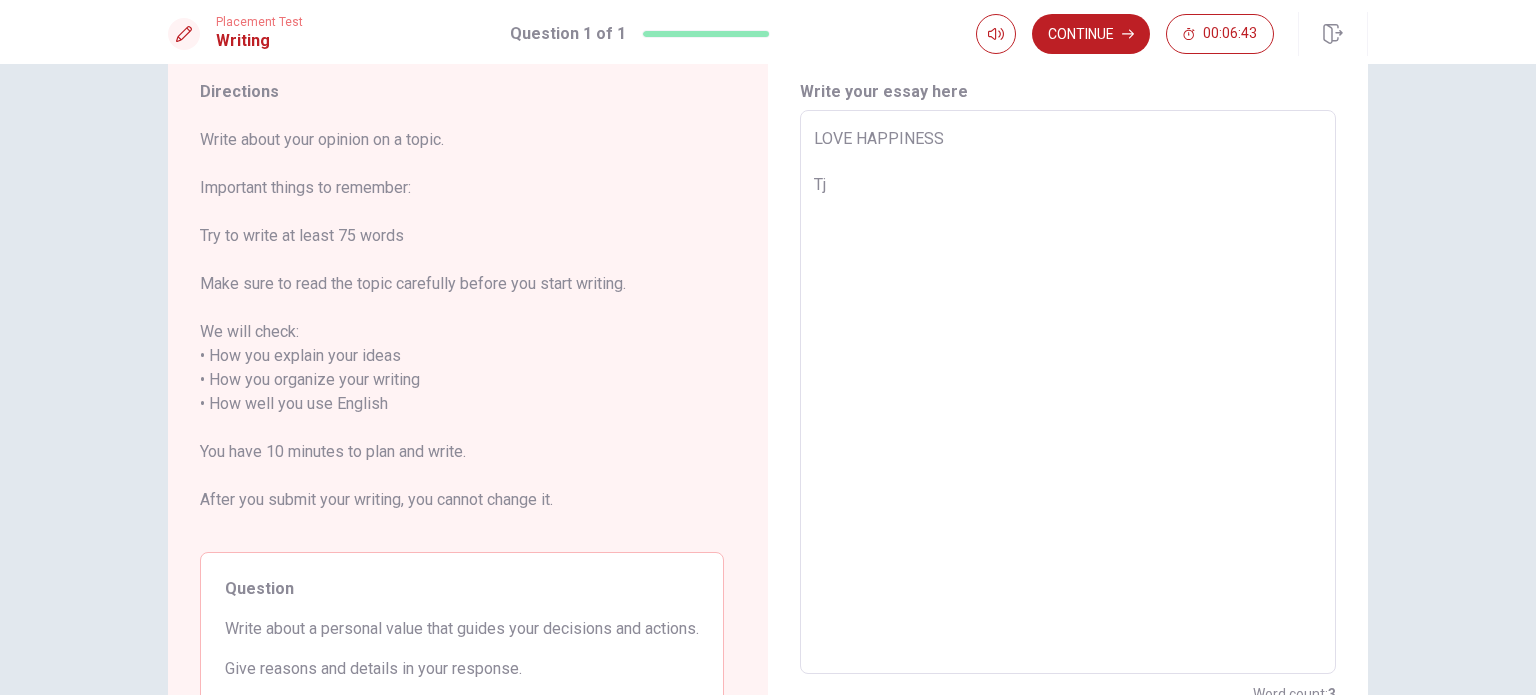 type on "x" 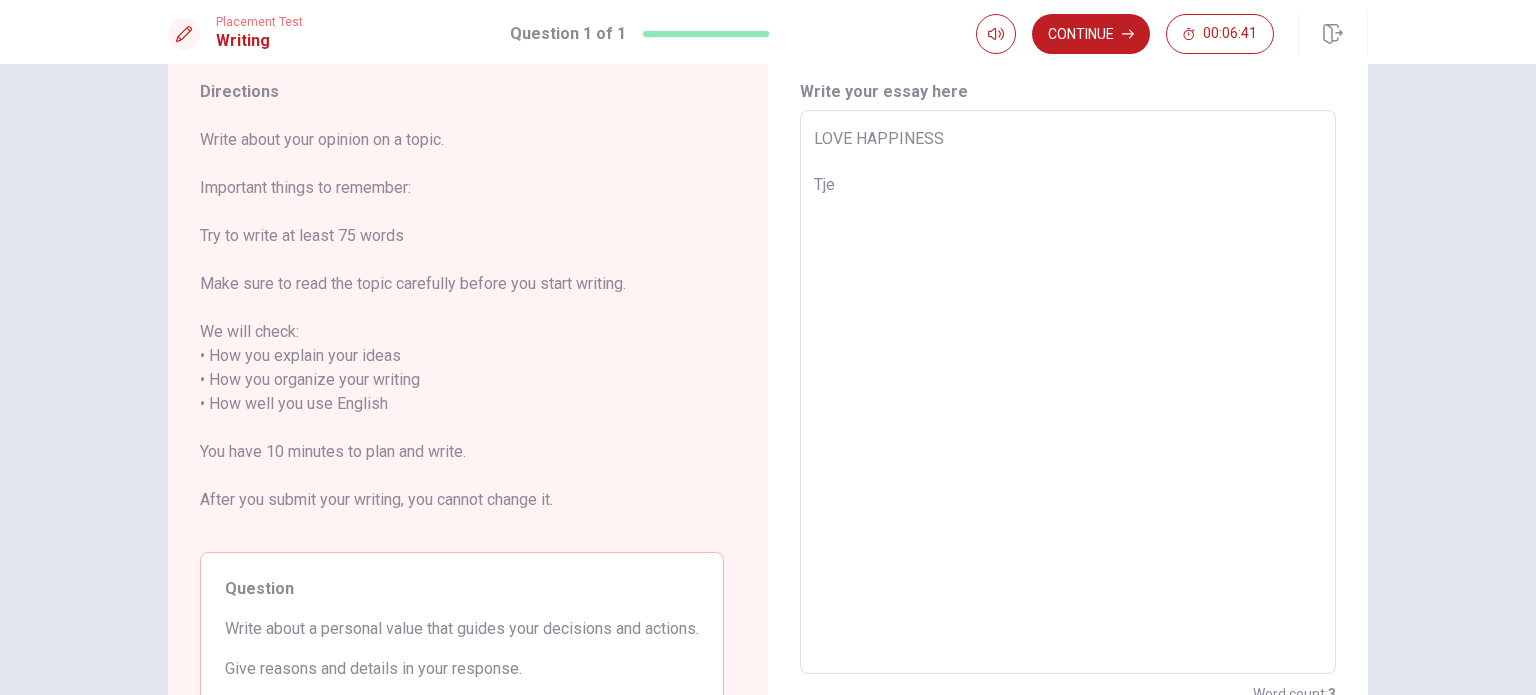click on "LOVE HAPPINESS
Tje" at bounding box center [1068, 392] 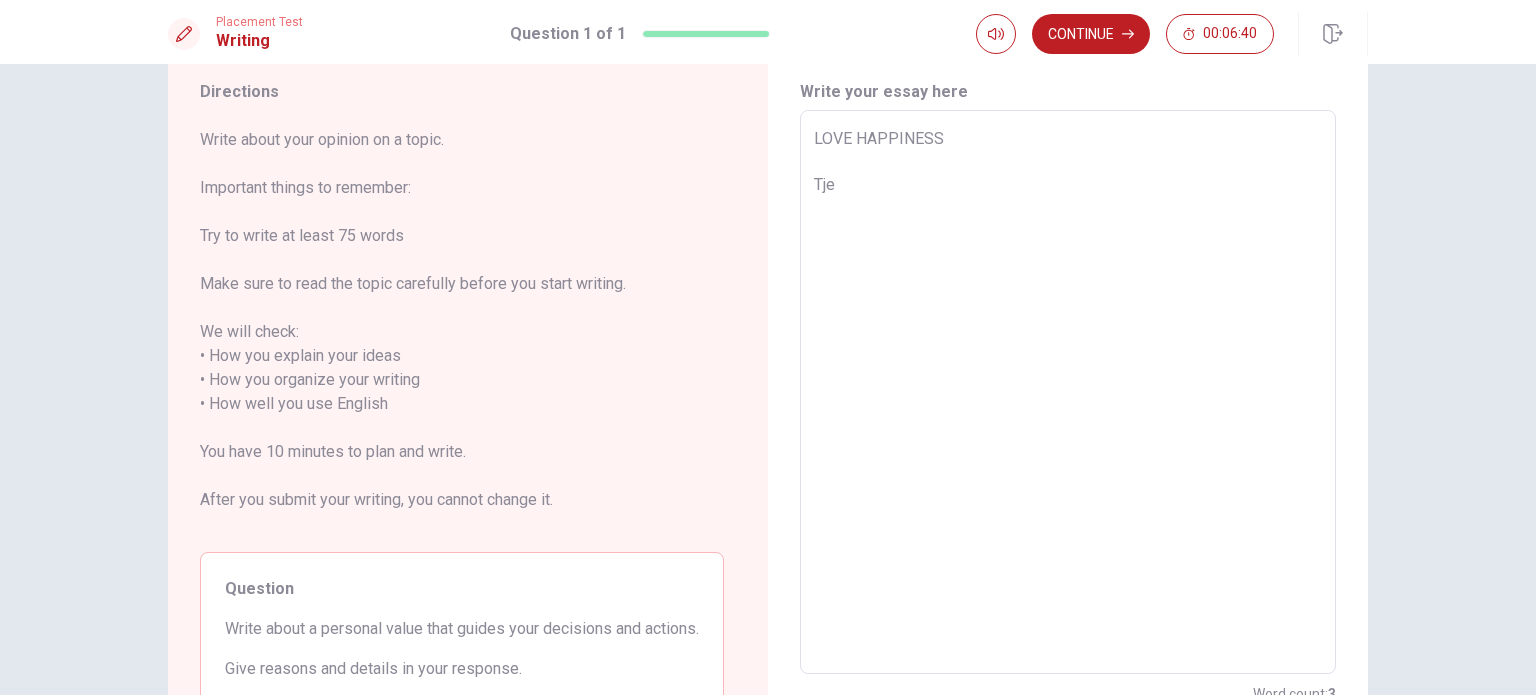 type on "LOVE HAPPINESS
Tj" 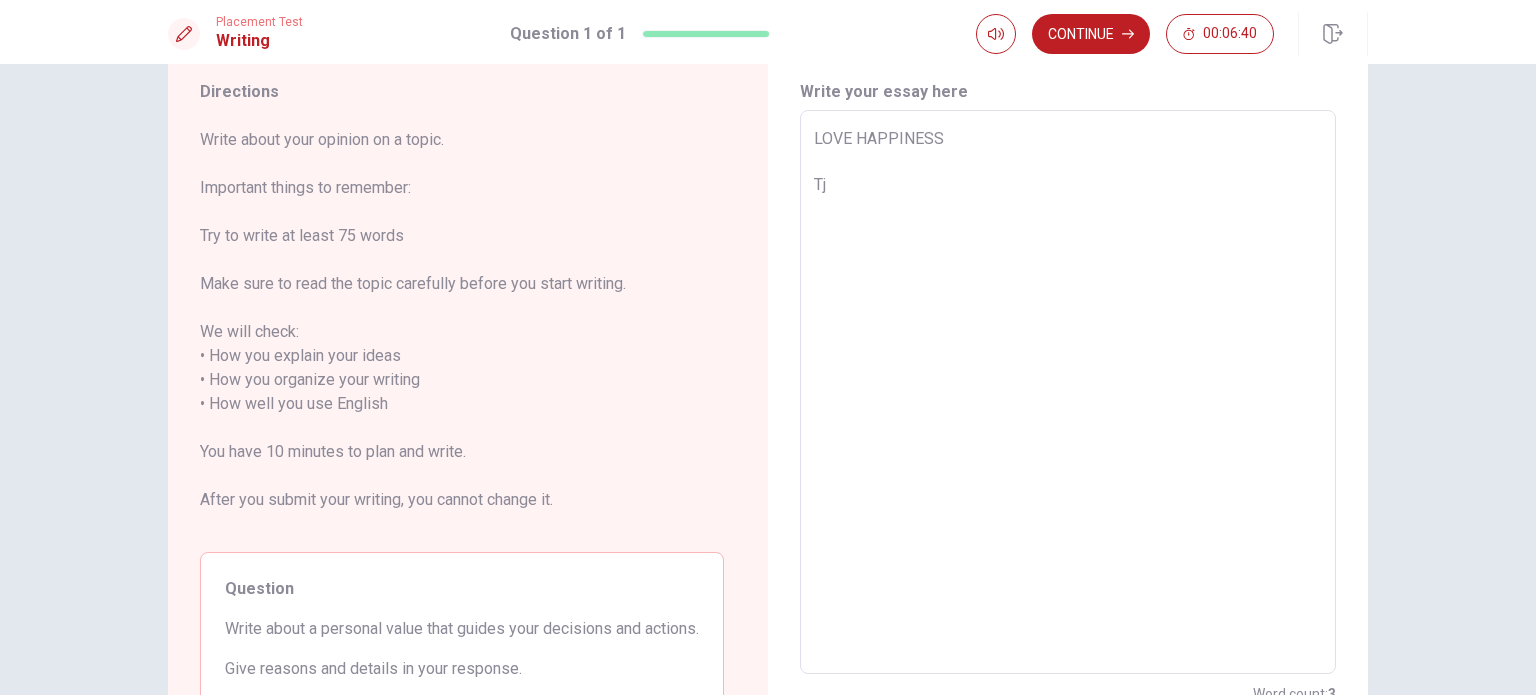 type on "x" 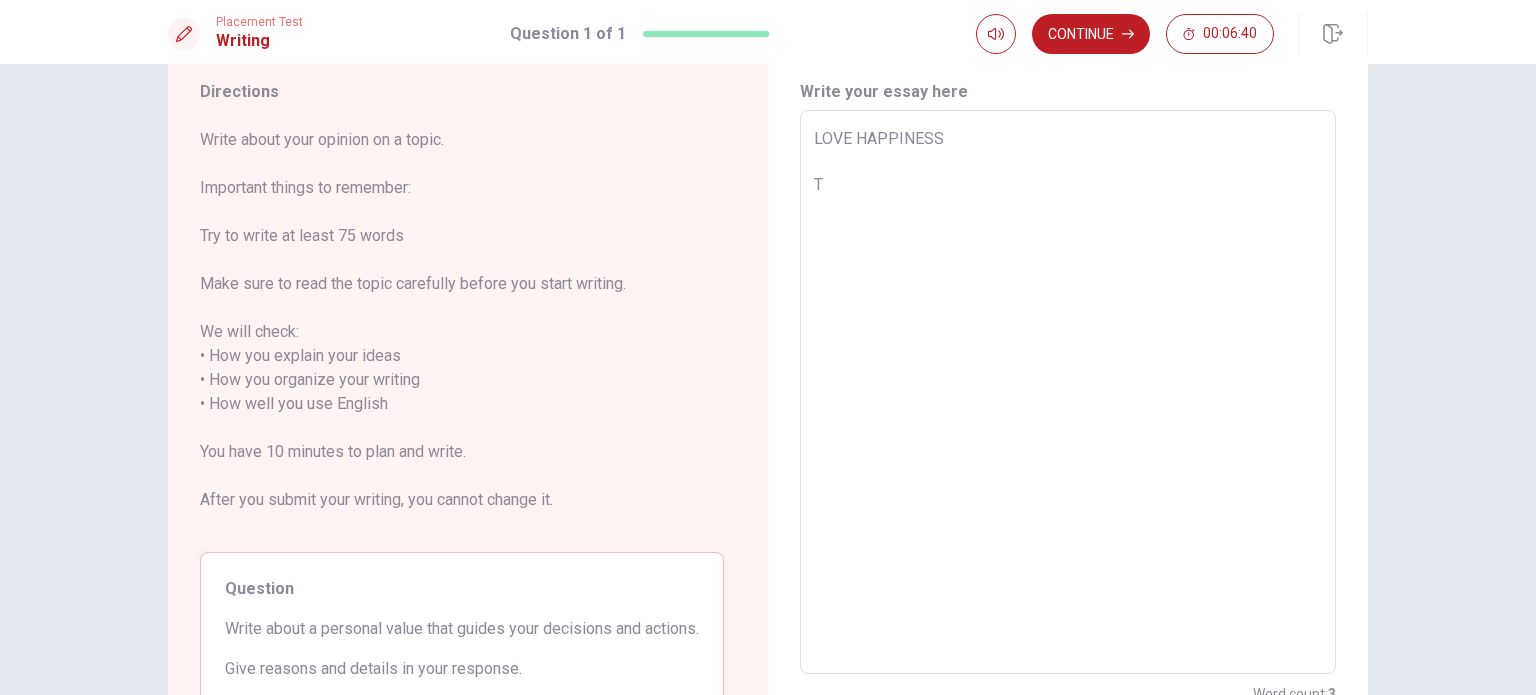 type on "x" 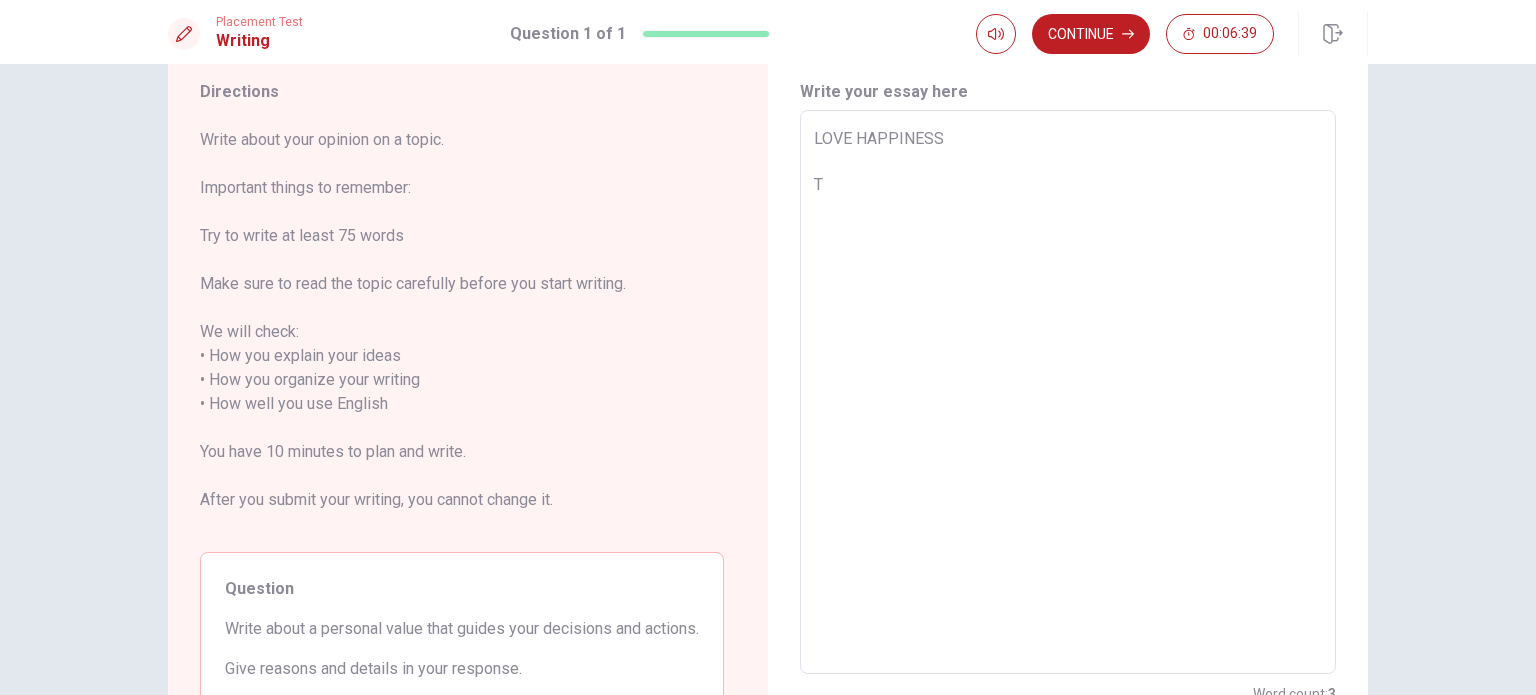 type on "LOVE HAPPINESS" 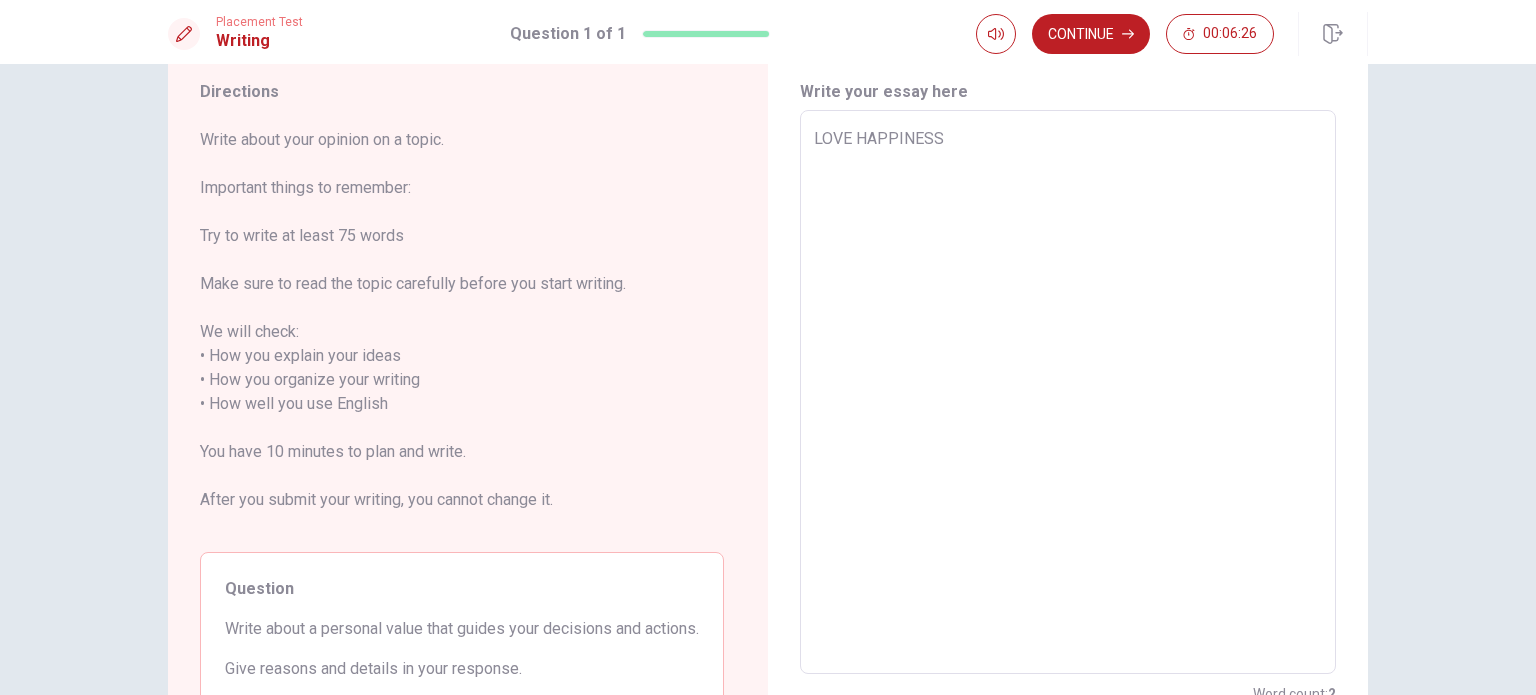 type on "x" 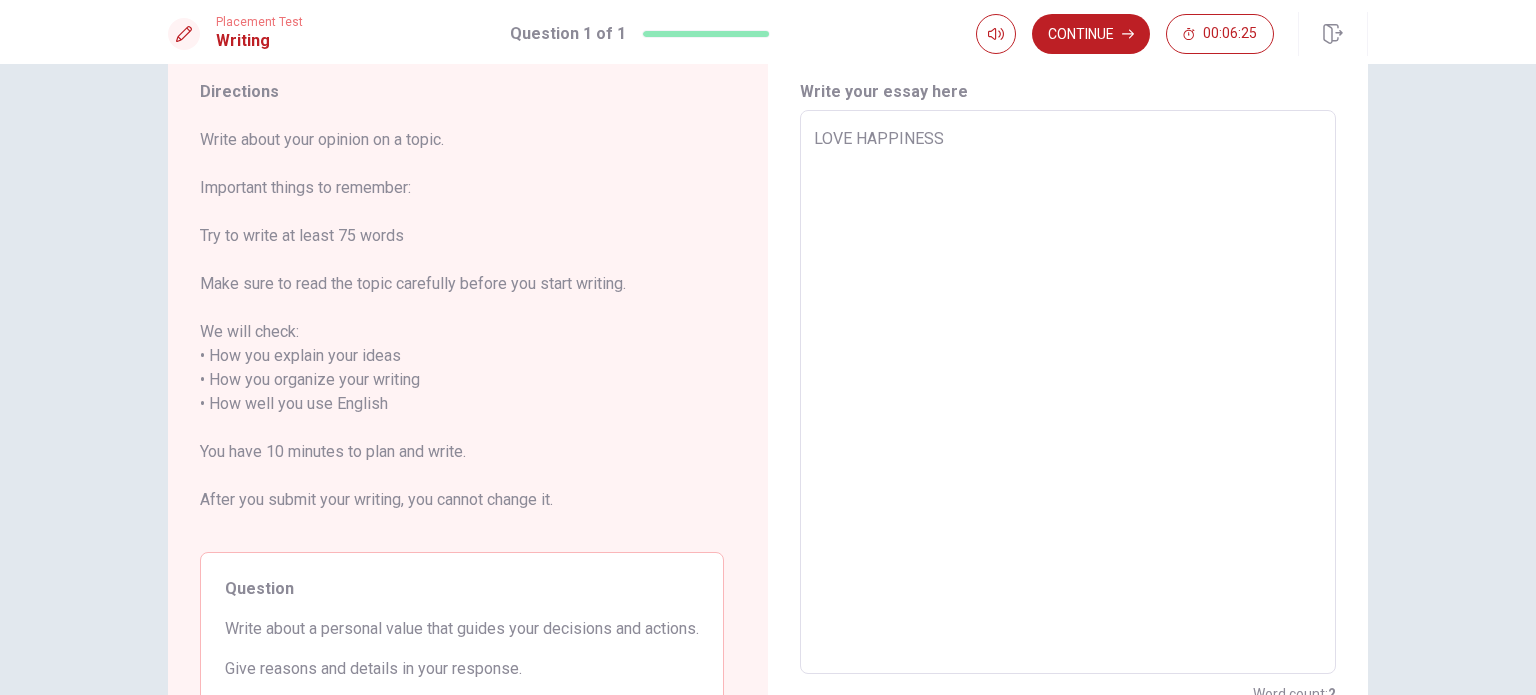 type on "LOVE HAPPINESS
{" 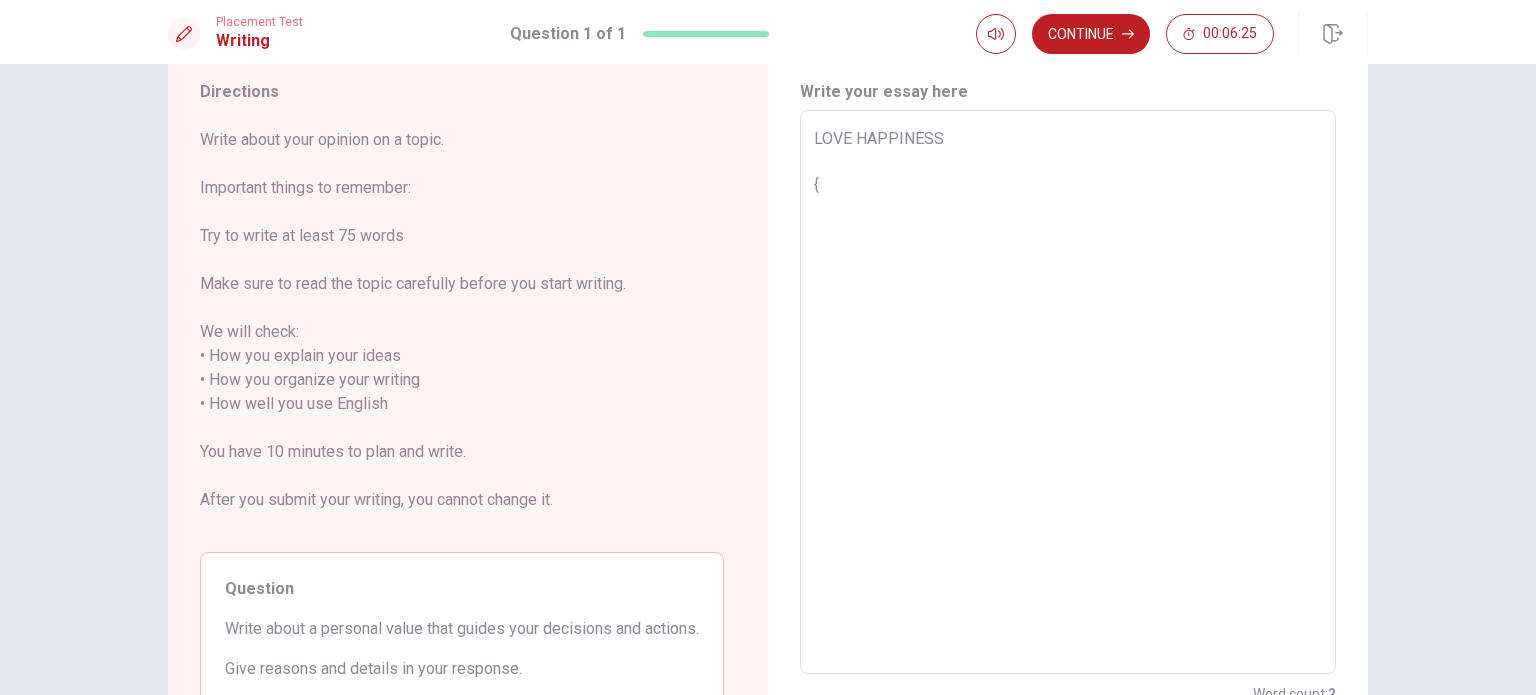 type on "x" 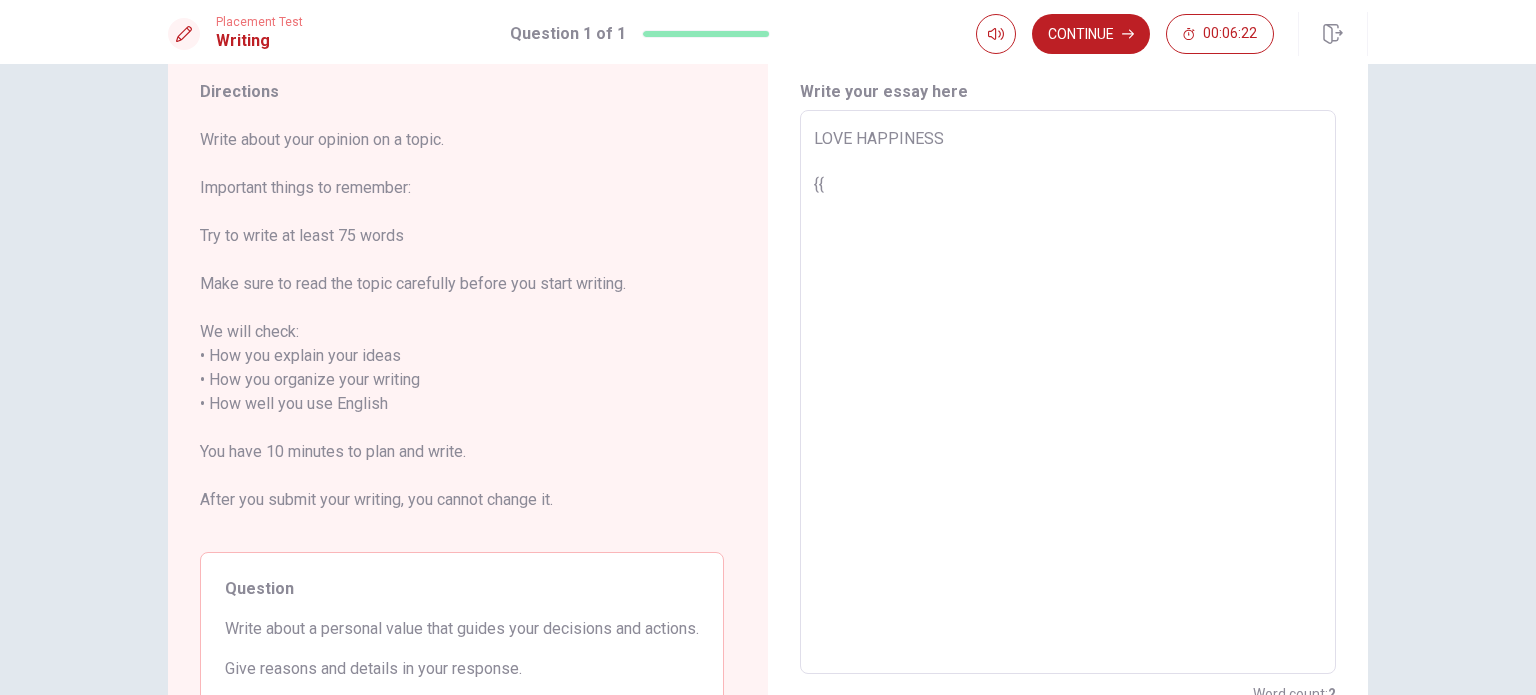 type on "x" 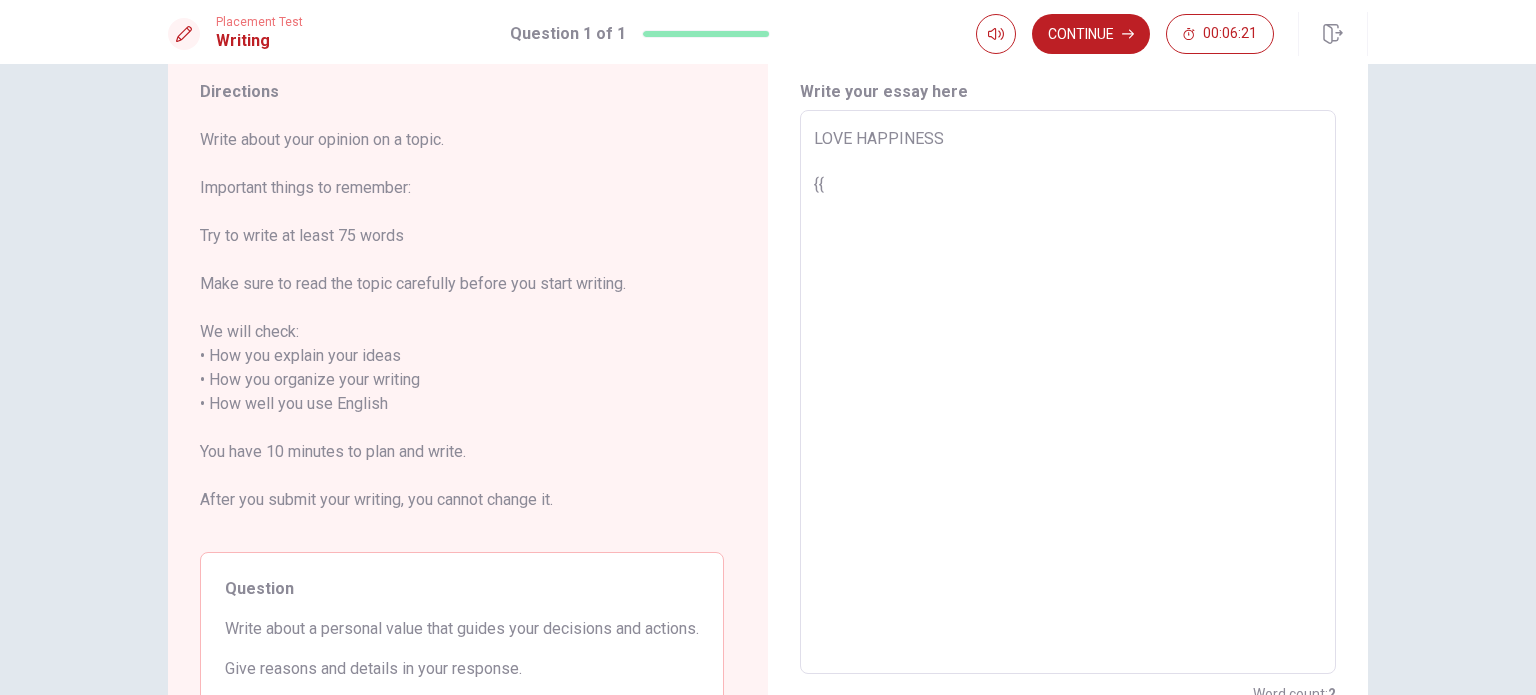 type on "LOVE HAPPINESS
{" 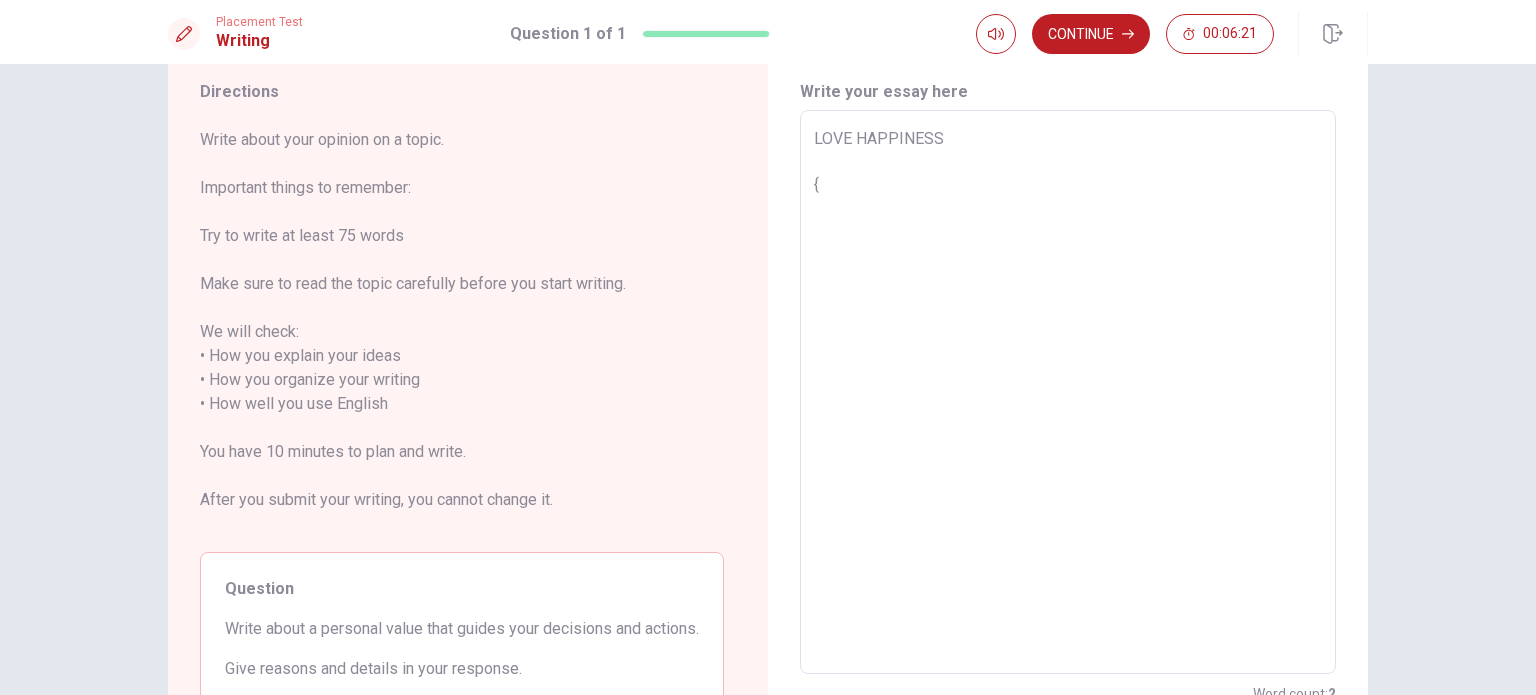 type on "x" 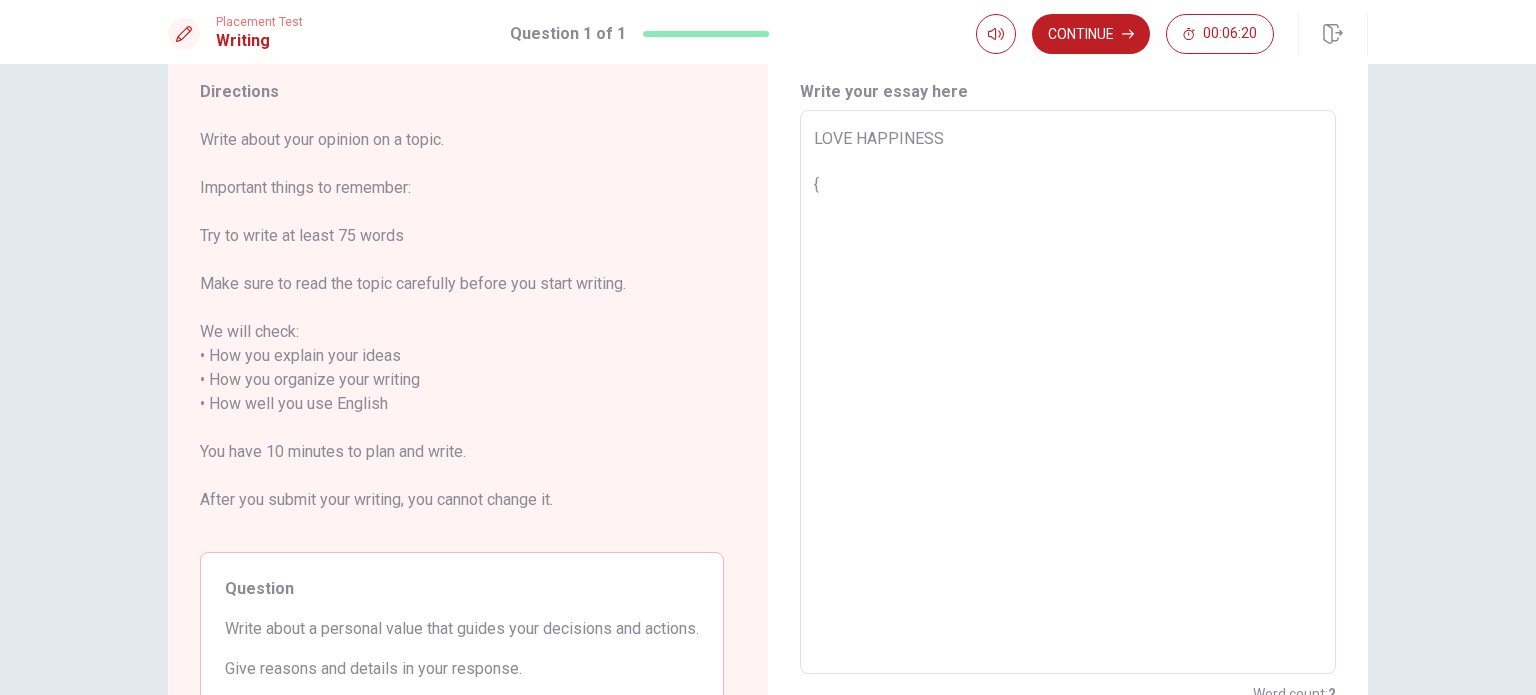 type on "LOVE HAPPINESS" 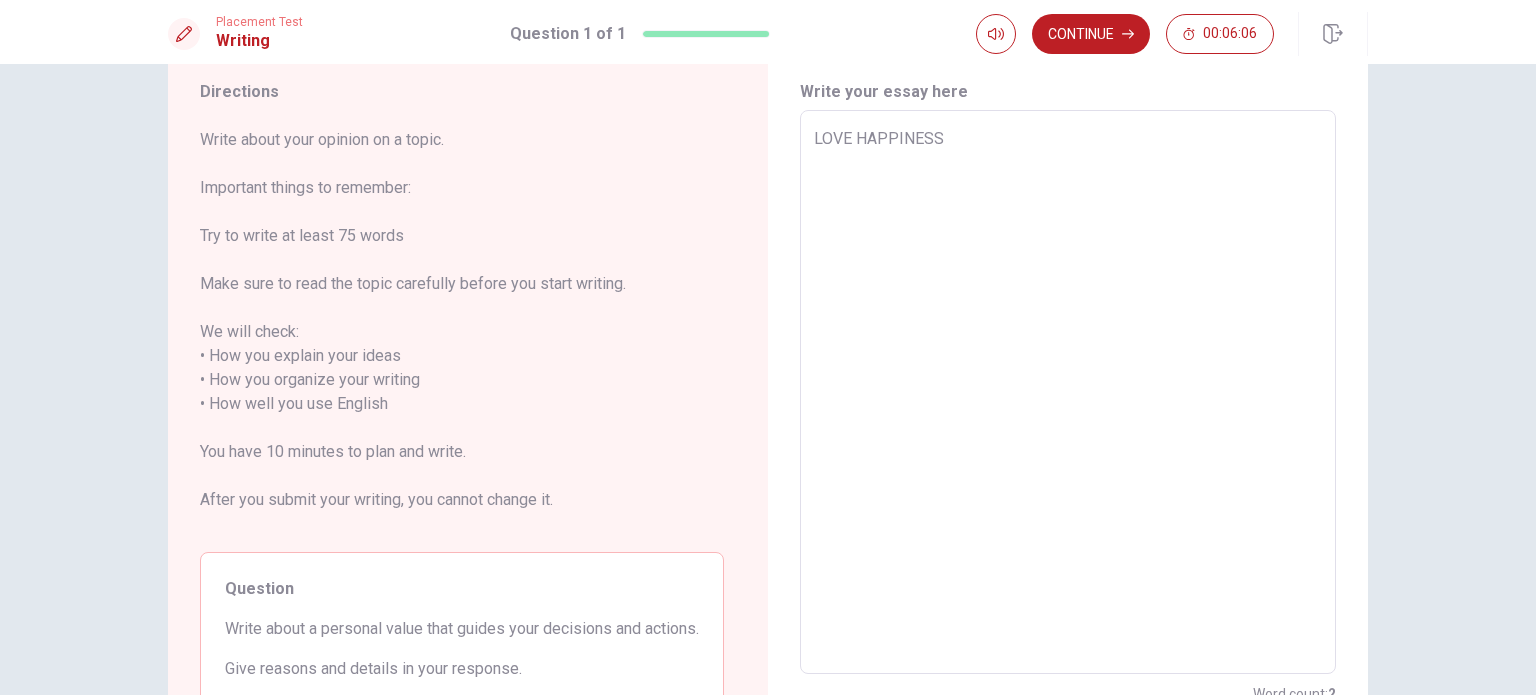scroll, scrollTop: 64, scrollLeft: 0, axis: vertical 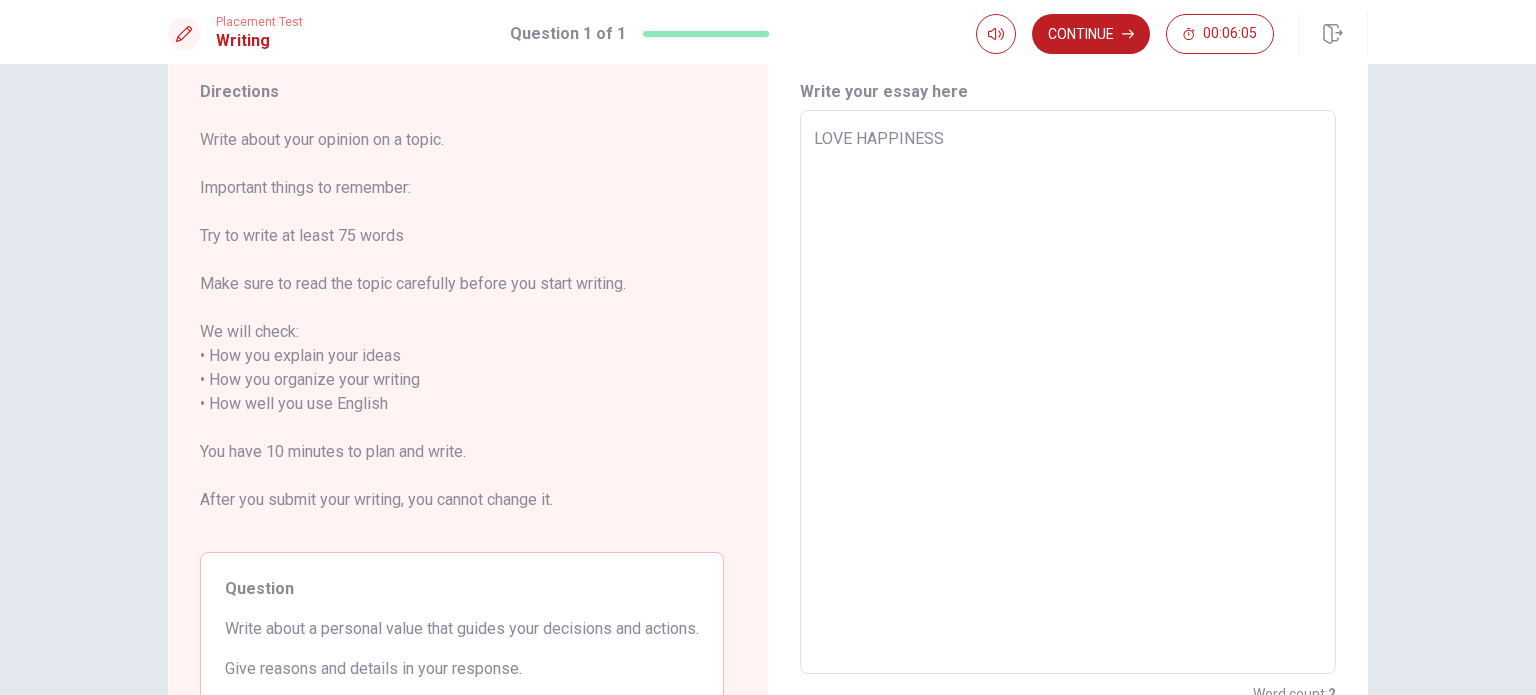 type on "LOVE HAPPINESS
T" 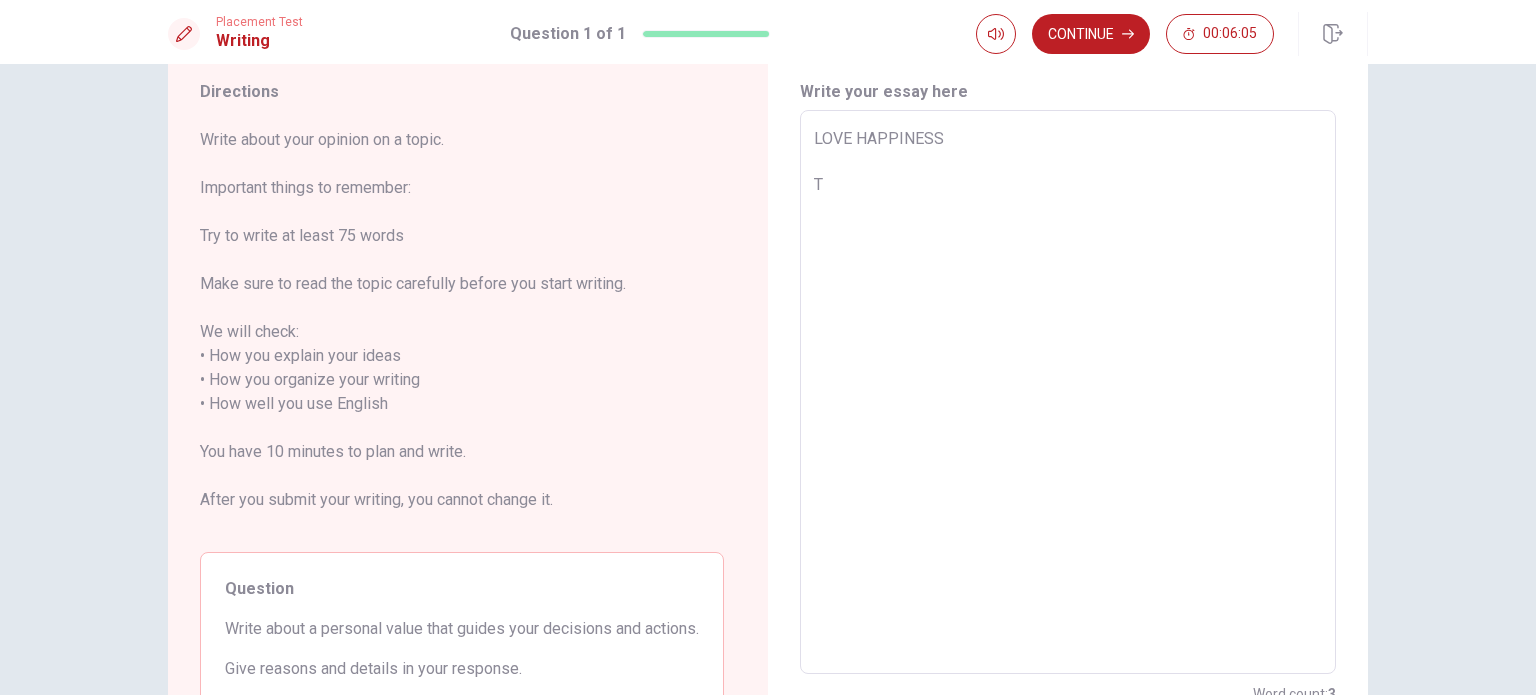 type on "x" 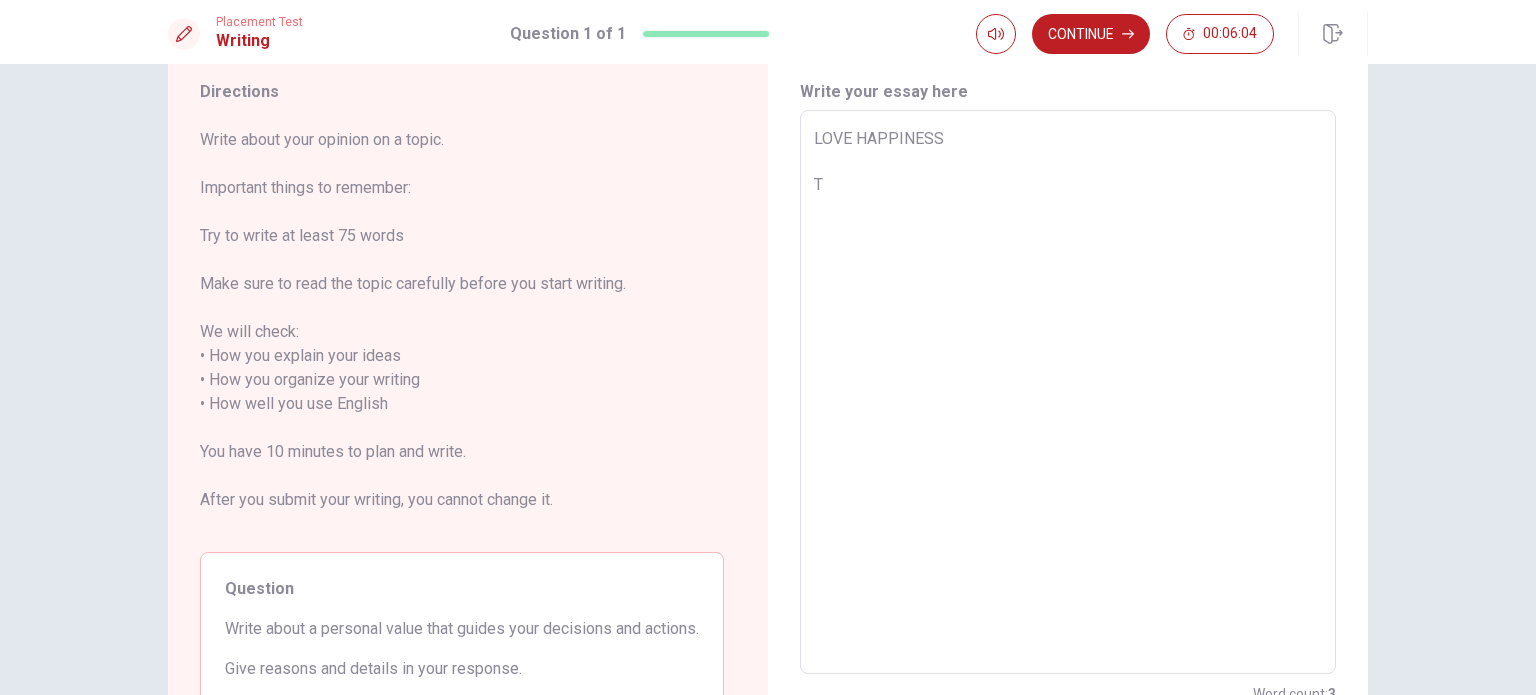 type on "LOVE HAPPINESS
TH" 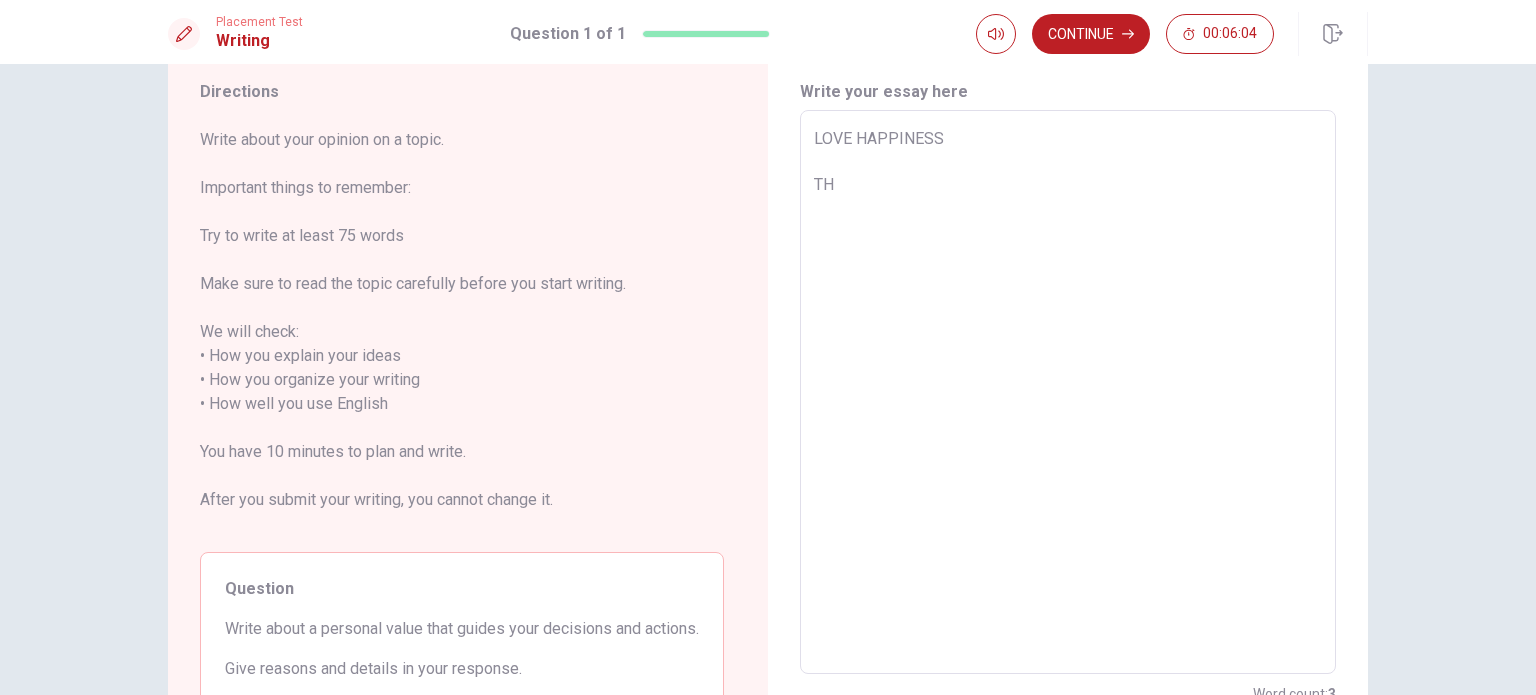 type on "x" 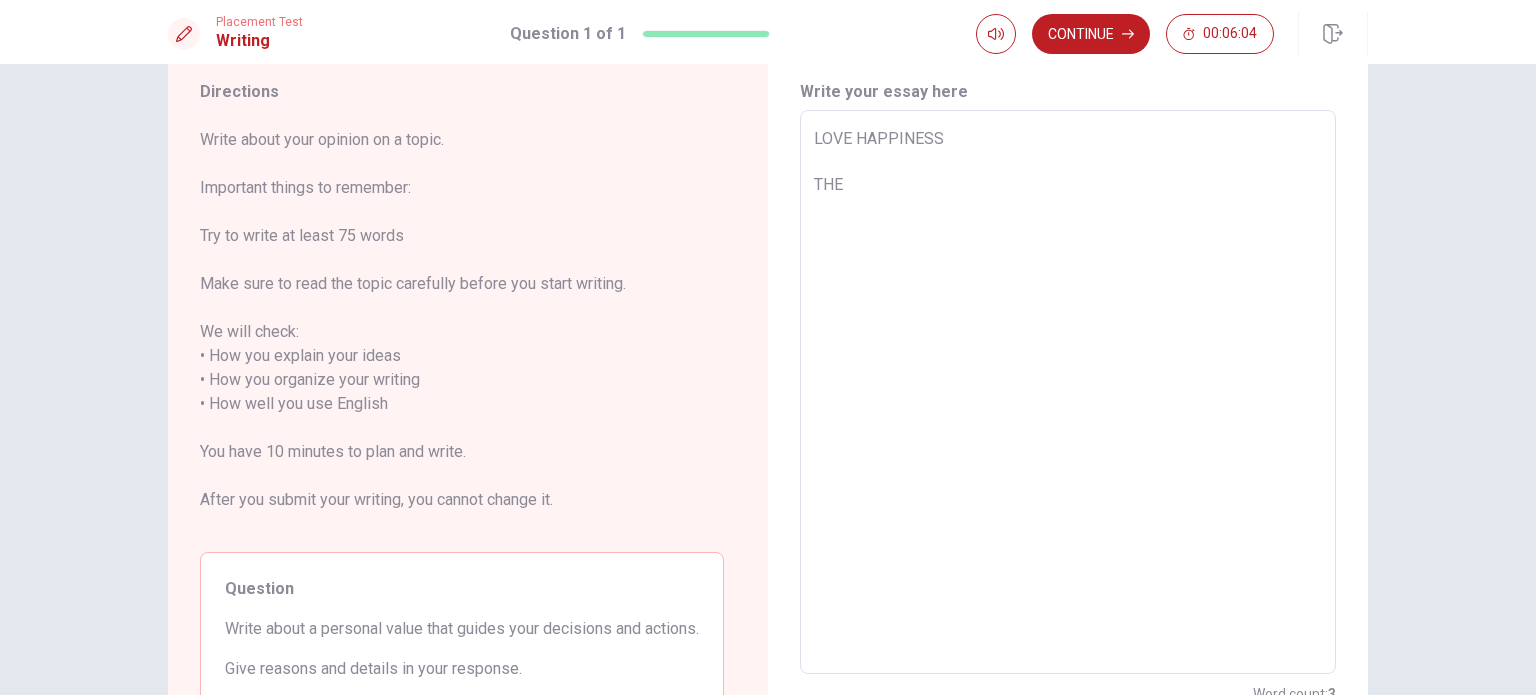 type on "x" 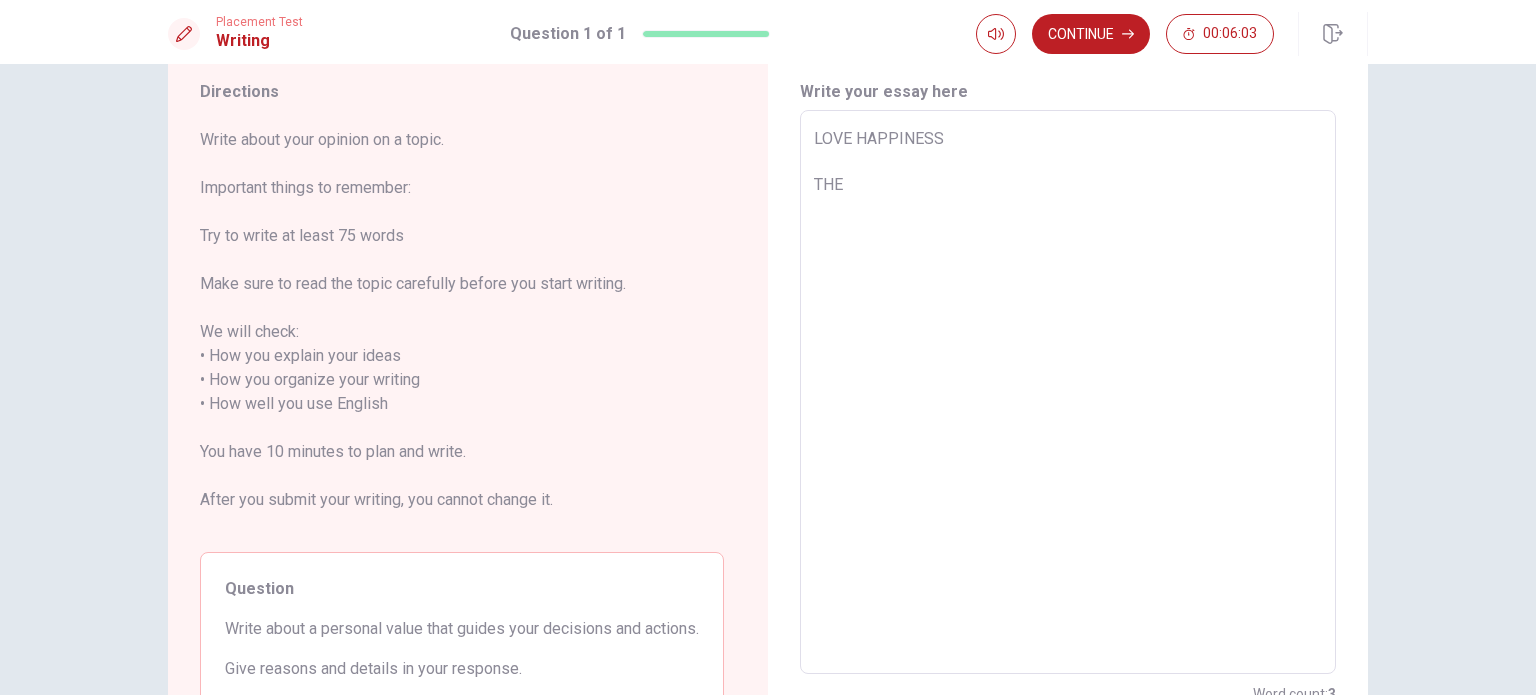 type on "LOVE HAPPINESS
THE M" 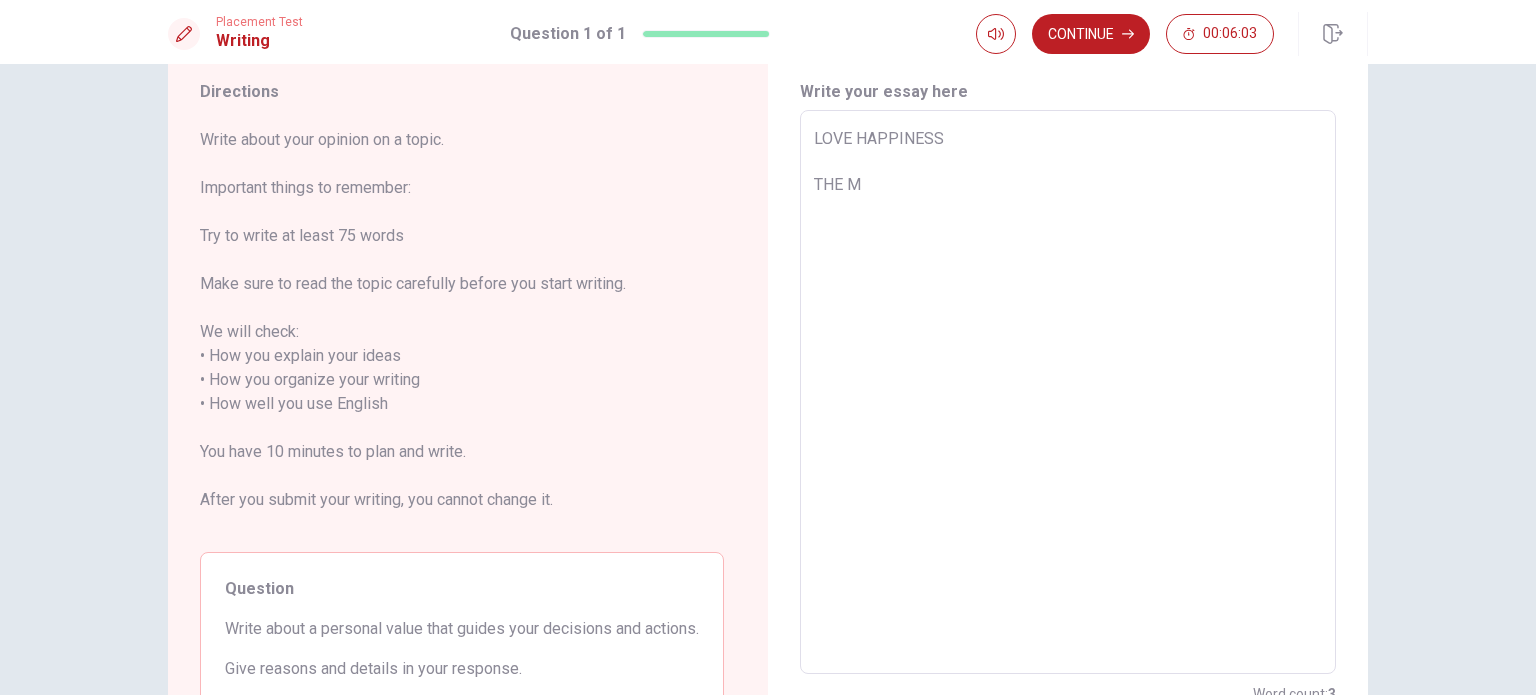 type on "x" 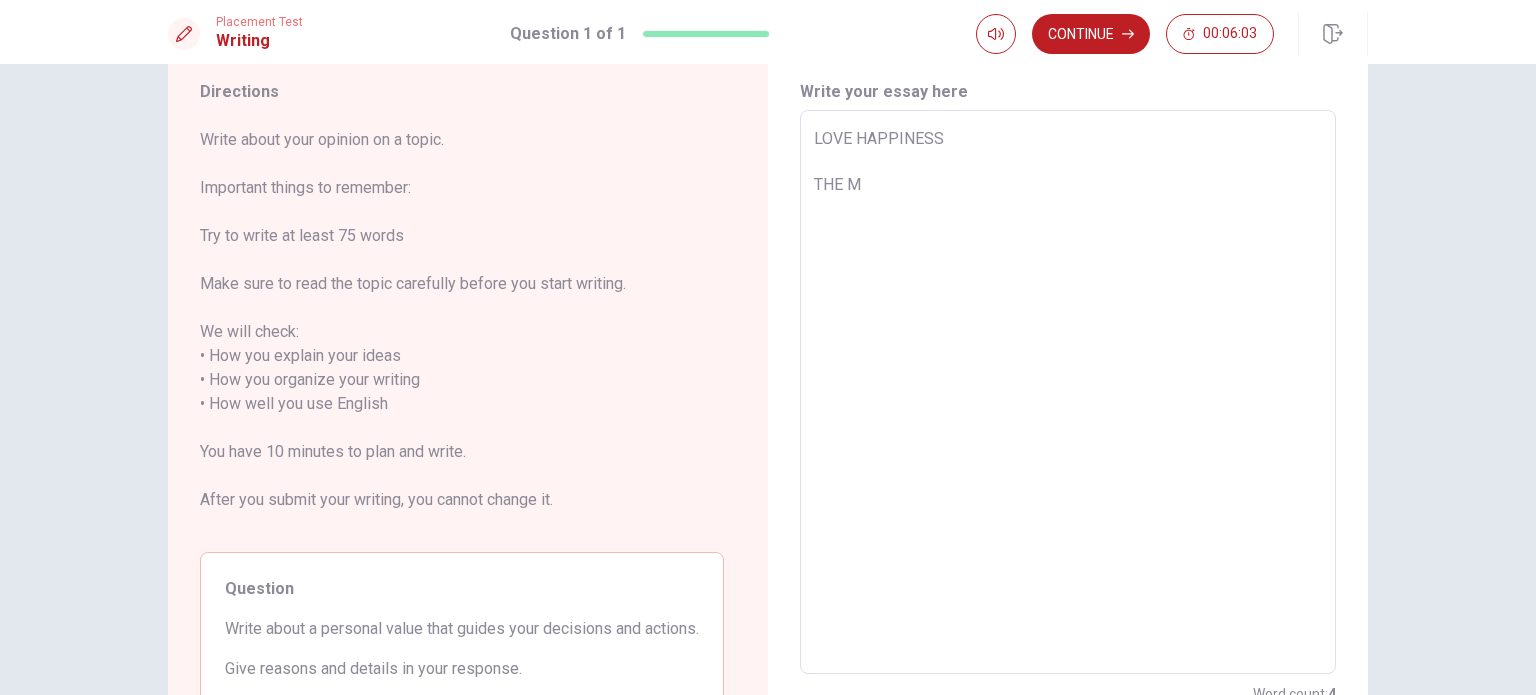 type on "LOVE HAPPINESS
THE MO" 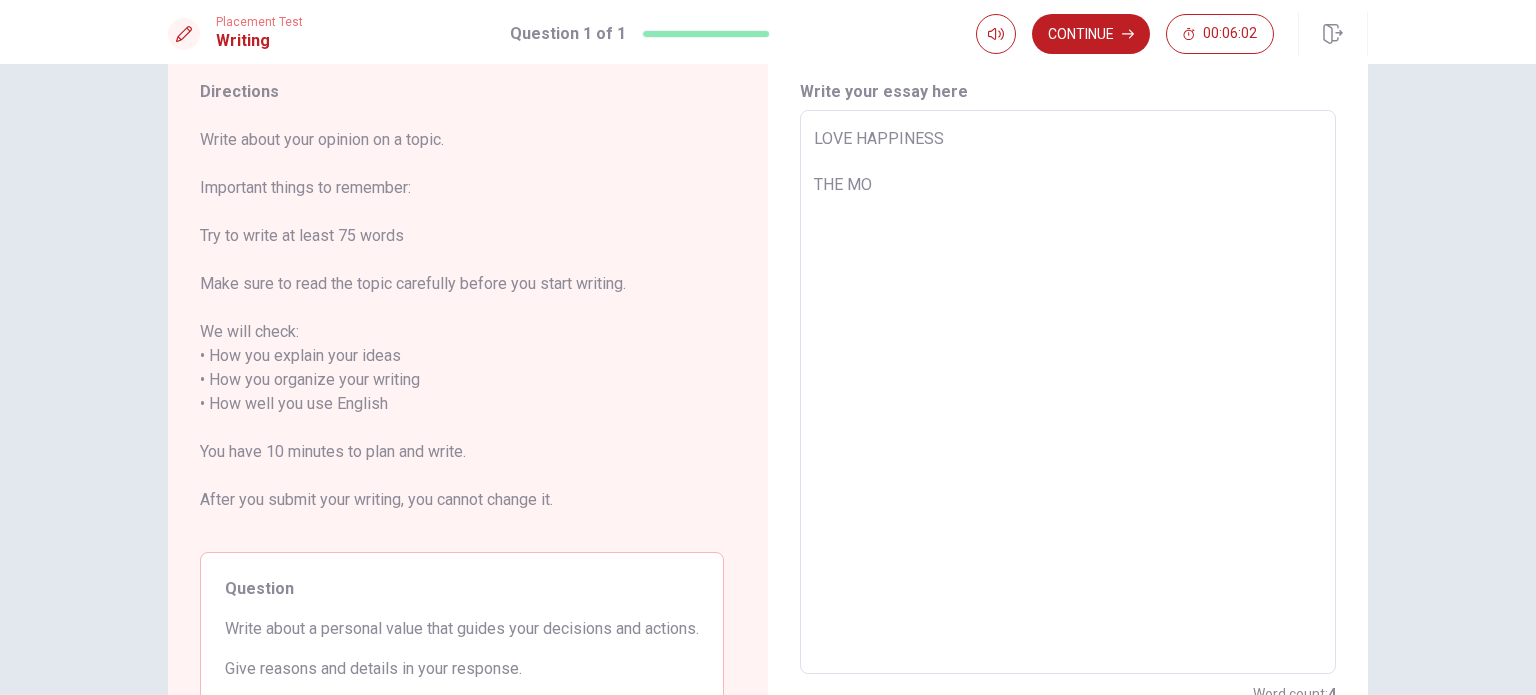 type on "x" 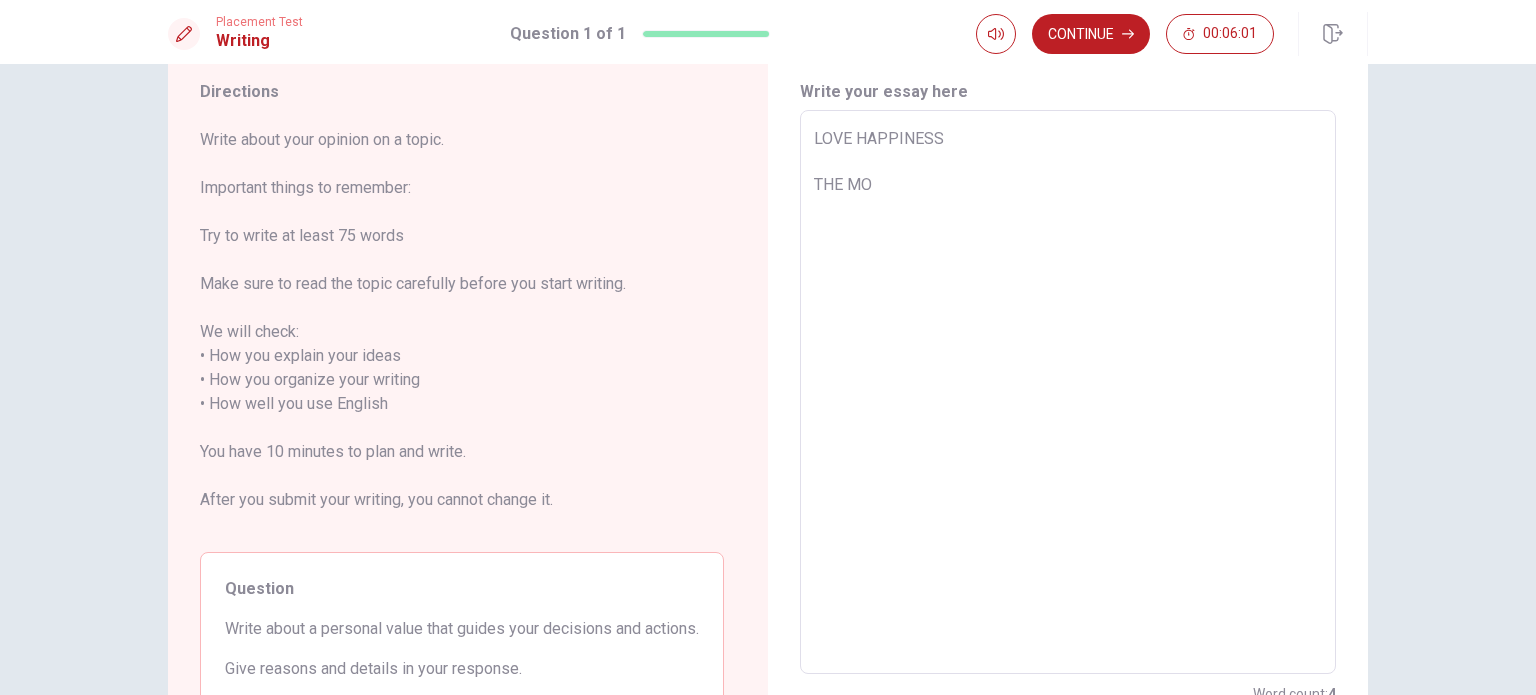 type on "LOVE HAPPINESS
THE M" 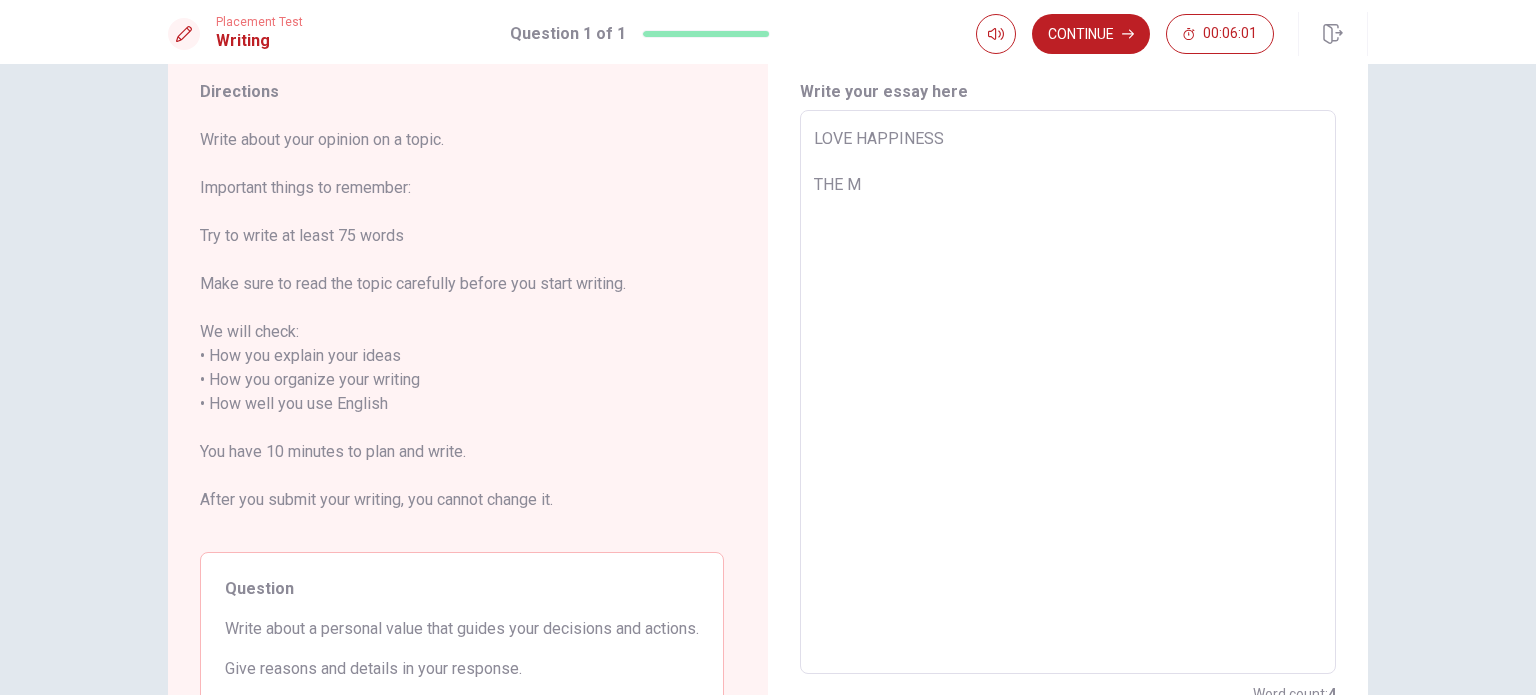 type on "x" 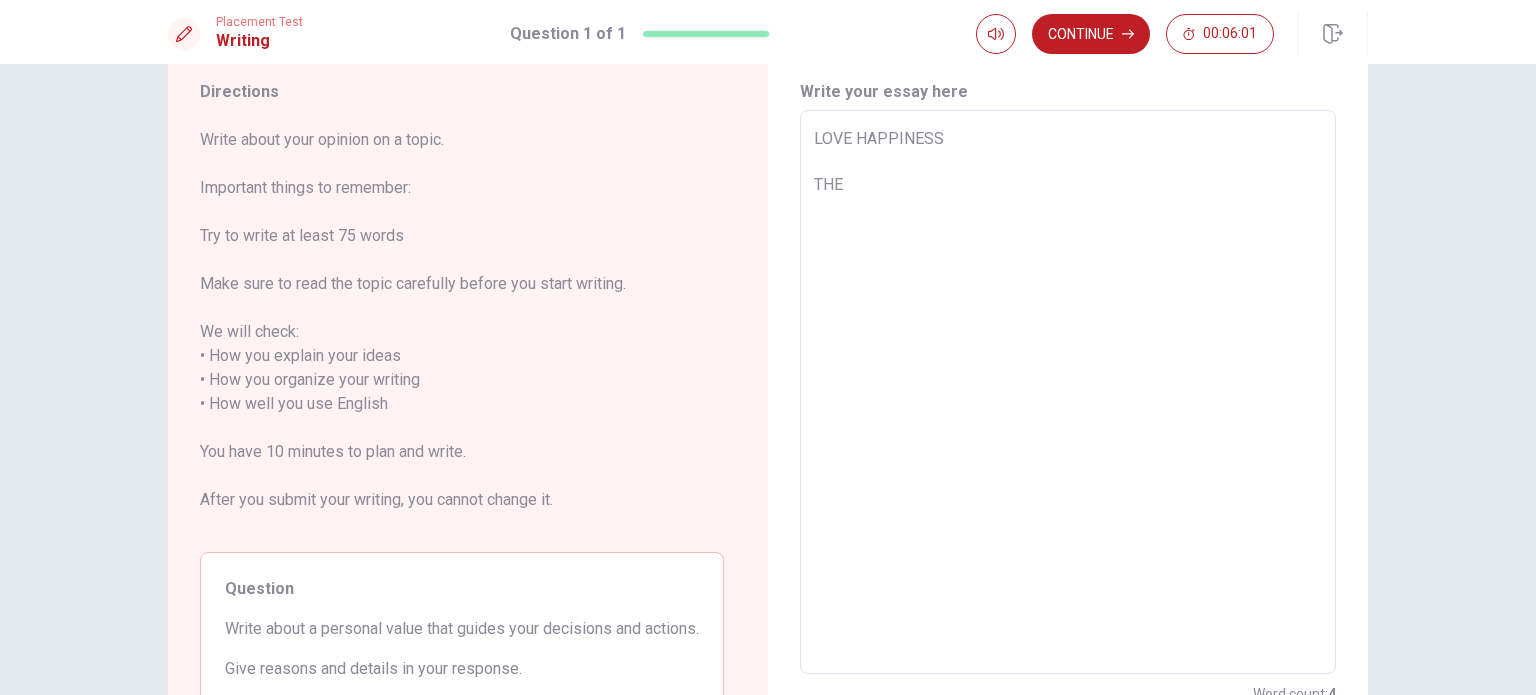 type on "x" 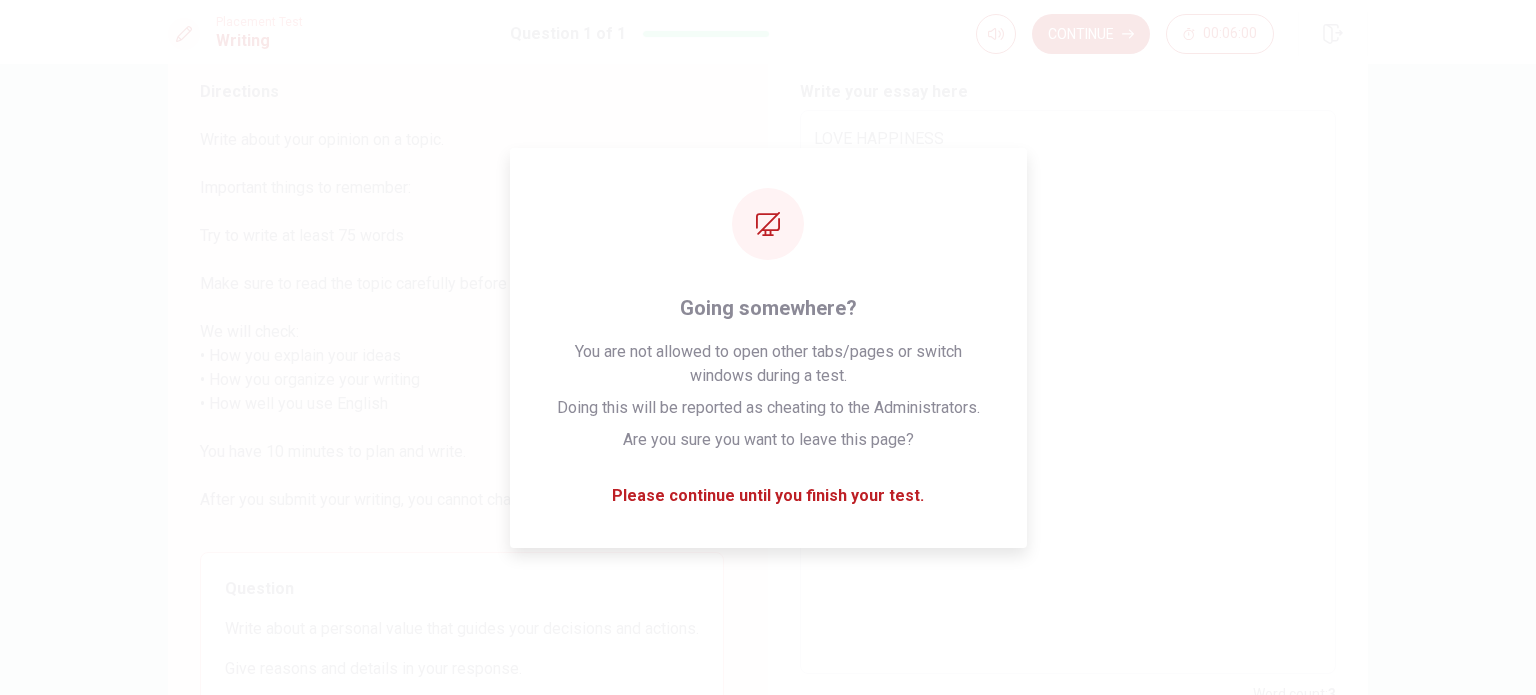type on "LOVE HAPPINESS
THE" 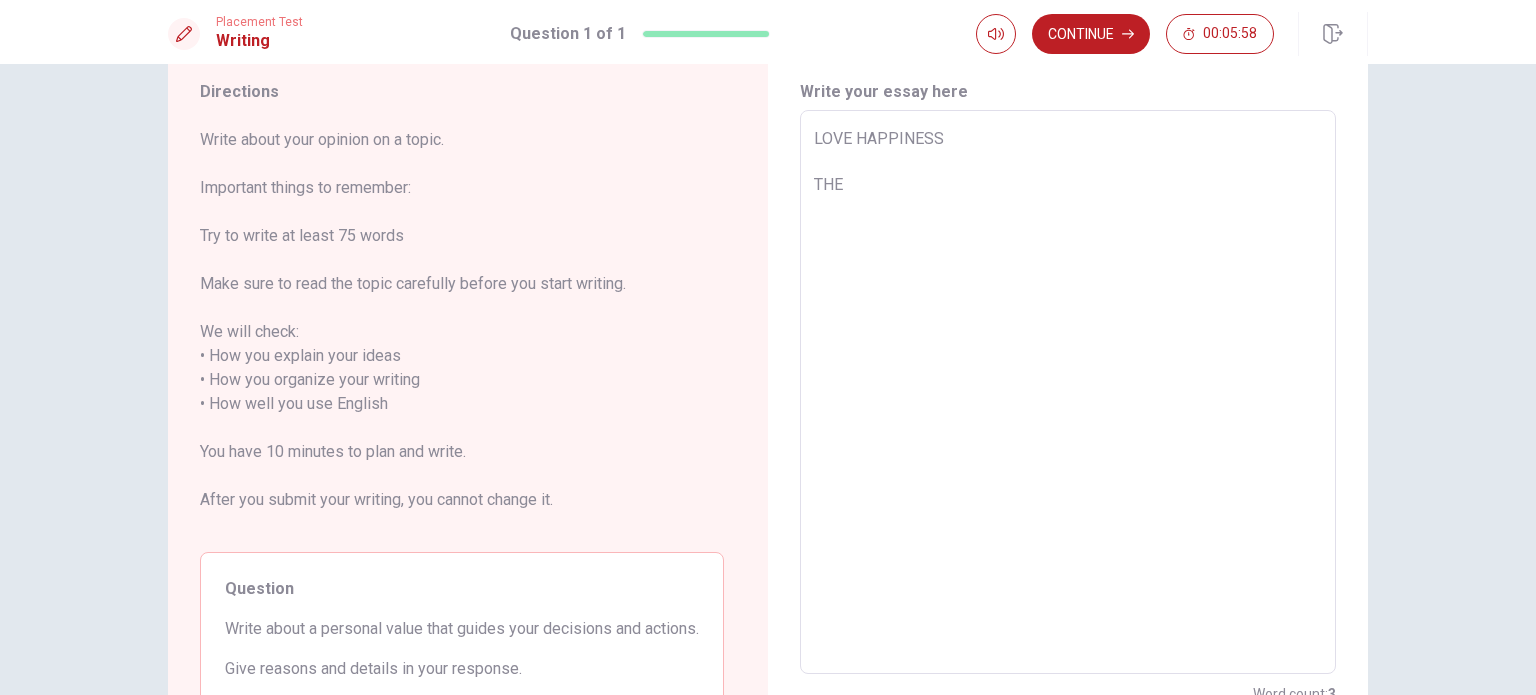 click on "LOVE HAPPINESS
THE" at bounding box center [1068, 392] 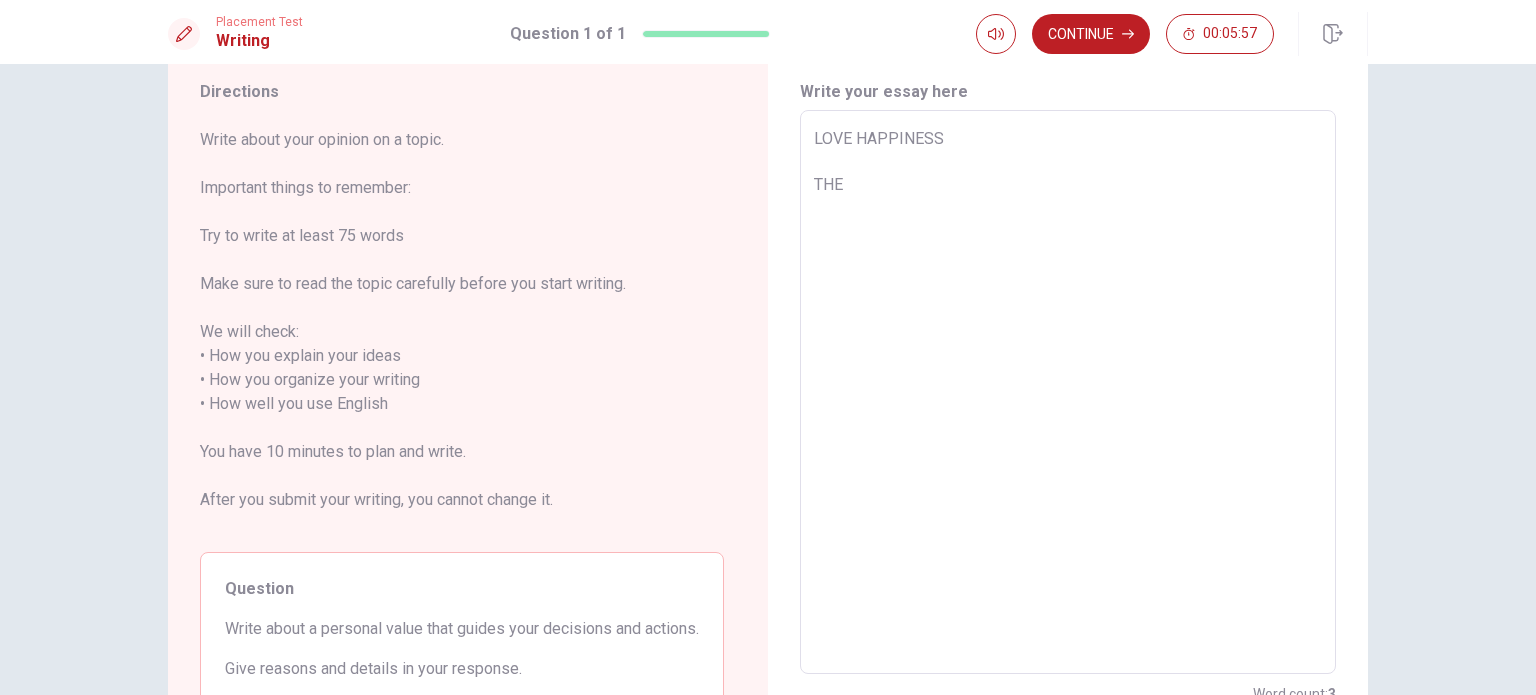 type on "LOVE HAPPINESS
THE" 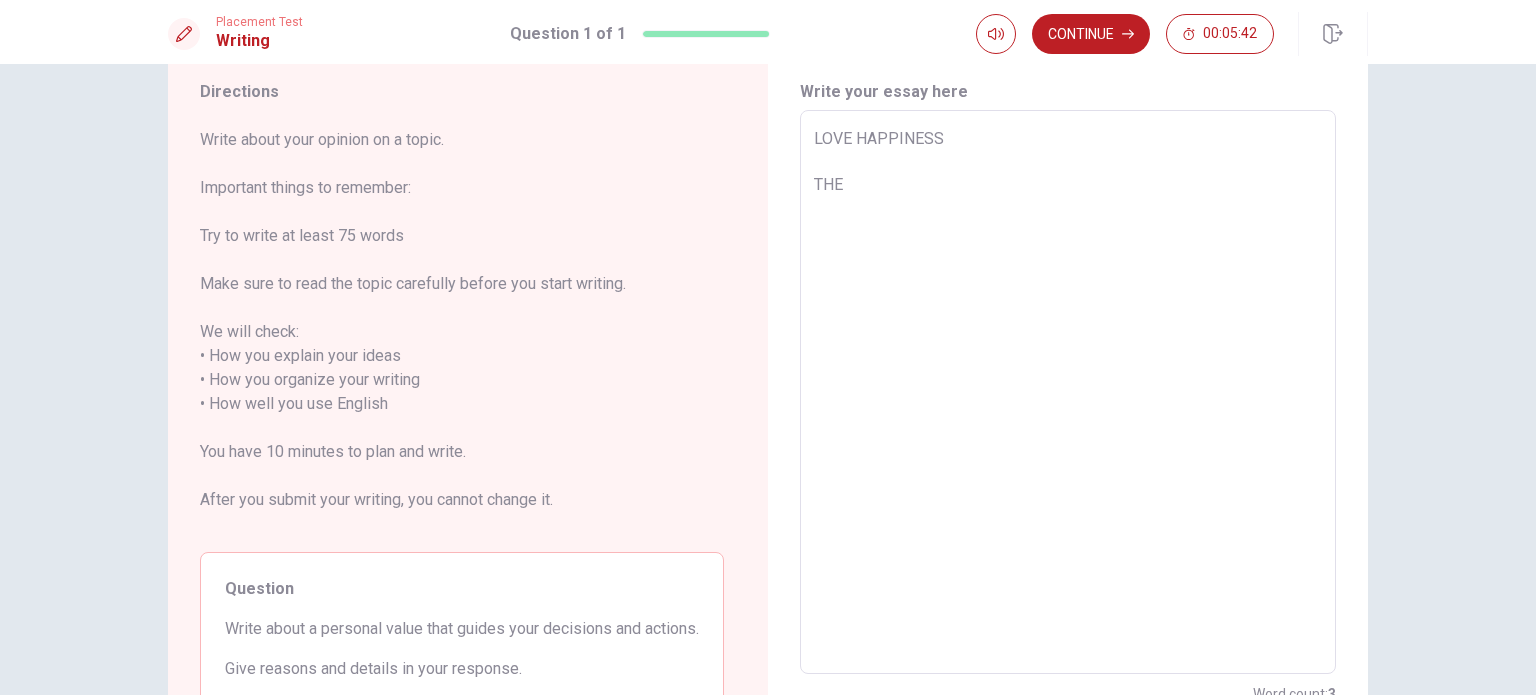 type on "x" 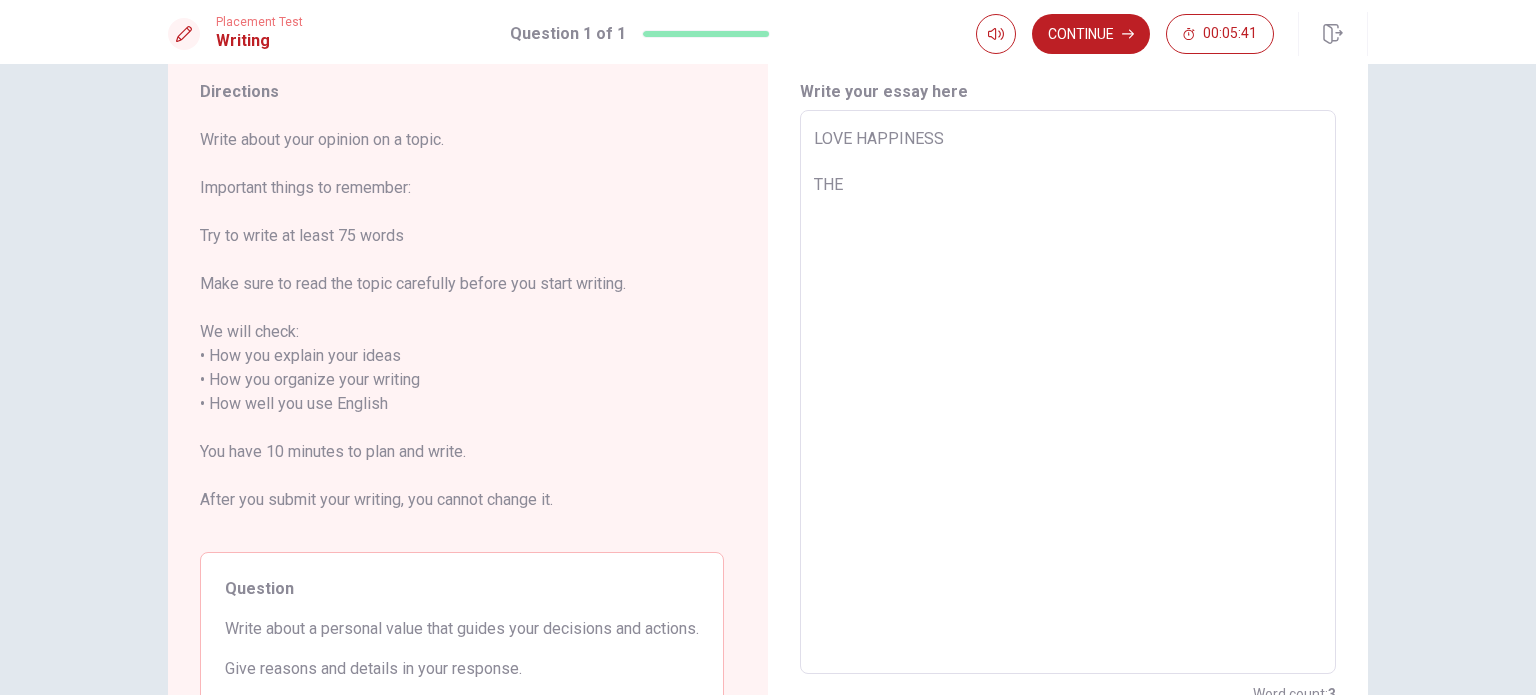 type on "LOVE HAPPINESS
THE" 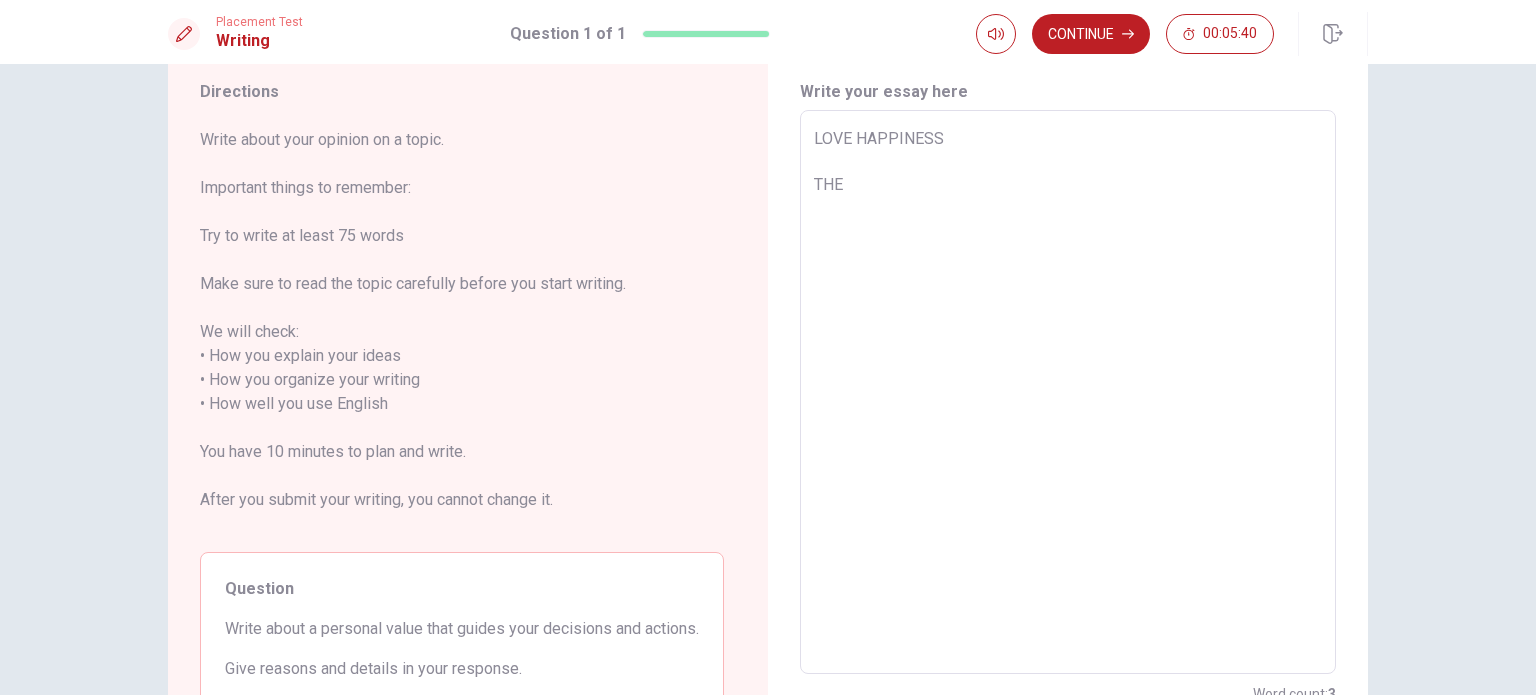 type on "LOVE HAPPINESS
TH" 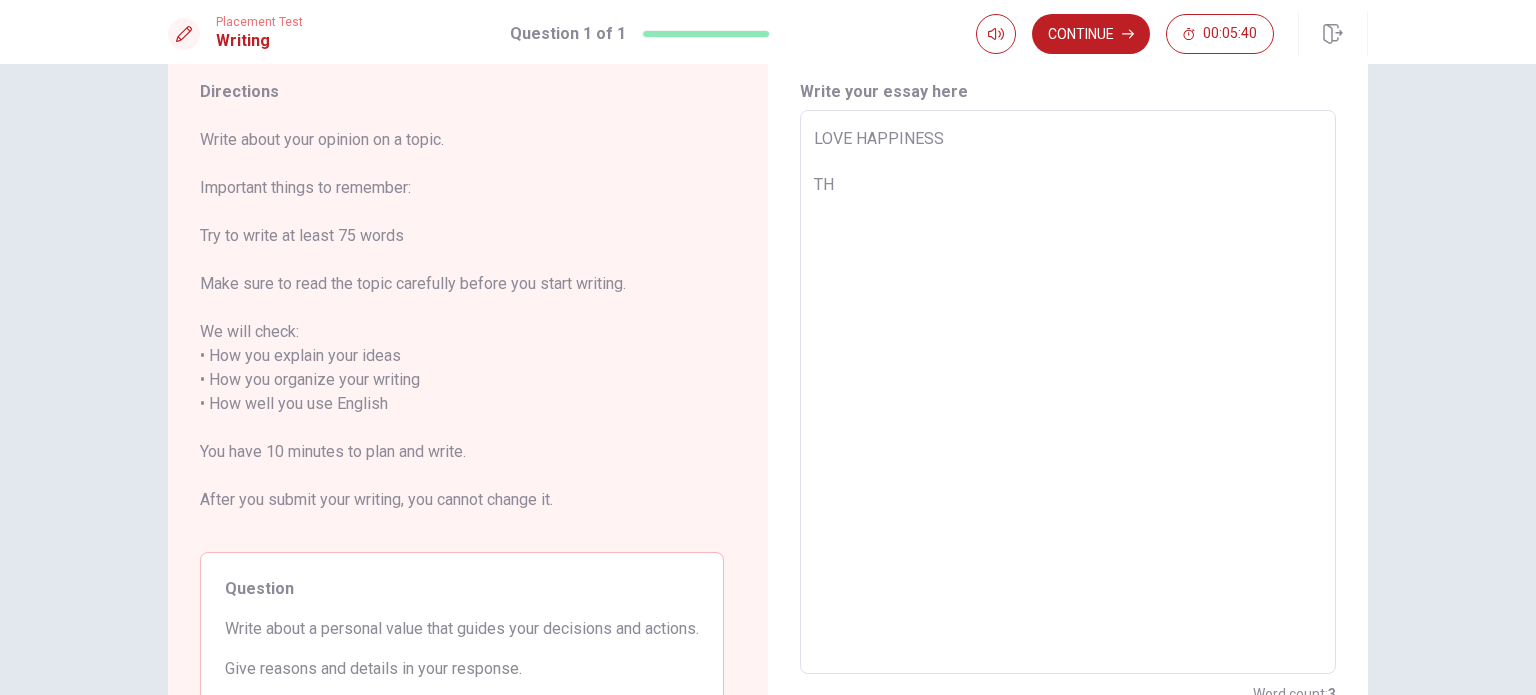 type on "x" 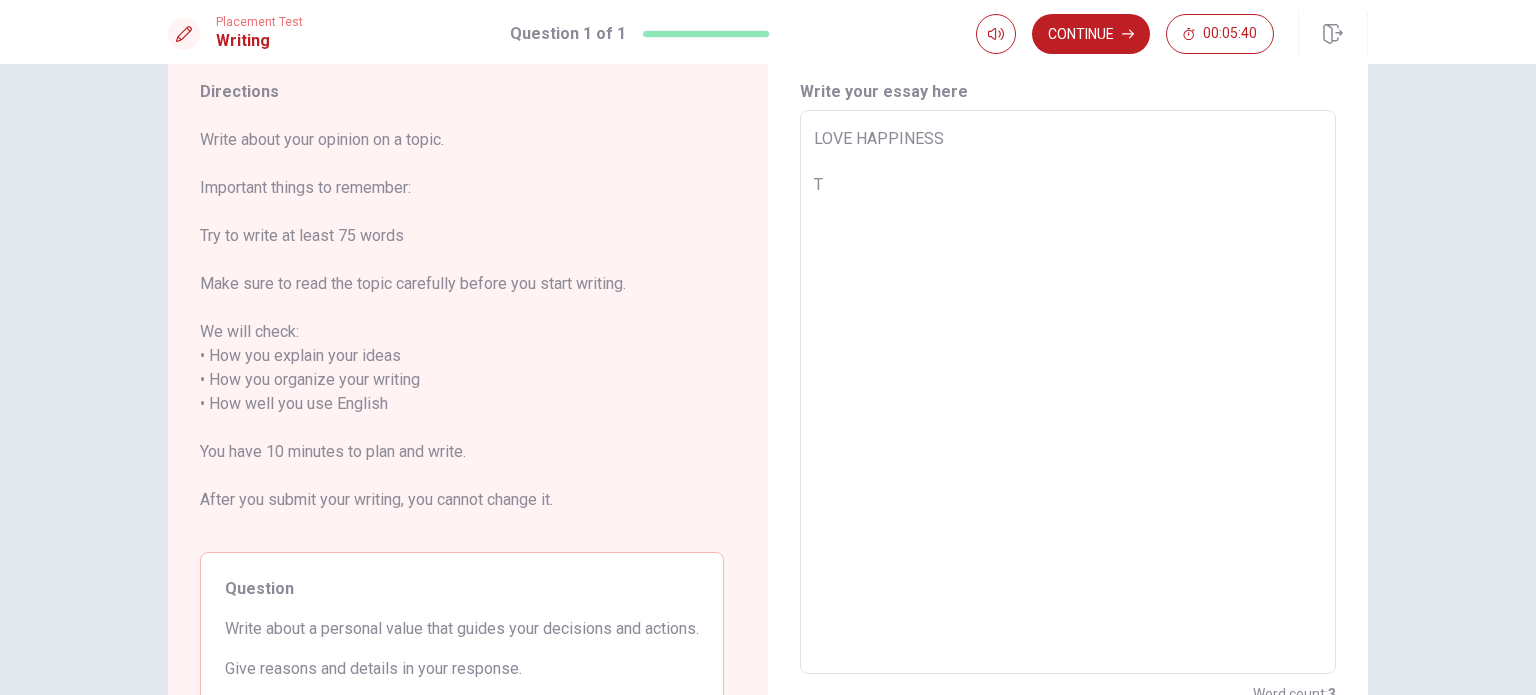 type on "x" 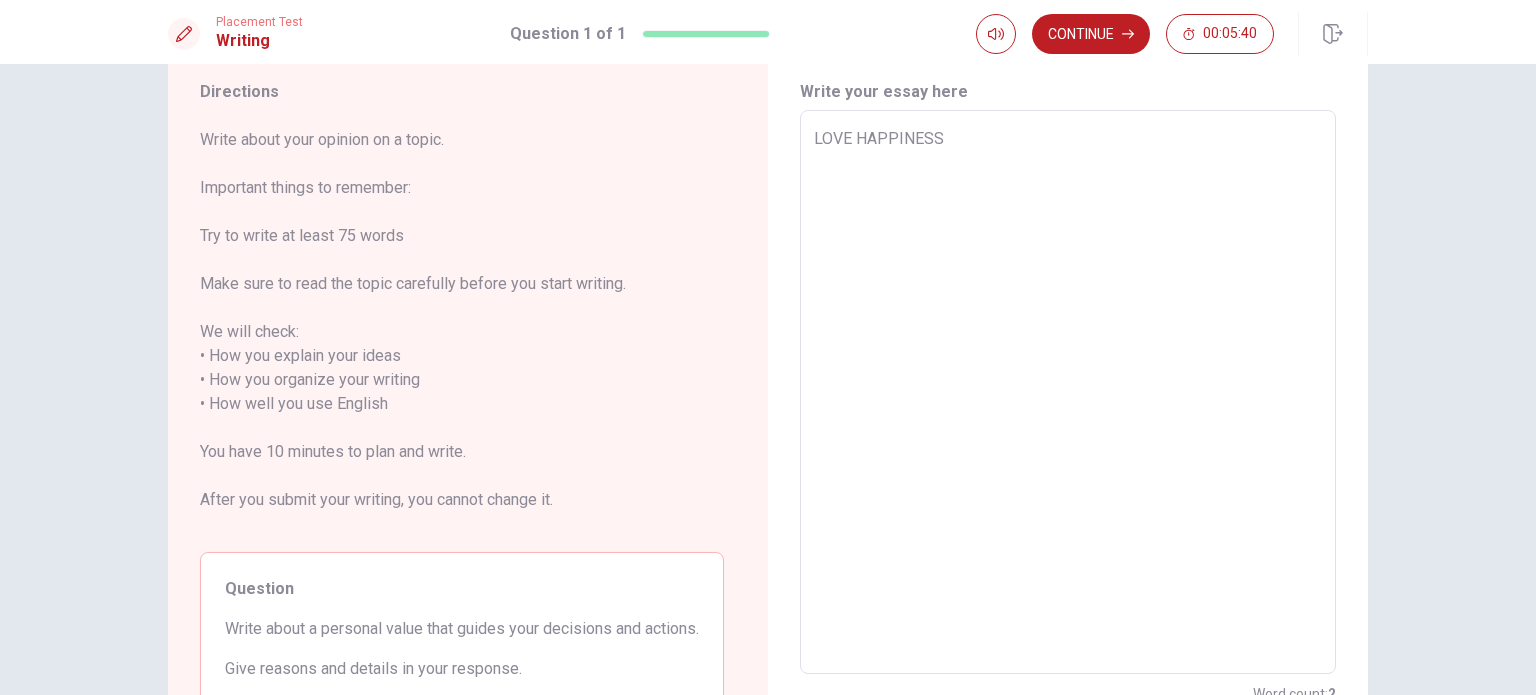 type on "x" 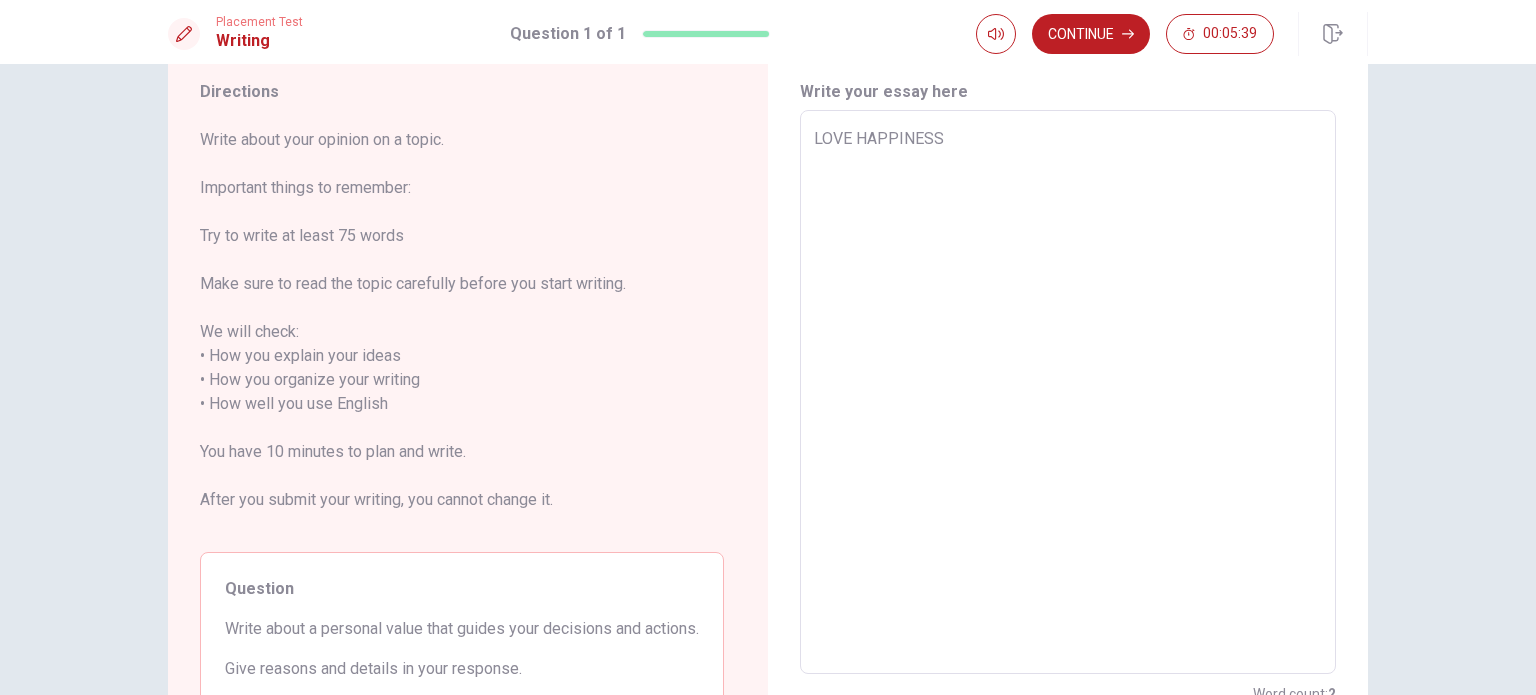 type on "LOVE HAPPINESS
D" 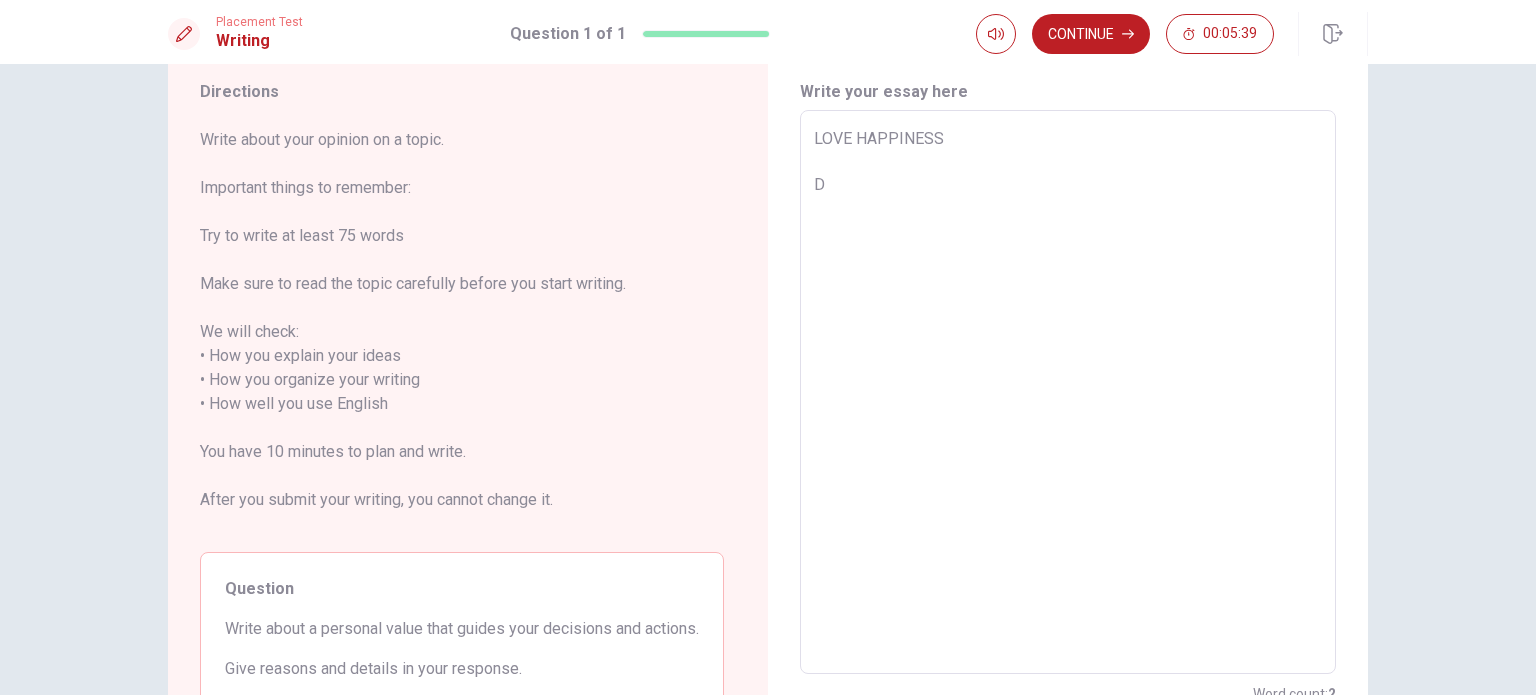 type on "x" 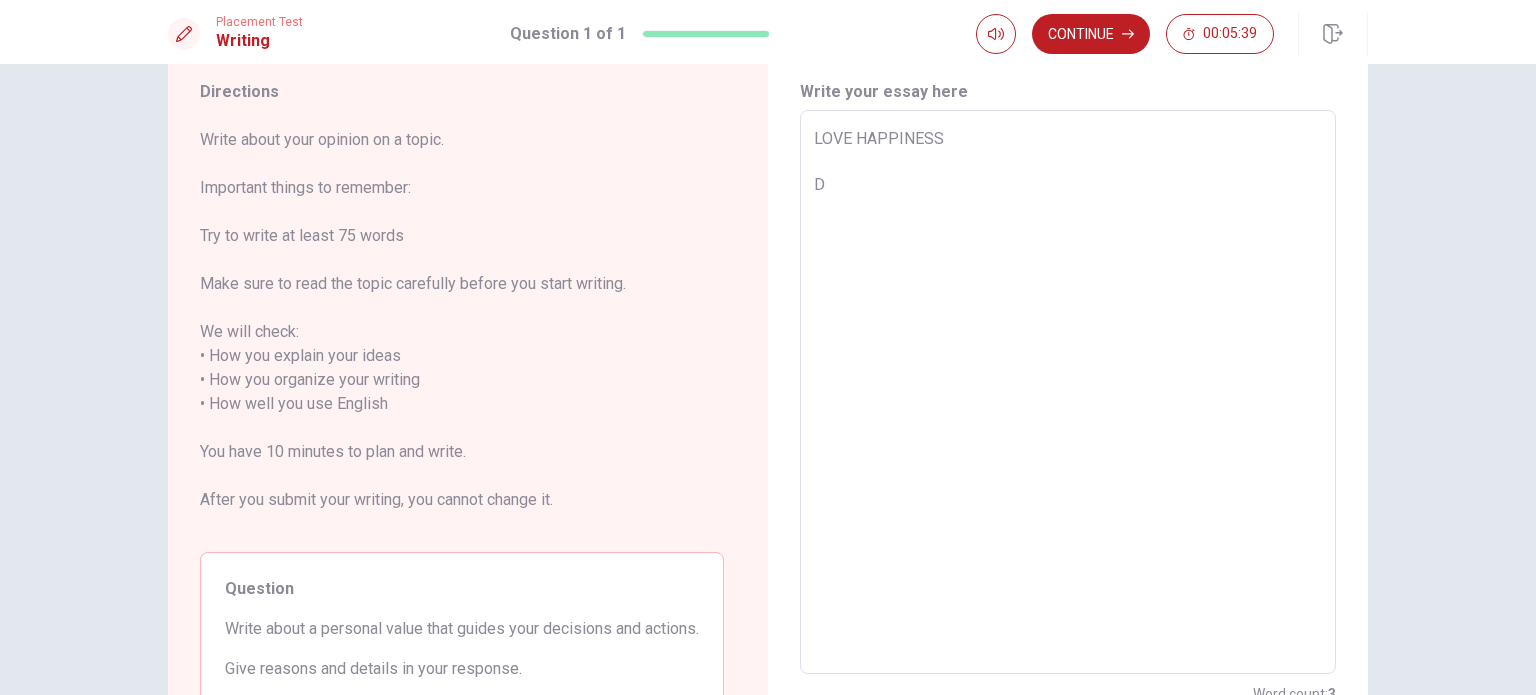 type on "LOVE HAPPINESS
DO" 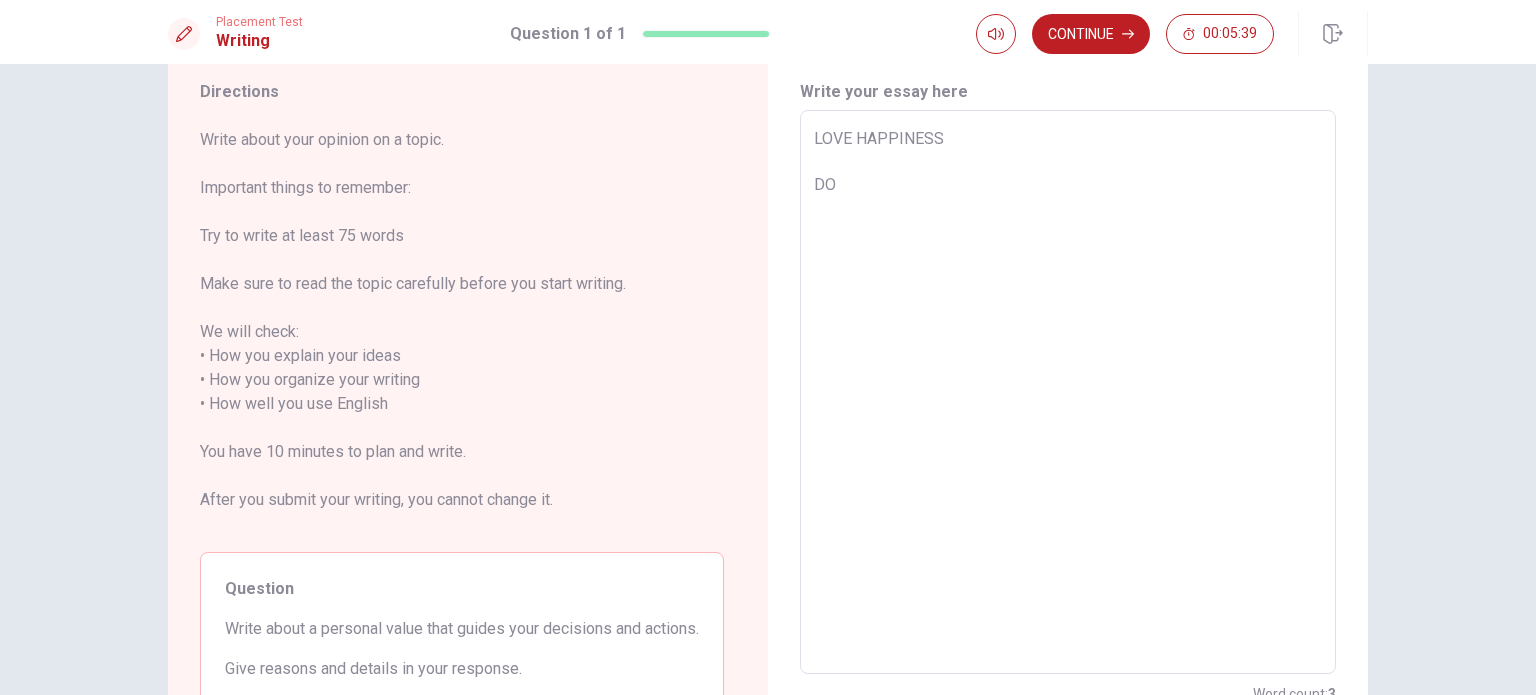 type on "x" 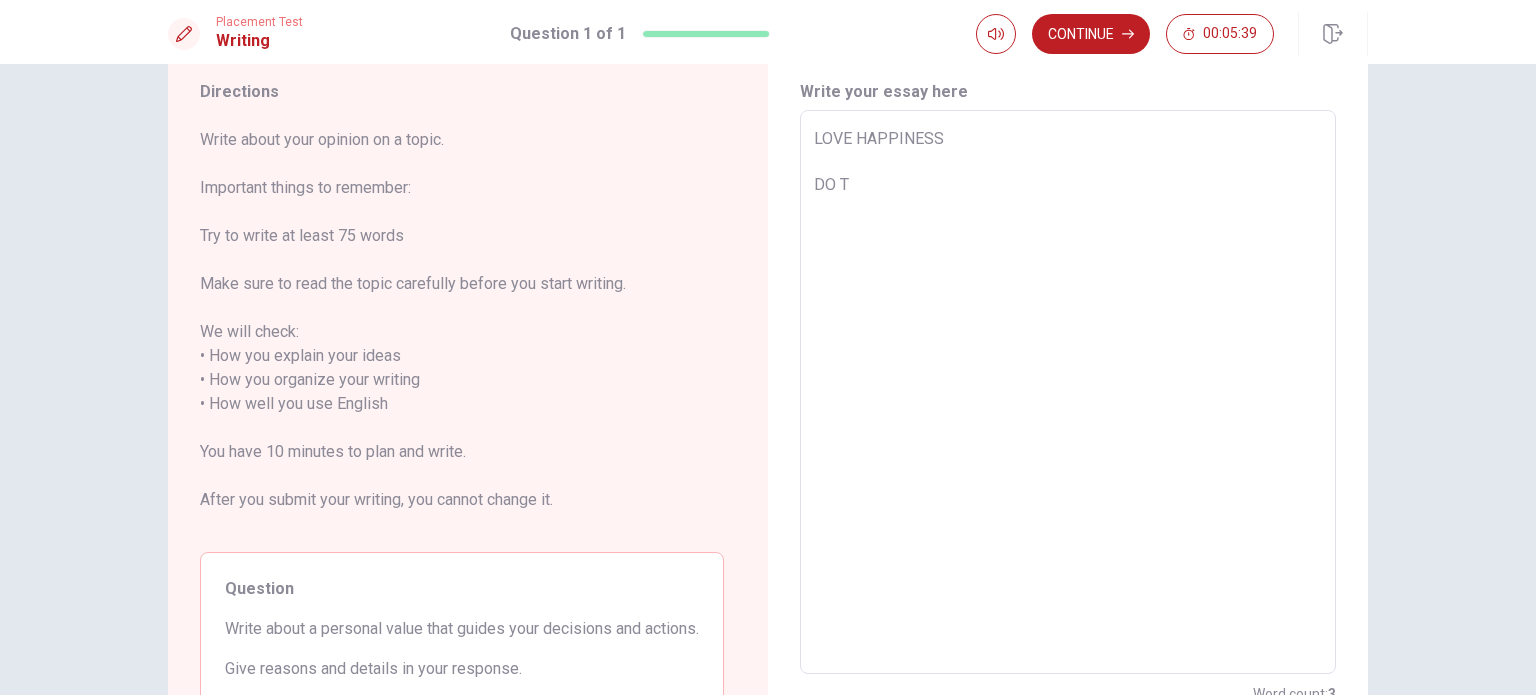 type on "x" 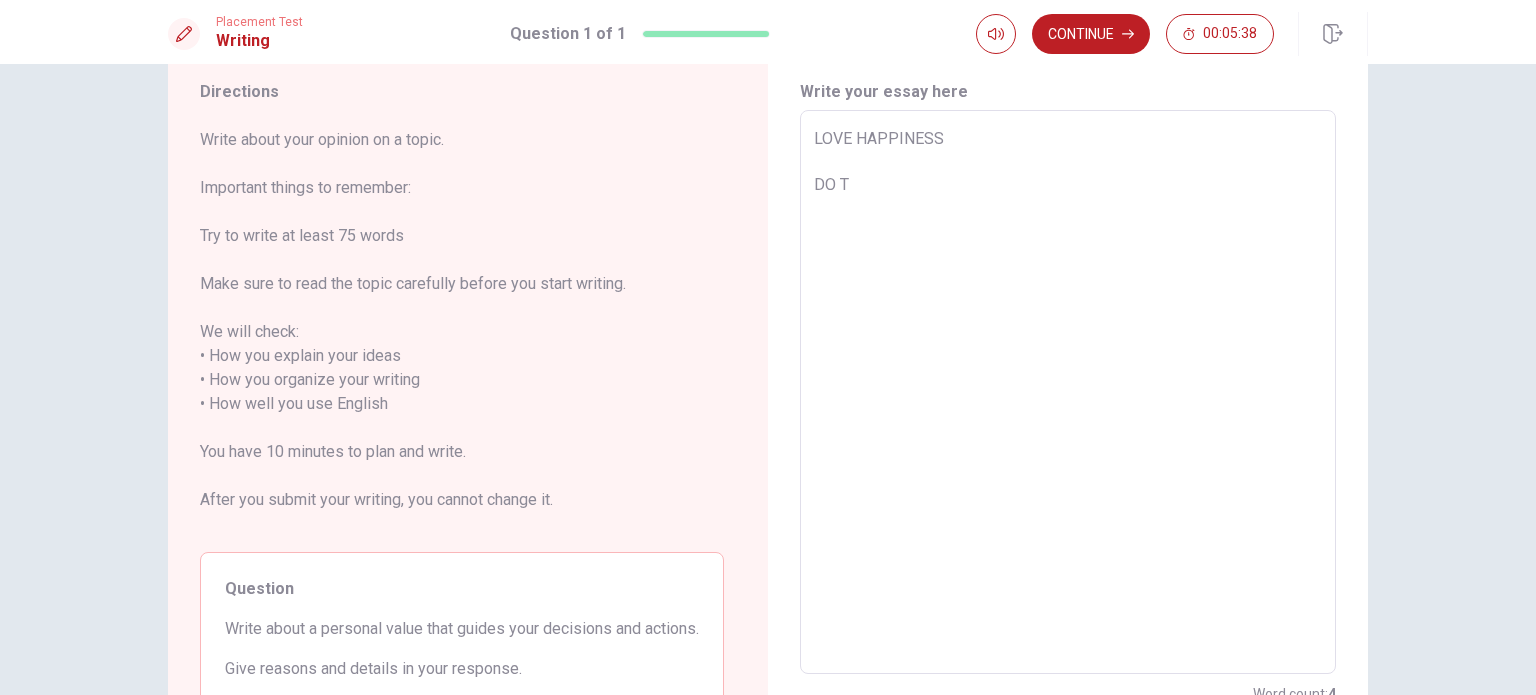 type on "LOVE HAPPINESS
DO TH" 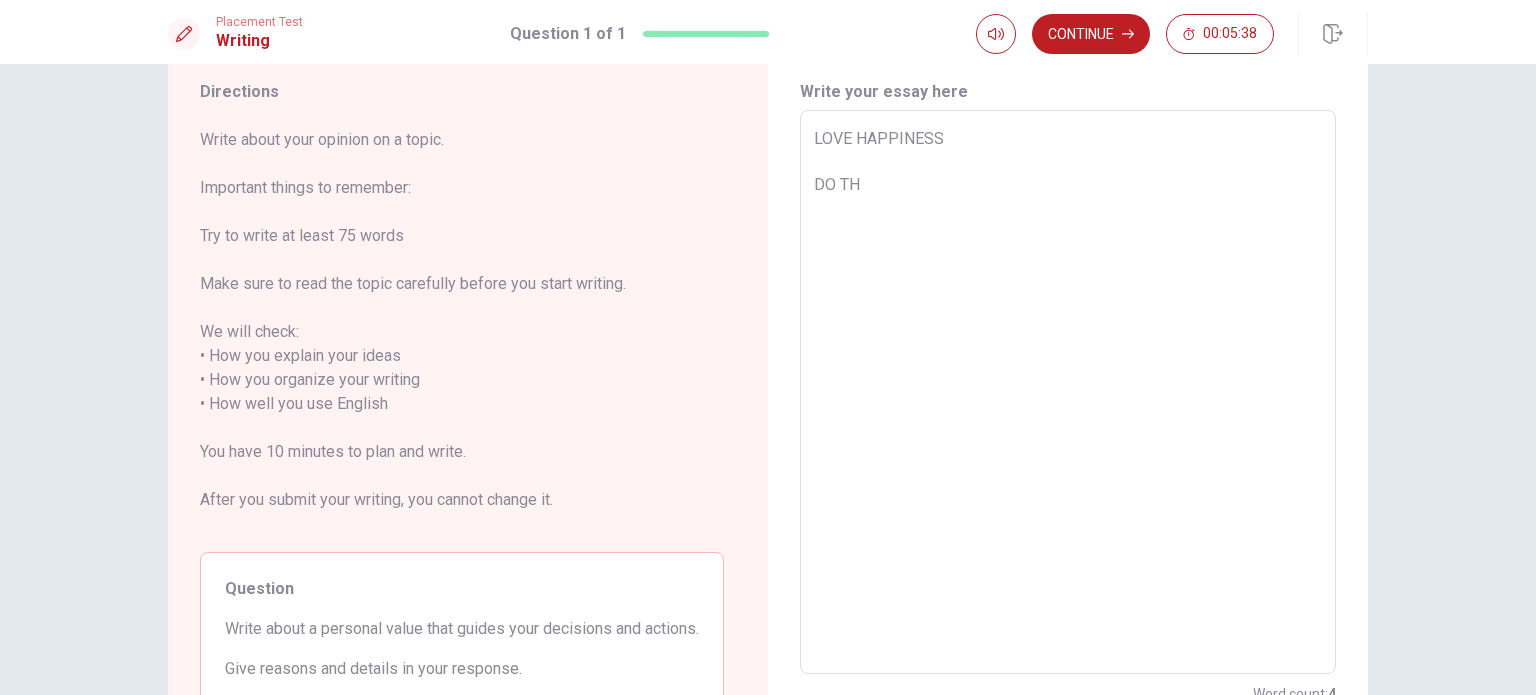 type on "x" 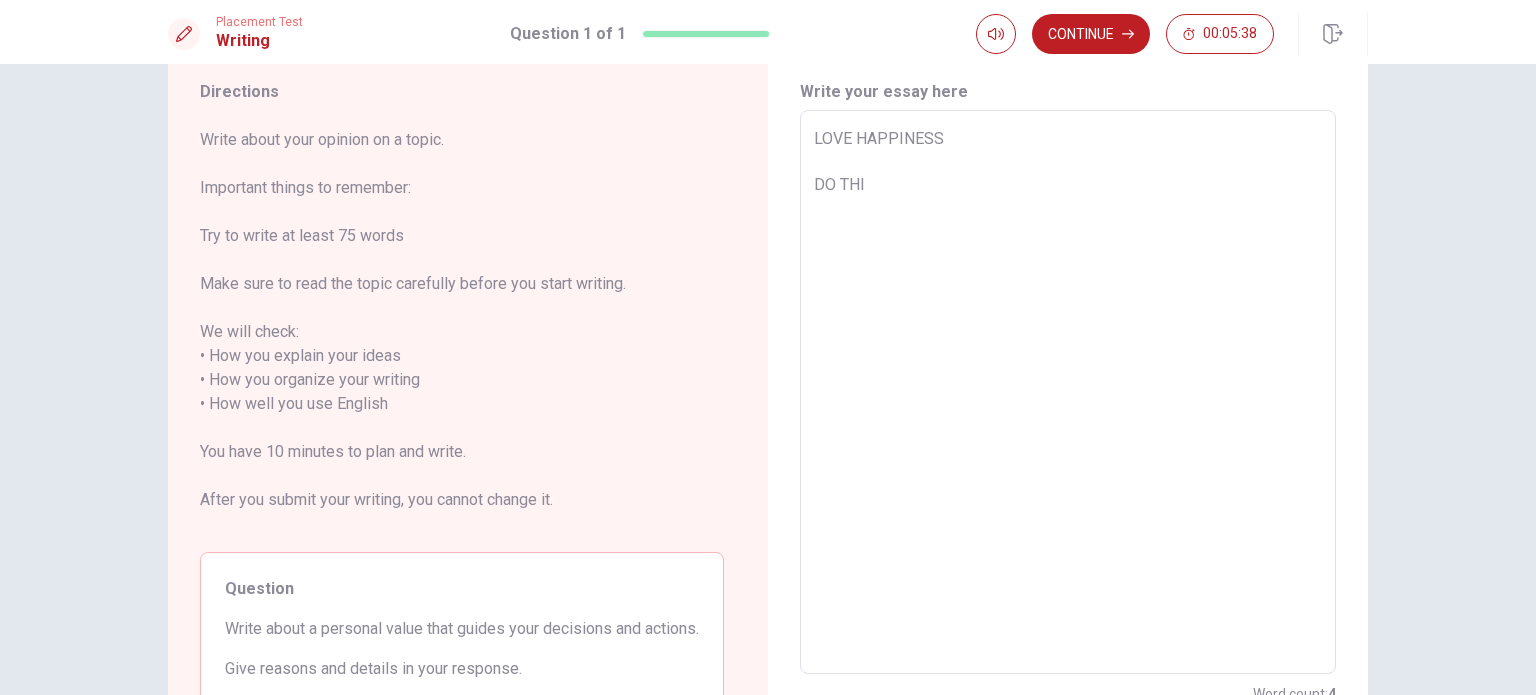 type on "x" 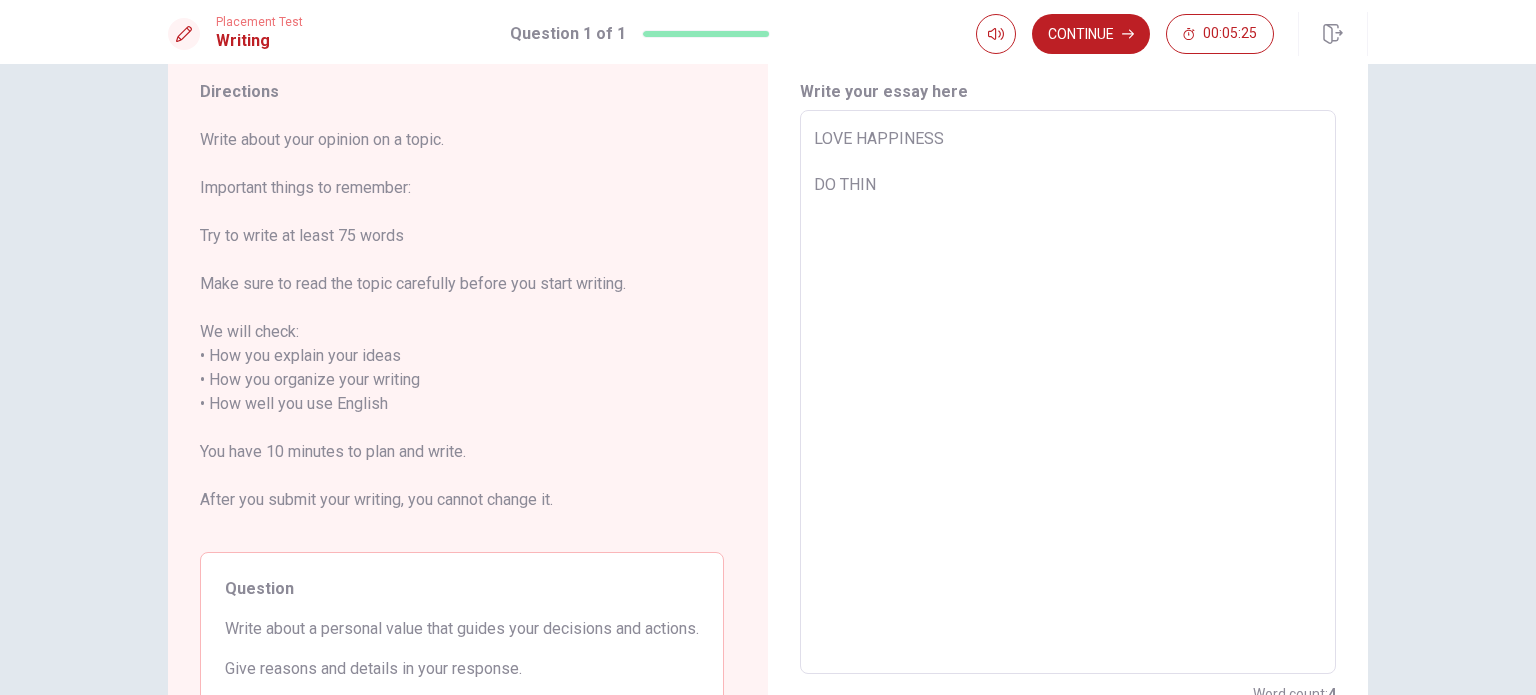 type on "x" 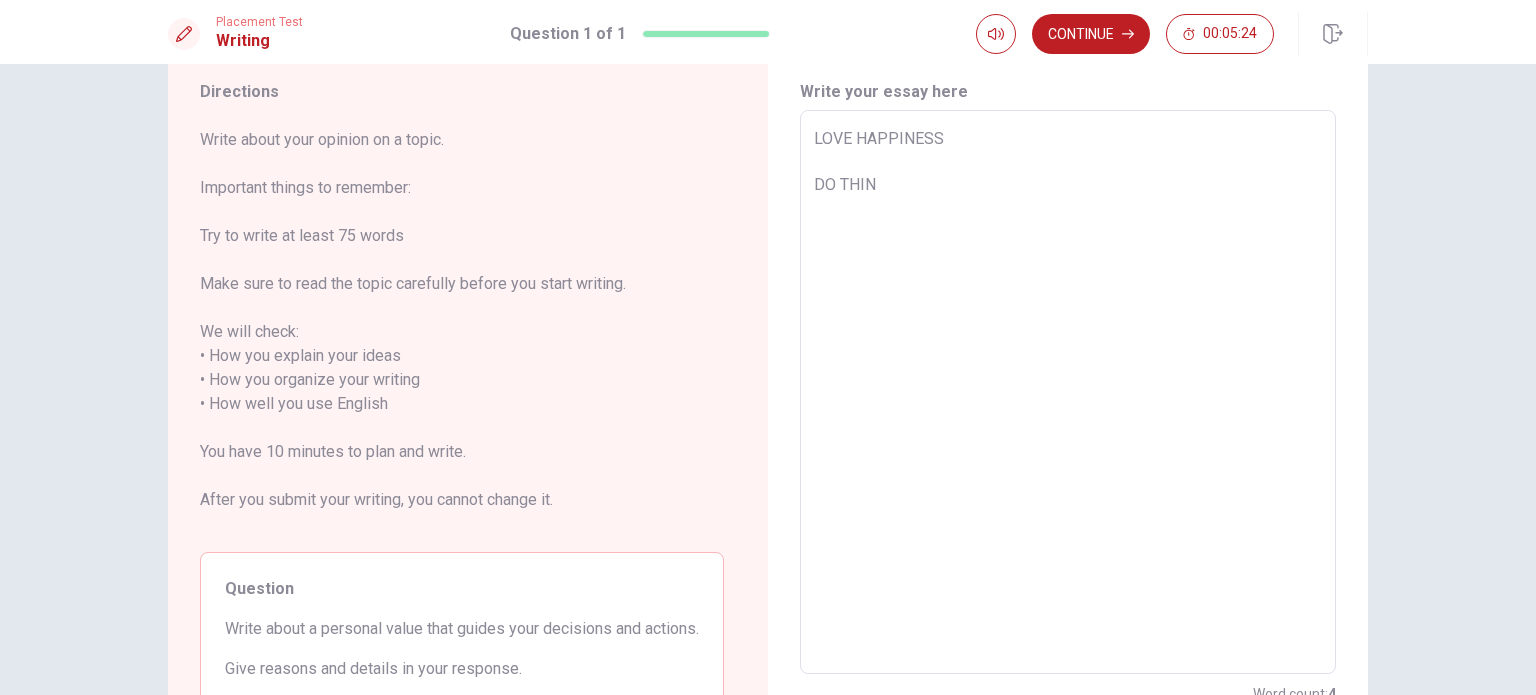 type on "LOVE HAPPINESS
DO THIN" 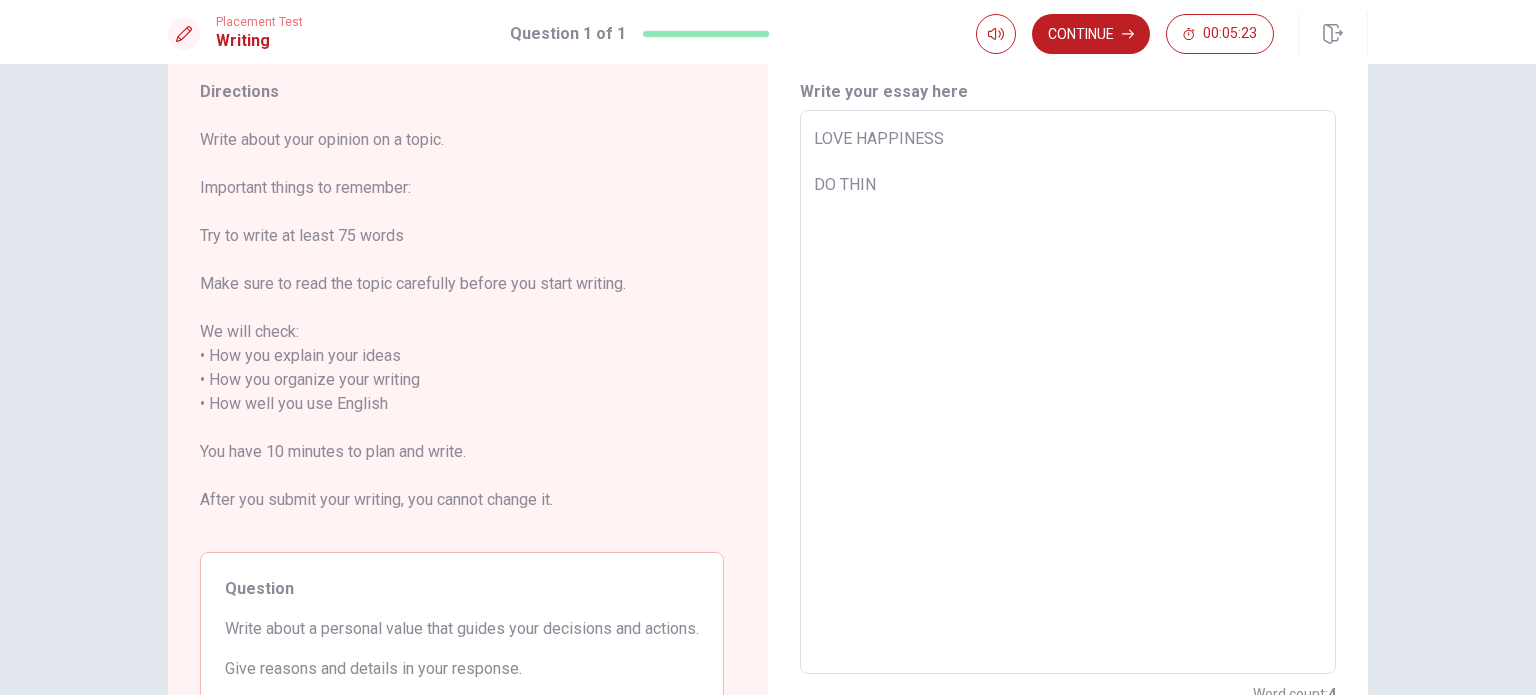 type on "LOVE HAPPINESS
DO THINT" 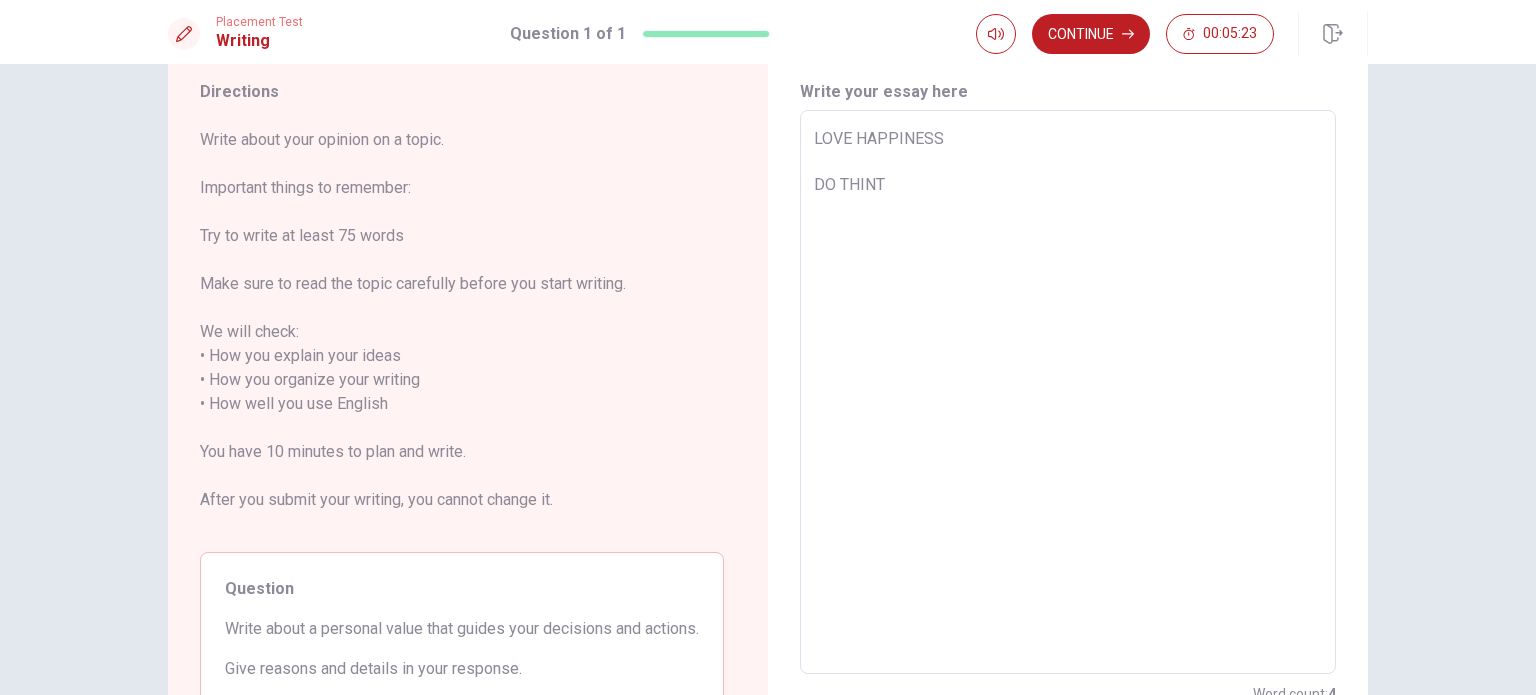 type on "x" 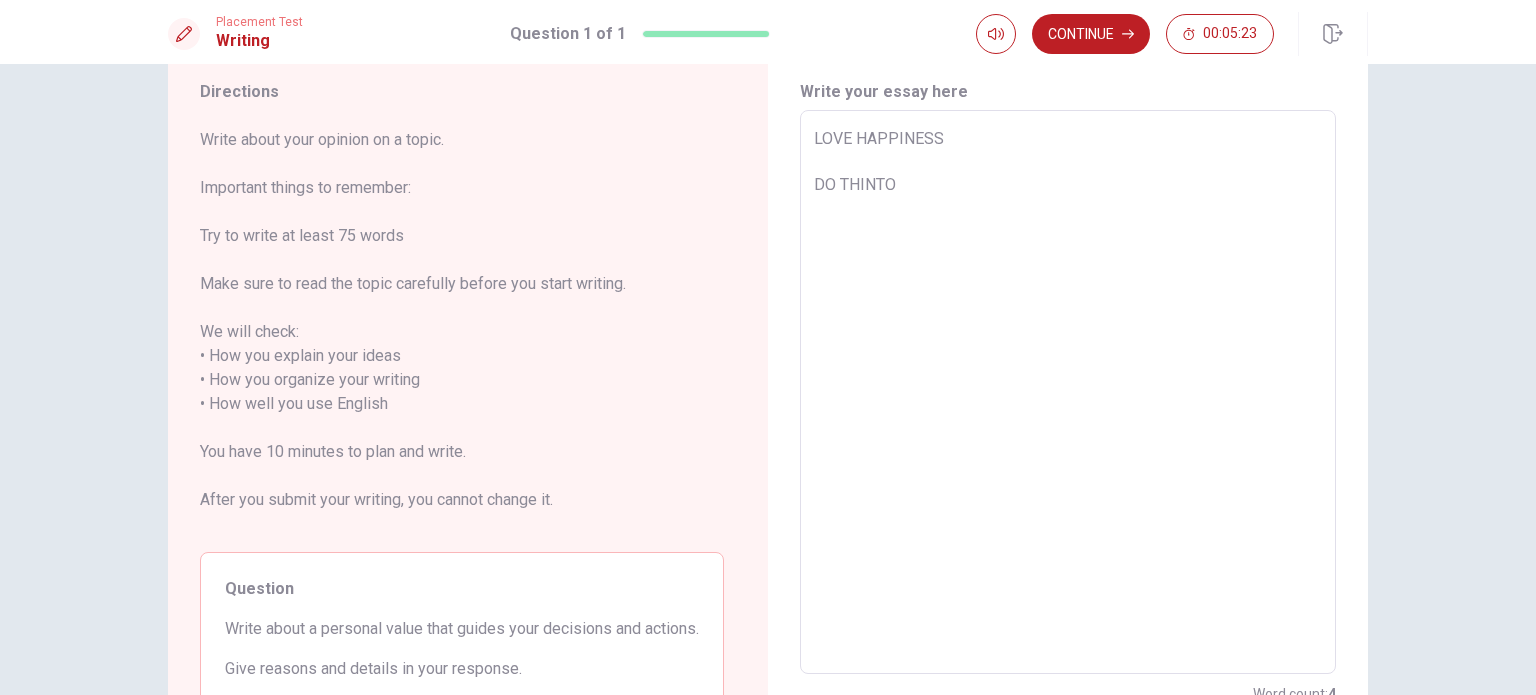 type on "x" 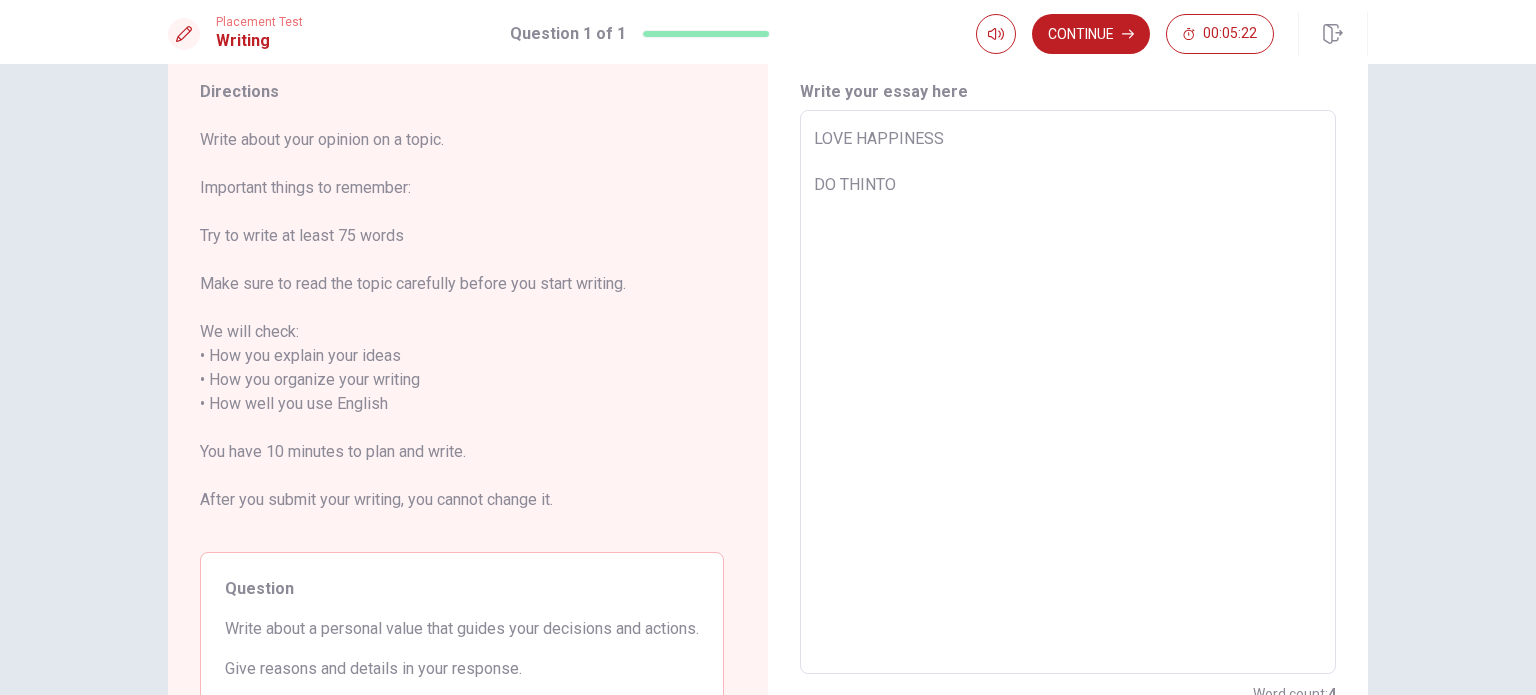 type on "x" 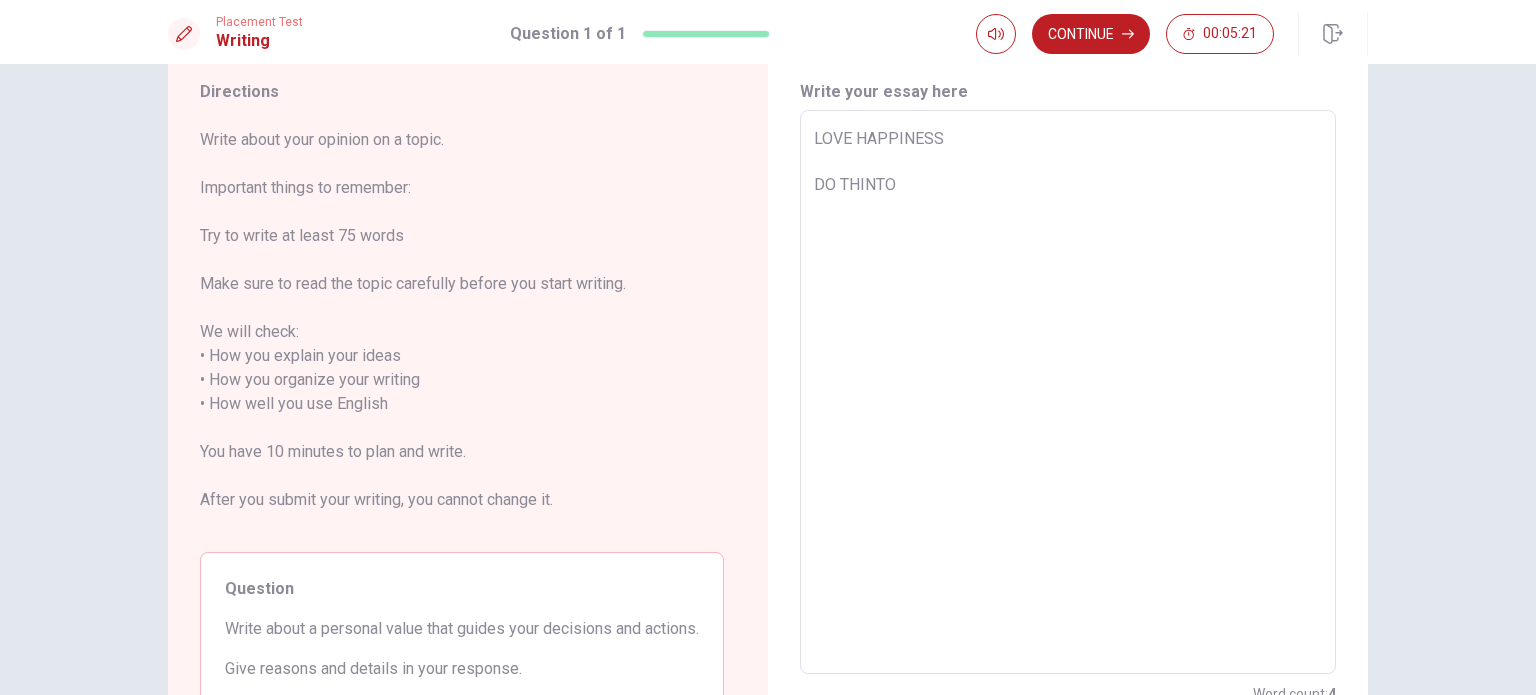 type on "LOVE HAPPINESS
DO THINT" 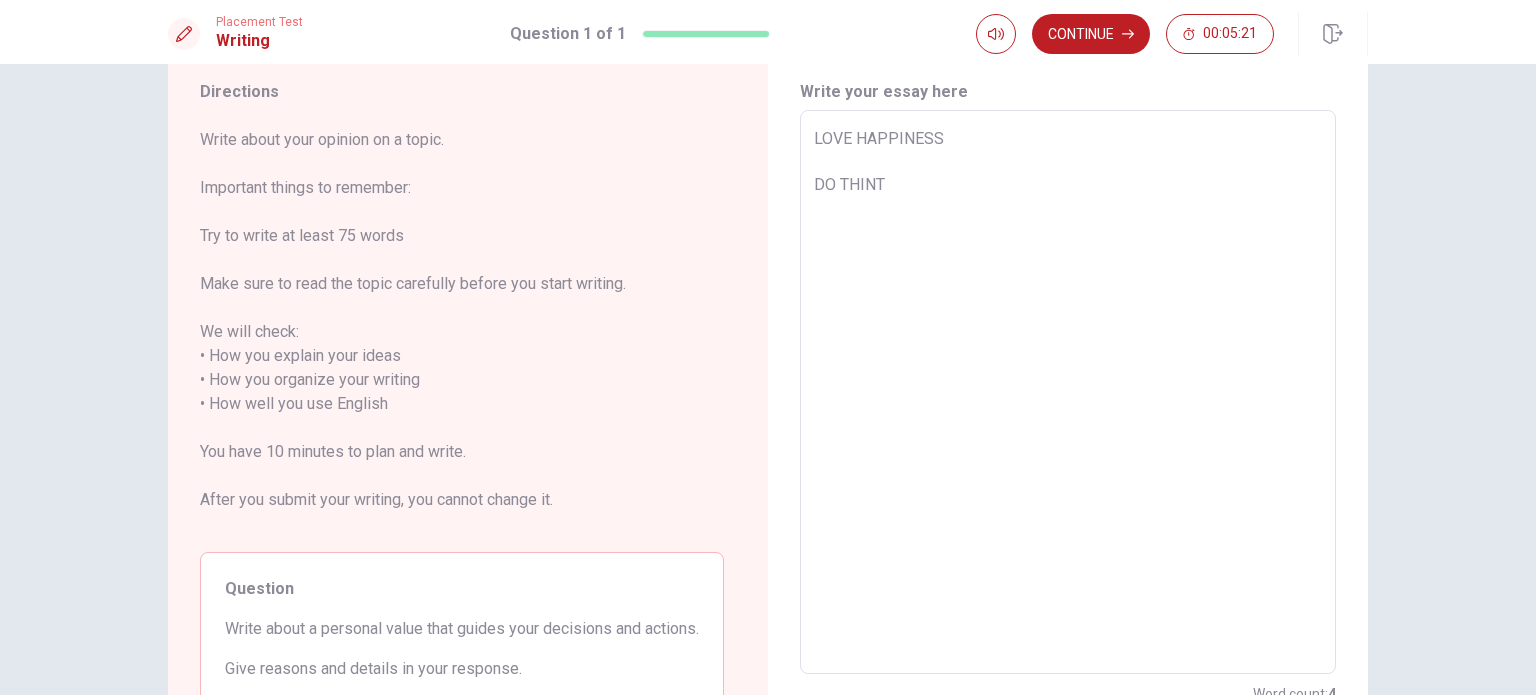 type on "x" 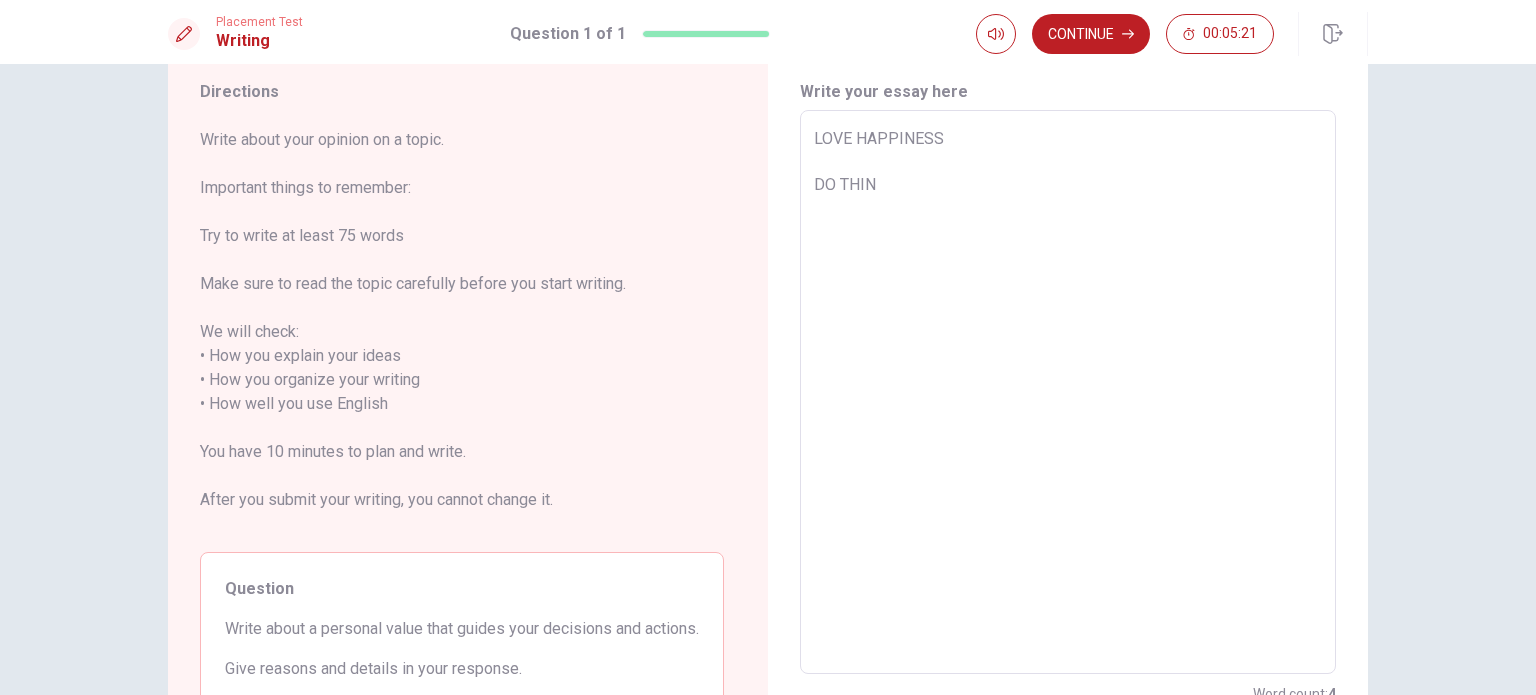 type on "x" 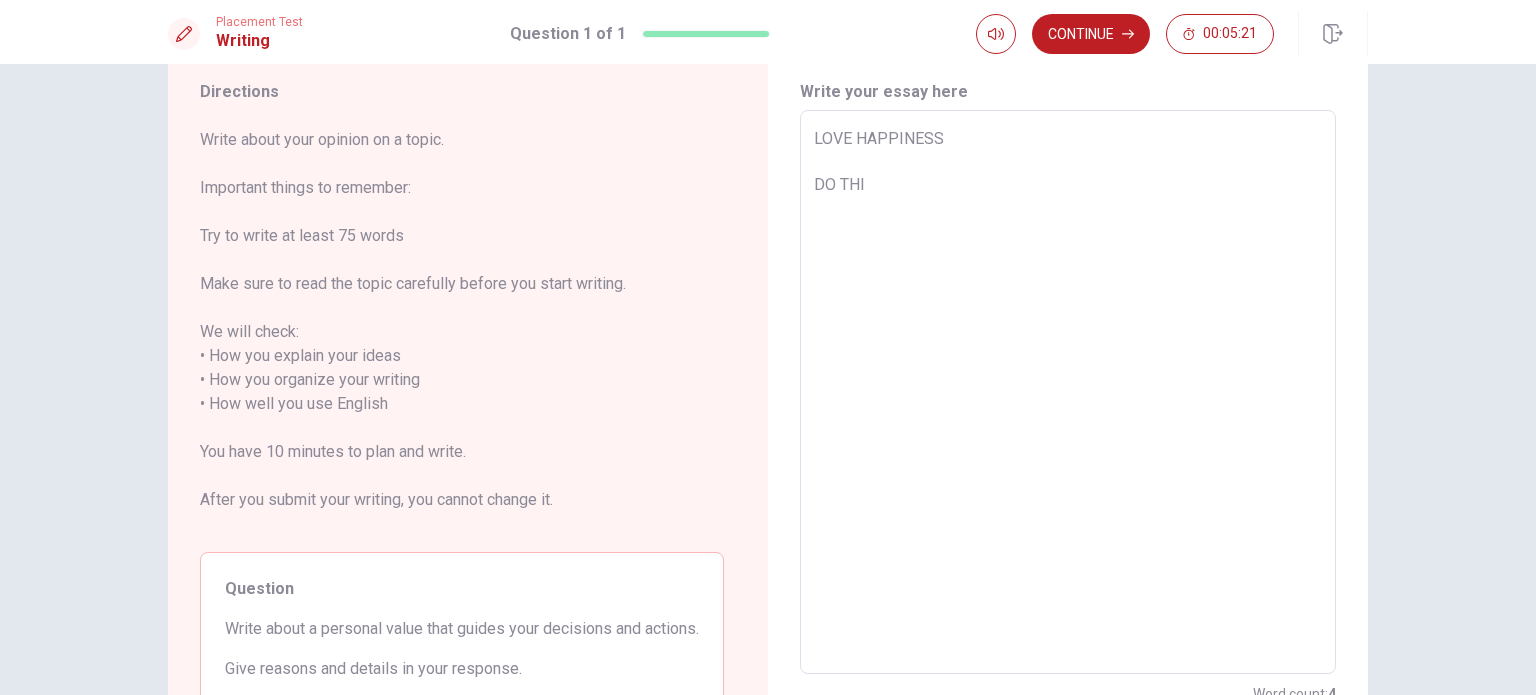 type 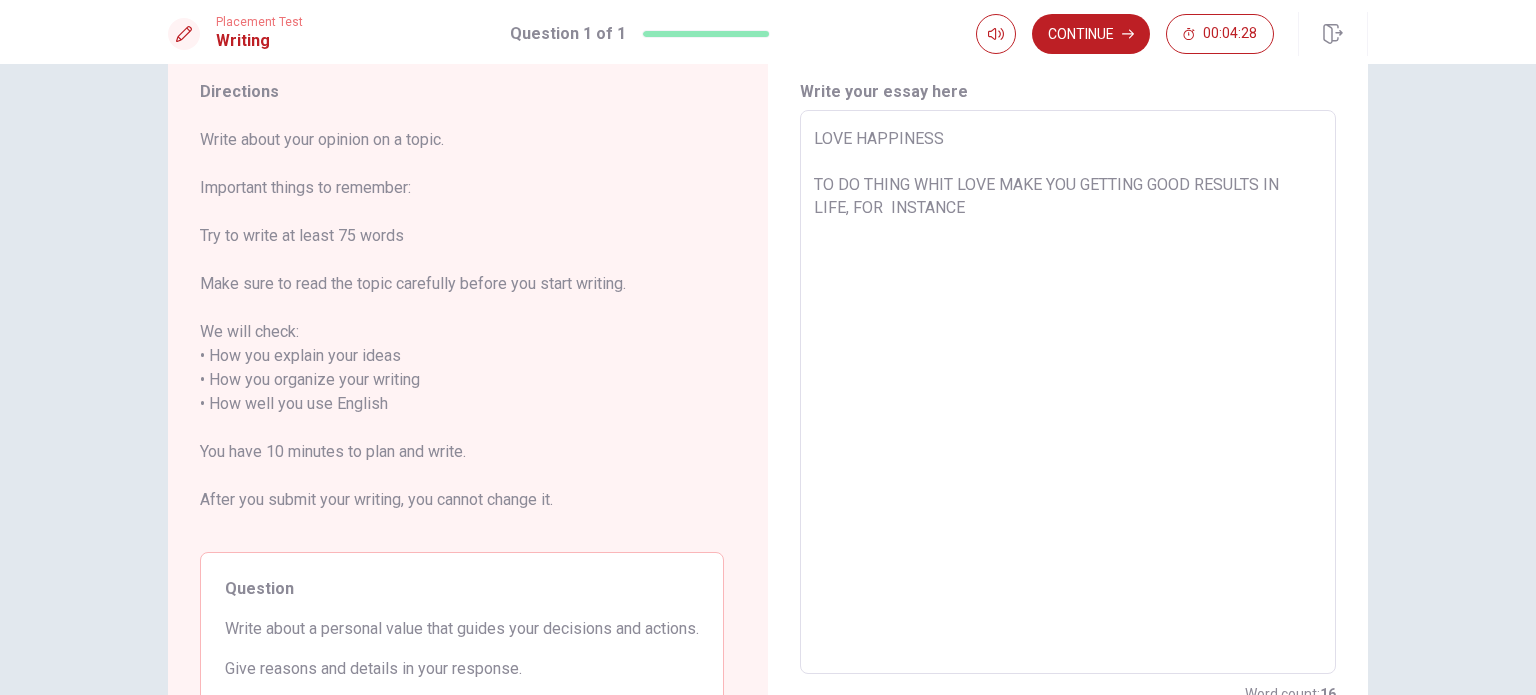 click on "LOVE HAPPINESS
TO DO THING WHIT LOVE MAKE YOU GETTING GOOD RESULTS IN LIFE, FOR  INSTANCE" at bounding box center [1068, 392] 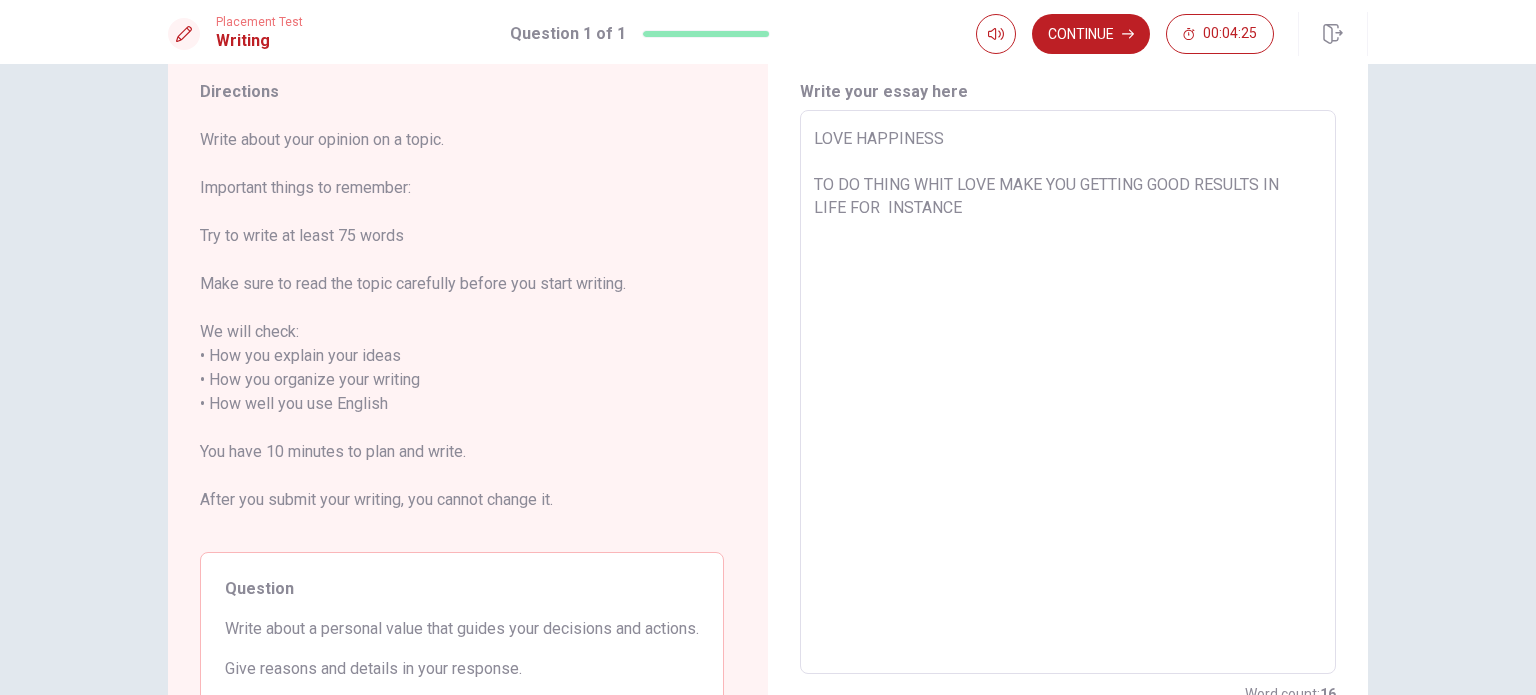 click on "LOVE HAPPINESS
TO DO THING WHIT LOVE MAKE YOU GETTING GOOD RESULTS IN LIFE FOR  INSTANCE" at bounding box center [1068, 392] 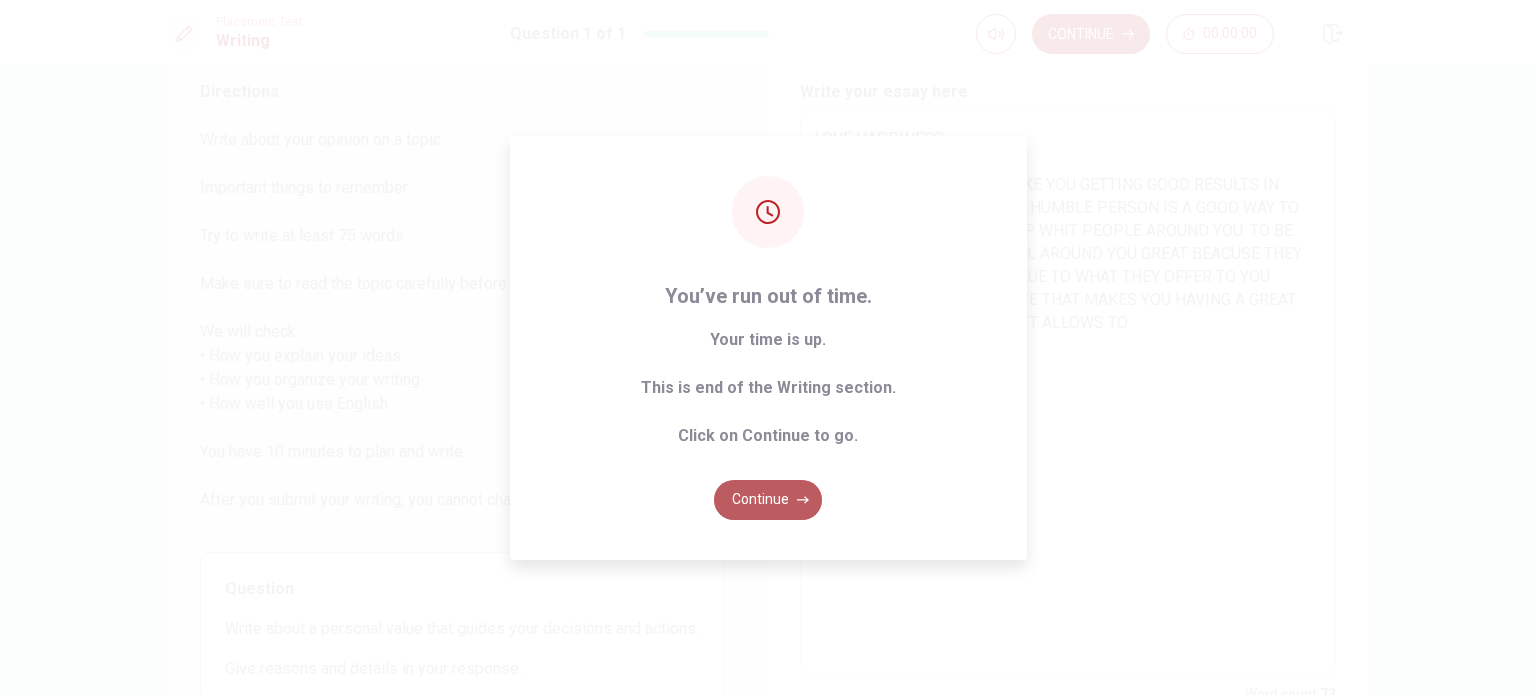 click on "Continue" at bounding box center [768, 500] 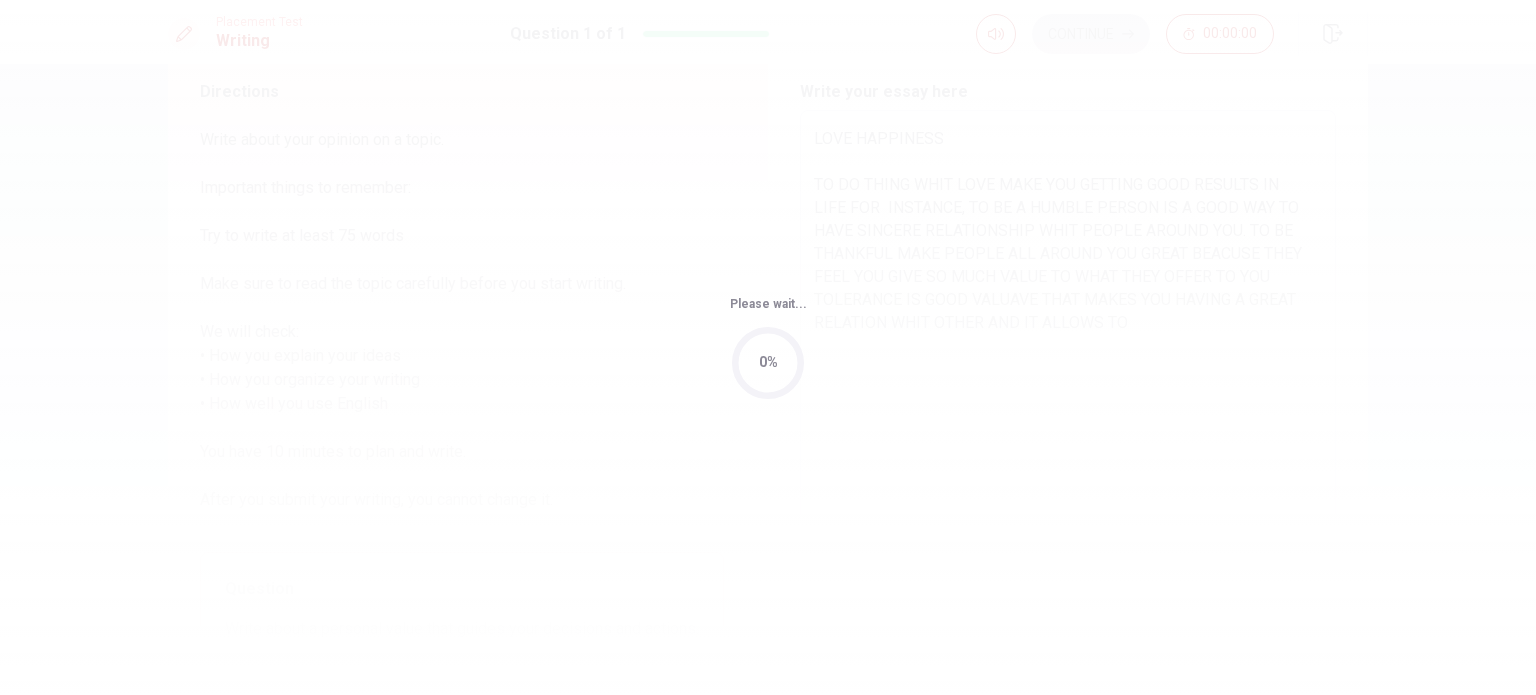 scroll, scrollTop: 0, scrollLeft: 0, axis: both 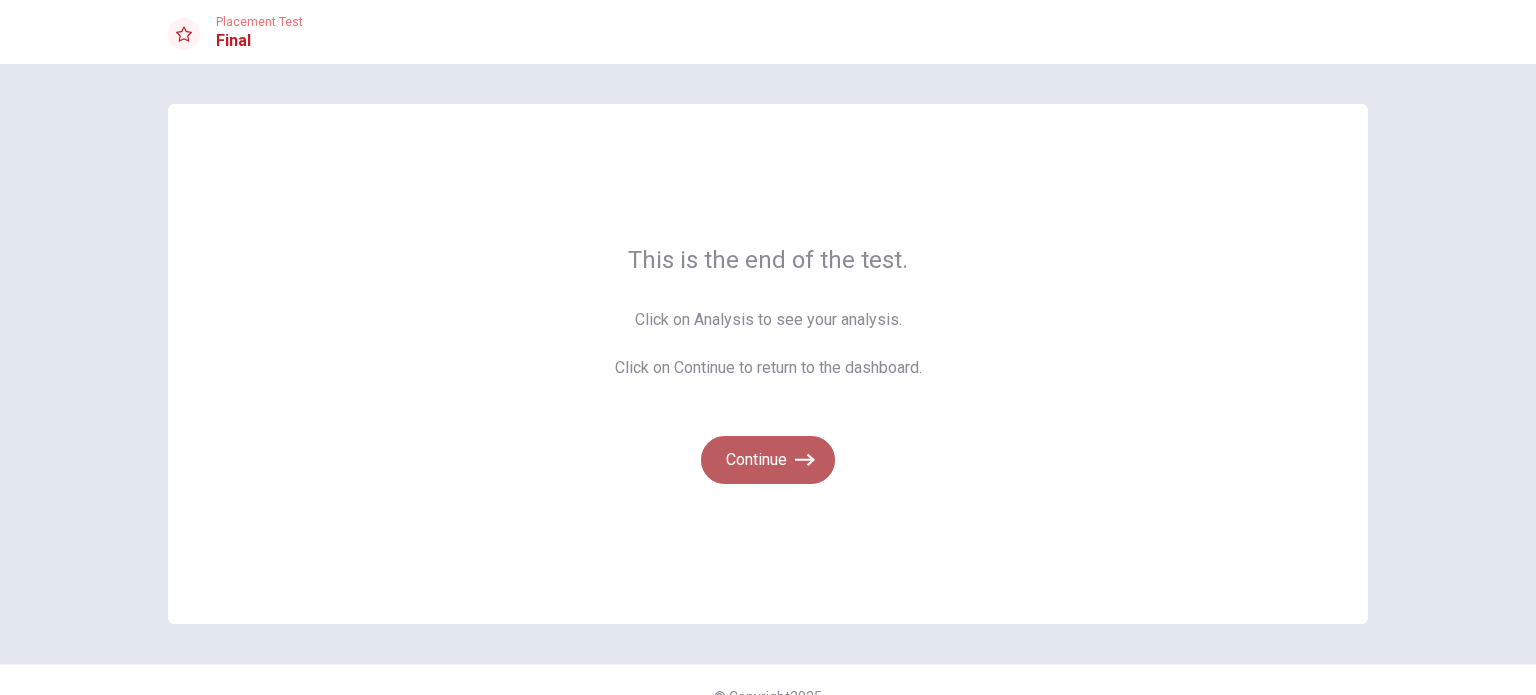click on "Continue" at bounding box center [768, 460] 